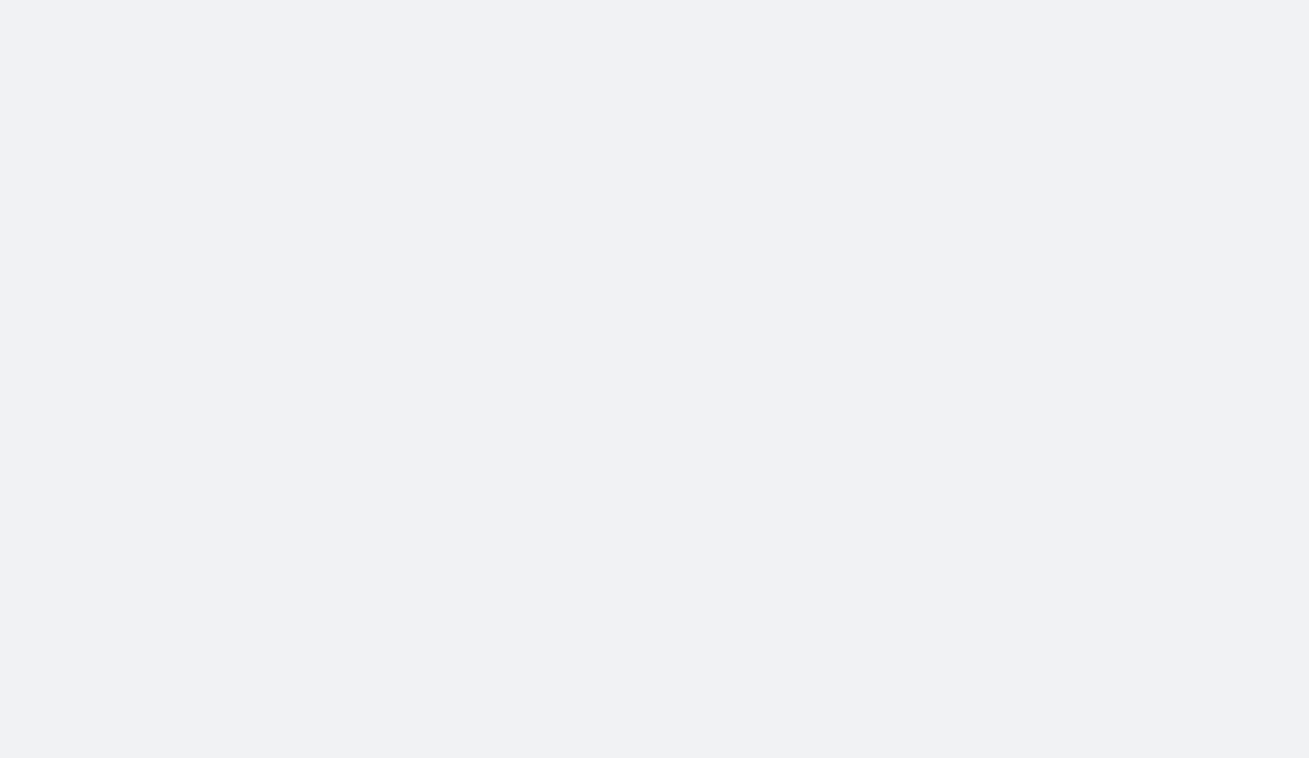 scroll, scrollTop: 0, scrollLeft: 0, axis: both 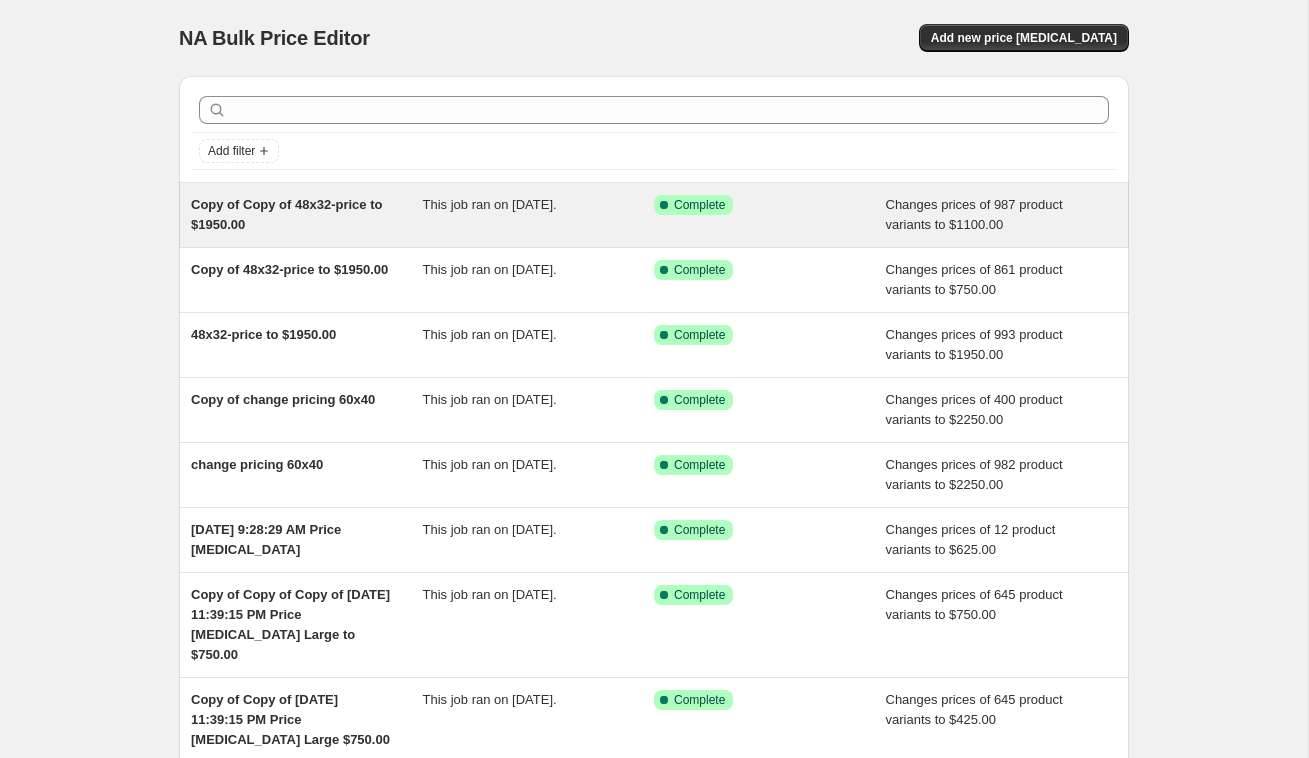 click on "This job ran on [DATE]." at bounding box center (490, 204) 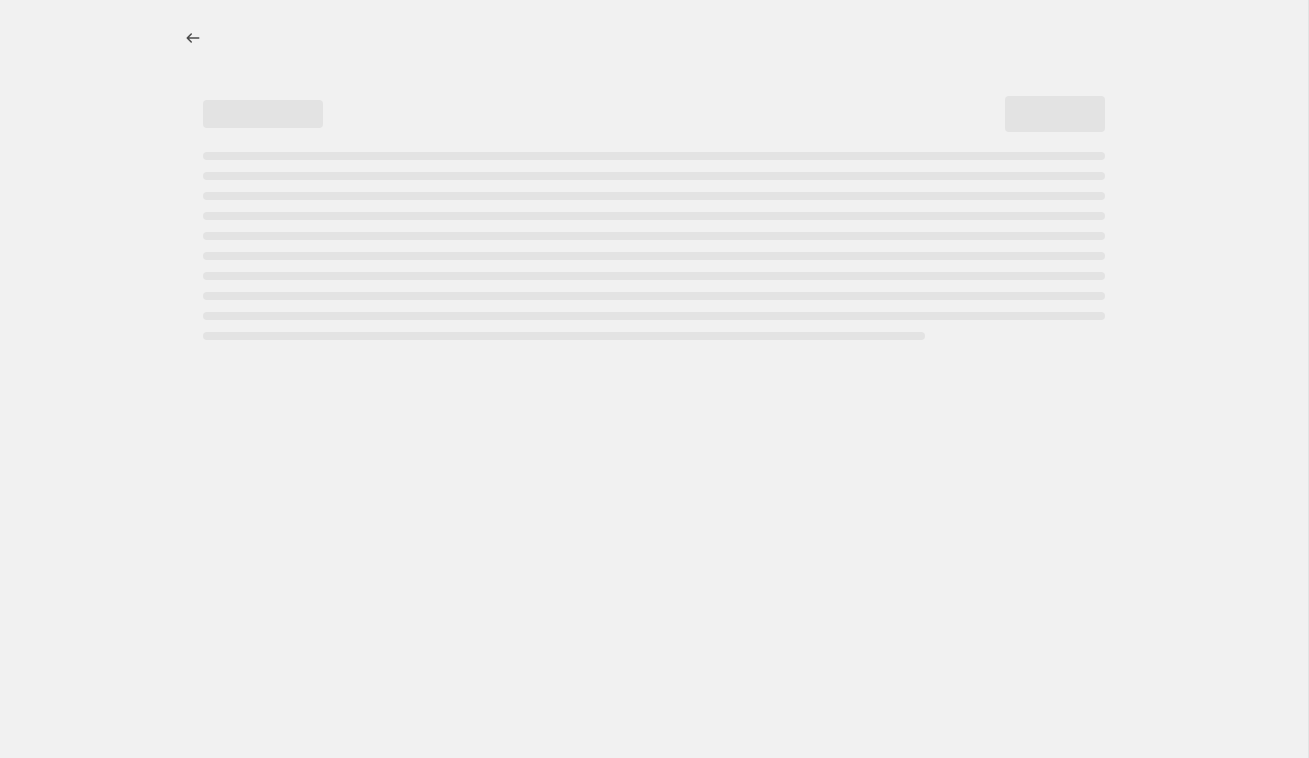 select on "remove" 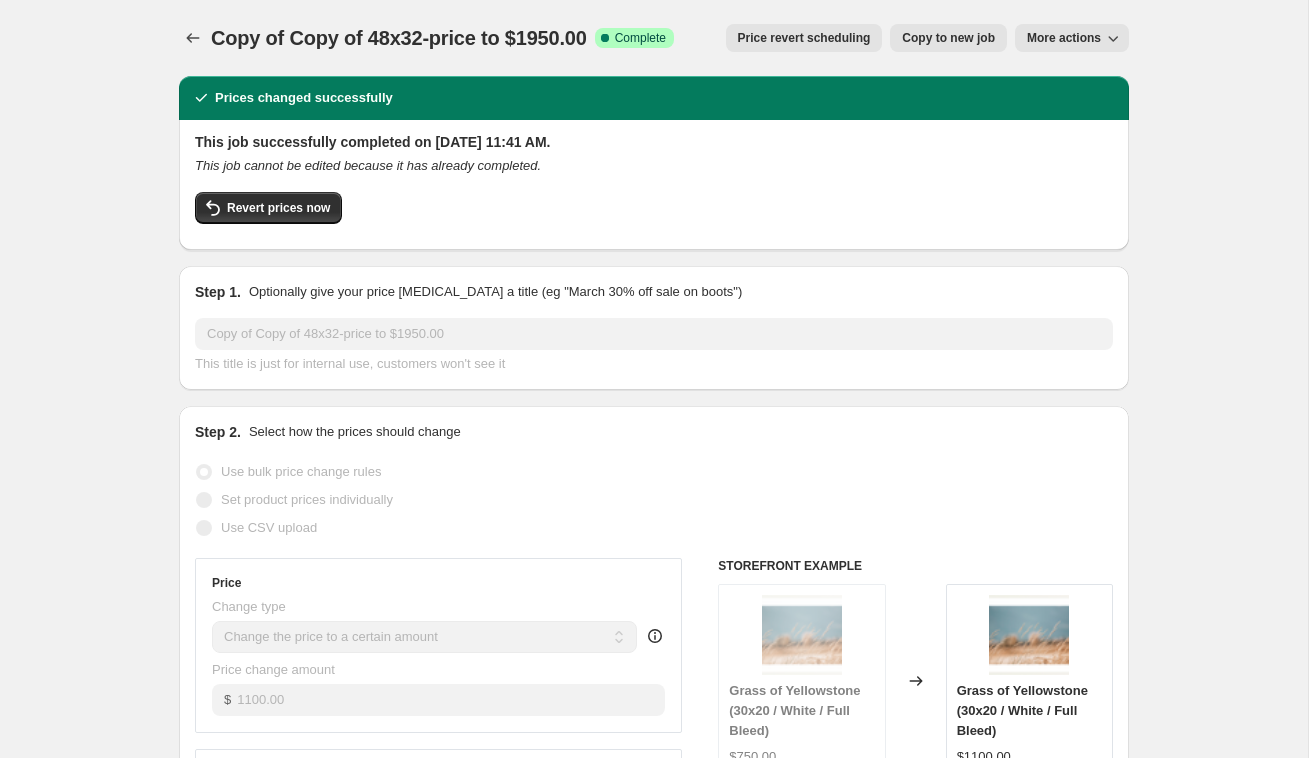 click 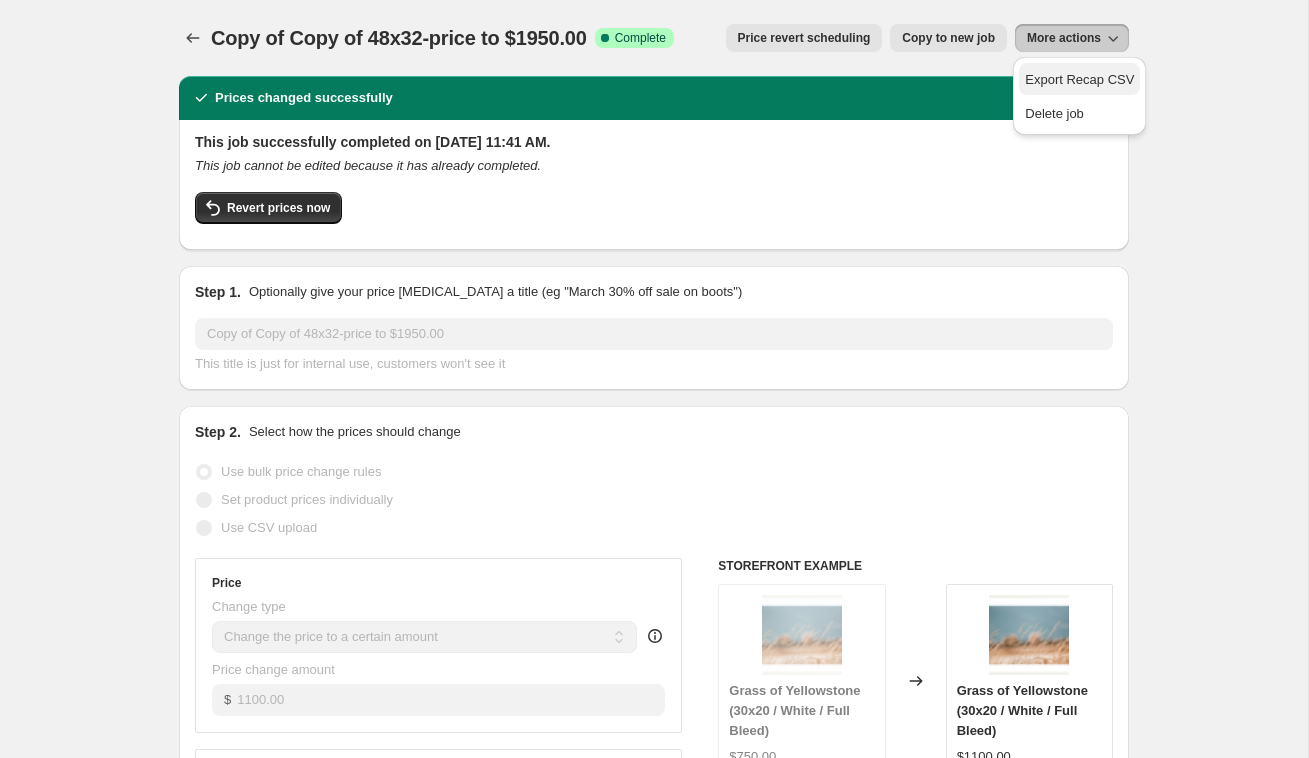 click on "Export Recap CSV" at bounding box center (1079, 79) 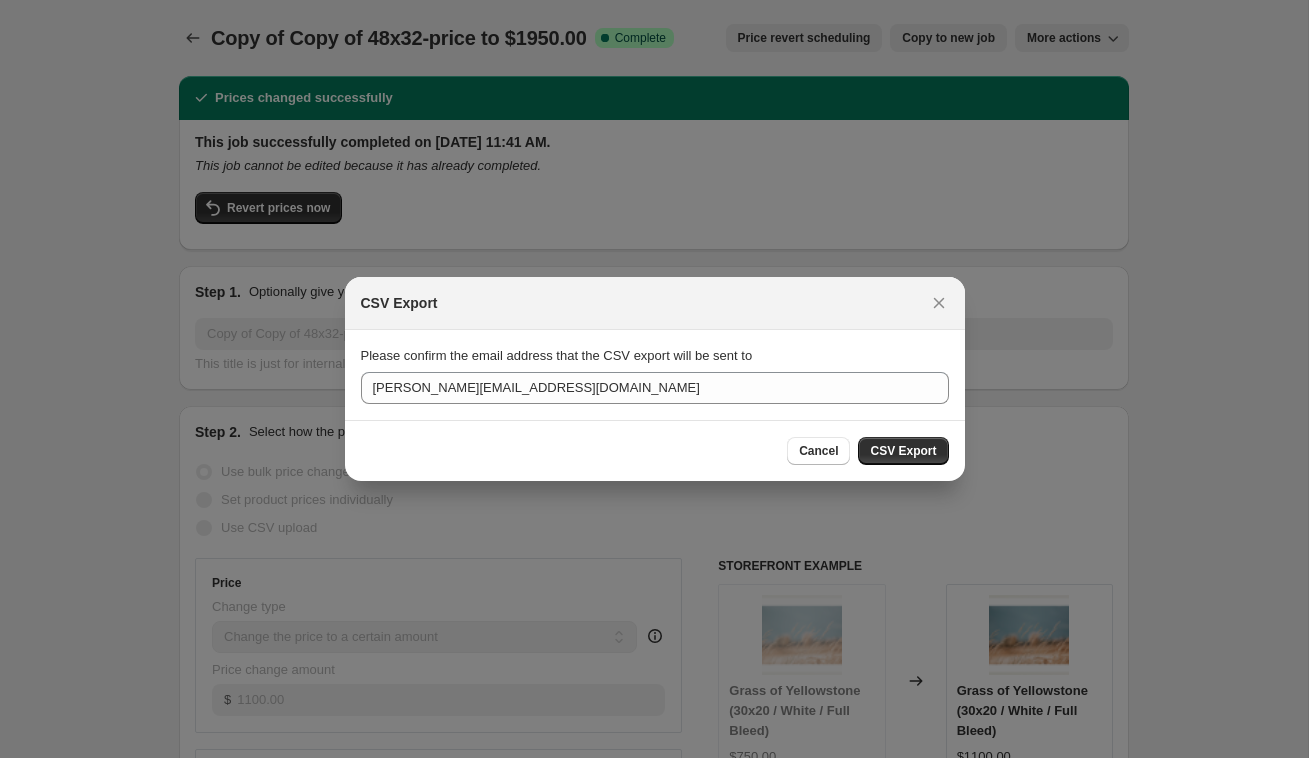 click on "CSV Export" at bounding box center (903, 451) 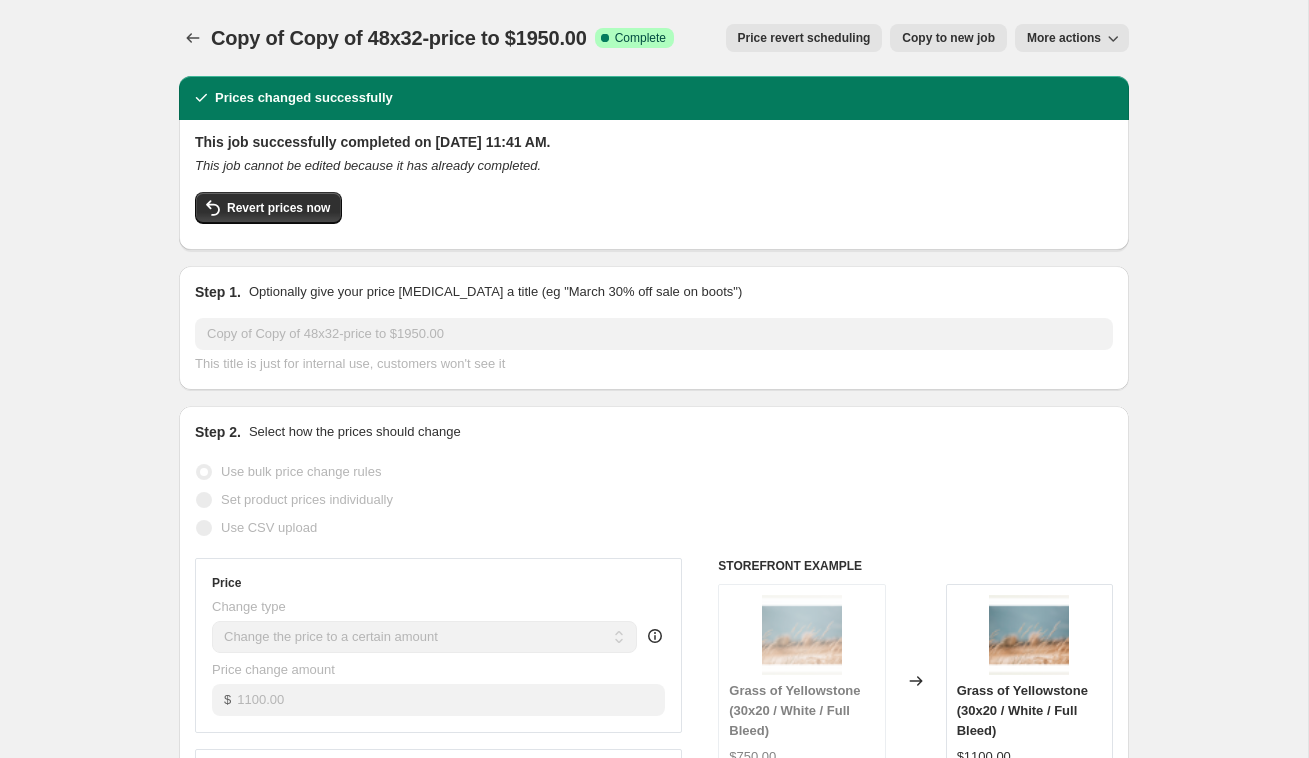 scroll, scrollTop: 0, scrollLeft: 0, axis: both 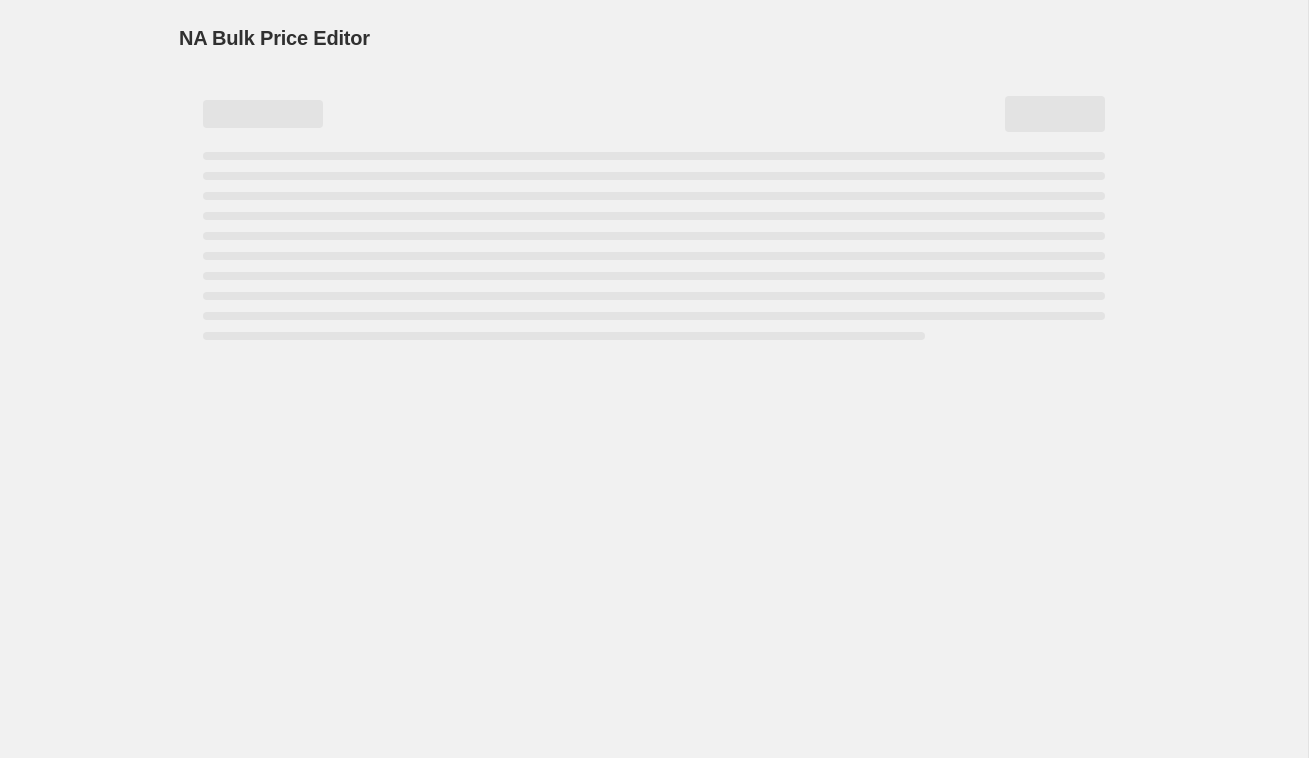 select on "remove" 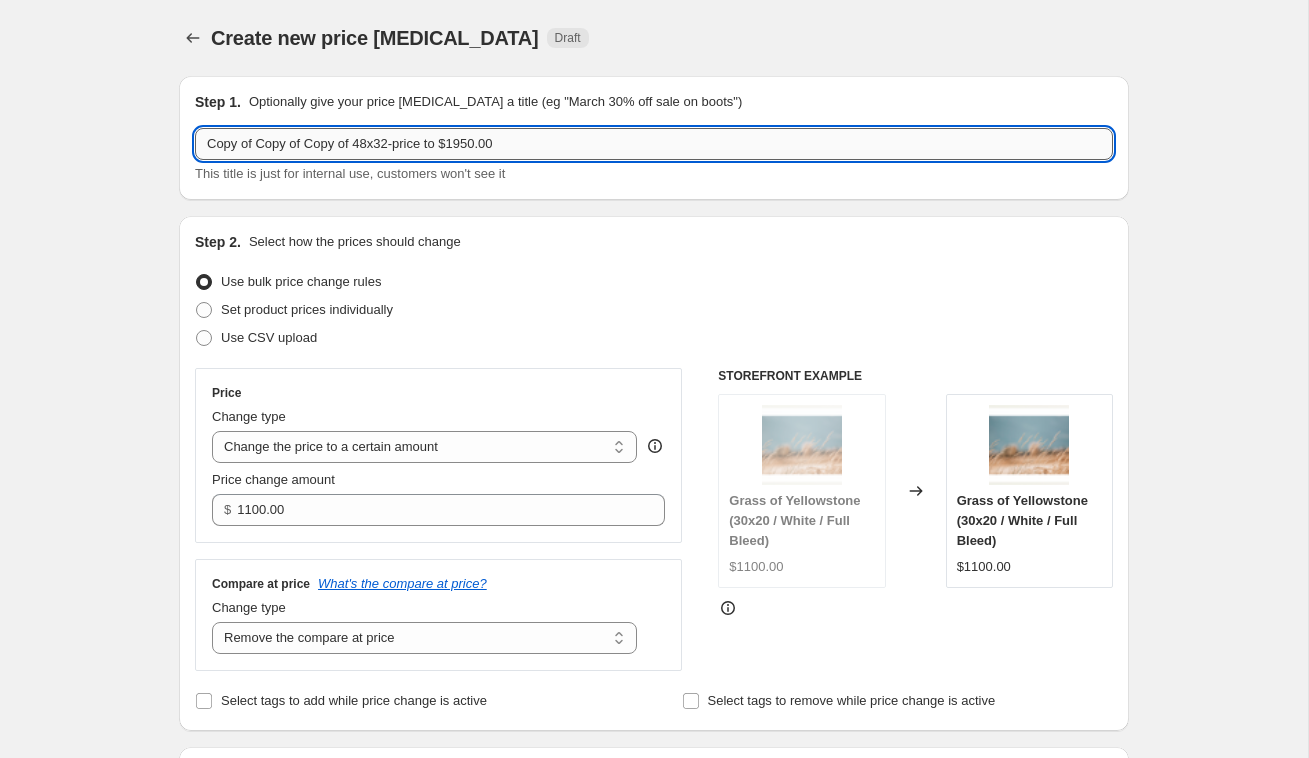 click on "Copy of Copy of Copy of 48x32-price to $1950.00" at bounding box center (654, 144) 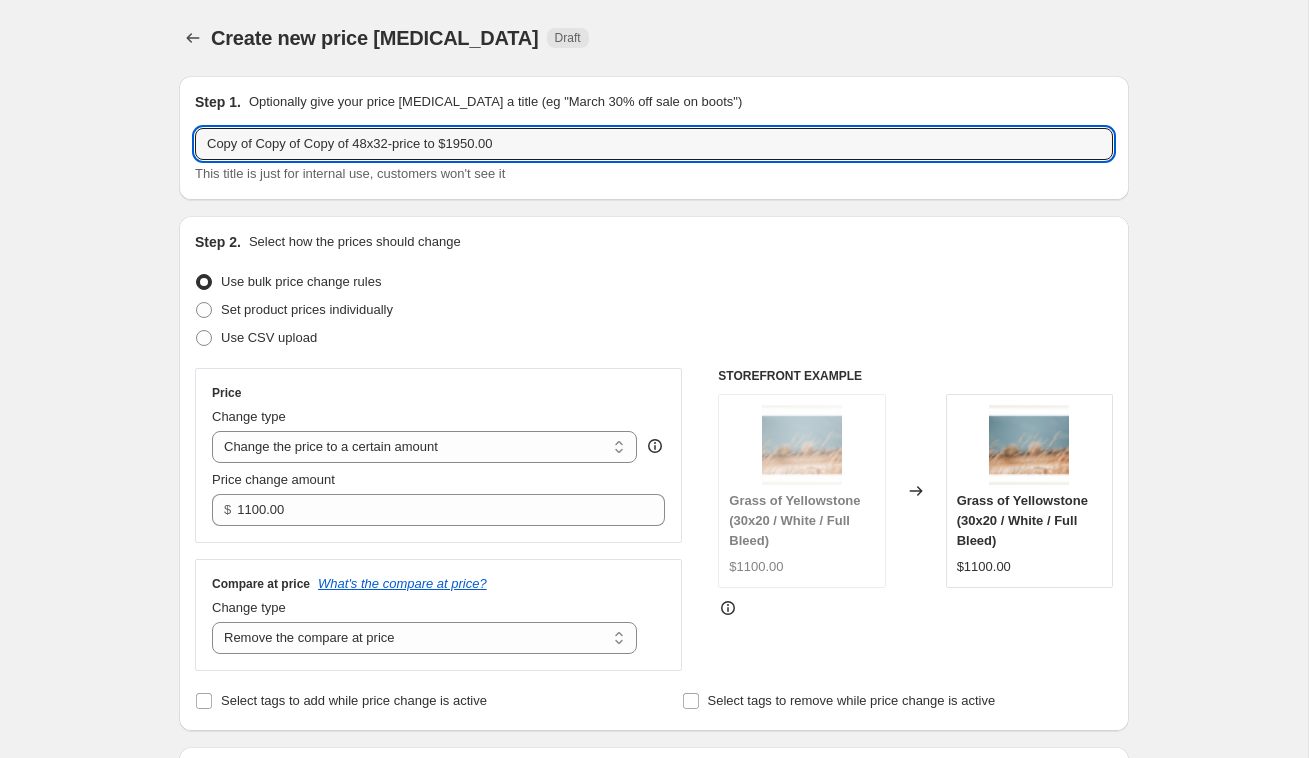 drag, startPoint x: 491, startPoint y: 145, endPoint x: 167, endPoint y: 138, distance: 324.07562 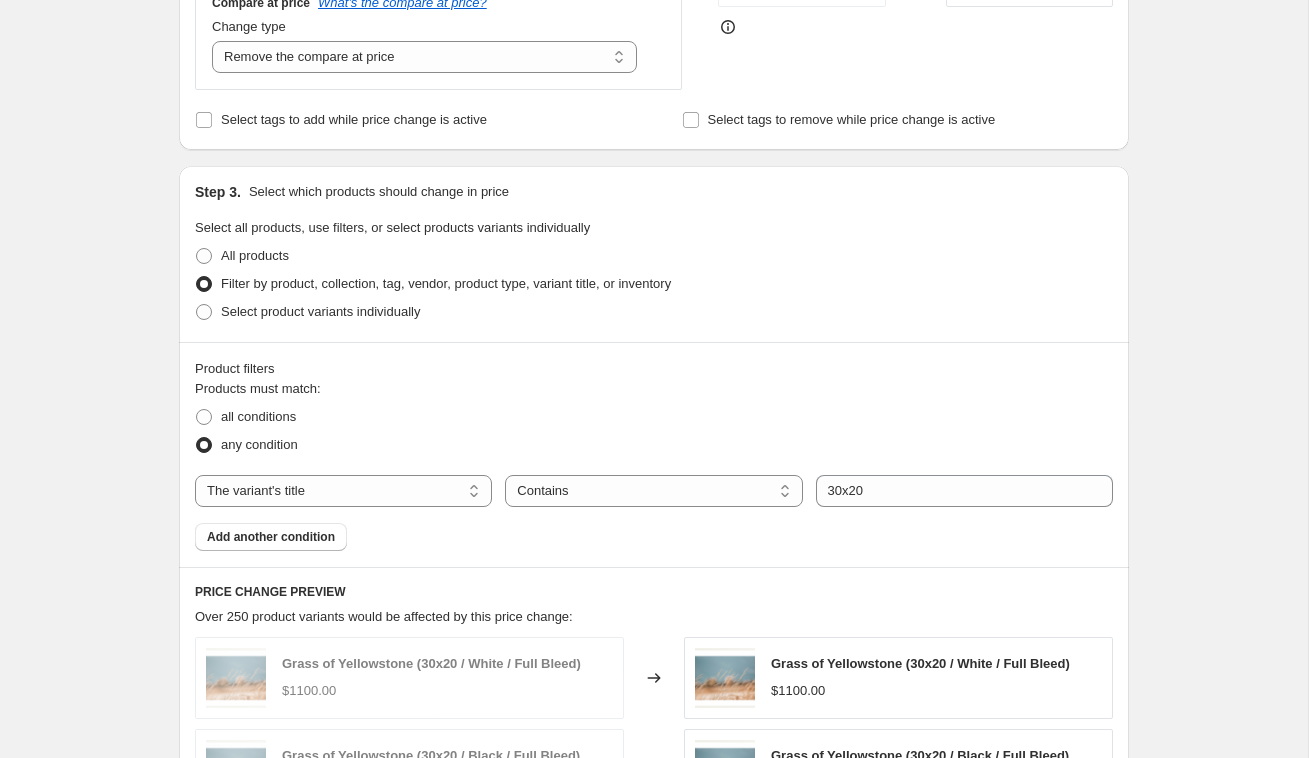 scroll, scrollTop: 585, scrollLeft: 0, axis: vertical 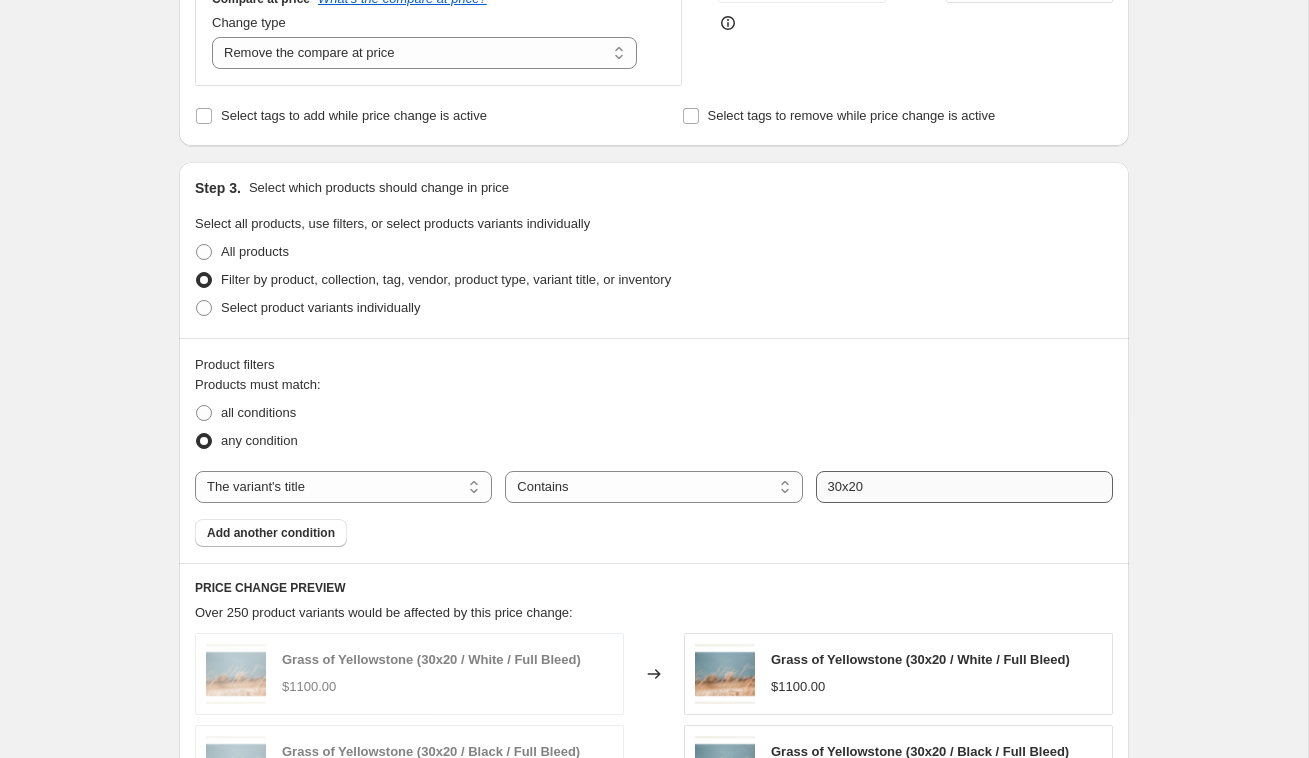 type on "20x30-$1100.00-price change" 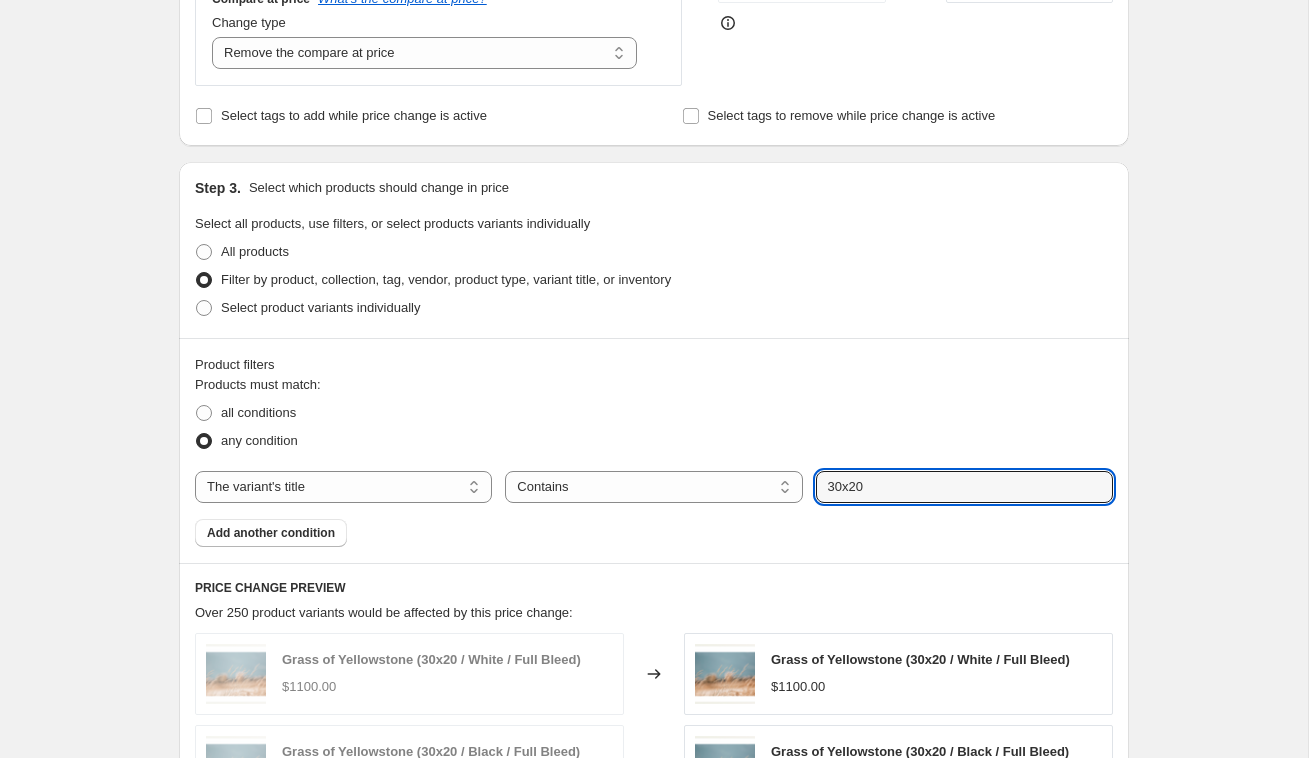 drag, startPoint x: 871, startPoint y: 489, endPoint x: 810, endPoint y: 484, distance: 61.204575 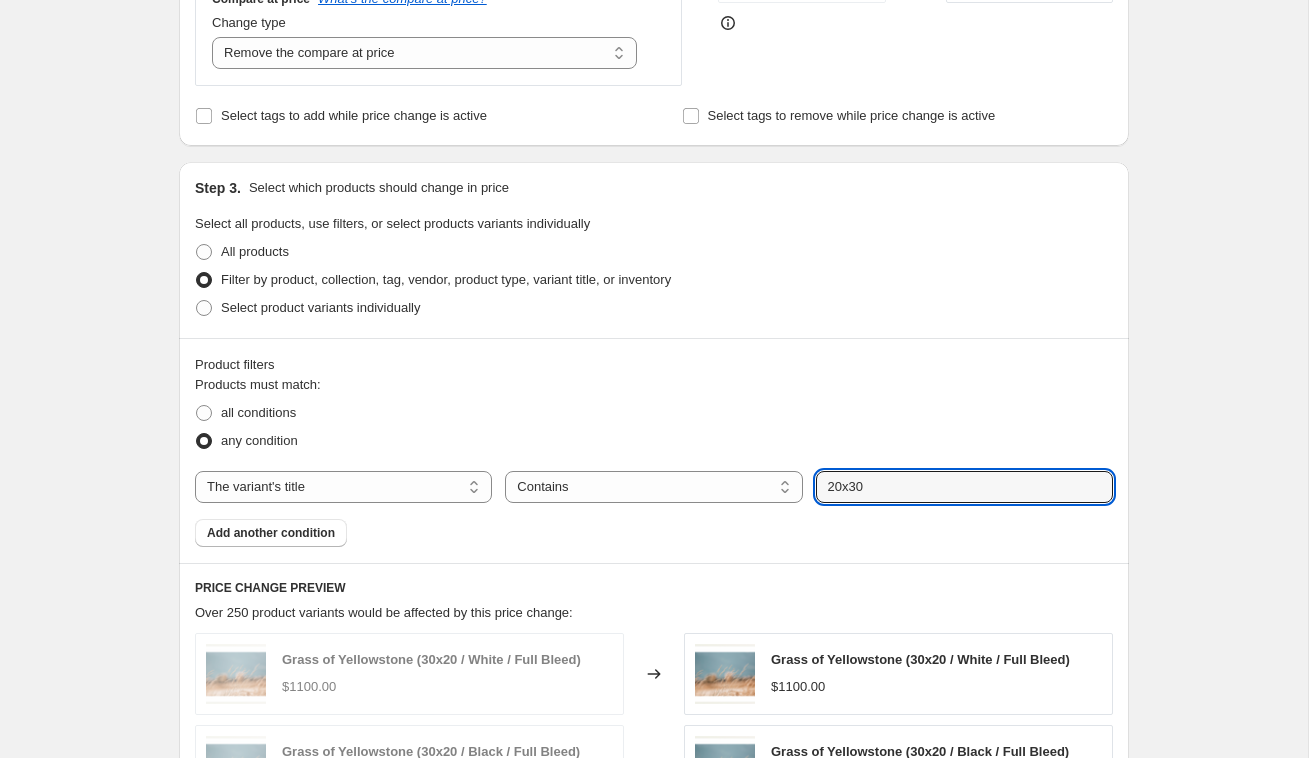type on "20x30" 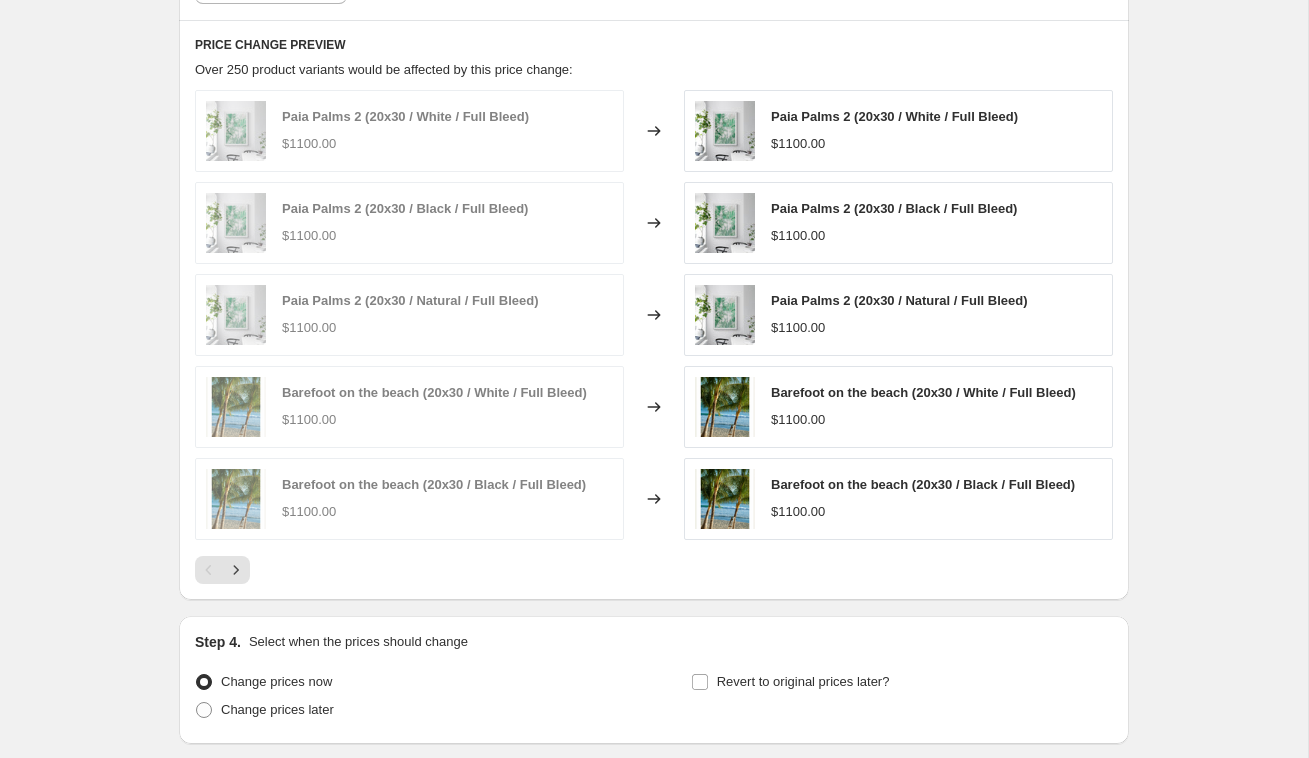 scroll, scrollTop: 1129, scrollLeft: 0, axis: vertical 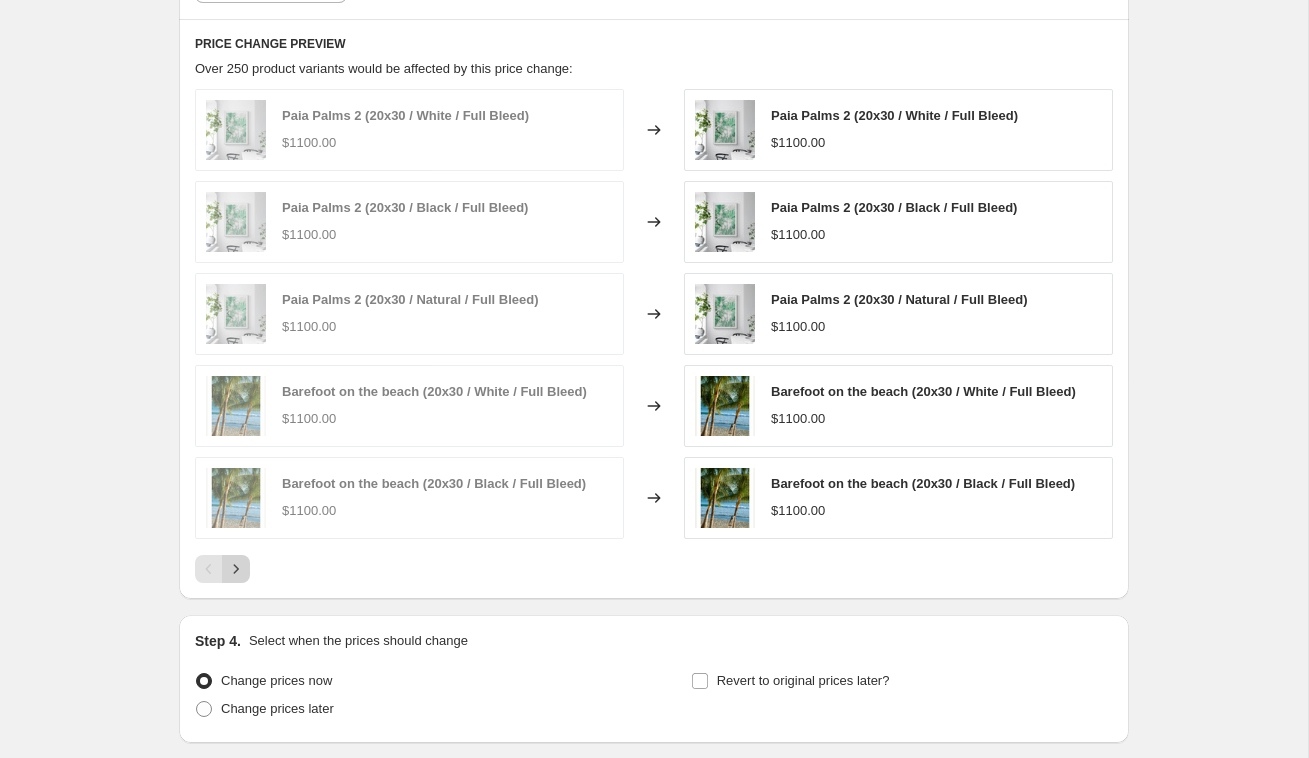 click 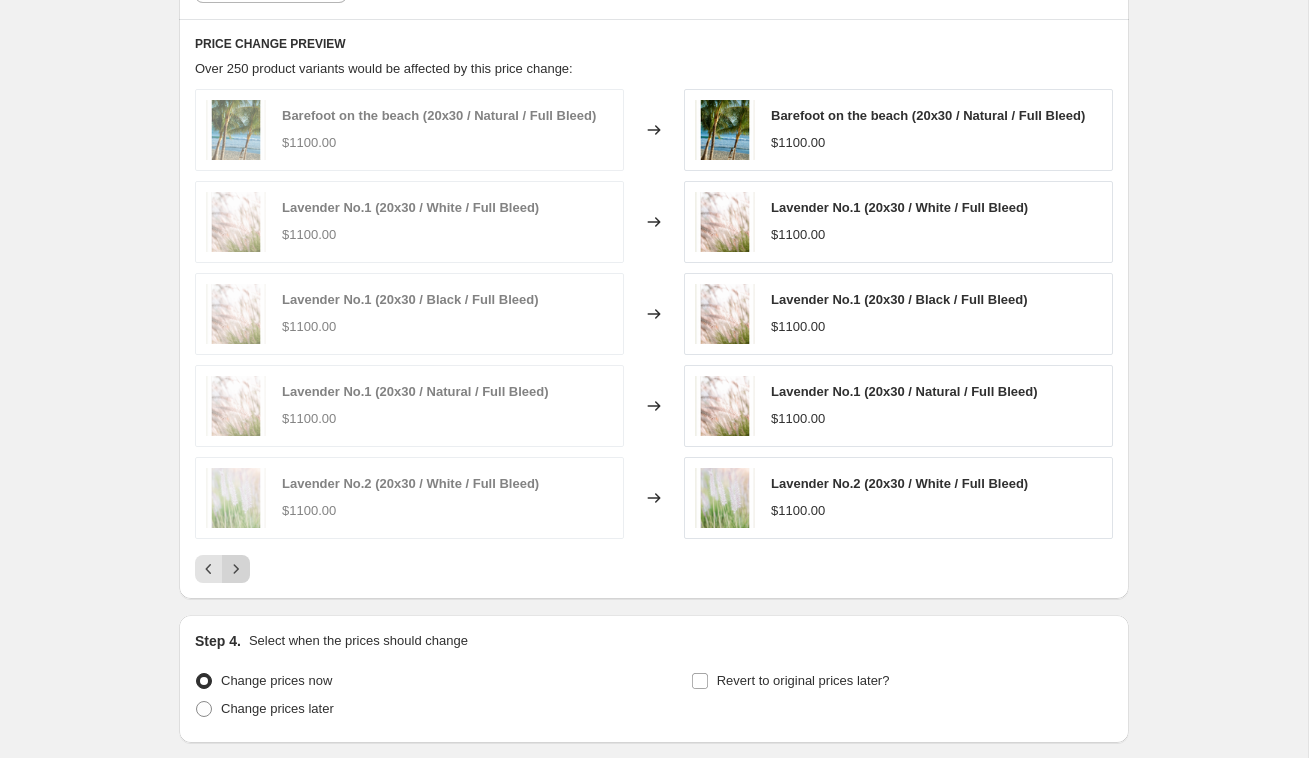 click 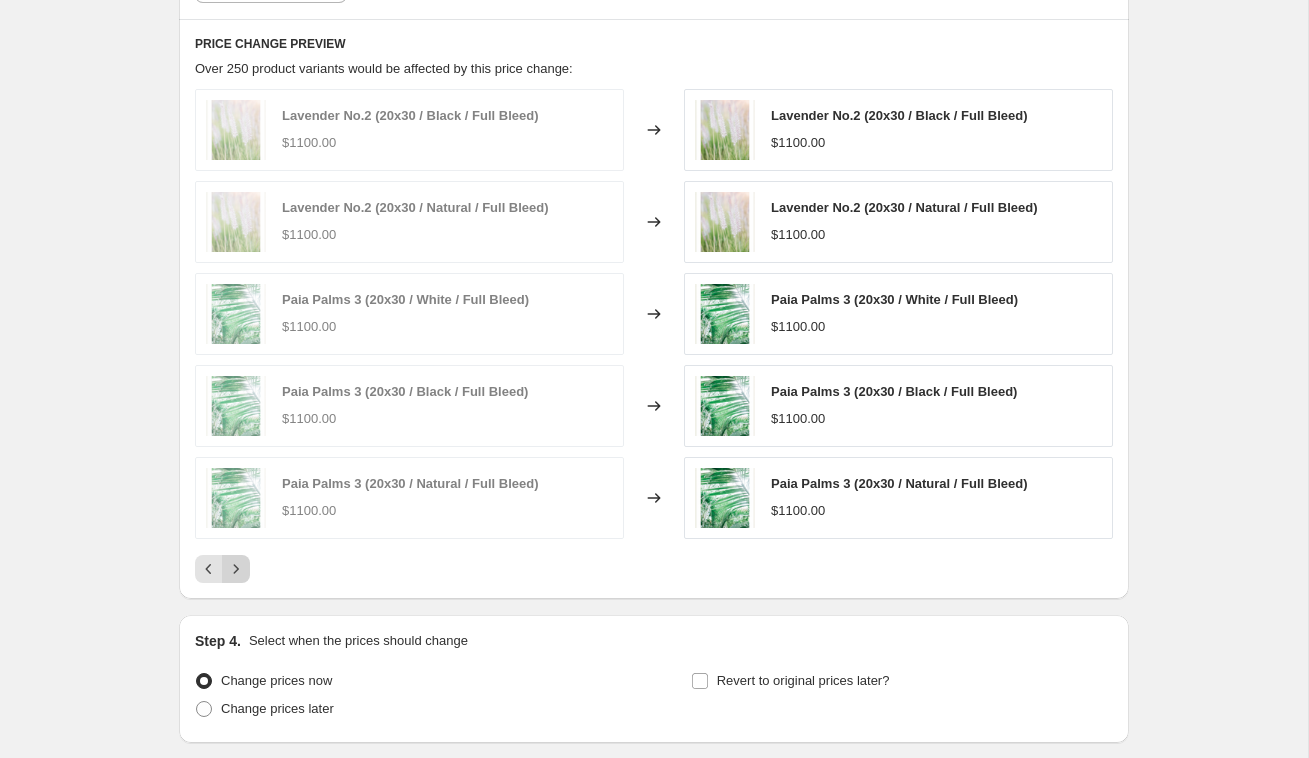 click 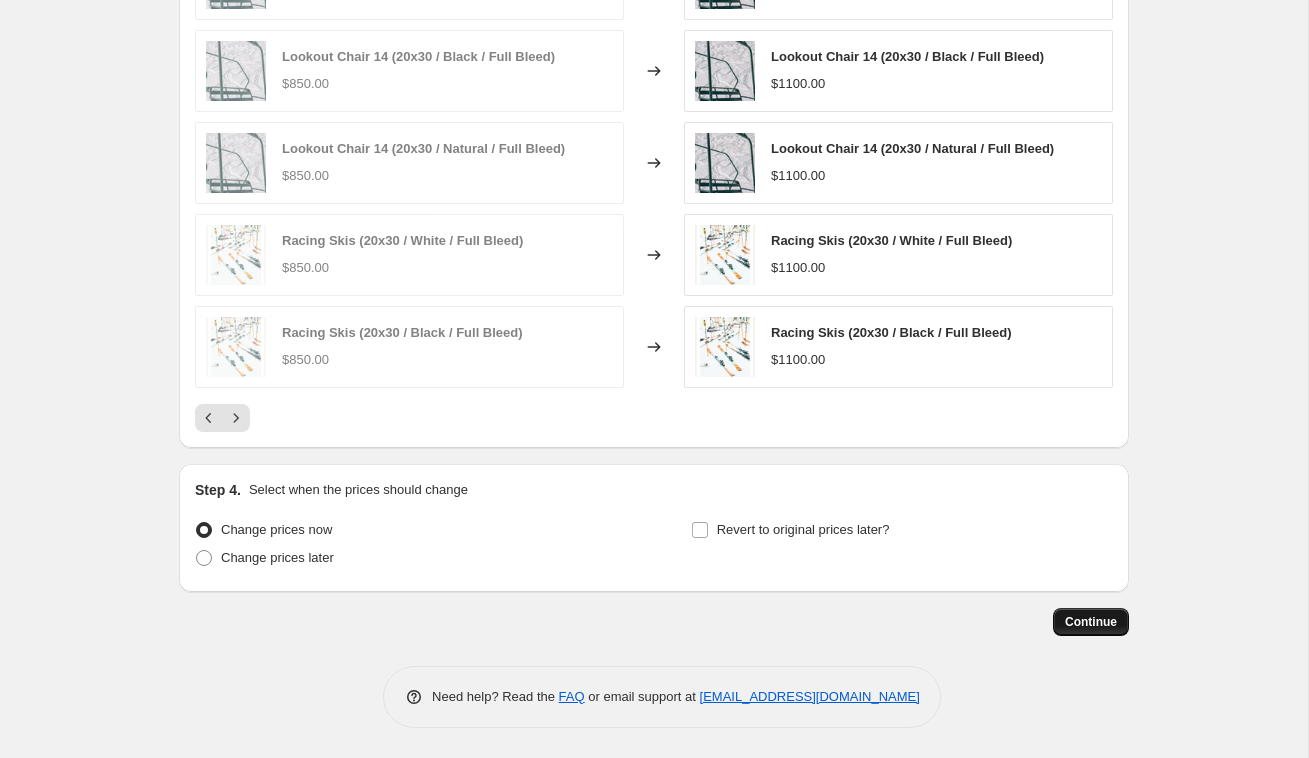 scroll, scrollTop: 1280, scrollLeft: 0, axis: vertical 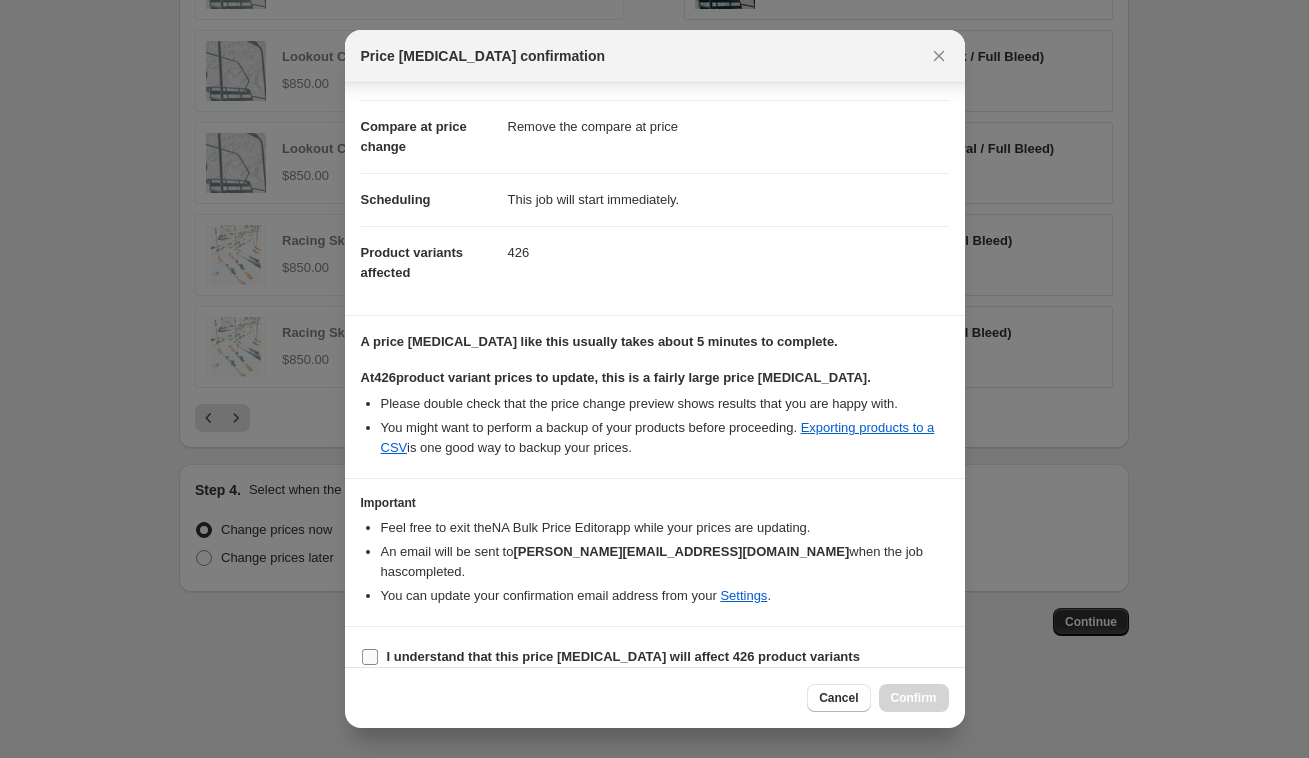 drag, startPoint x: 376, startPoint y: 633, endPoint x: 411, endPoint y: 639, distance: 35.510563 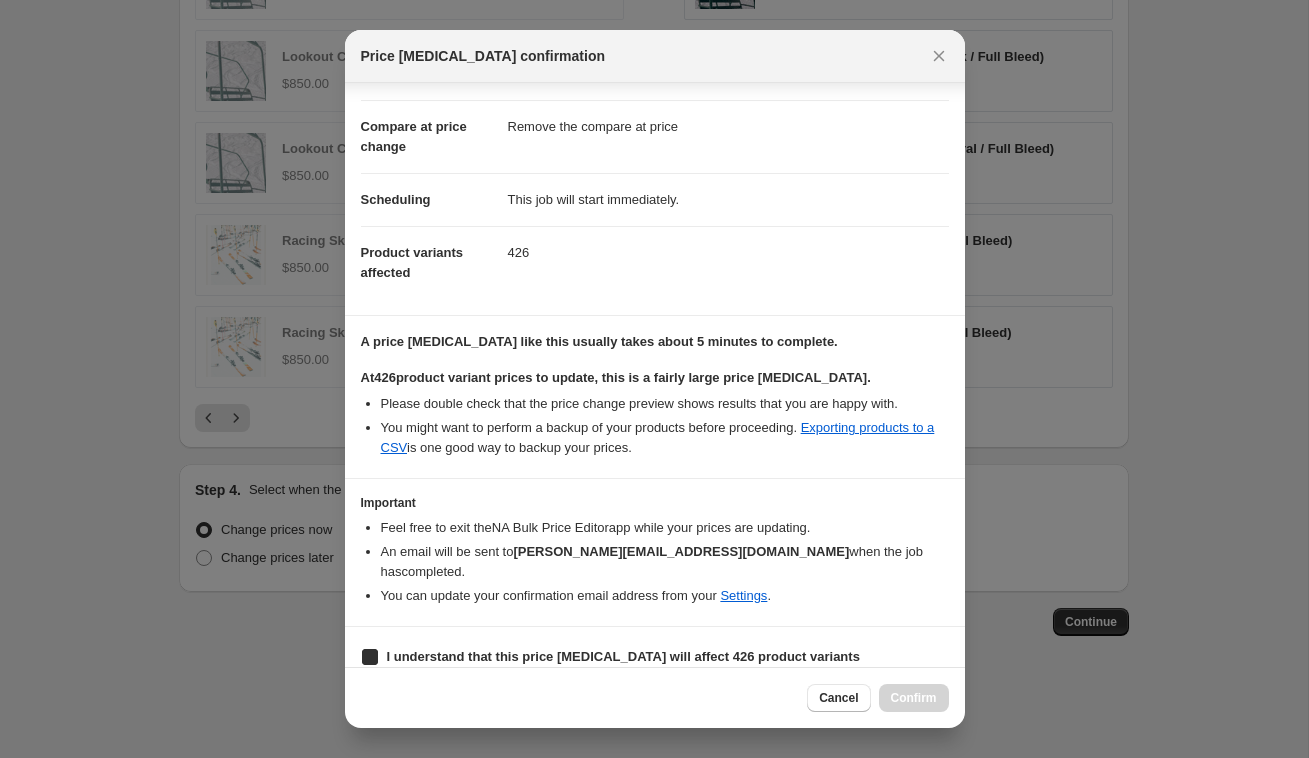 checkbox on "true" 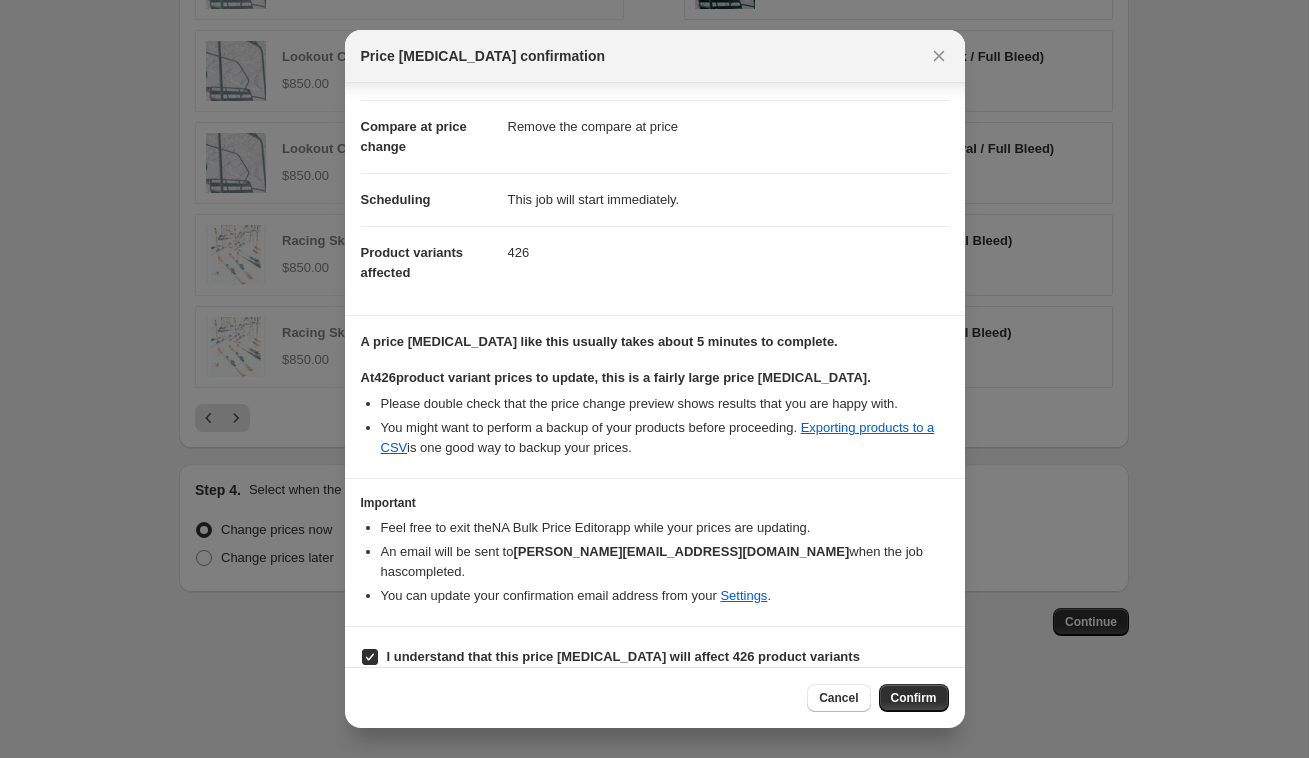click on "Confirm" at bounding box center [914, 698] 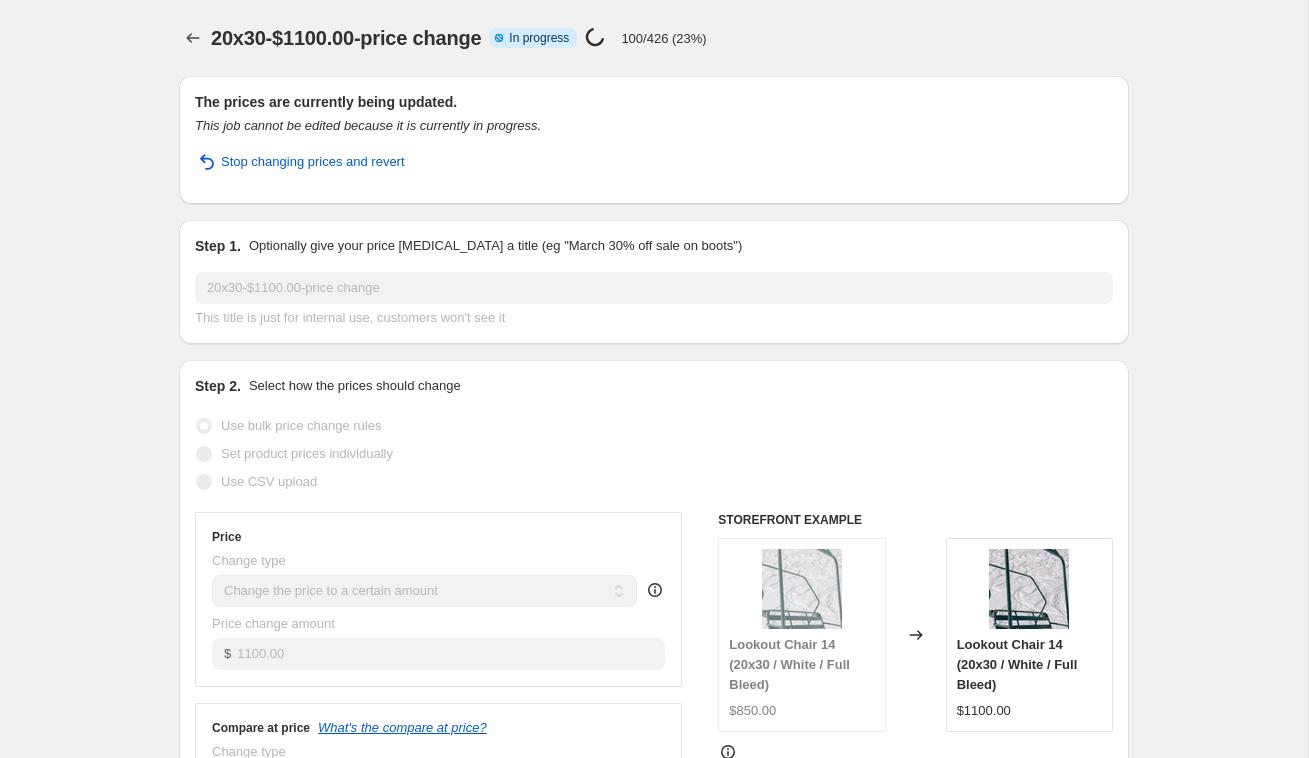 scroll, scrollTop: 0, scrollLeft: 0, axis: both 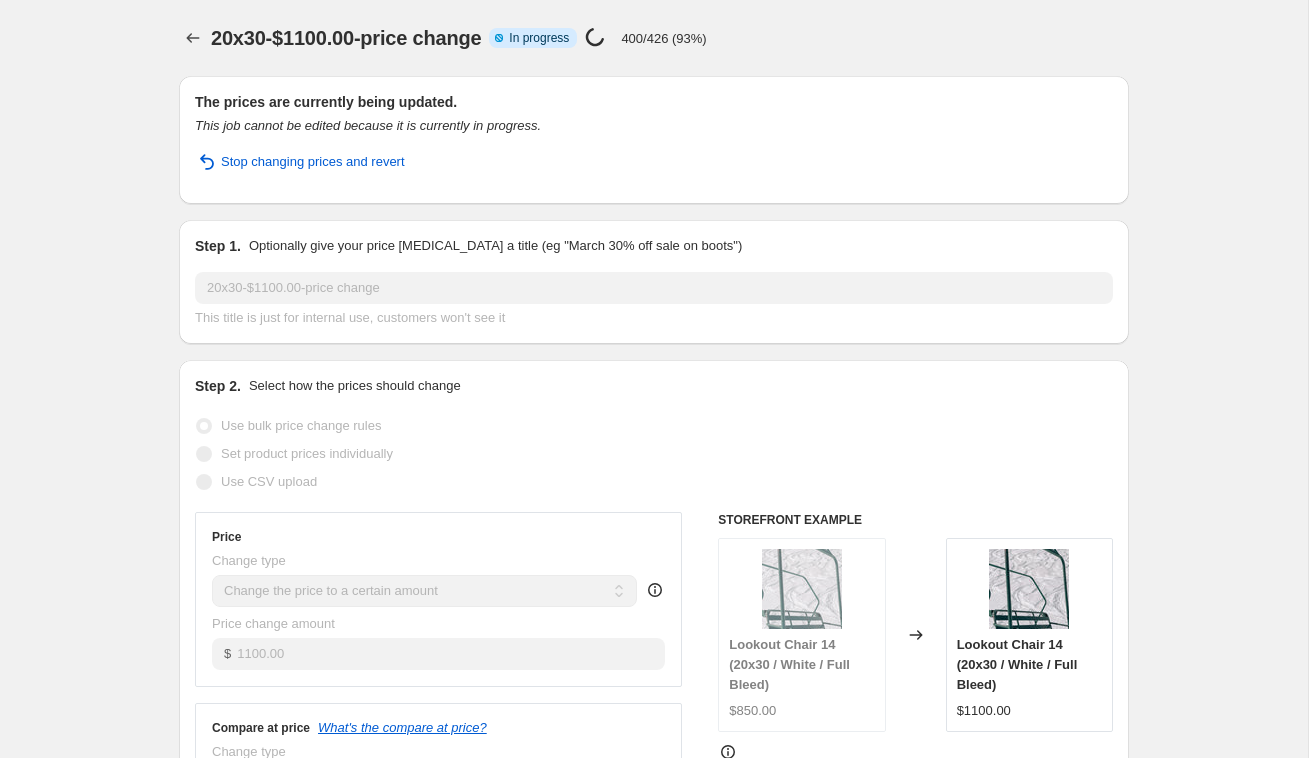 select on "remove" 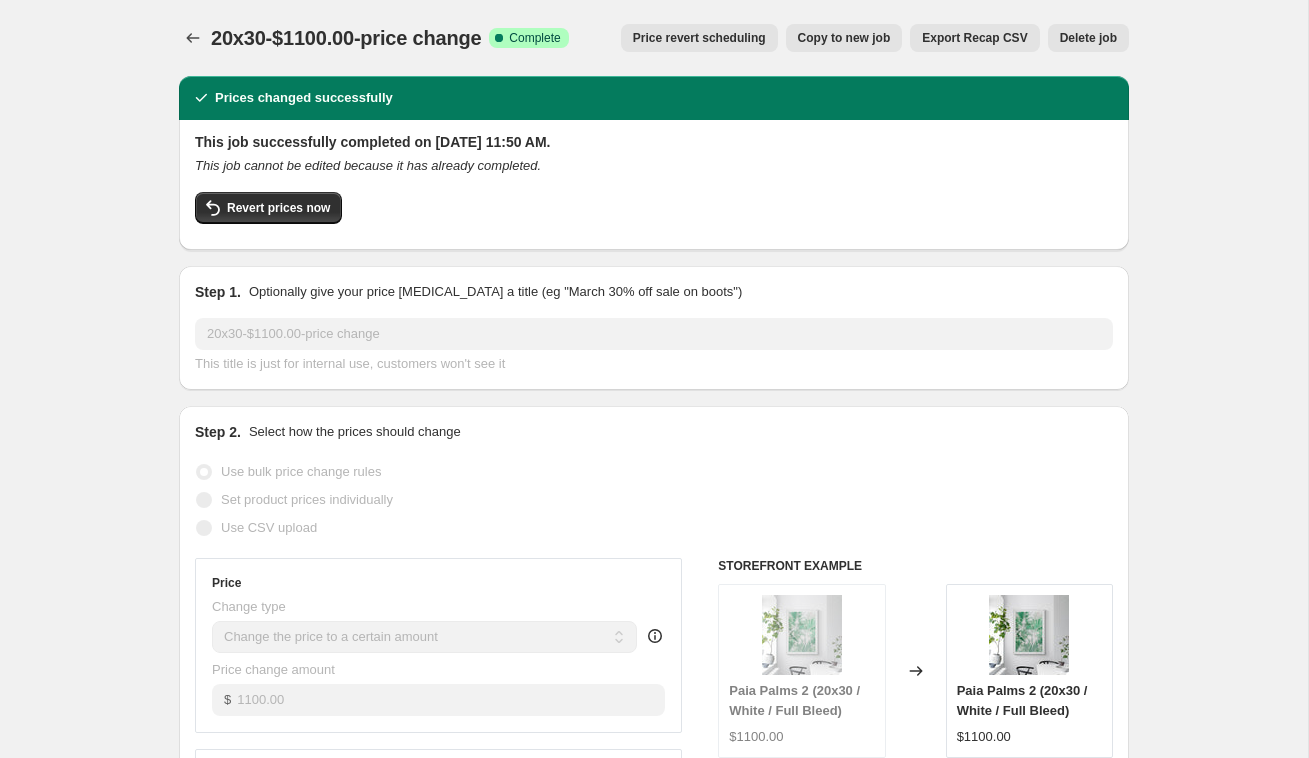 scroll, scrollTop: 1, scrollLeft: 0, axis: vertical 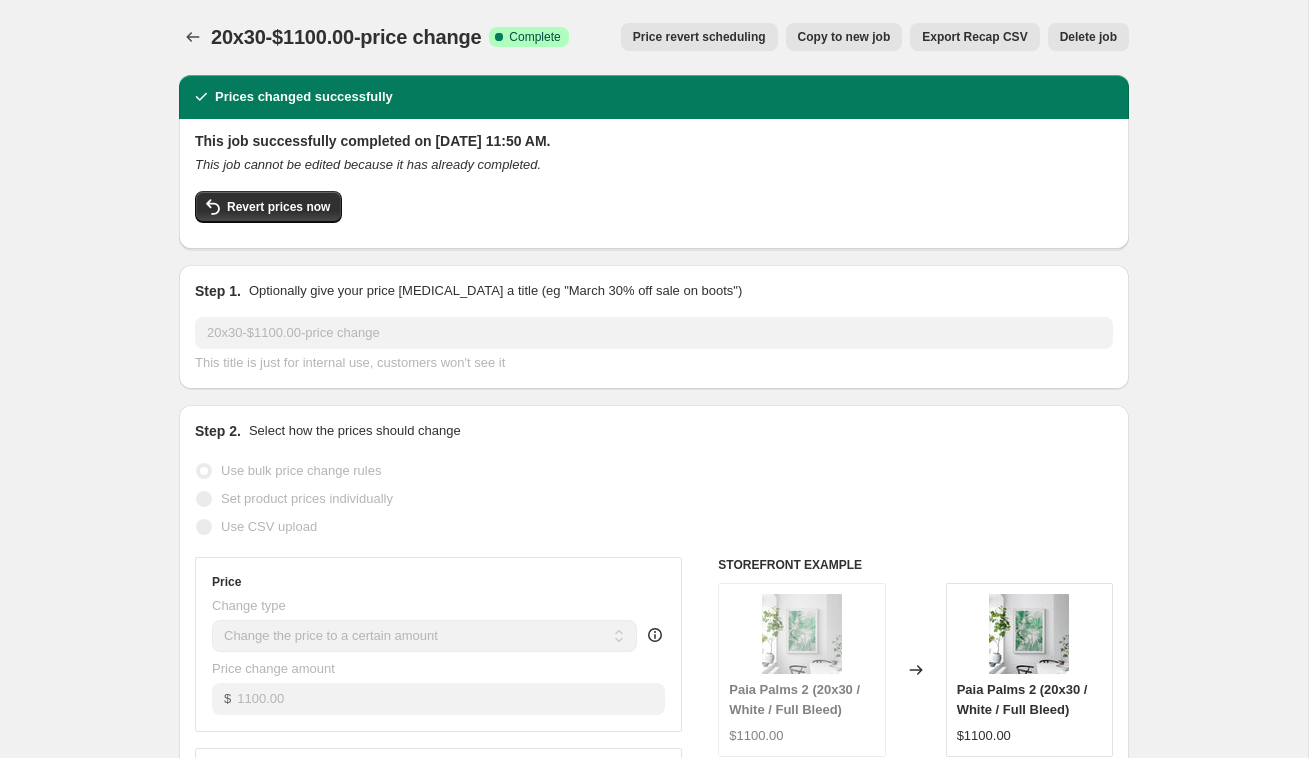 click on "Copy to new job" at bounding box center (844, 37) 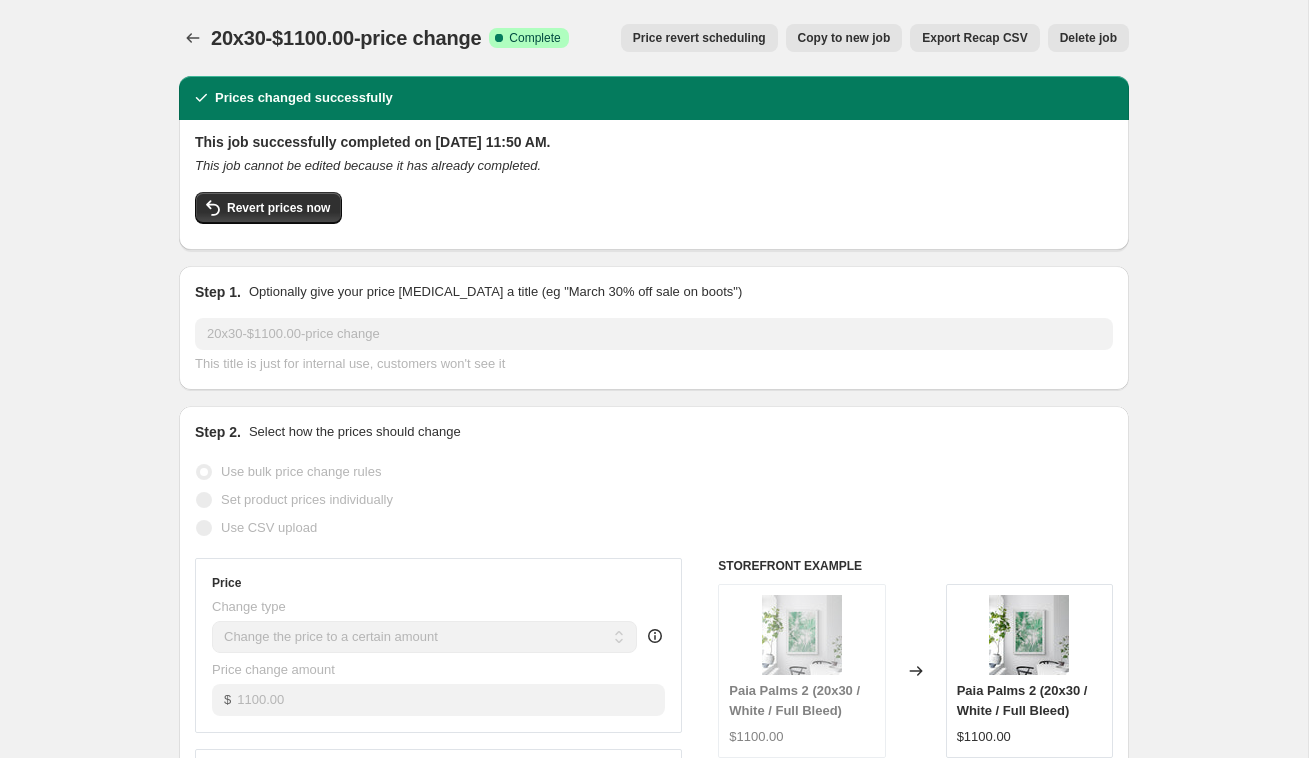 select on "remove" 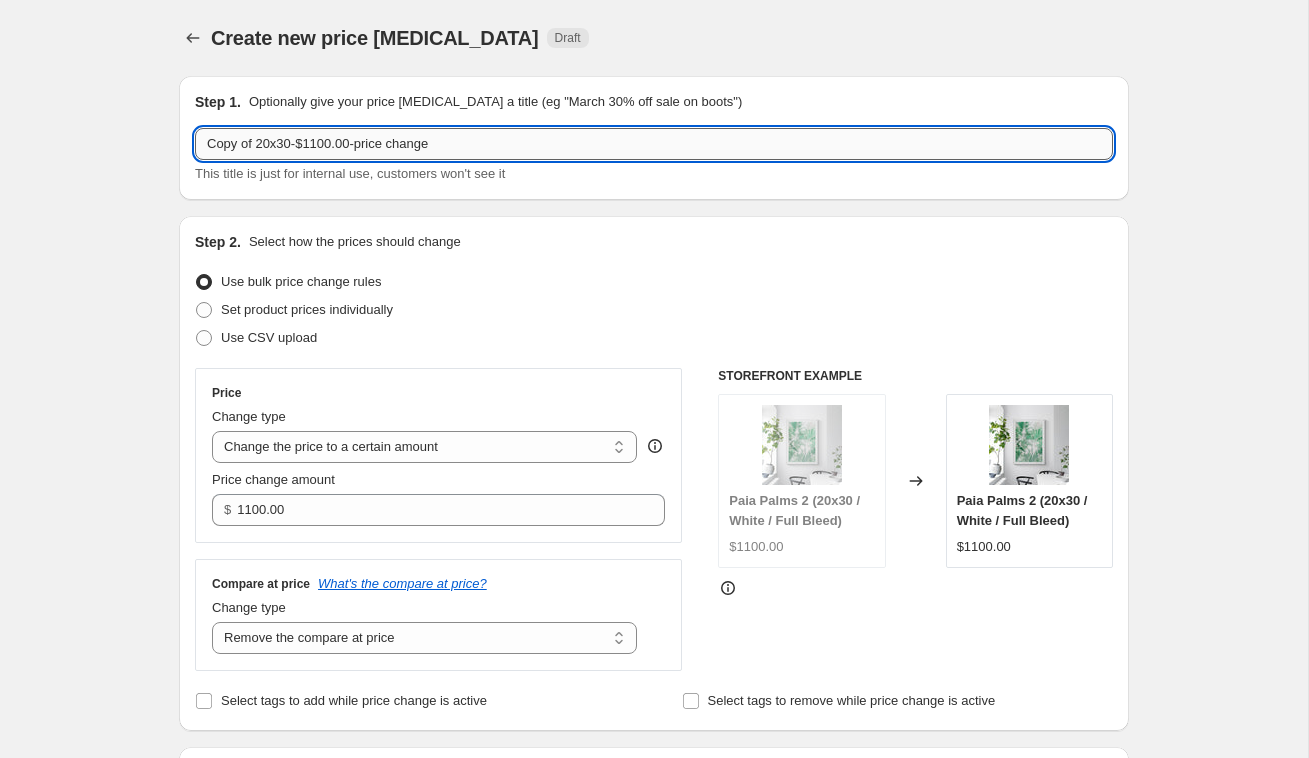 click on "Copy of 20x30-$1100.00-price change" at bounding box center [654, 144] 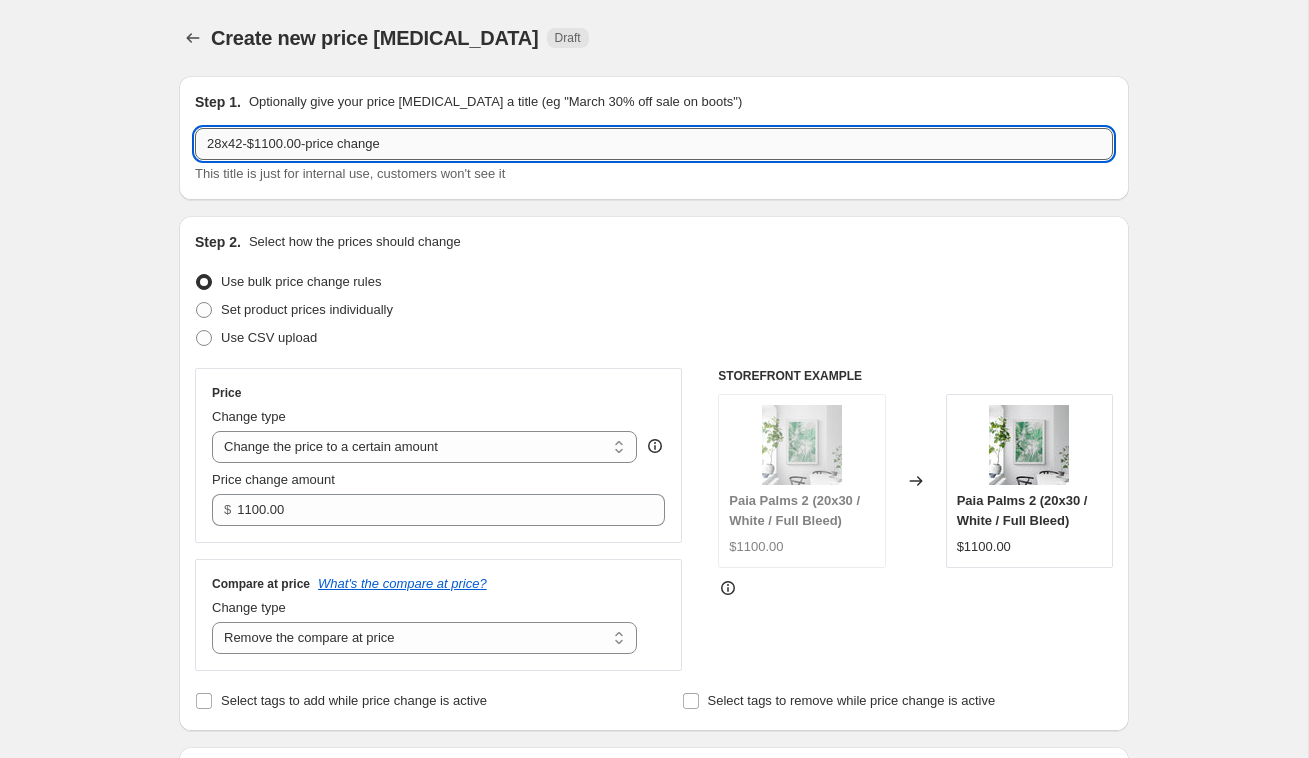 drag, startPoint x: 268, startPoint y: 145, endPoint x: 289, endPoint y: 146, distance: 21.023796 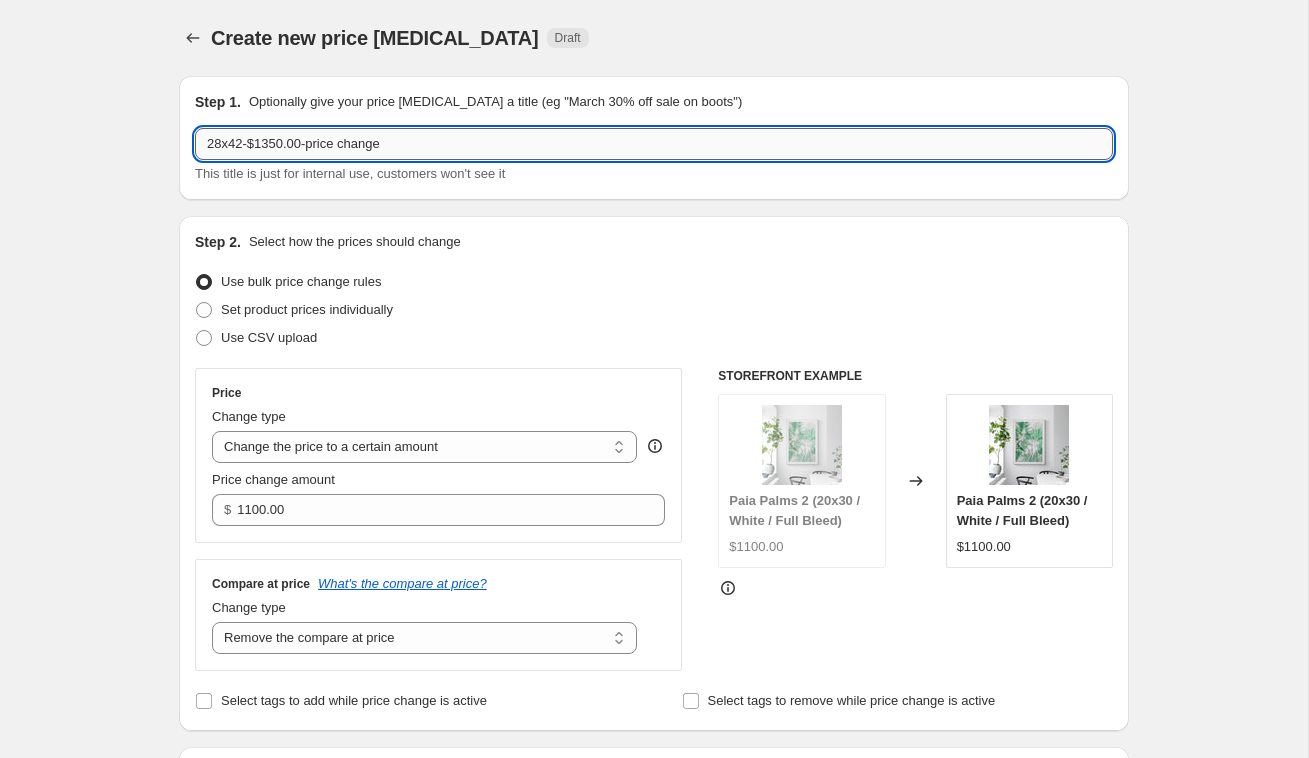 click on "28x42-$1350.00-price change" at bounding box center (654, 144) 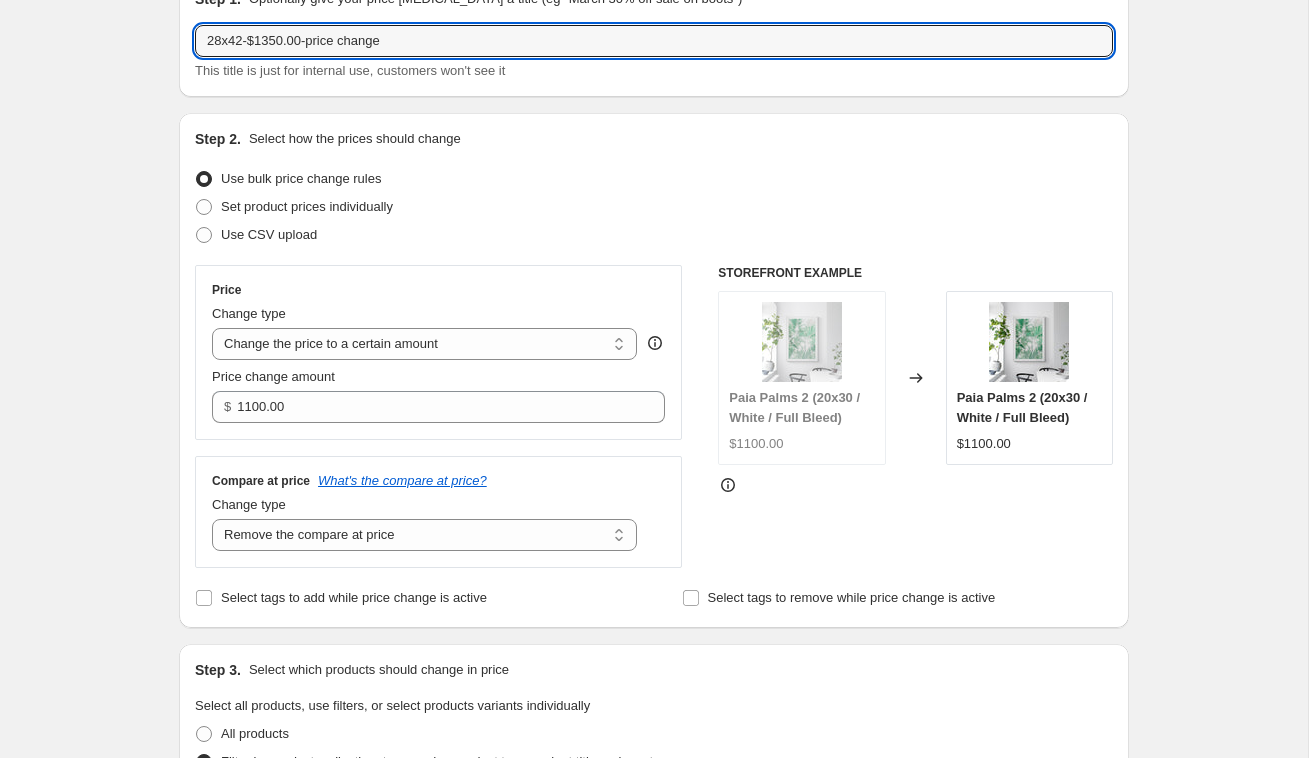 scroll, scrollTop: 150, scrollLeft: 0, axis: vertical 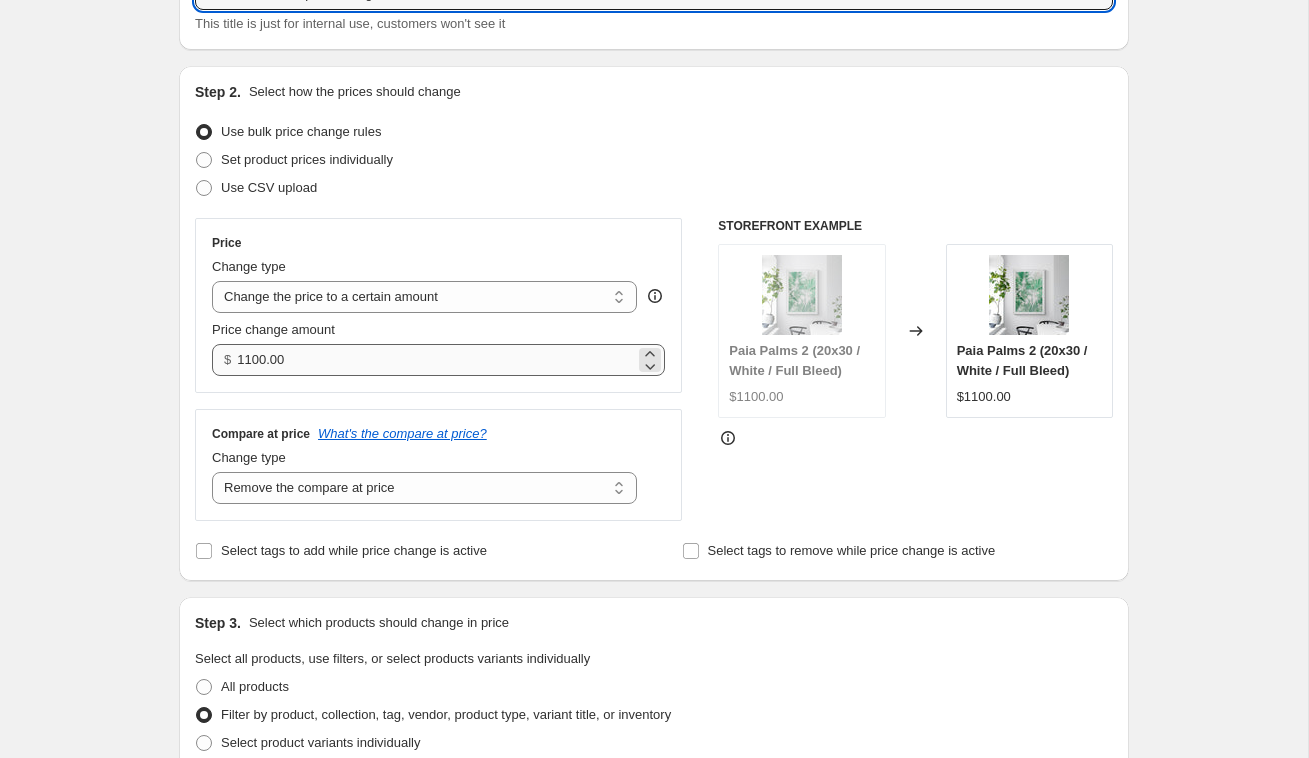 type on "28x42-$1350.00-price change" 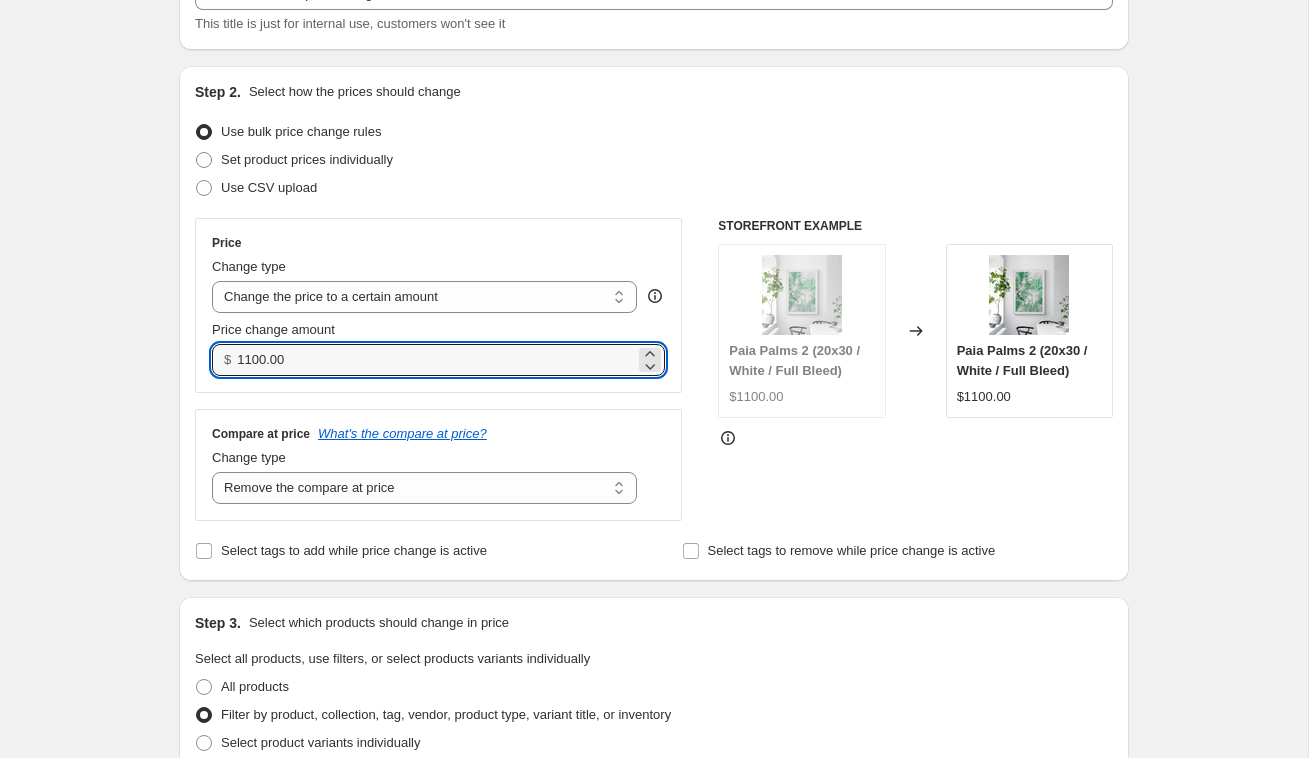 drag, startPoint x: 334, startPoint y: 369, endPoint x: 234, endPoint y: 365, distance: 100.07997 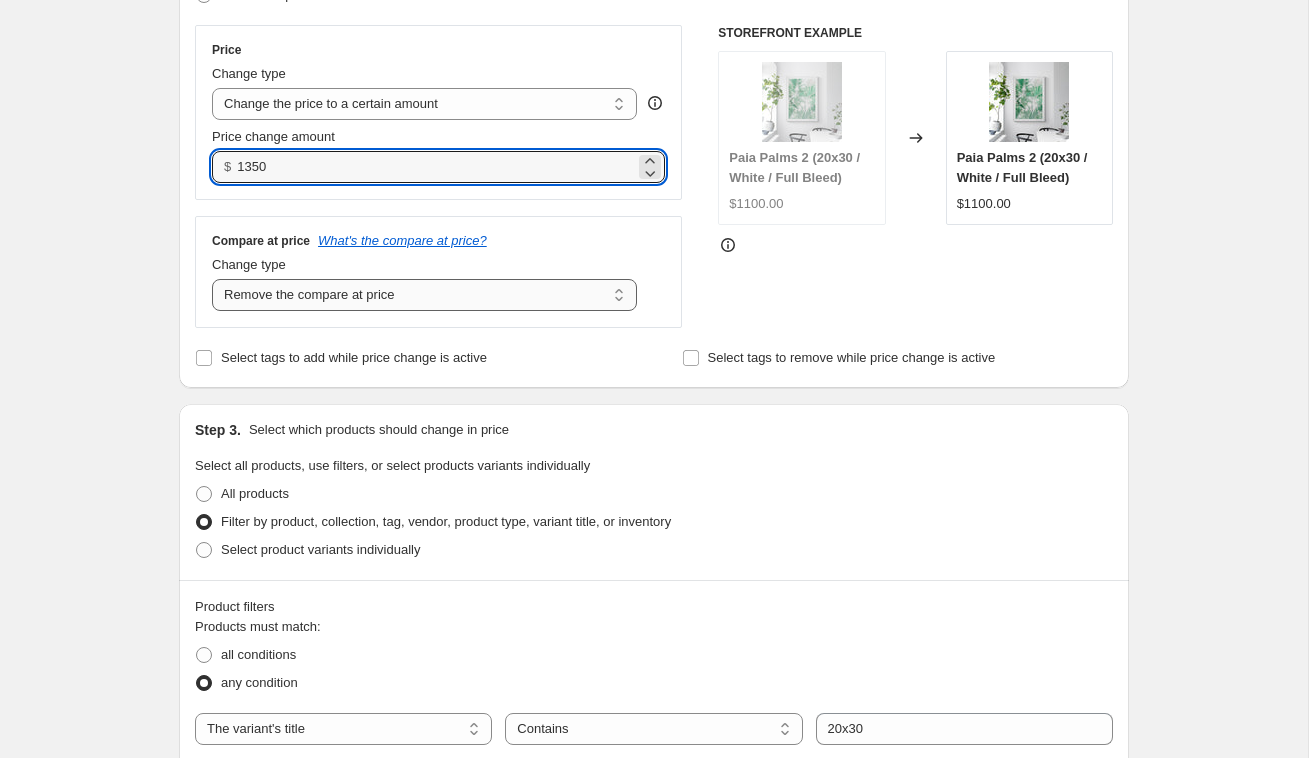 scroll, scrollTop: 367, scrollLeft: 0, axis: vertical 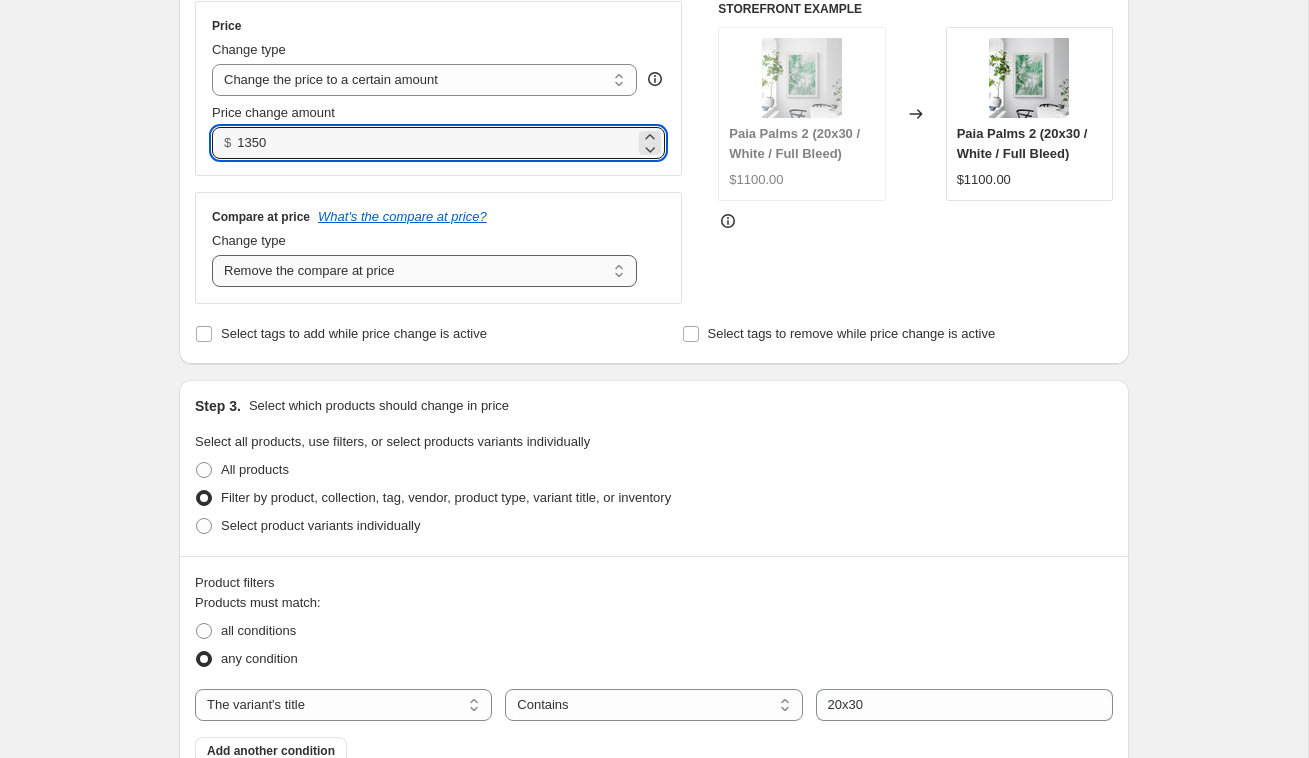type on "1350.00" 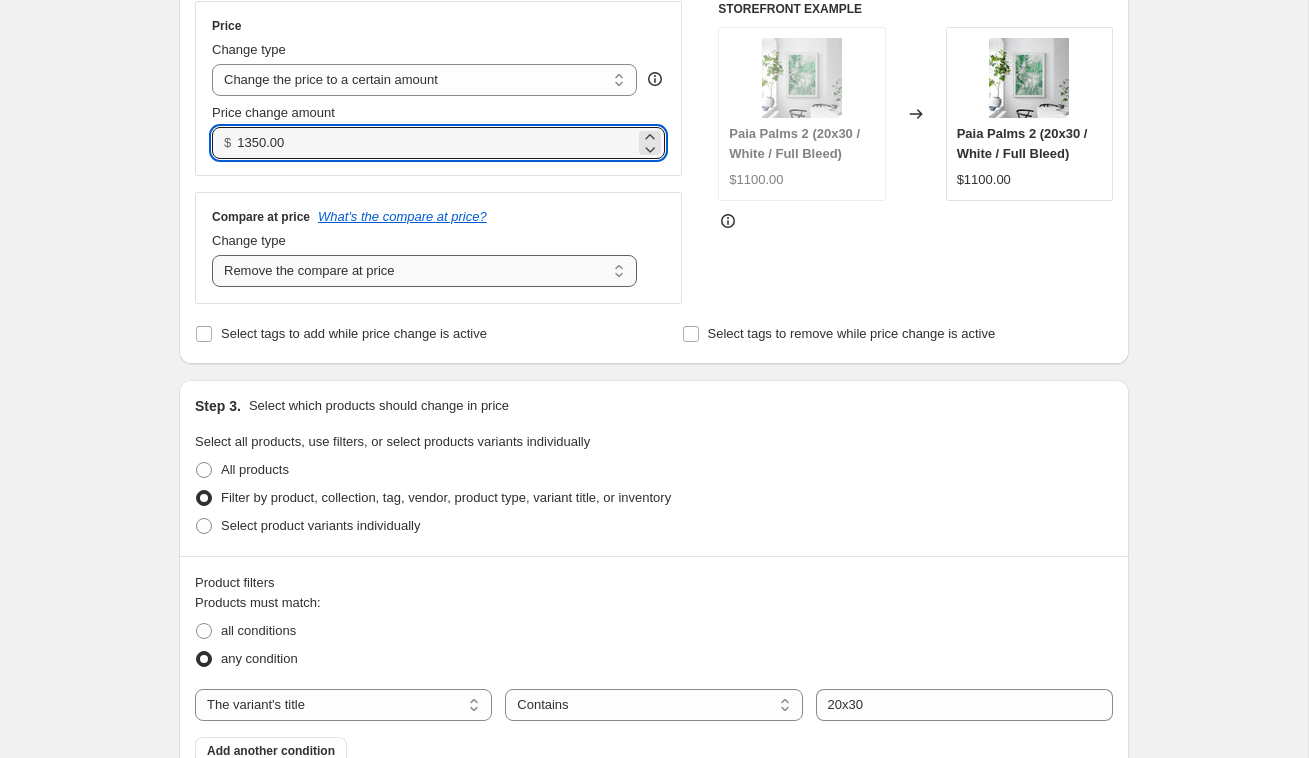 click on "Filter by product, collection, tag, vendor, product type, variant title, or inventory" at bounding box center (446, 497) 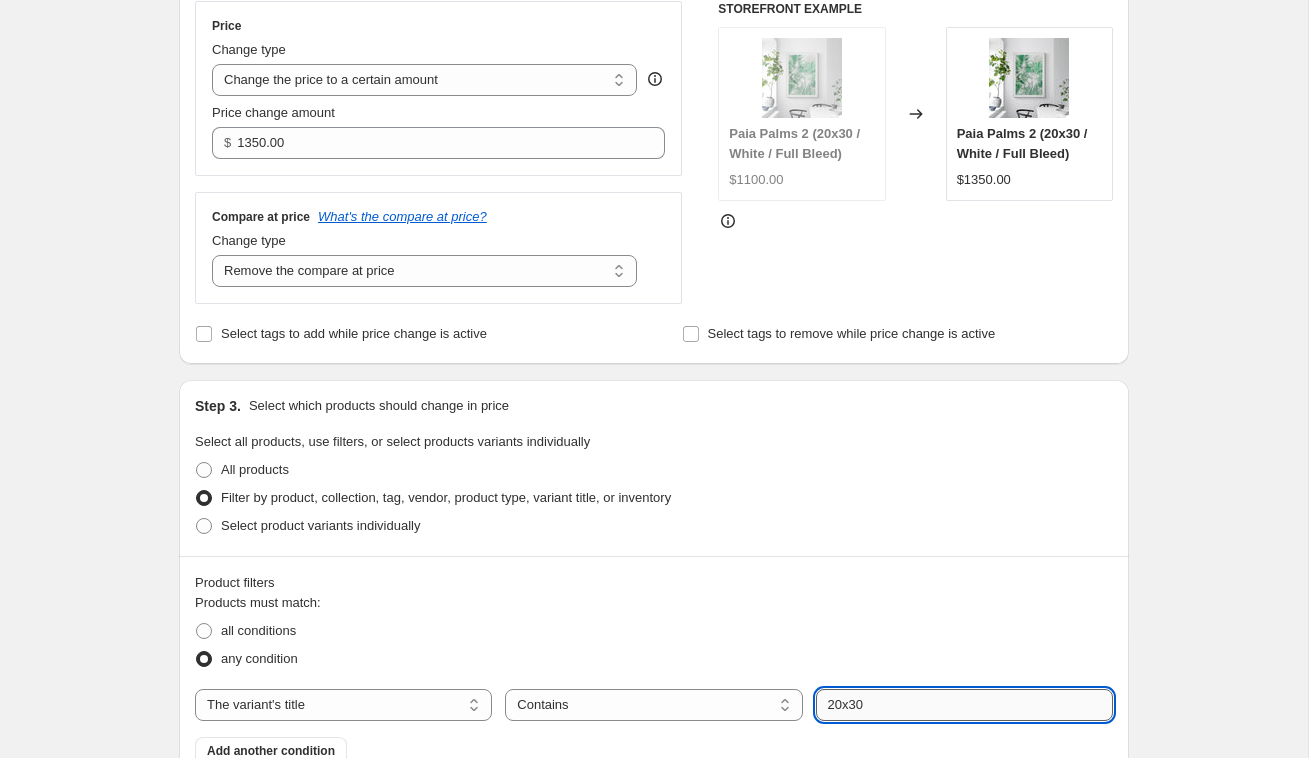 drag, startPoint x: 899, startPoint y: 706, endPoint x: 818, endPoint y: 699, distance: 81.3019 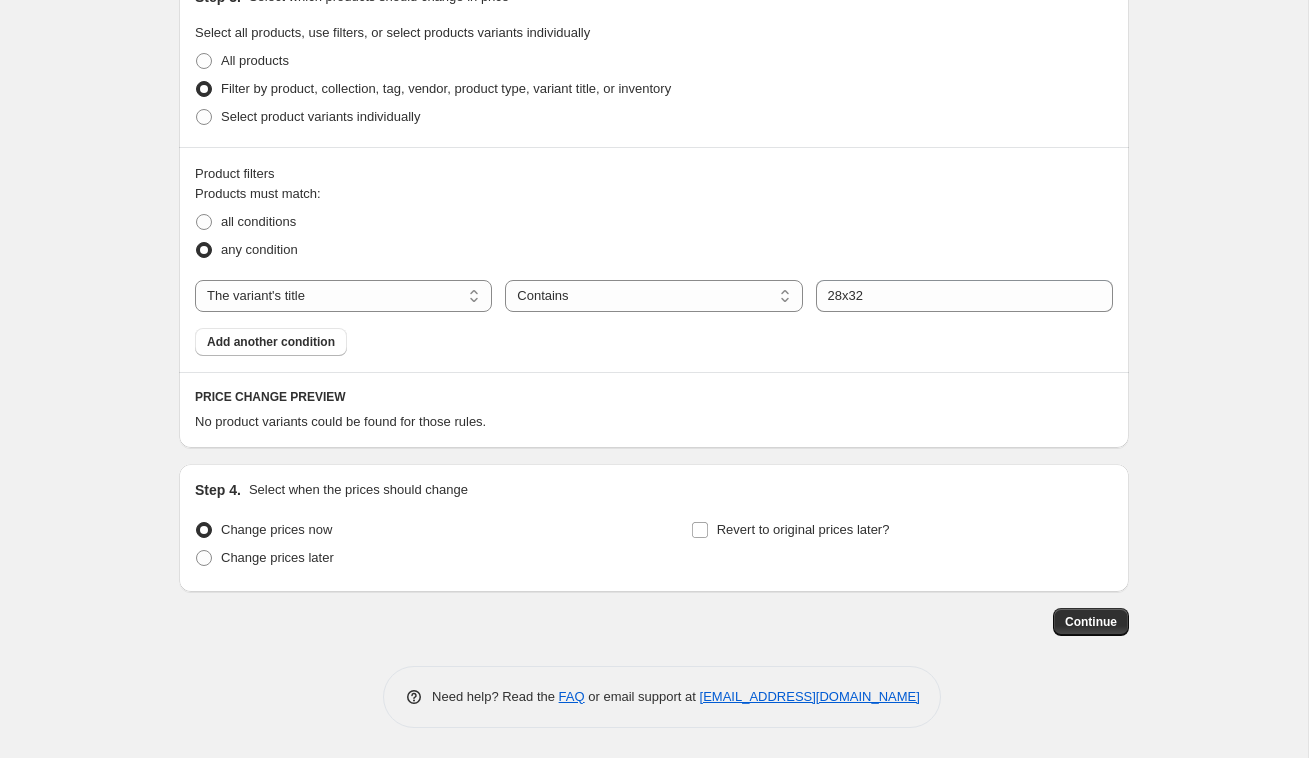scroll, scrollTop: 767, scrollLeft: 0, axis: vertical 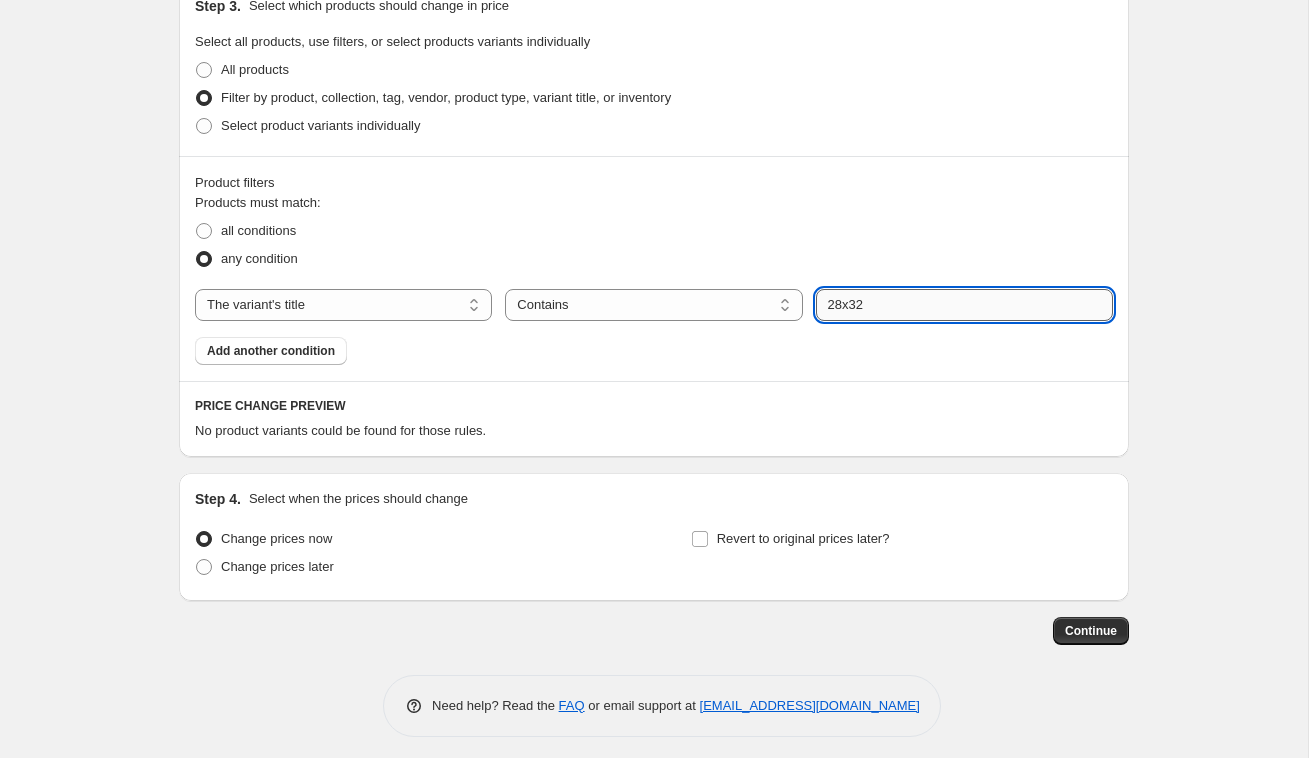 click on "28x32" at bounding box center (964, 305) 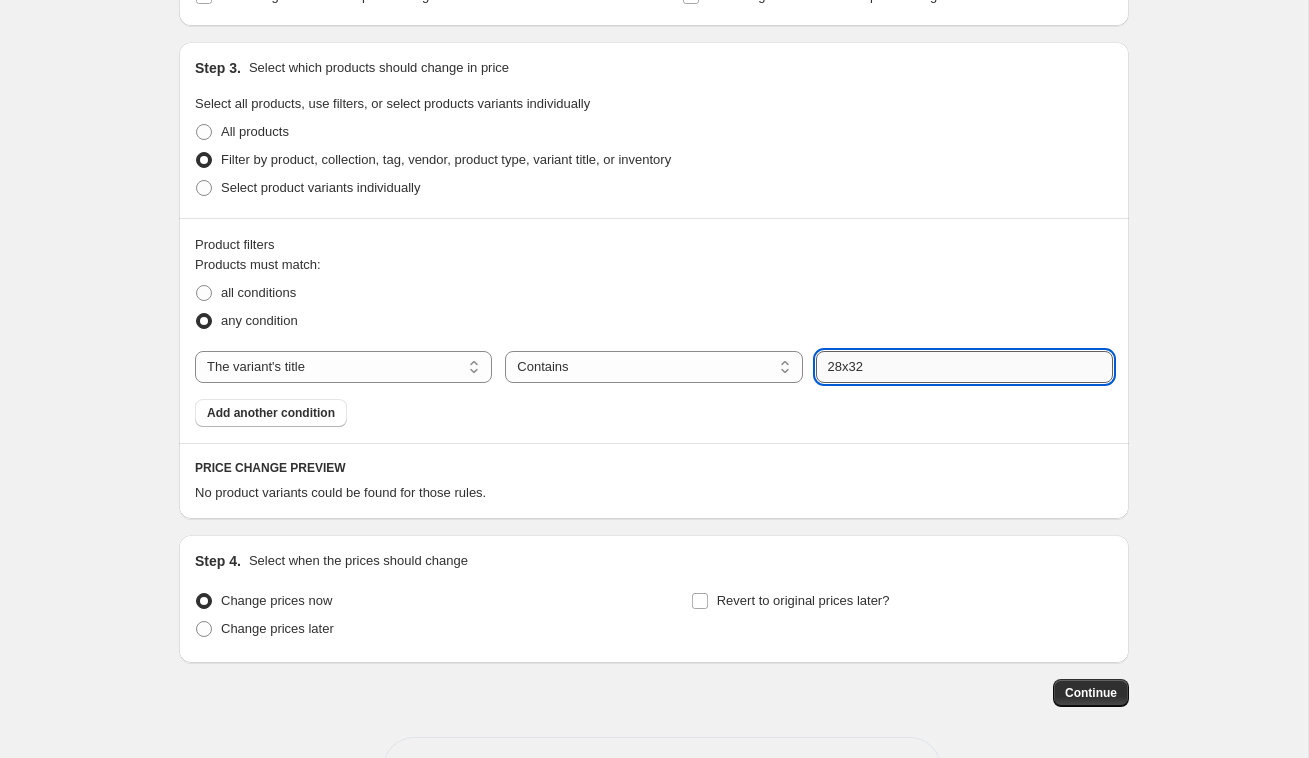scroll, scrollTop: 709, scrollLeft: 0, axis: vertical 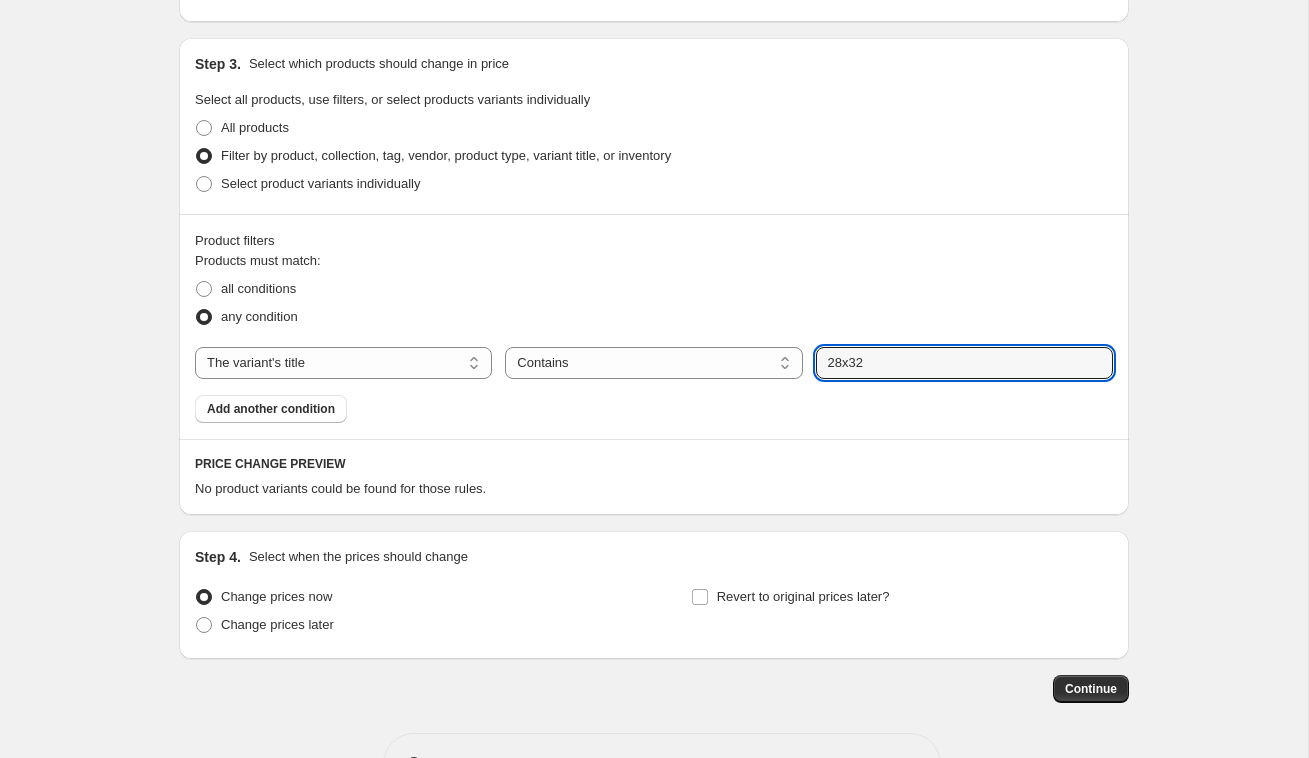 drag, startPoint x: 827, startPoint y: 361, endPoint x: 856, endPoint y: 382, distance: 35.805027 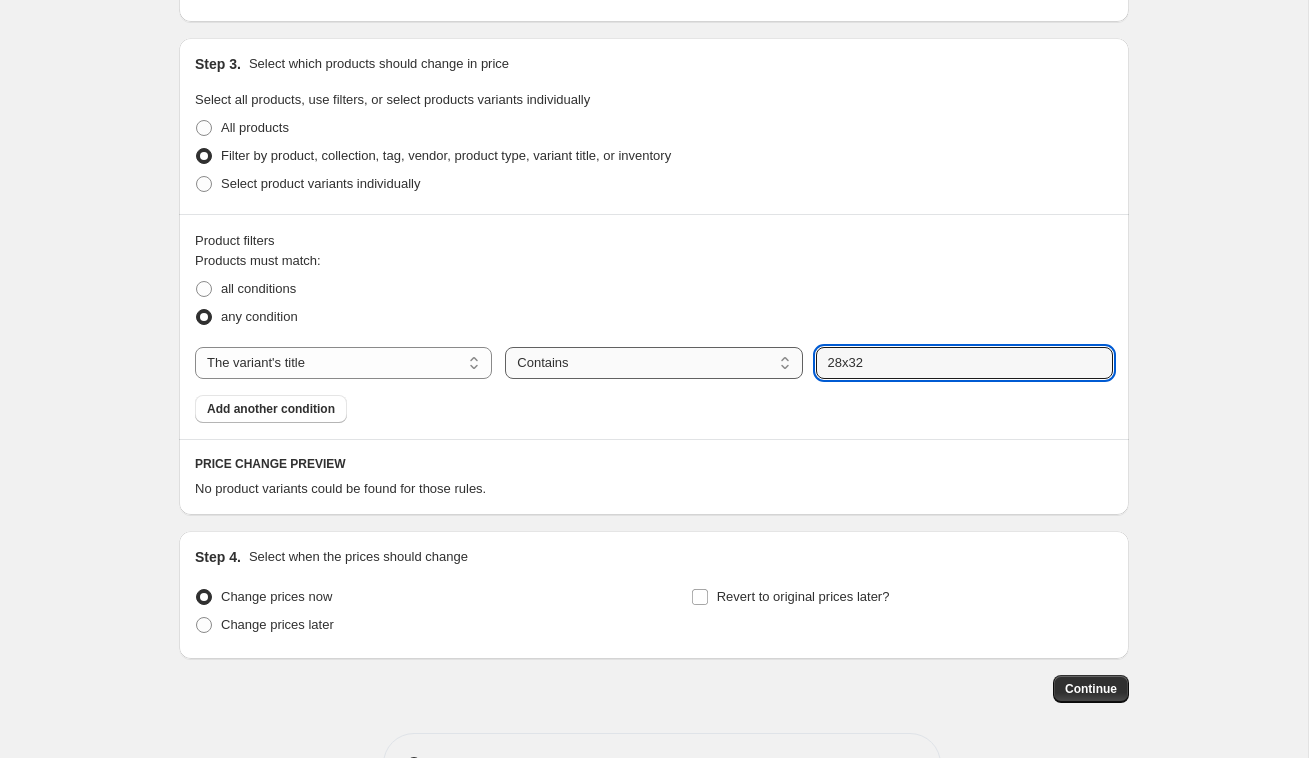 drag, startPoint x: 892, startPoint y: 365, endPoint x: 763, endPoint y: 360, distance: 129.09686 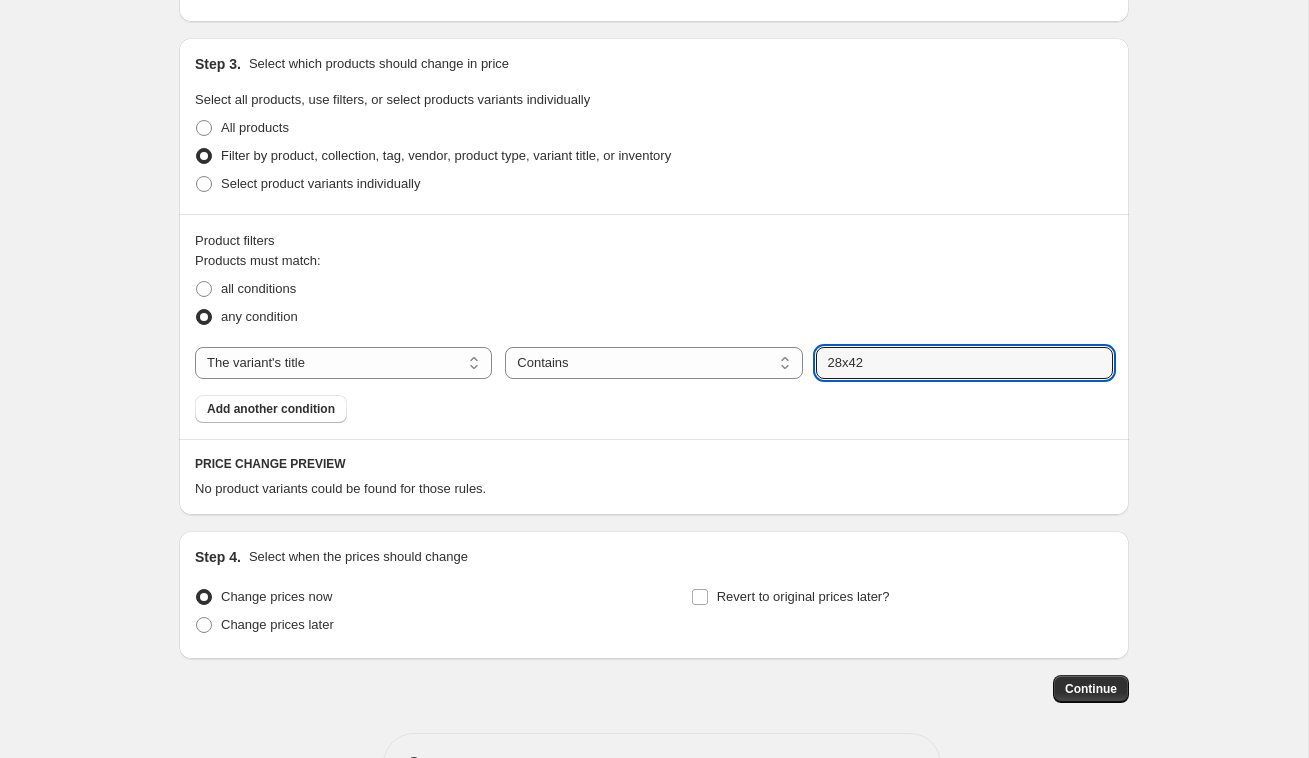 type on "28x42" 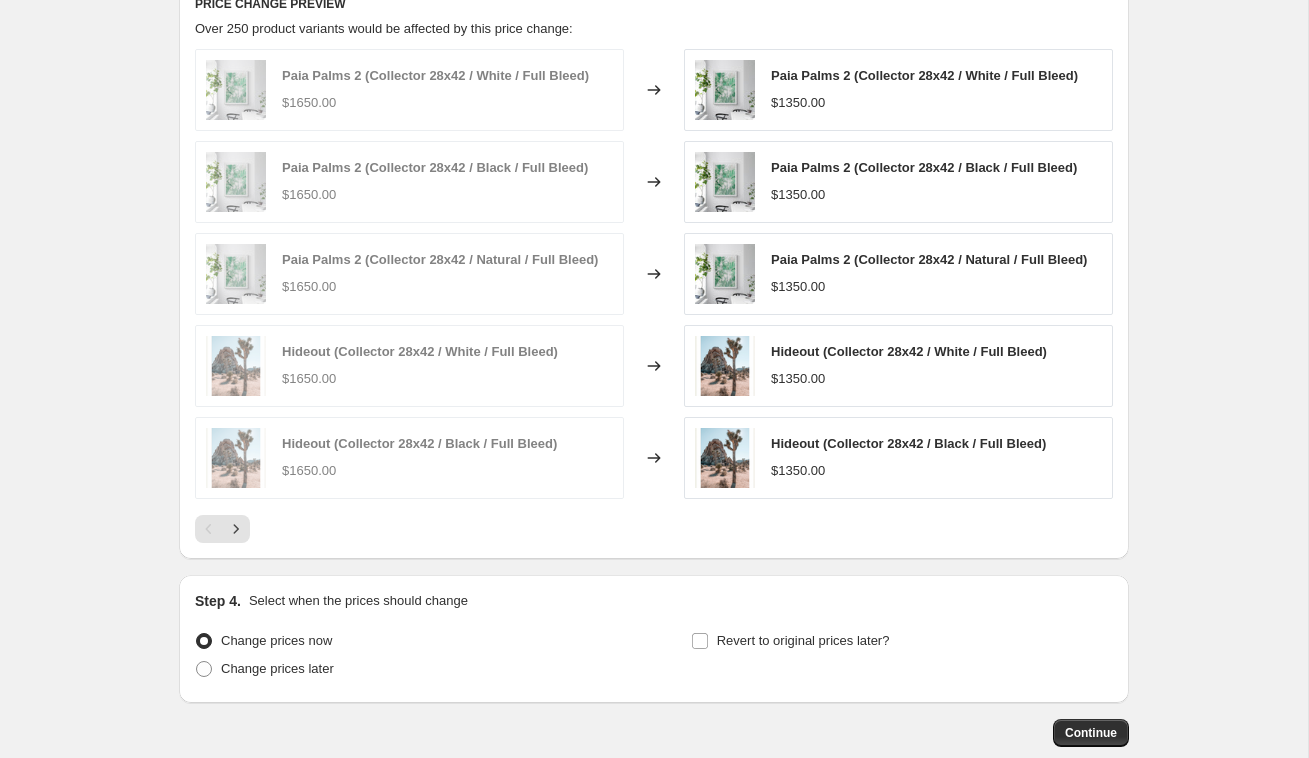 scroll, scrollTop: 1172, scrollLeft: 0, axis: vertical 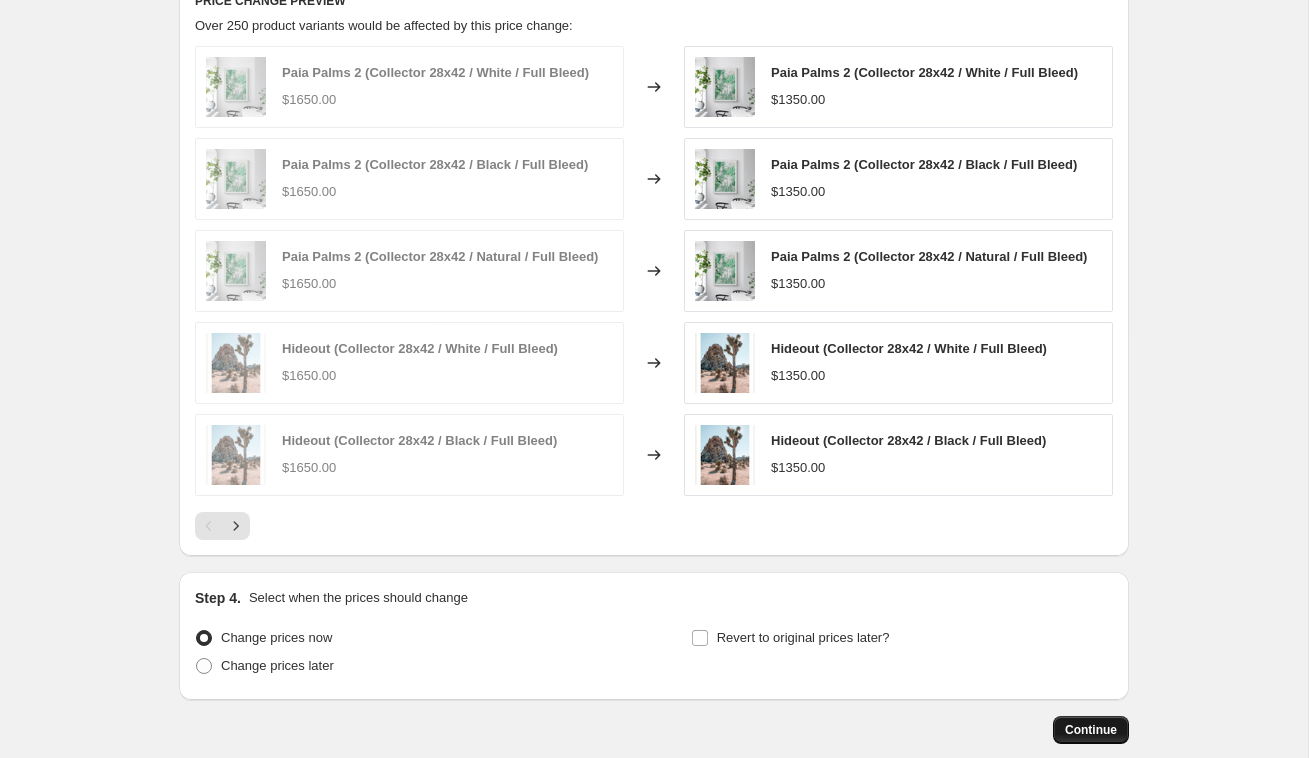 click on "Continue" at bounding box center [1091, 730] 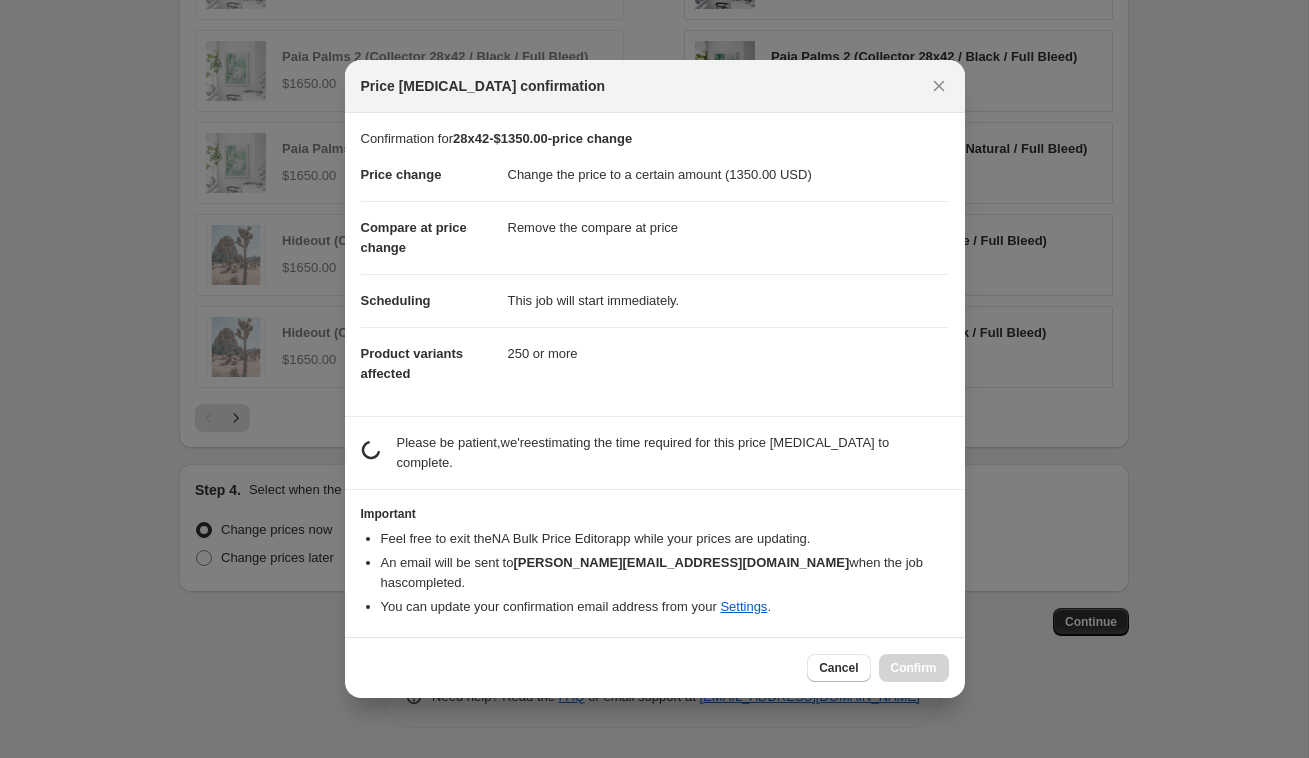 scroll, scrollTop: 0, scrollLeft: 0, axis: both 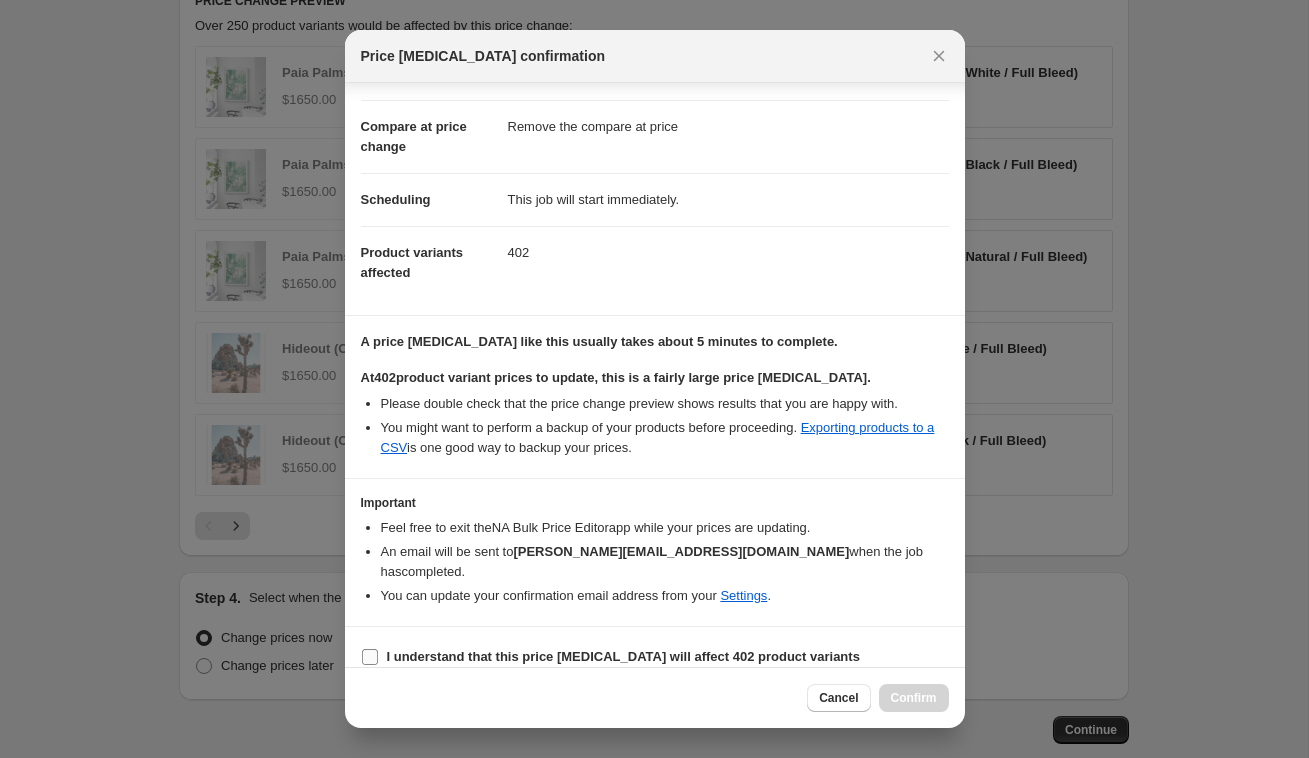 click on "I understand that this price [MEDICAL_DATA] will affect 402 product variants" at bounding box center (370, 657) 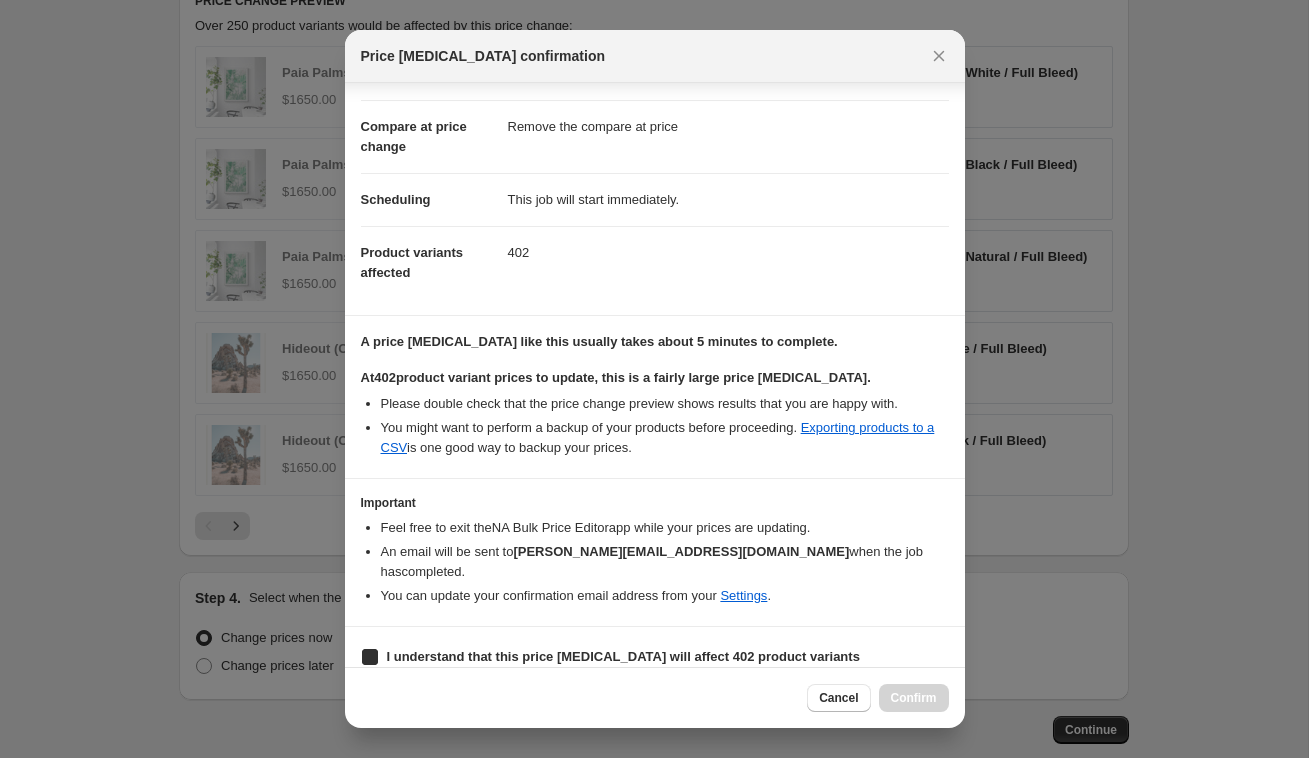 checkbox on "true" 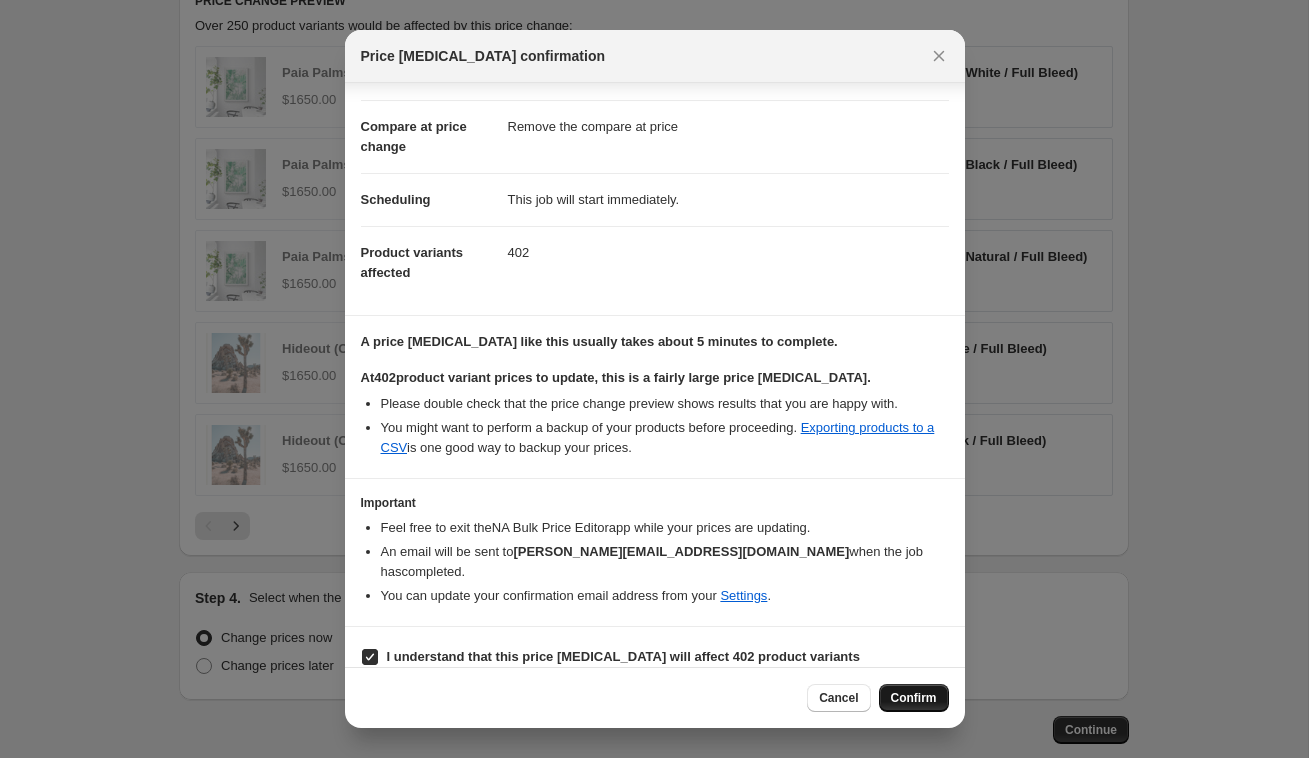 click on "Confirm" at bounding box center (914, 698) 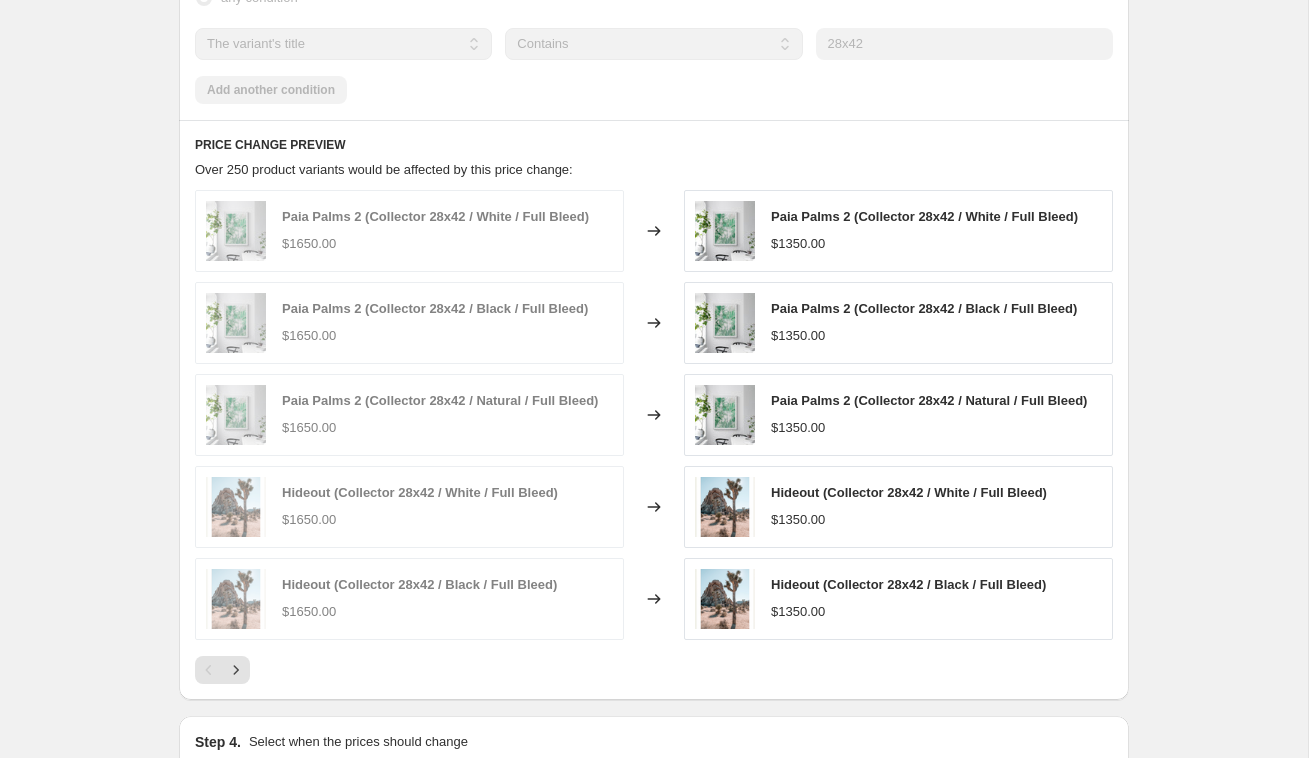 scroll, scrollTop: 0, scrollLeft: 0, axis: both 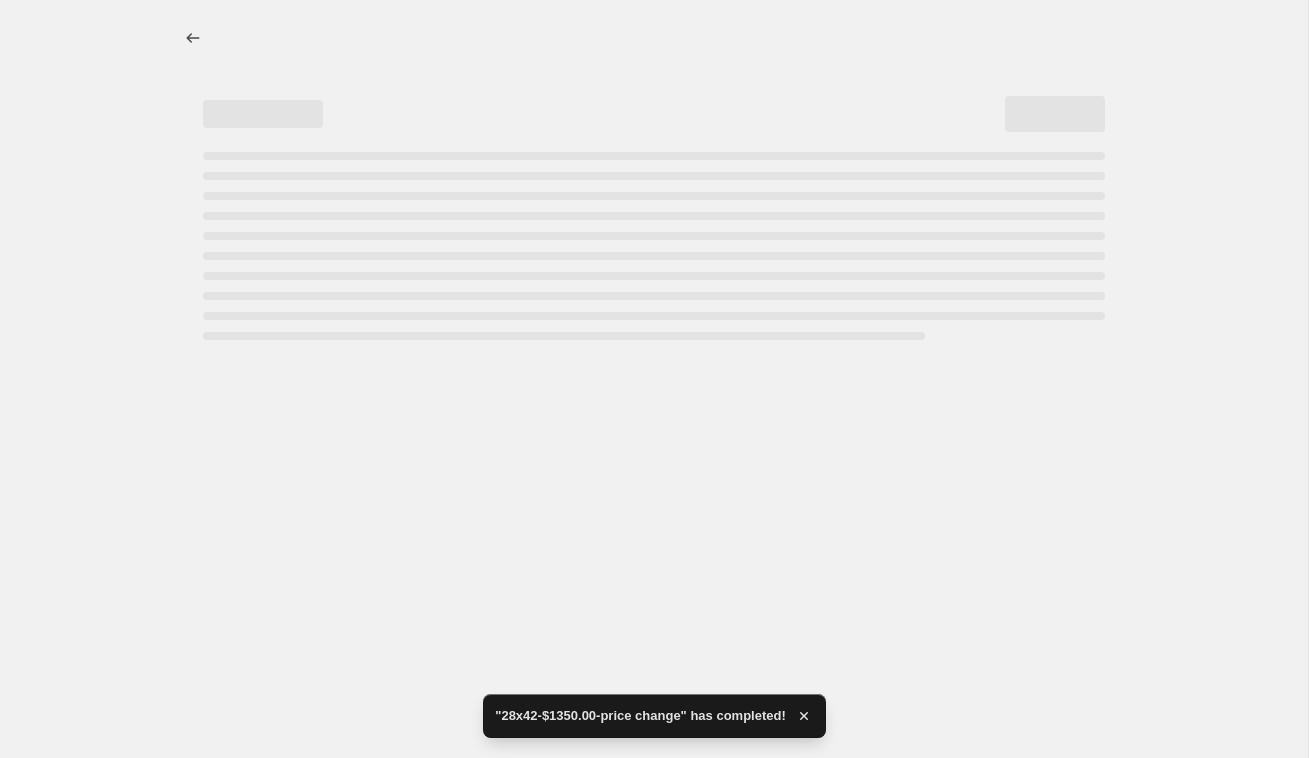 select on "remove" 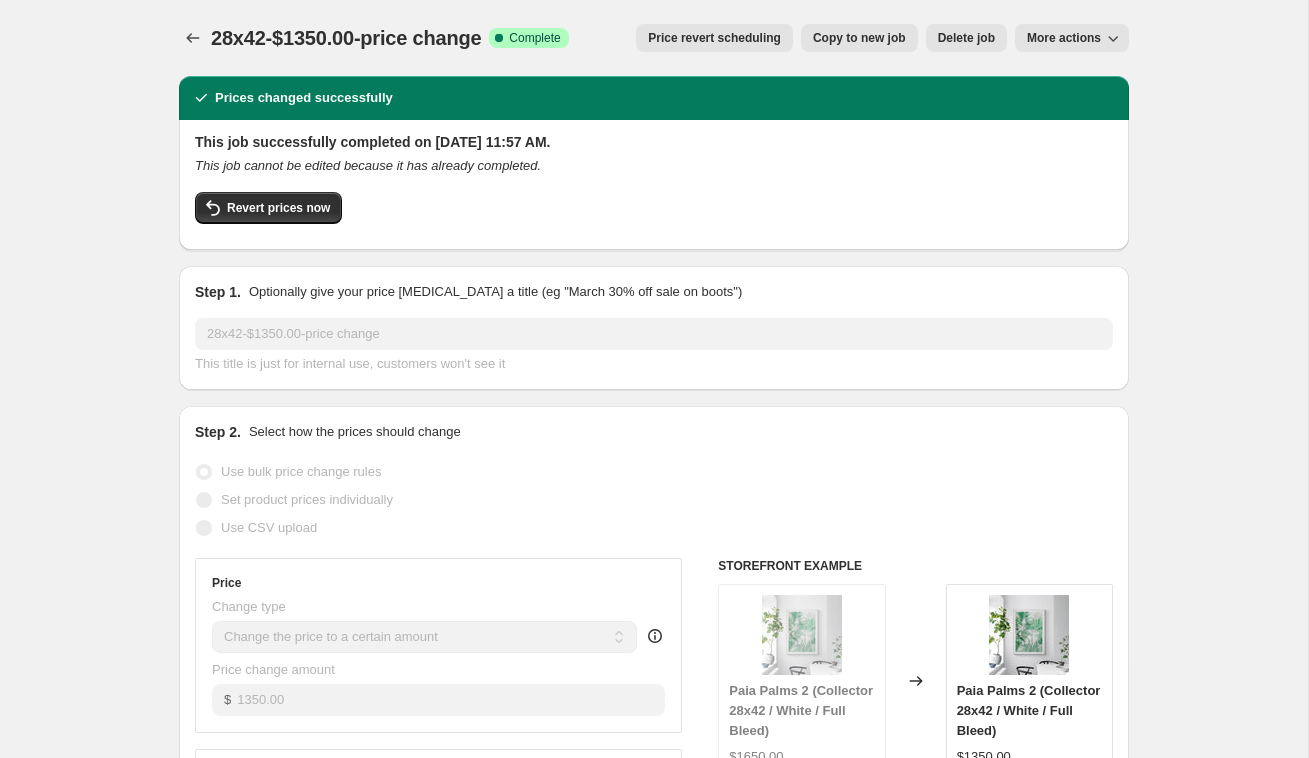 scroll, scrollTop: 0, scrollLeft: 0, axis: both 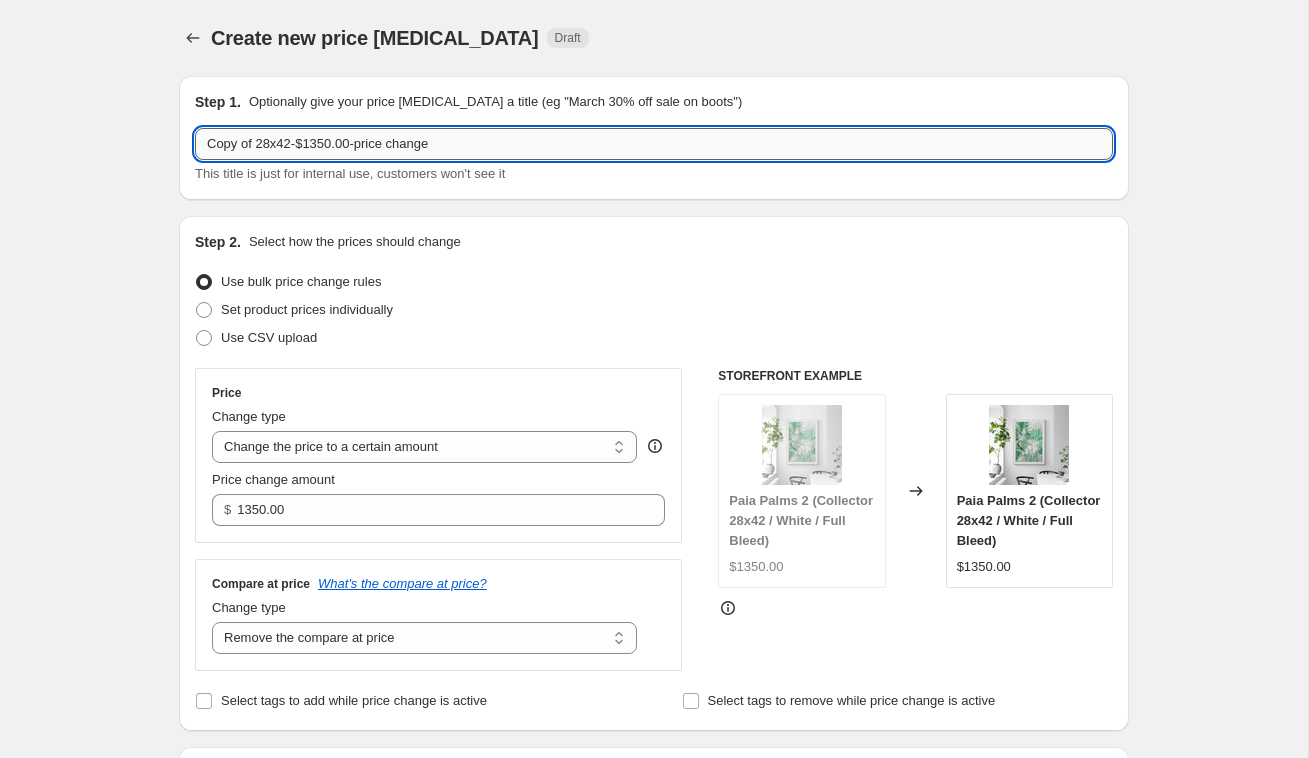 click on "Copy of 28x42-$1350.00-price change" at bounding box center (654, 144) 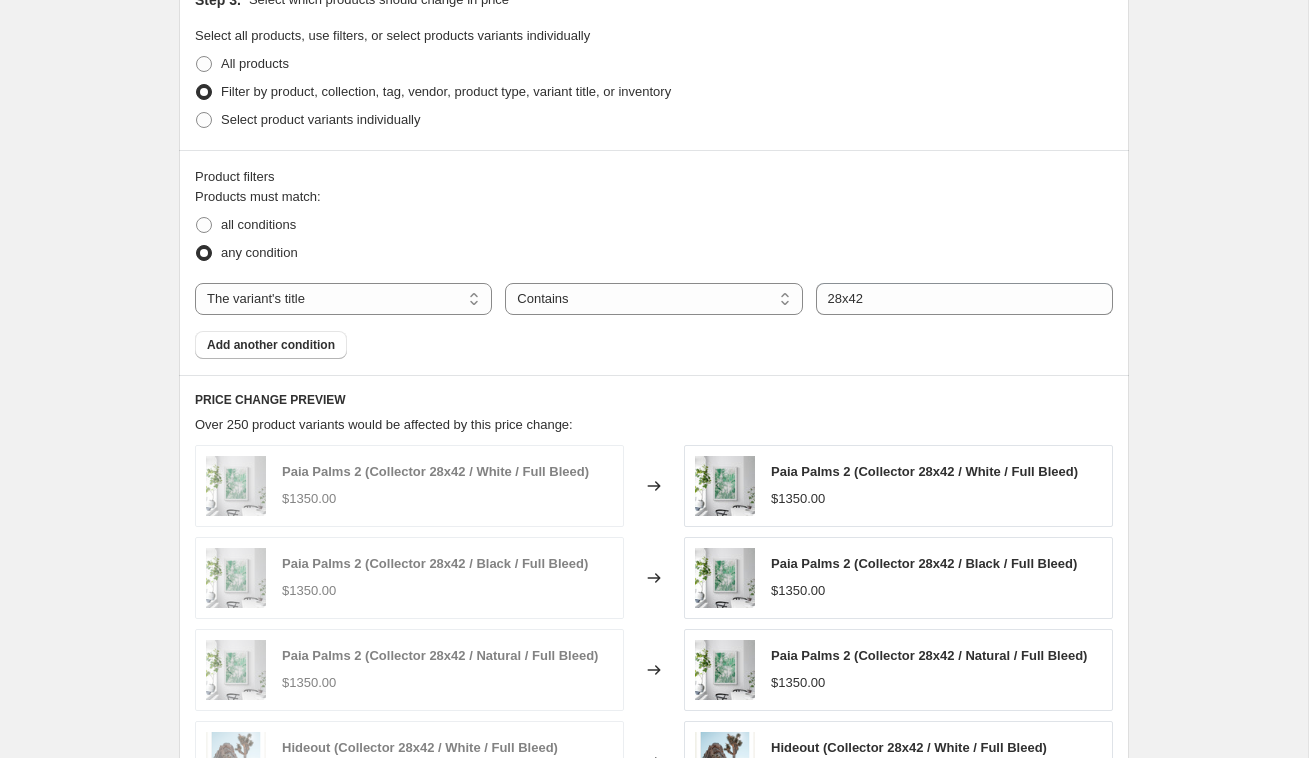 scroll, scrollTop: 774, scrollLeft: 0, axis: vertical 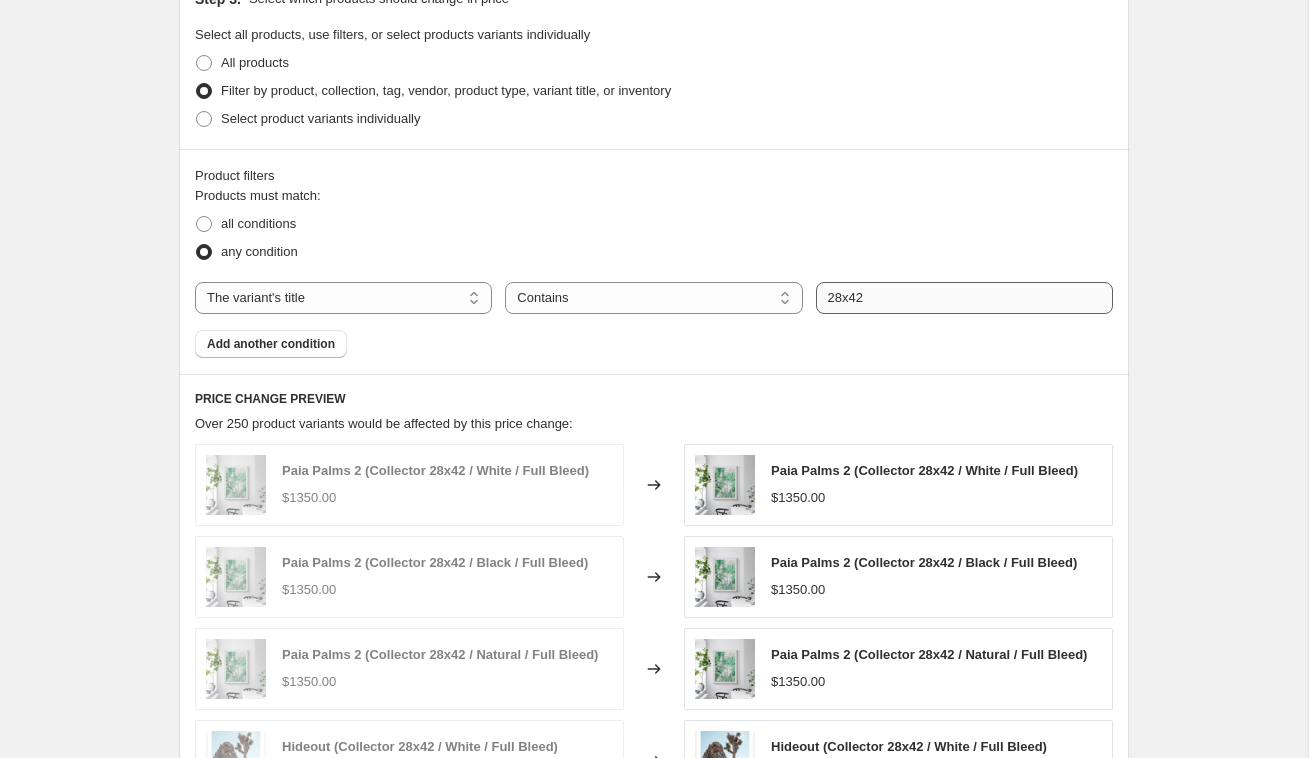 type on "42x28-$1350.00-price change" 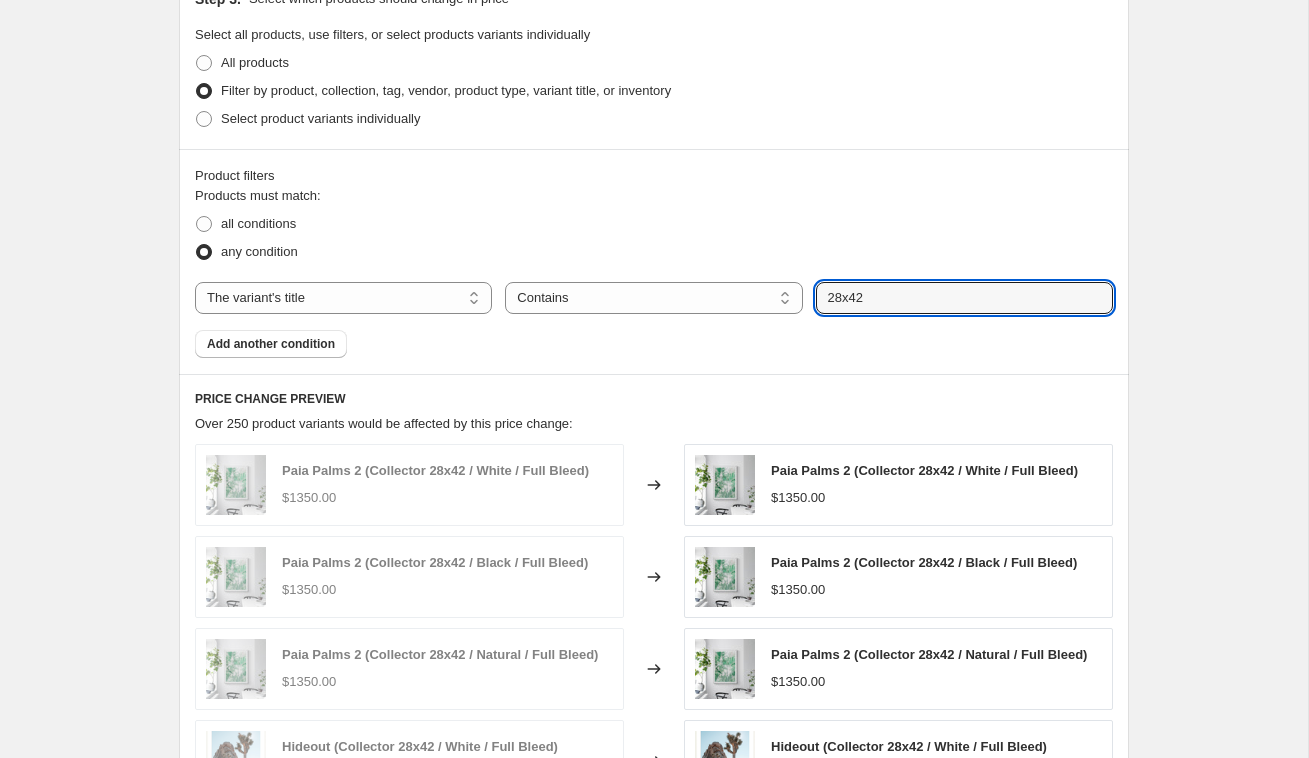 drag, startPoint x: 844, startPoint y: 300, endPoint x: 809, endPoint y: 301, distance: 35.014282 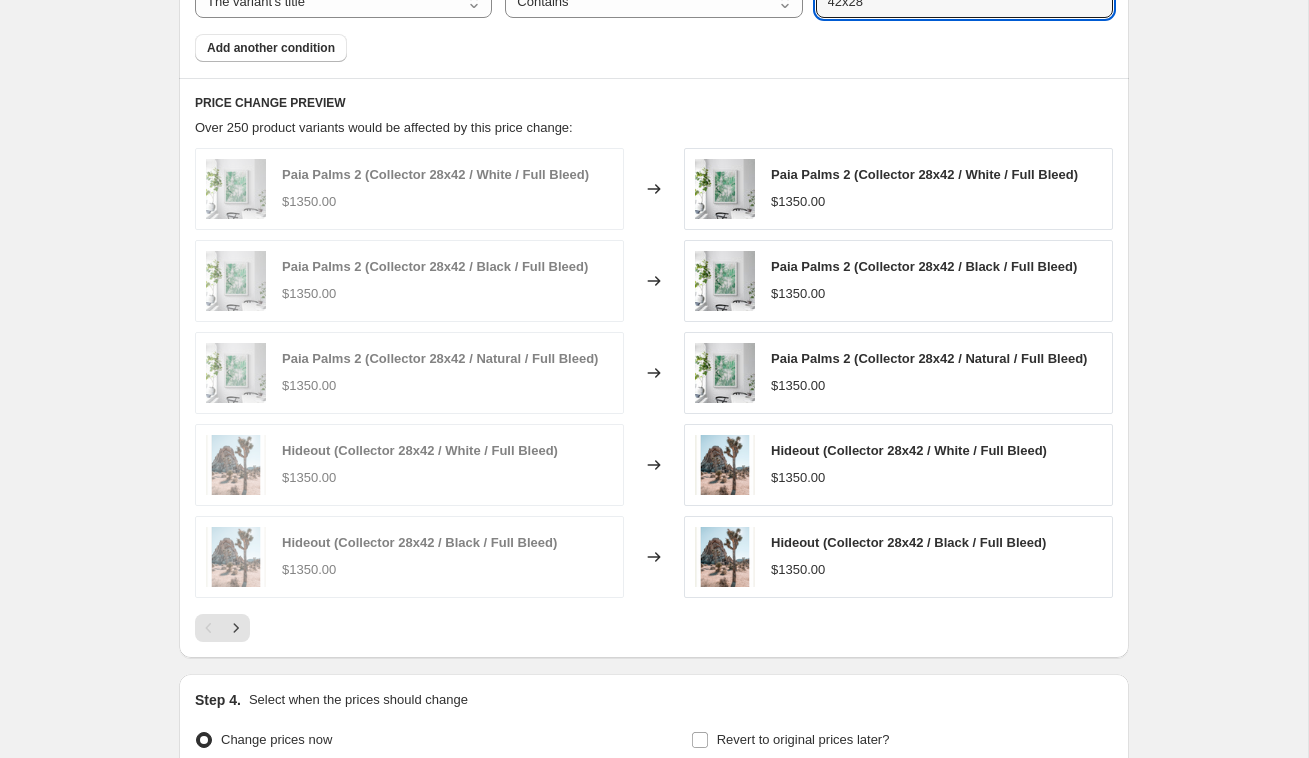 scroll, scrollTop: 1074, scrollLeft: 0, axis: vertical 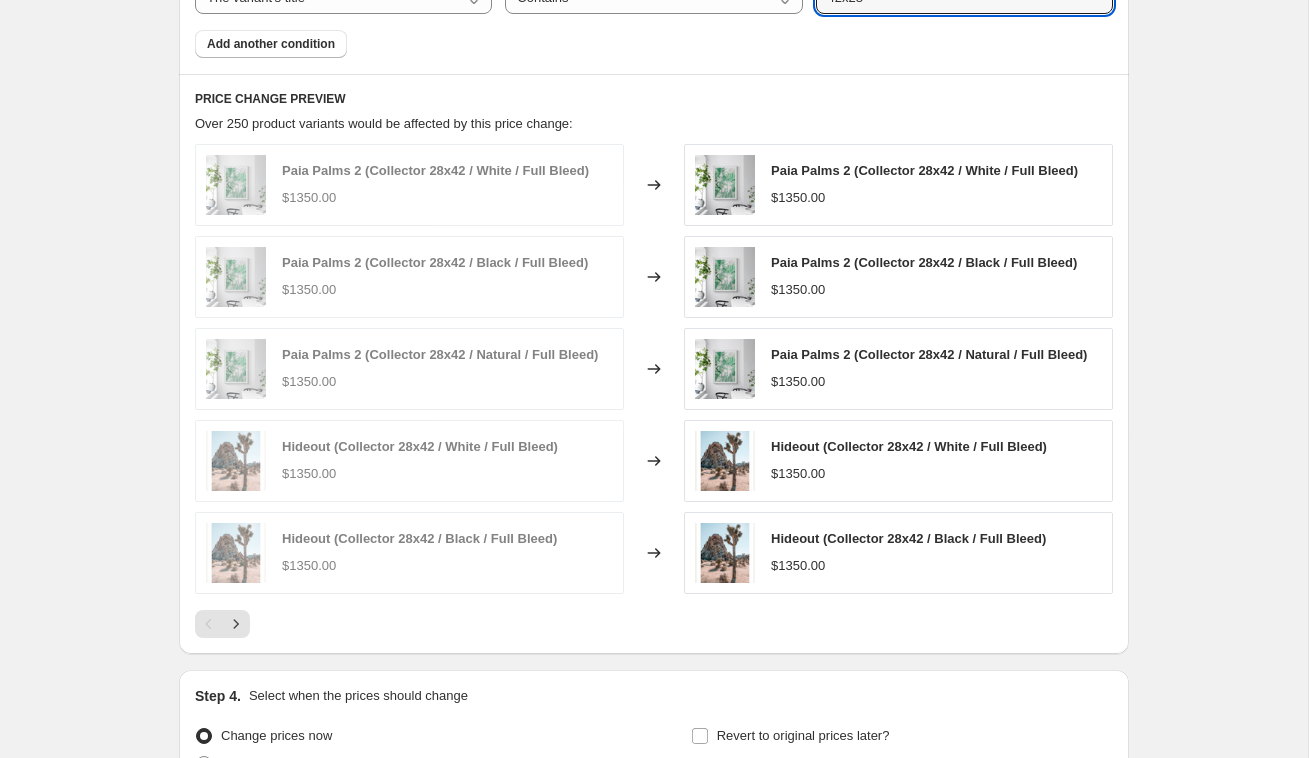 type on "42x28" 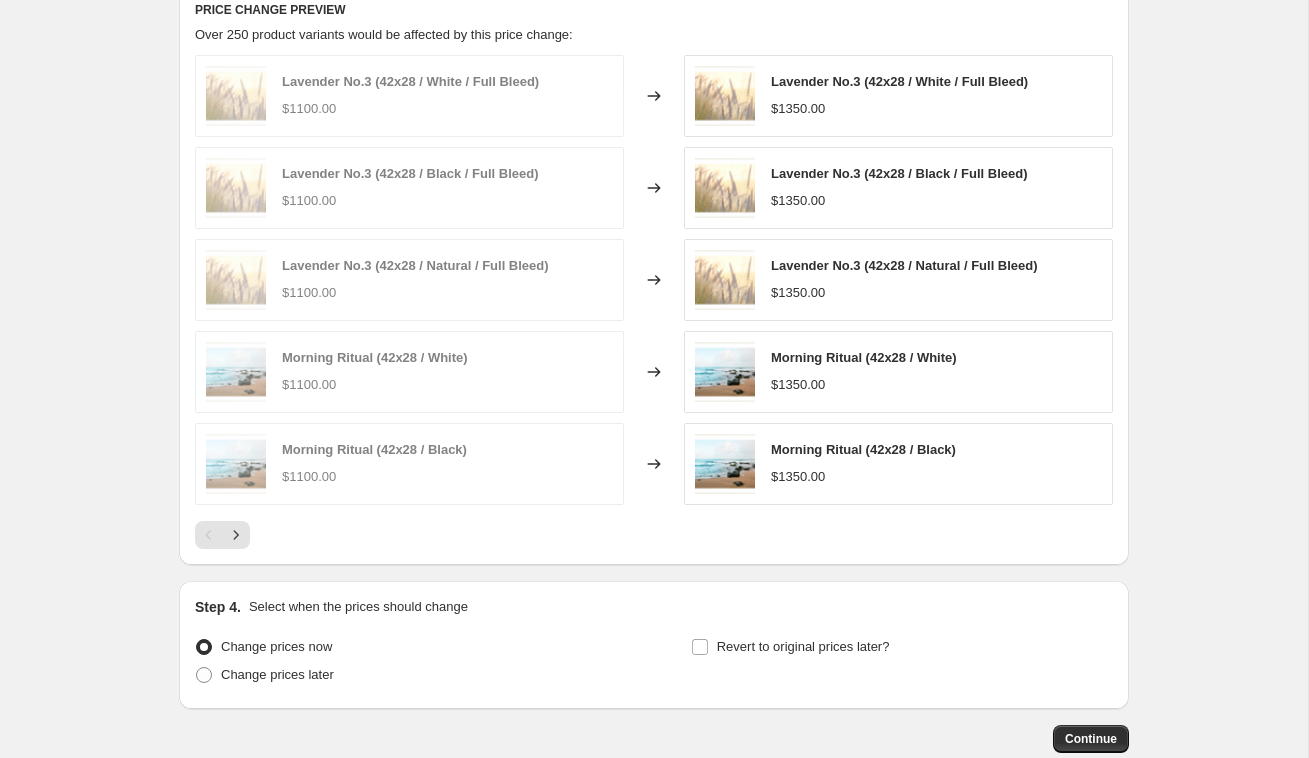 scroll, scrollTop: 1165, scrollLeft: 0, axis: vertical 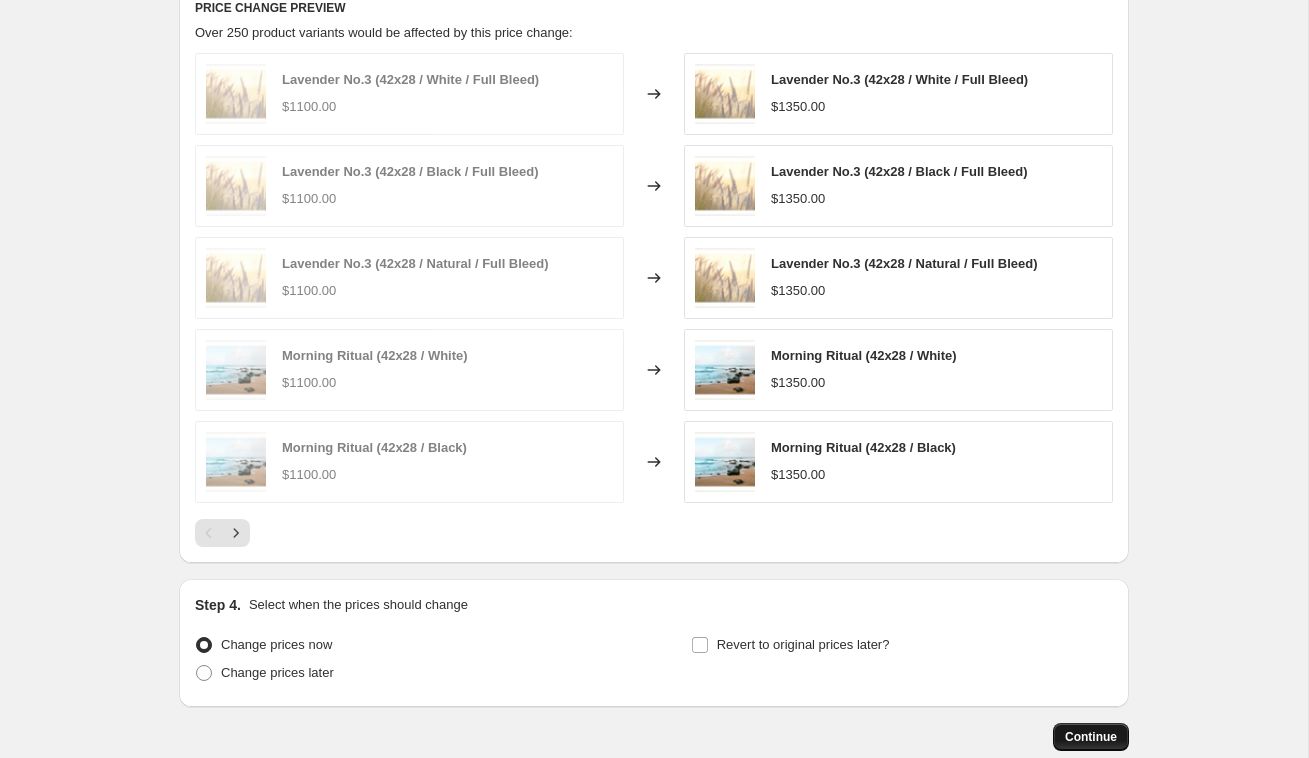 click on "Continue" at bounding box center (1091, 737) 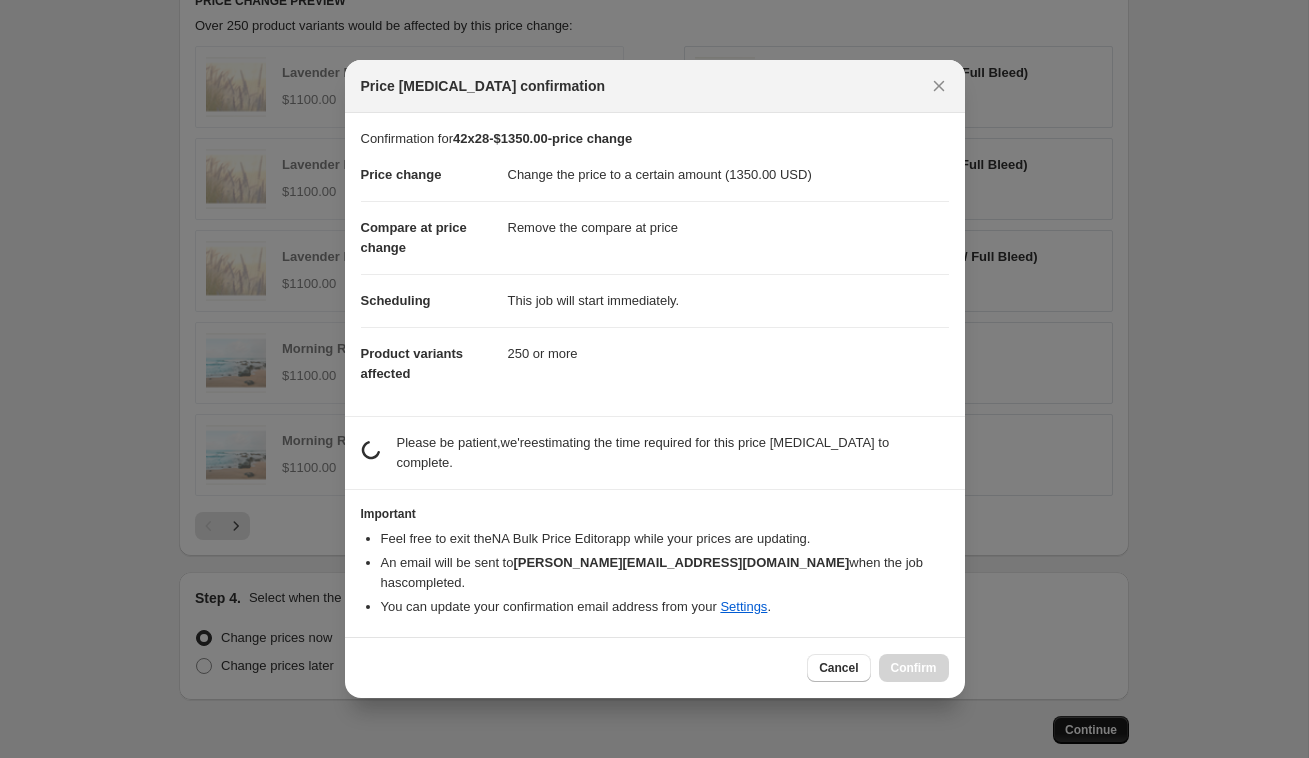 scroll, scrollTop: 0, scrollLeft: 0, axis: both 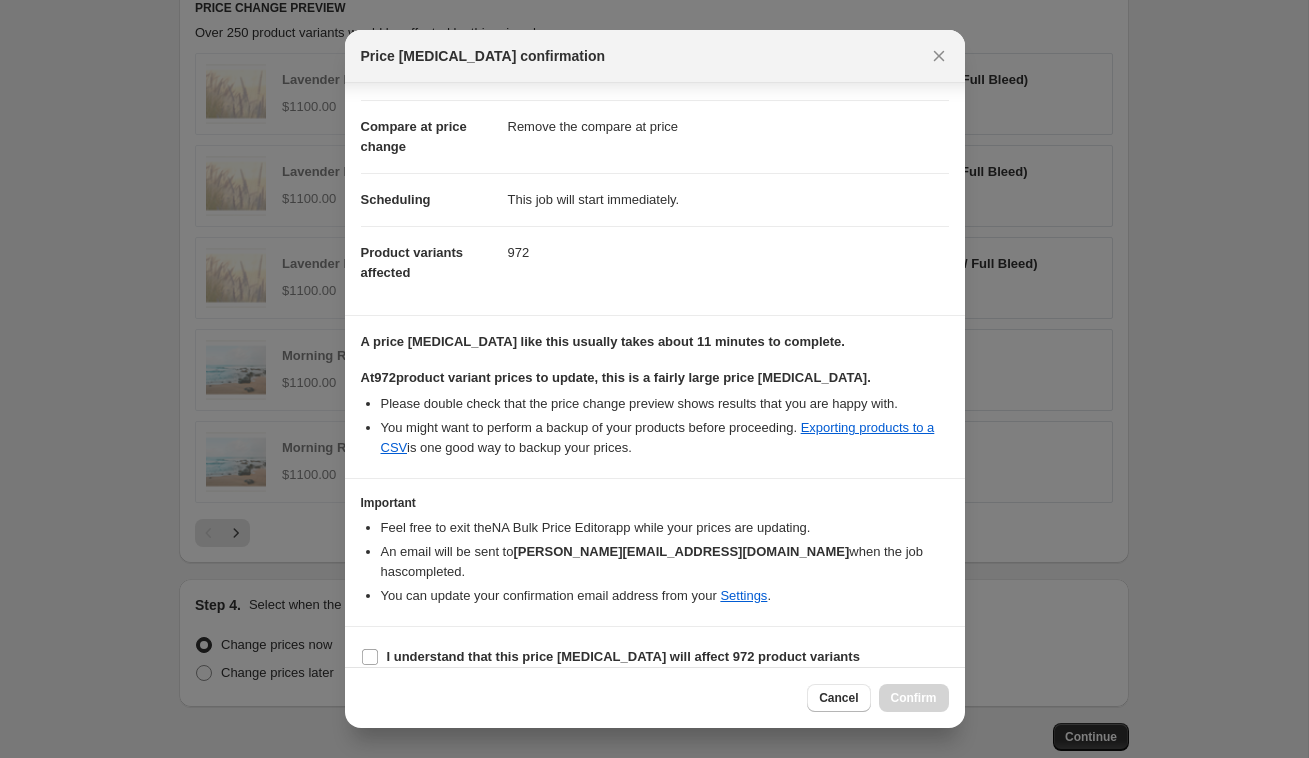 drag, startPoint x: 366, startPoint y: 636, endPoint x: 425, endPoint y: 654, distance: 61.68468 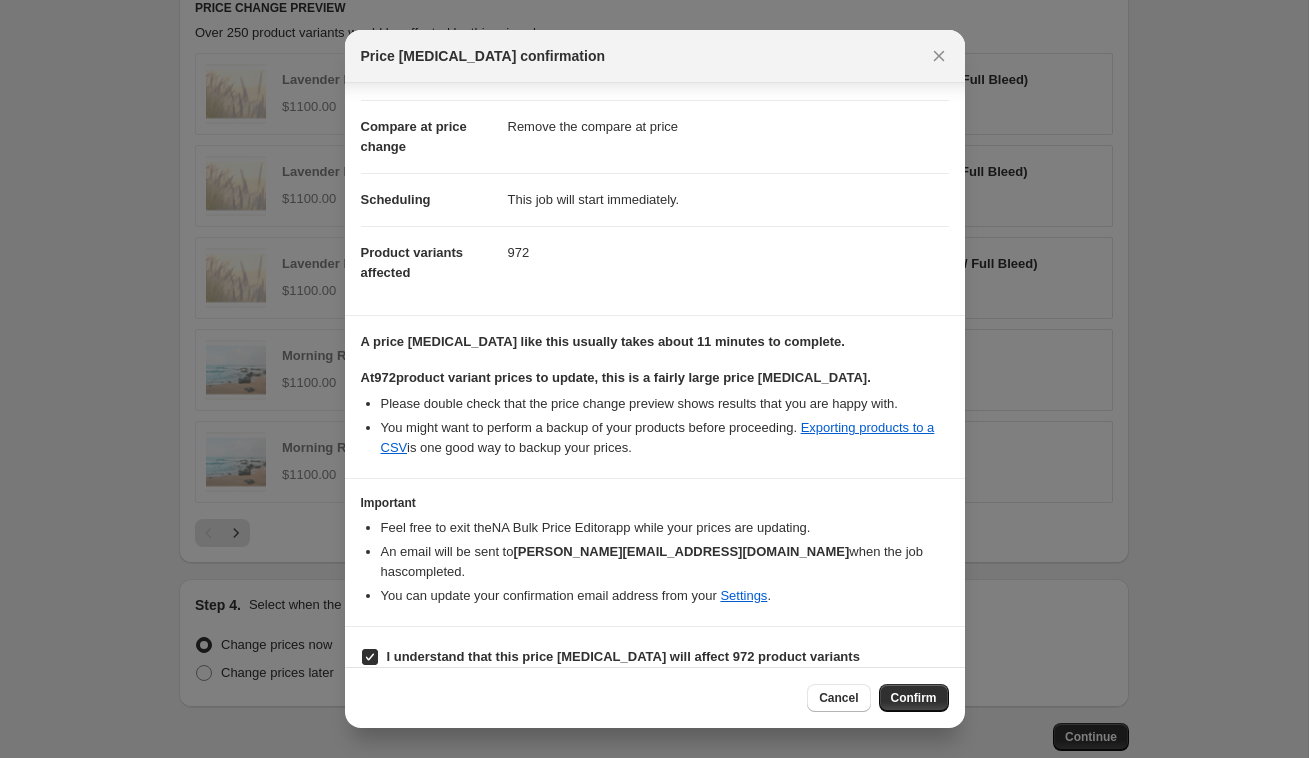 drag, startPoint x: 947, startPoint y: 697, endPoint x: 935, endPoint y: 702, distance: 13 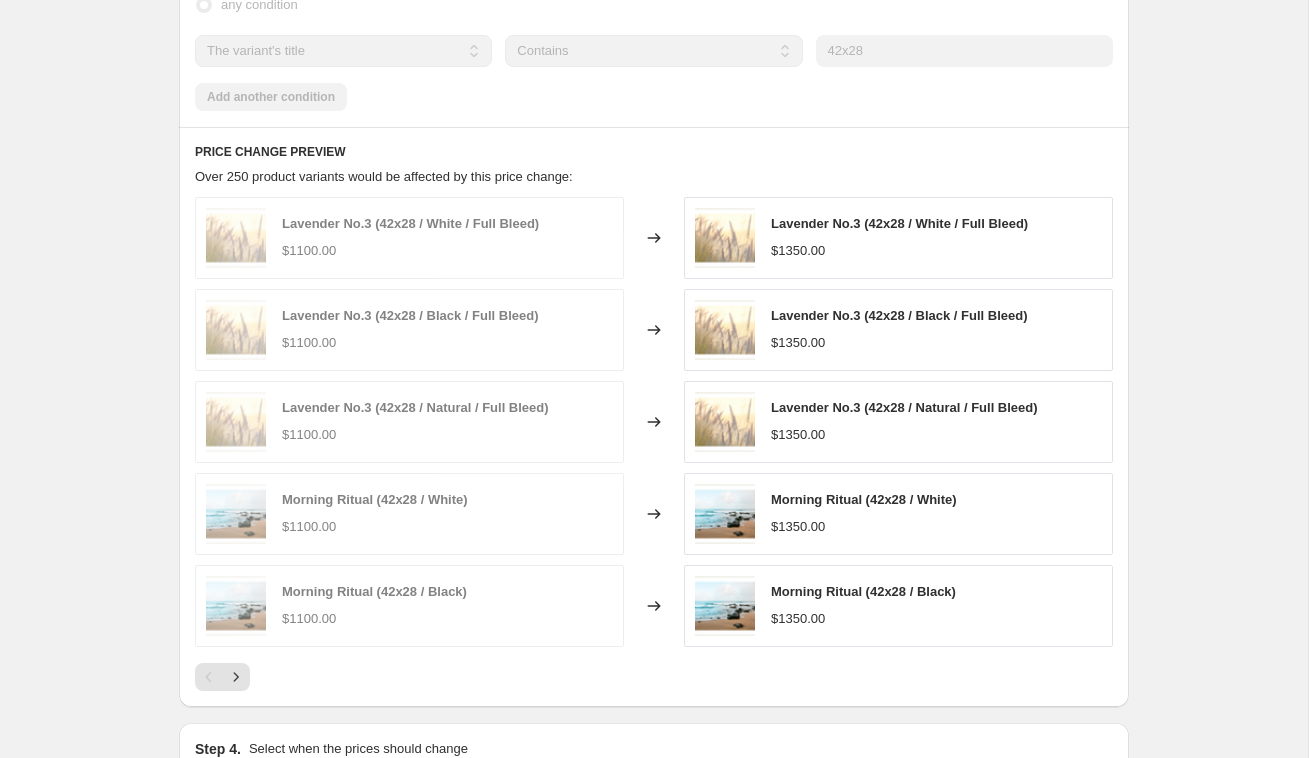 scroll, scrollTop: 0, scrollLeft: 0, axis: both 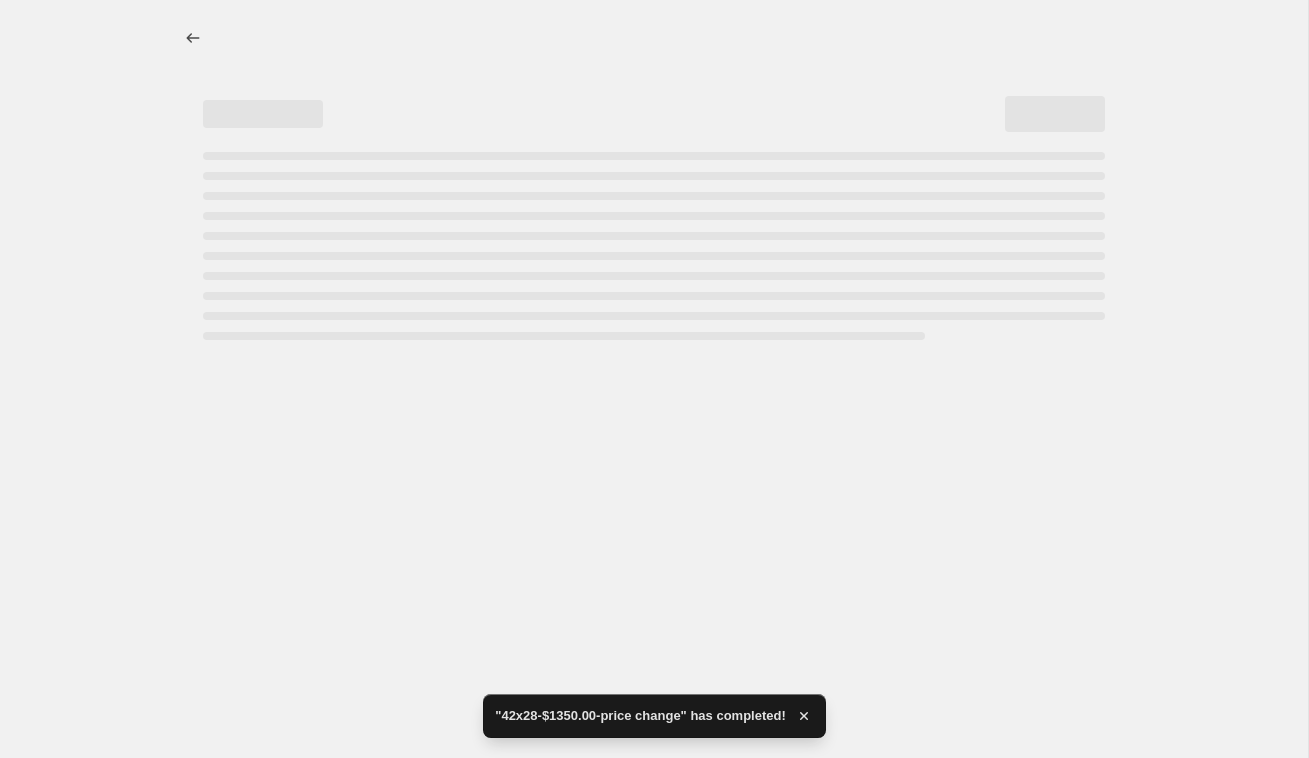 select on "remove" 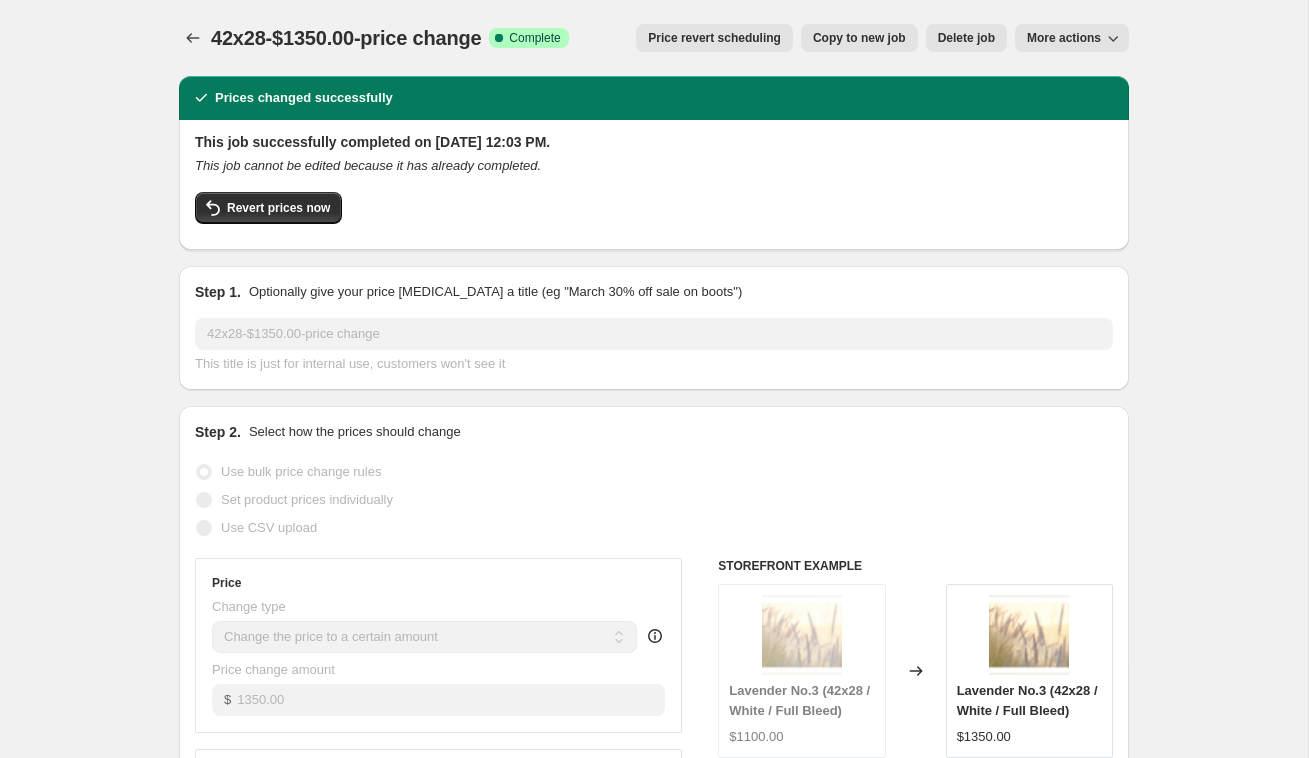 scroll, scrollTop: 0, scrollLeft: 0, axis: both 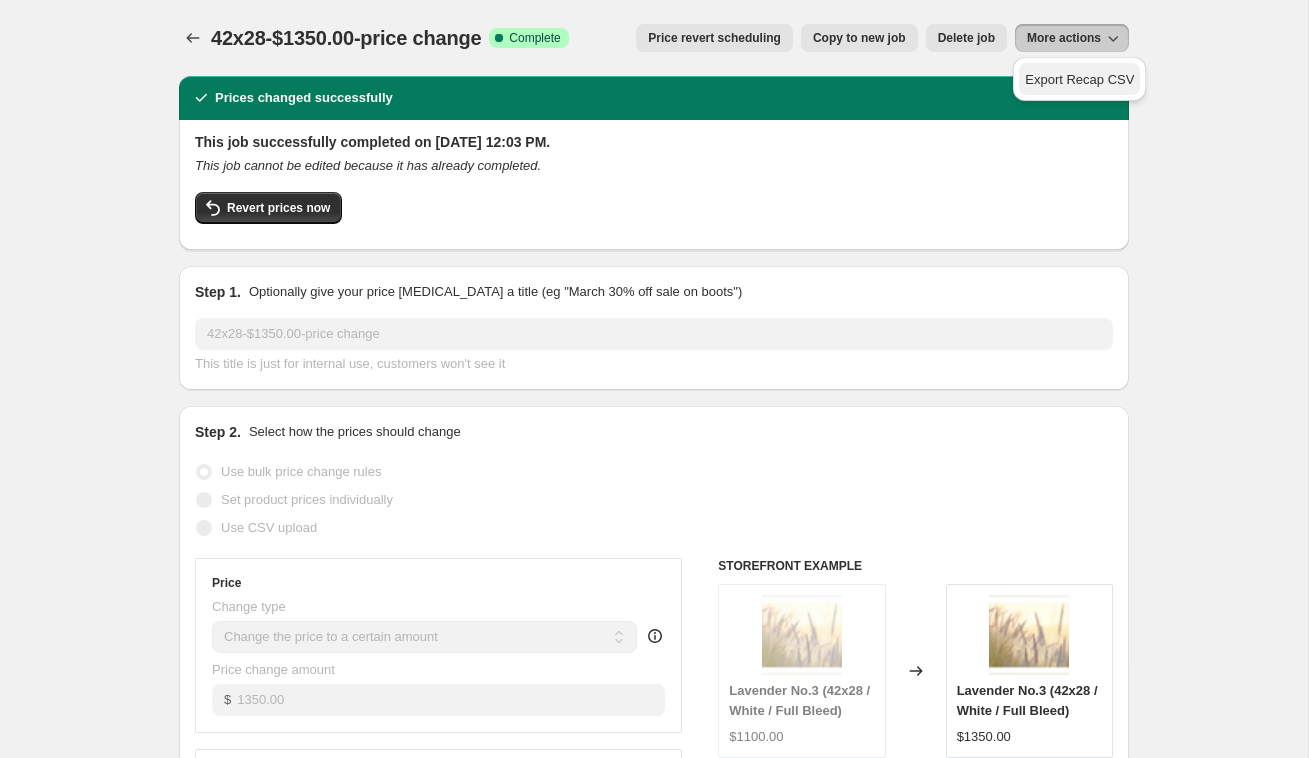 click on "Export Recap CSV" at bounding box center [1079, 79] 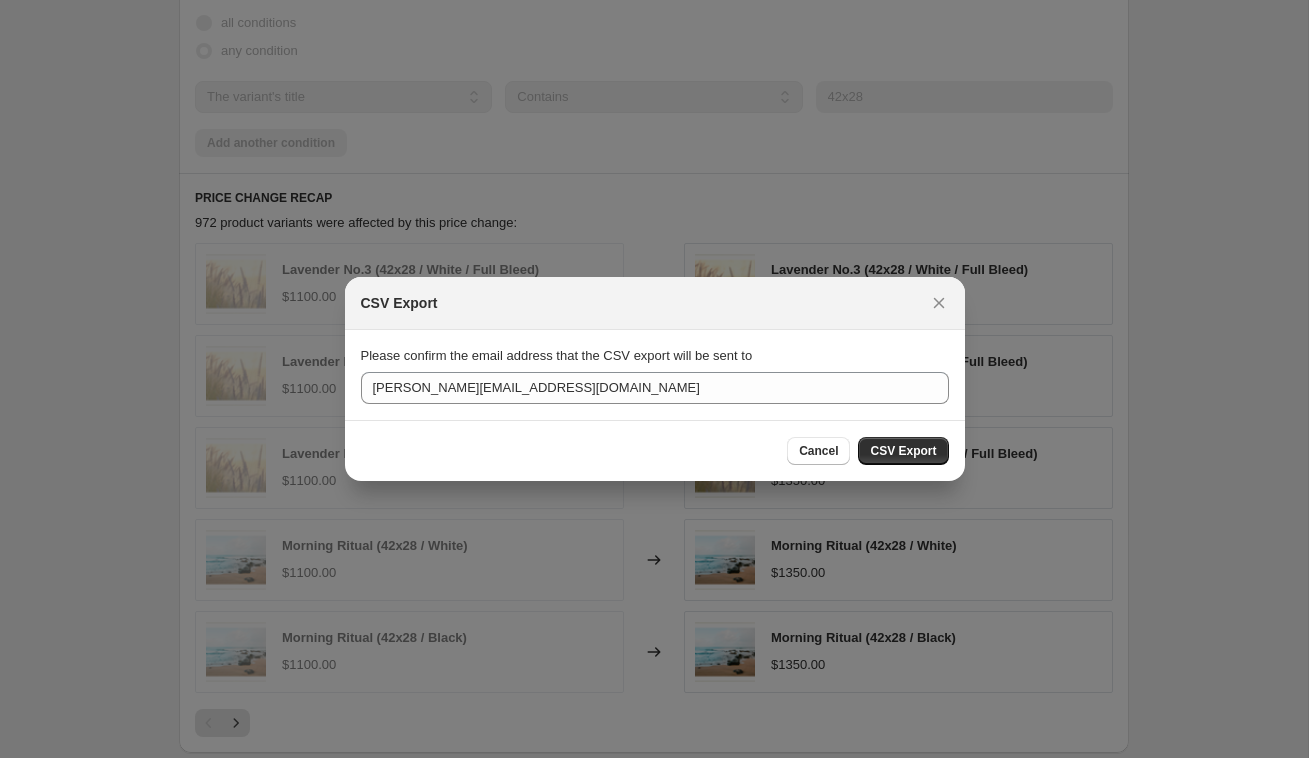 scroll, scrollTop: 0, scrollLeft: 0, axis: both 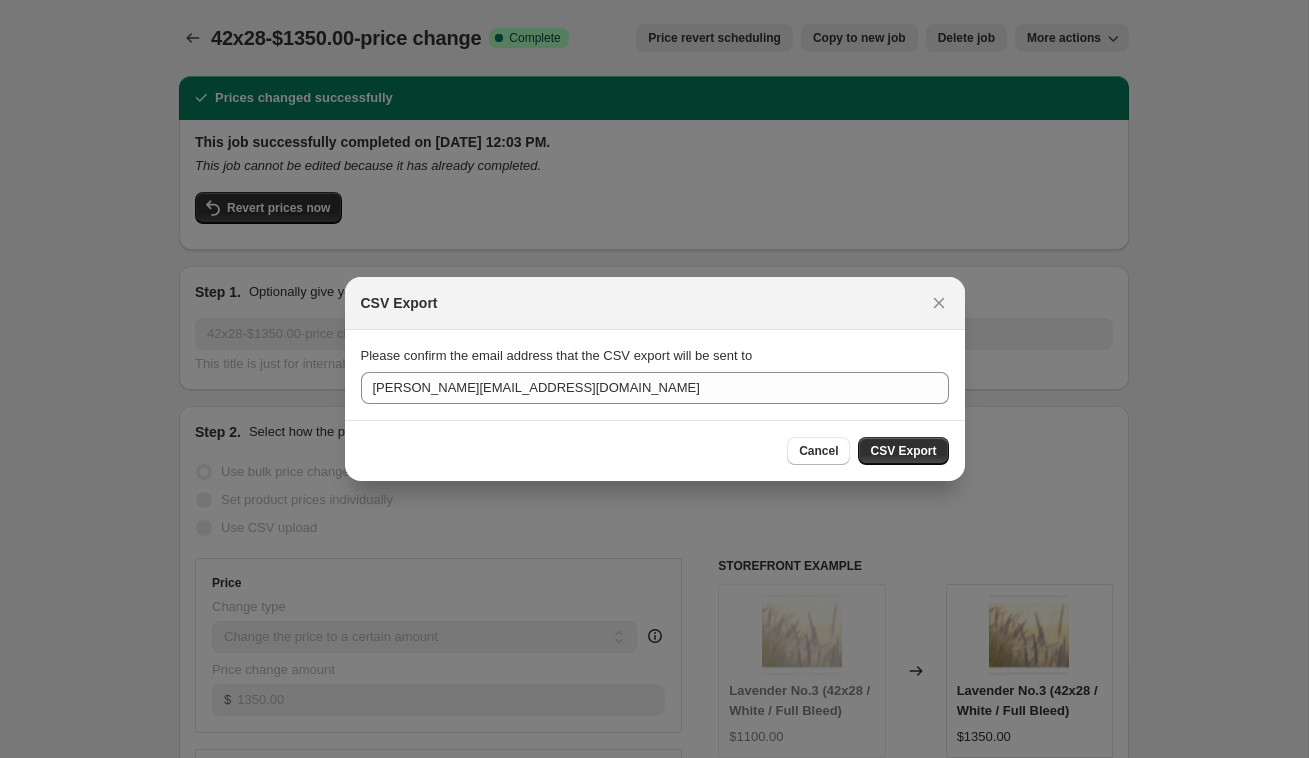 click on "CSV Export" at bounding box center [903, 451] 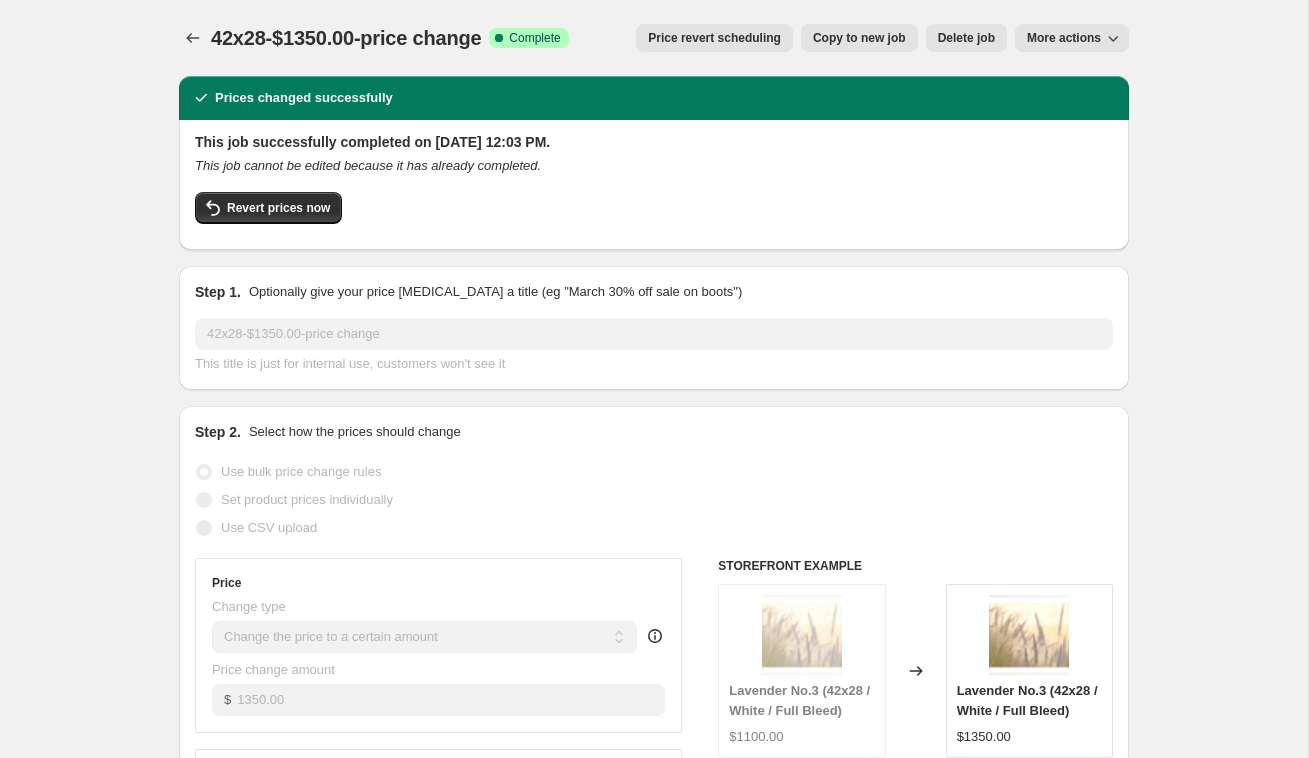 scroll, scrollTop: 0, scrollLeft: 0, axis: both 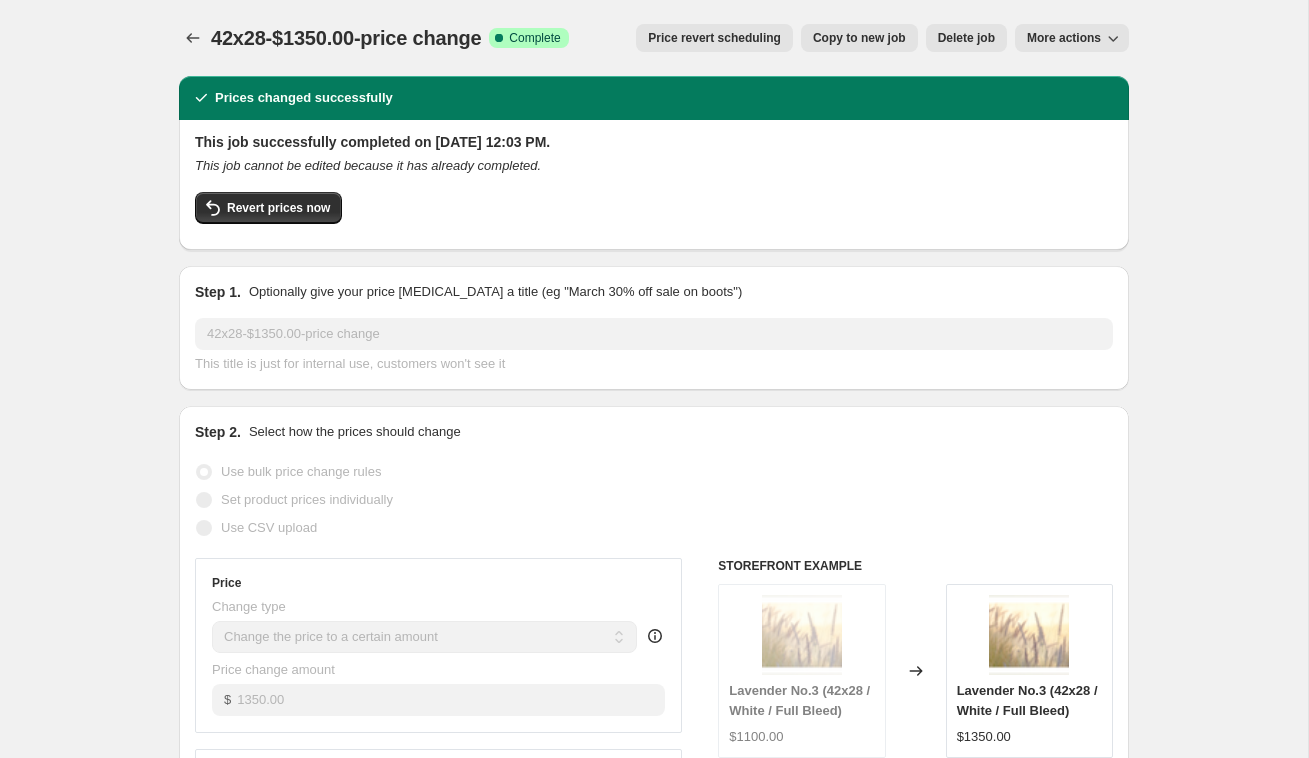 click on "Copy to new job" at bounding box center [859, 38] 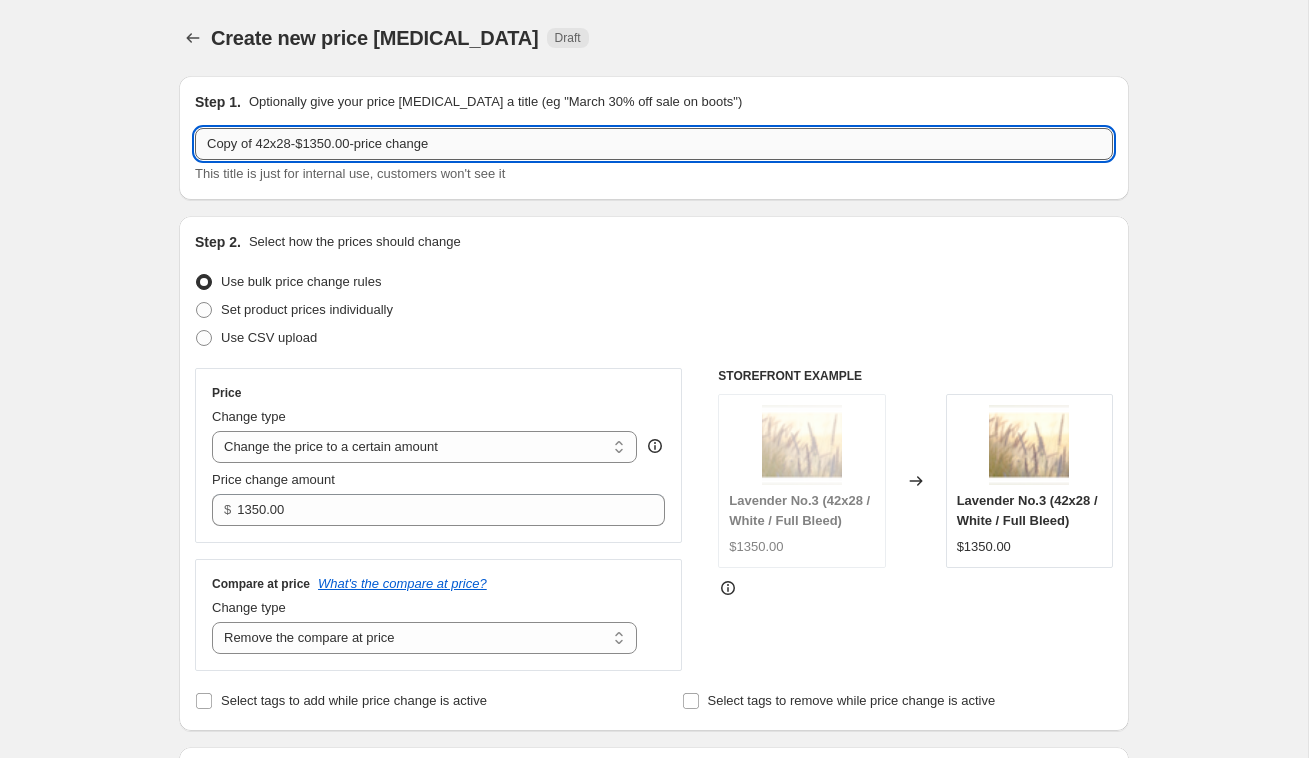 drag, startPoint x: 380, startPoint y: 138, endPoint x: 332, endPoint y: 142, distance: 48.166378 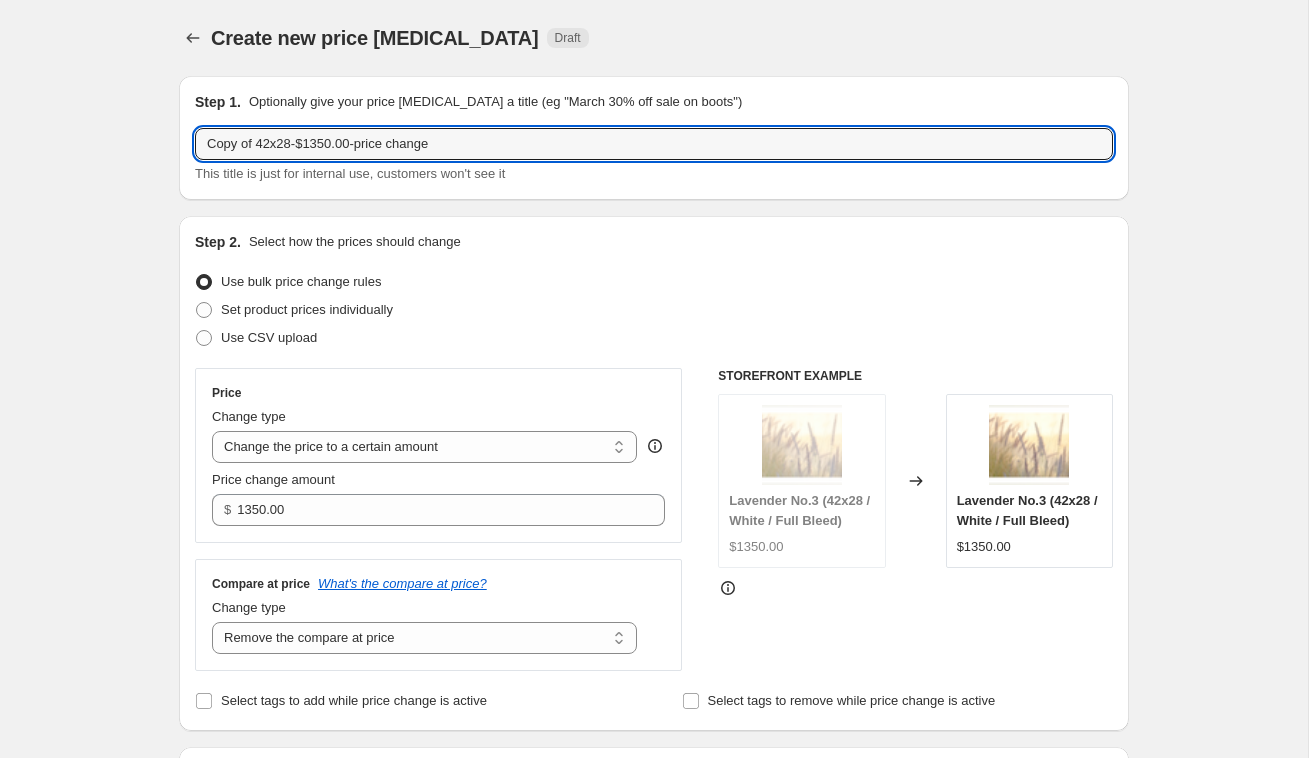 drag, startPoint x: 301, startPoint y: 144, endPoint x: 158, endPoint y: 145, distance: 143.0035 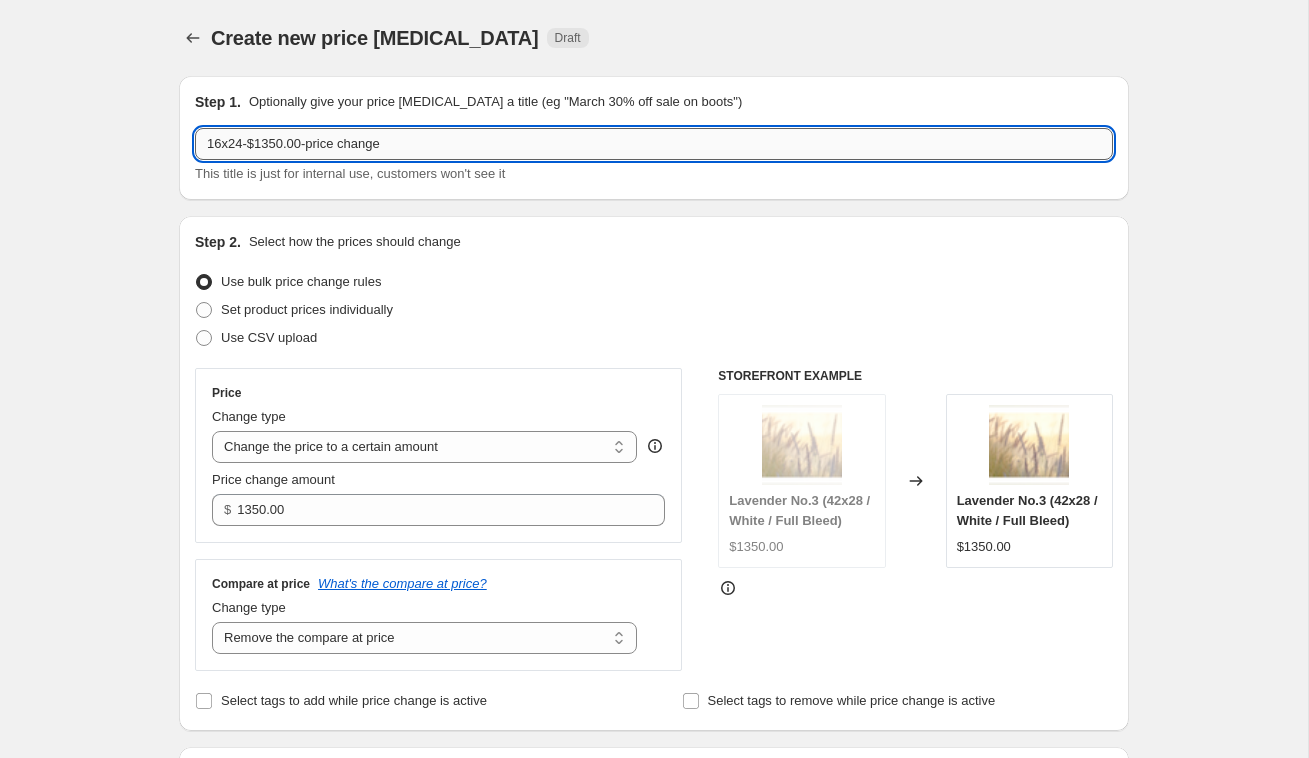 drag, startPoint x: 262, startPoint y: 144, endPoint x: 287, endPoint y: 142, distance: 25.079872 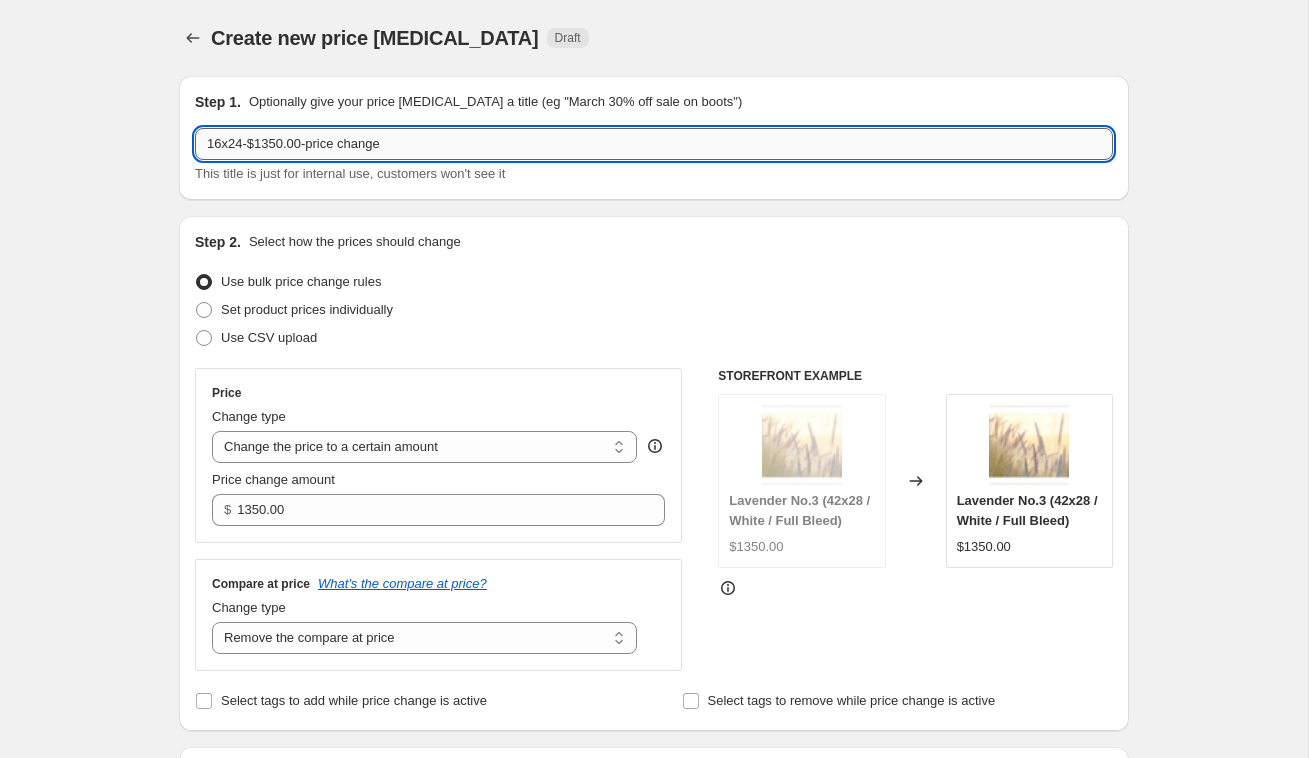 drag, startPoint x: 309, startPoint y: 144, endPoint x: 259, endPoint y: 144, distance: 50 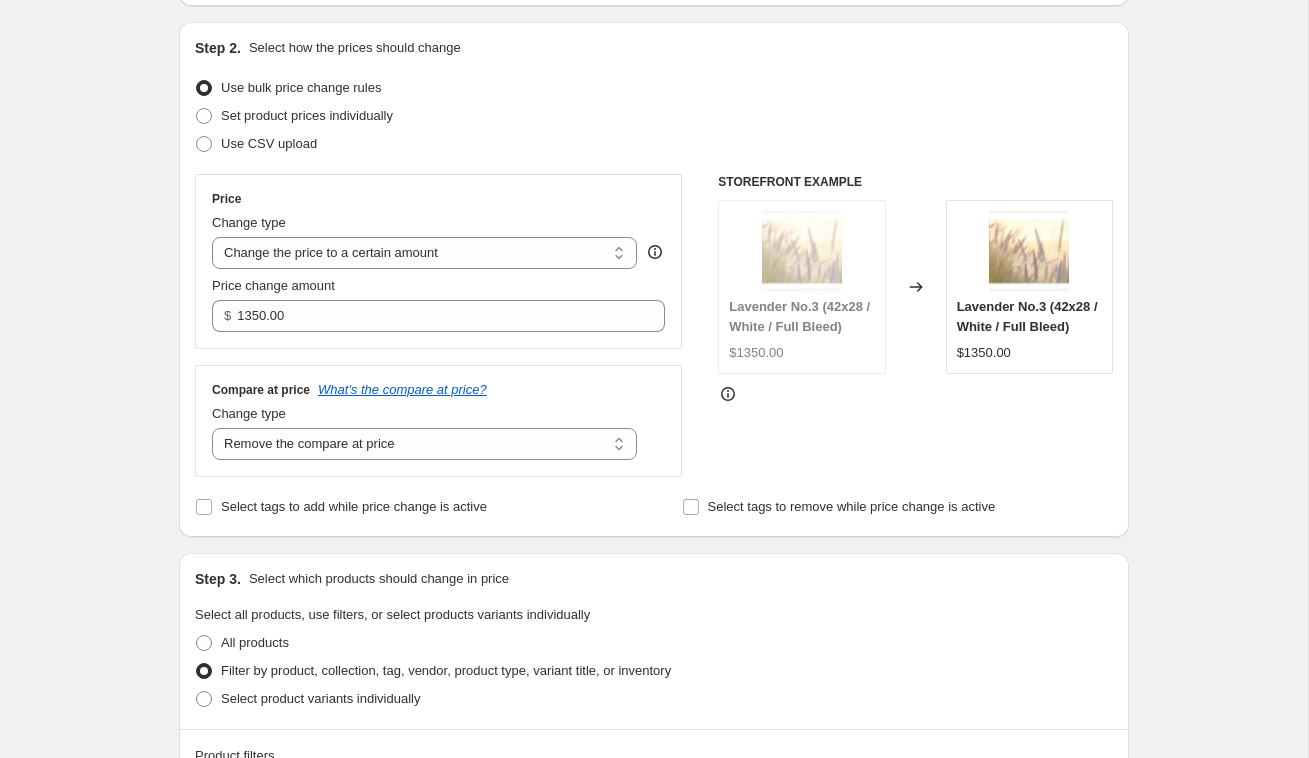 scroll, scrollTop: 195, scrollLeft: 0, axis: vertical 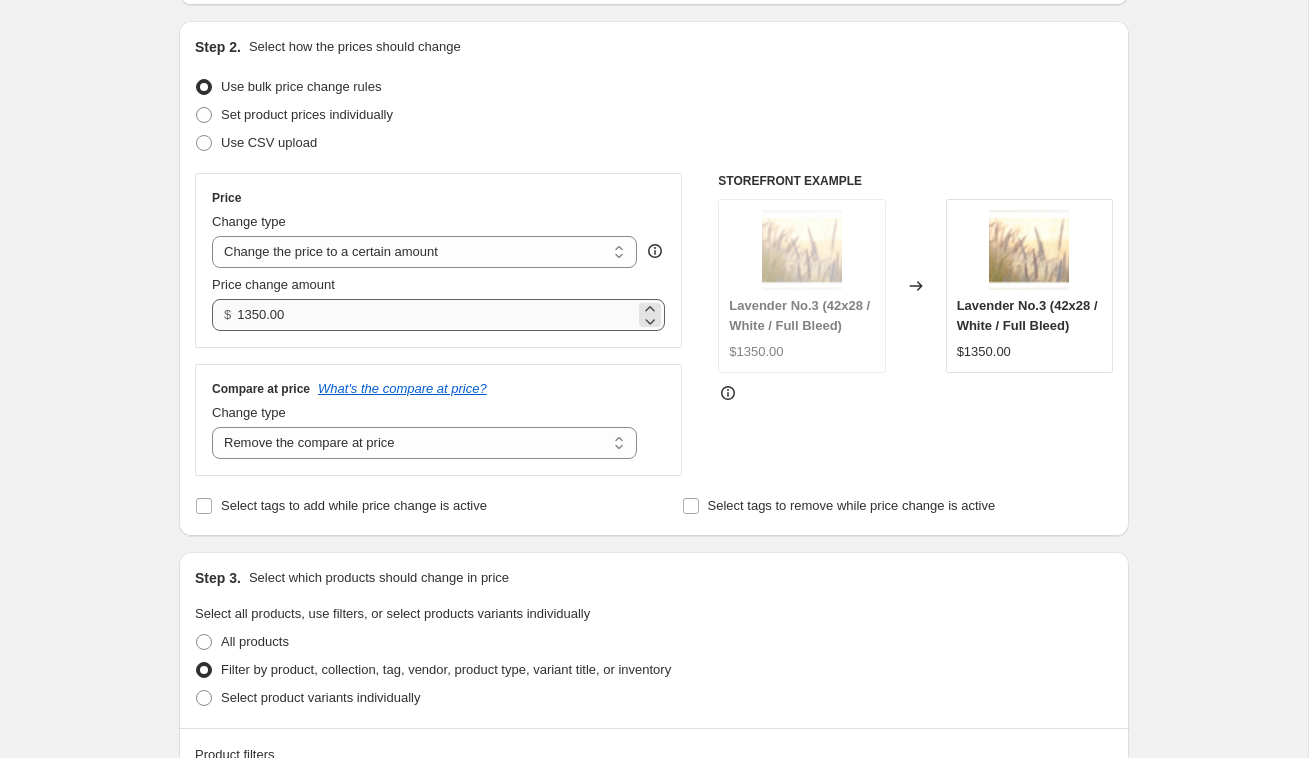type on "16x24-$750.00-price change" 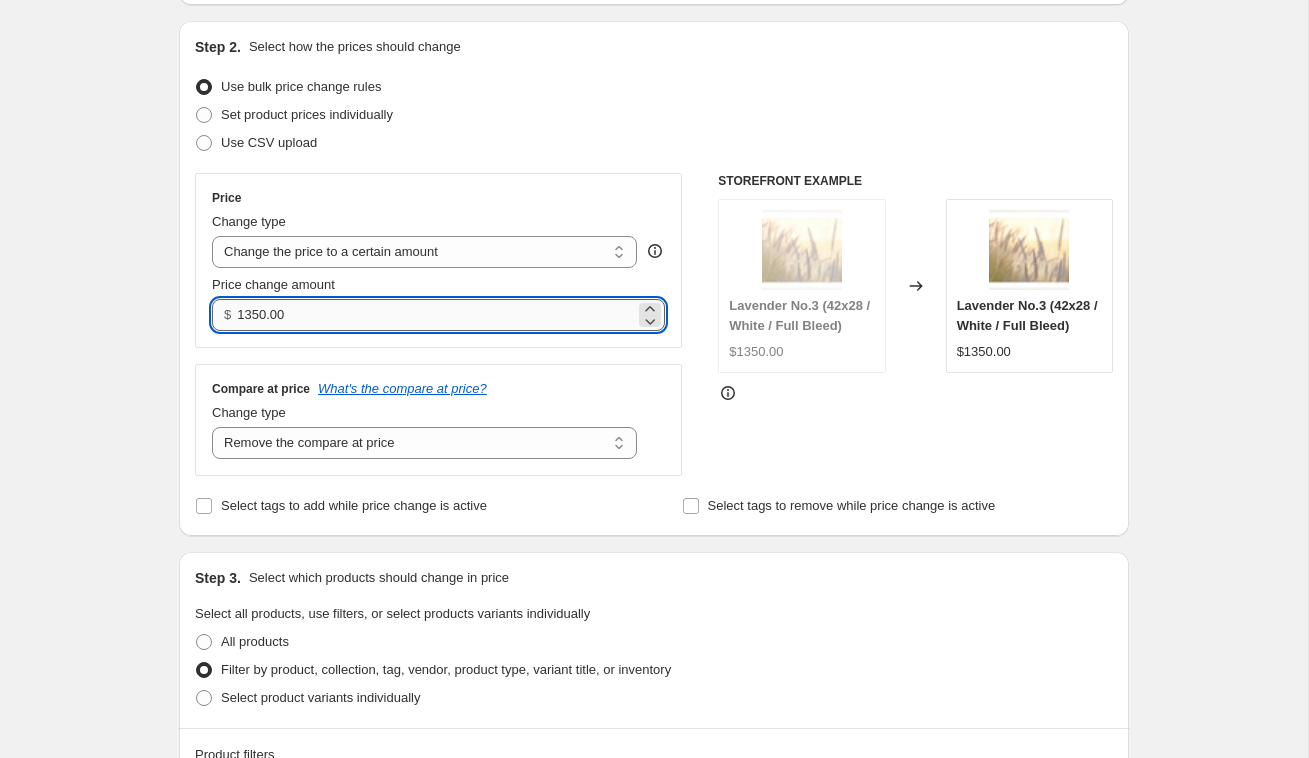drag, startPoint x: 309, startPoint y: 311, endPoint x: 300, endPoint y: 318, distance: 11.401754 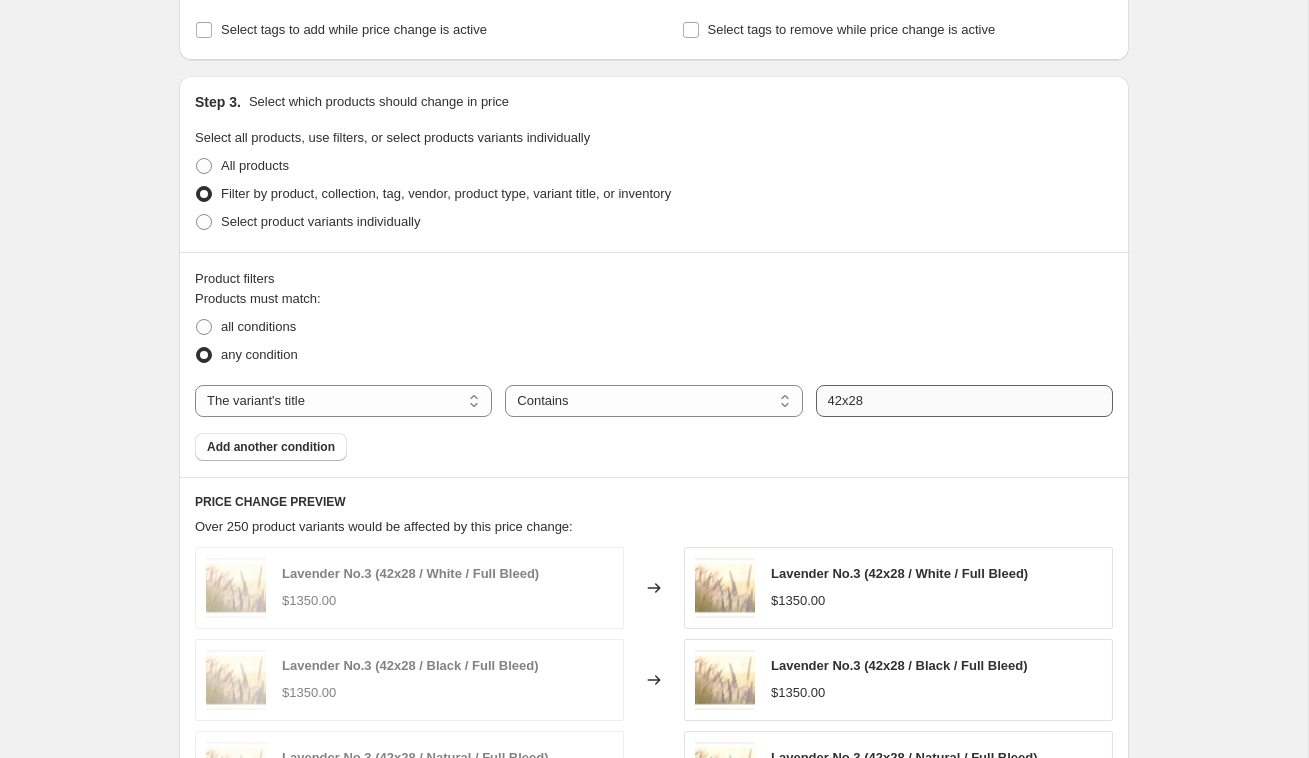 scroll, scrollTop: 688, scrollLeft: 0, axis: vertical 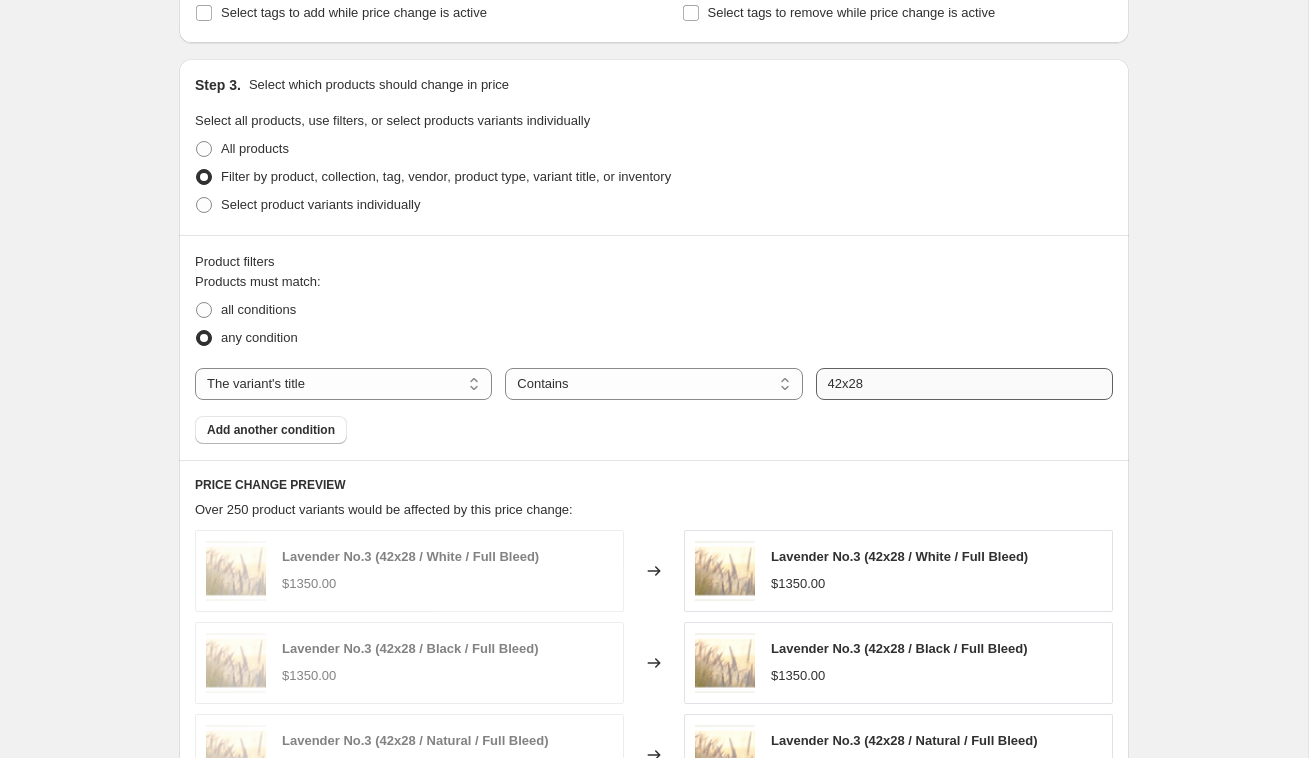 type on "750.00" 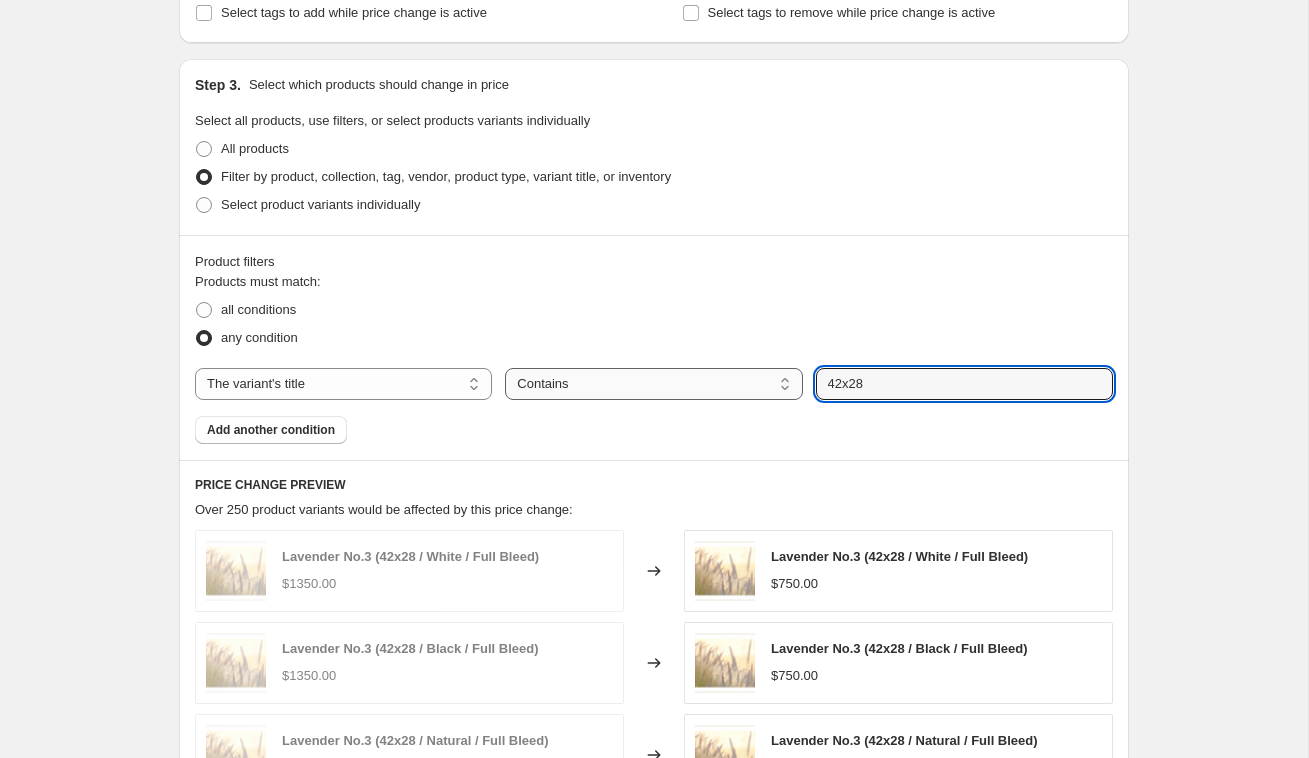 drag, startPoint x: 957, startPoint y: 386, endPoint x: 772, endPoint y: 381, distance: 185.06755 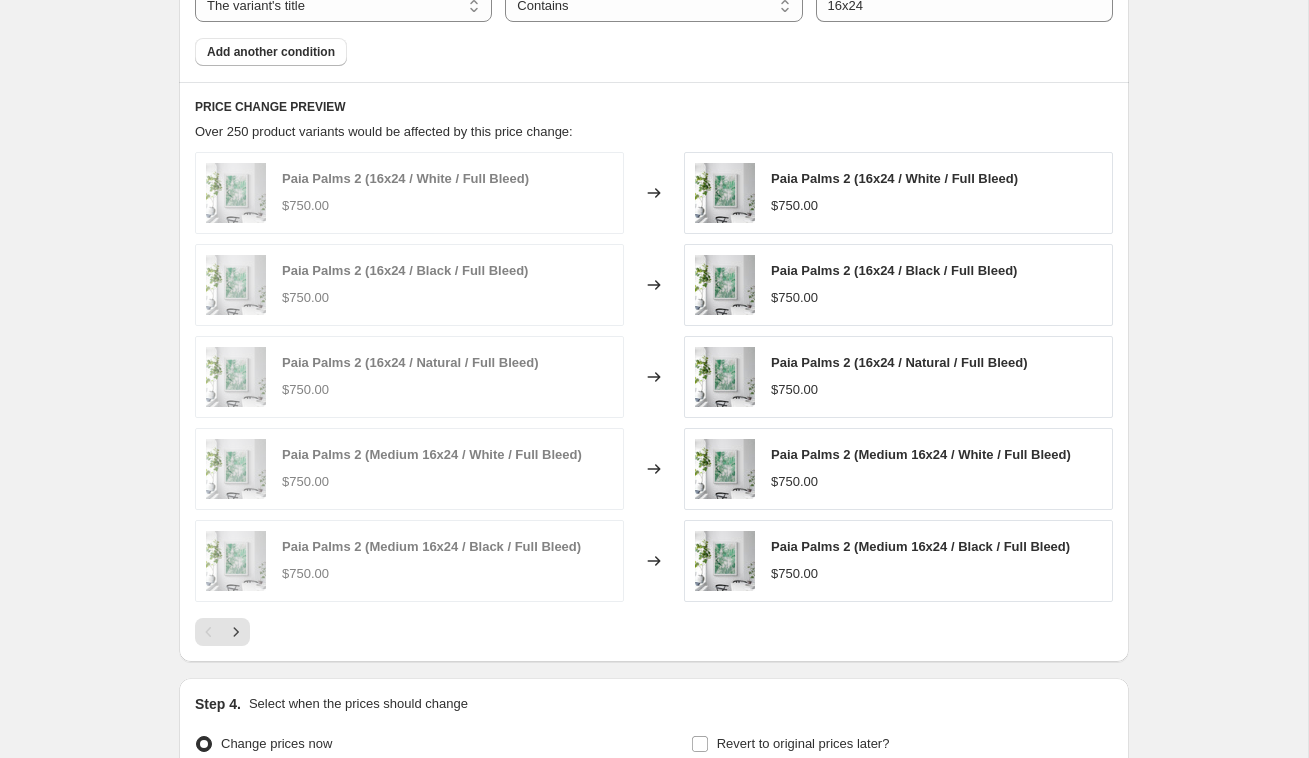 scroll, scrollTop: 1118, scrollLeft: 0, axis: vertical 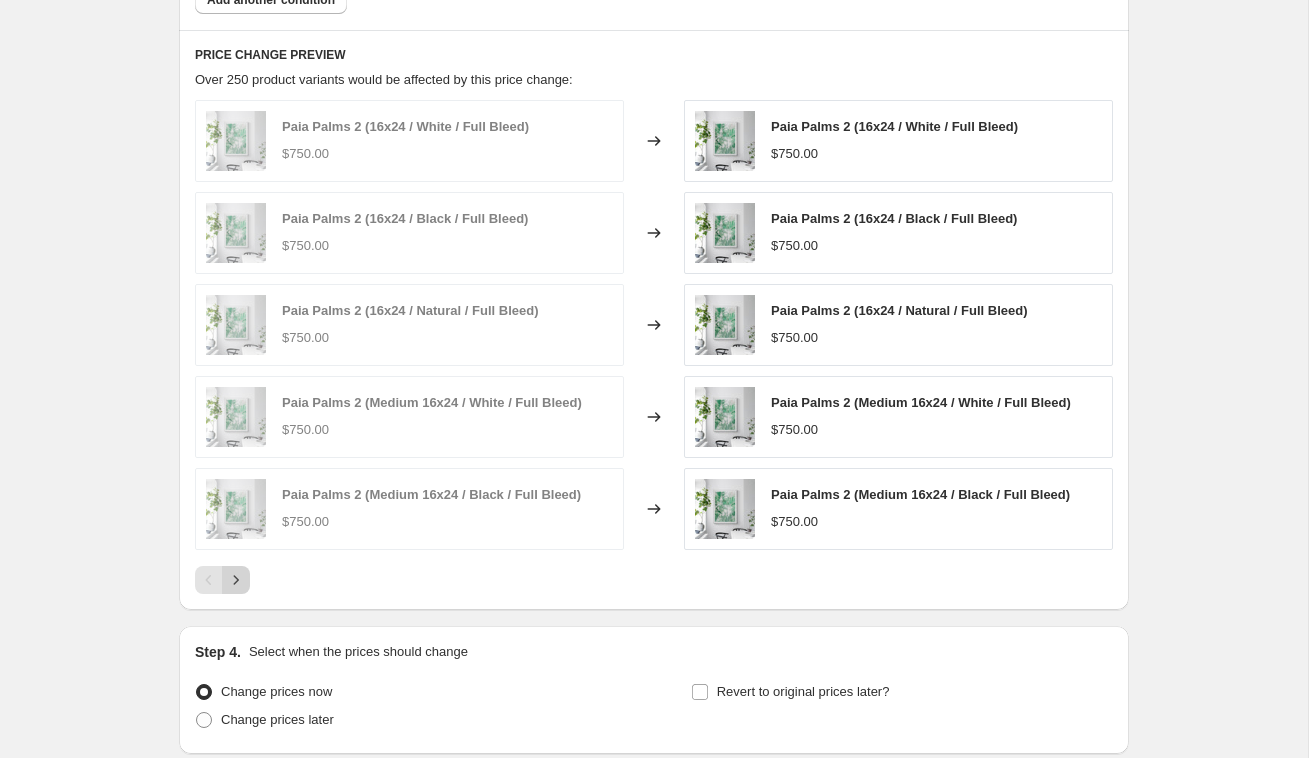 click 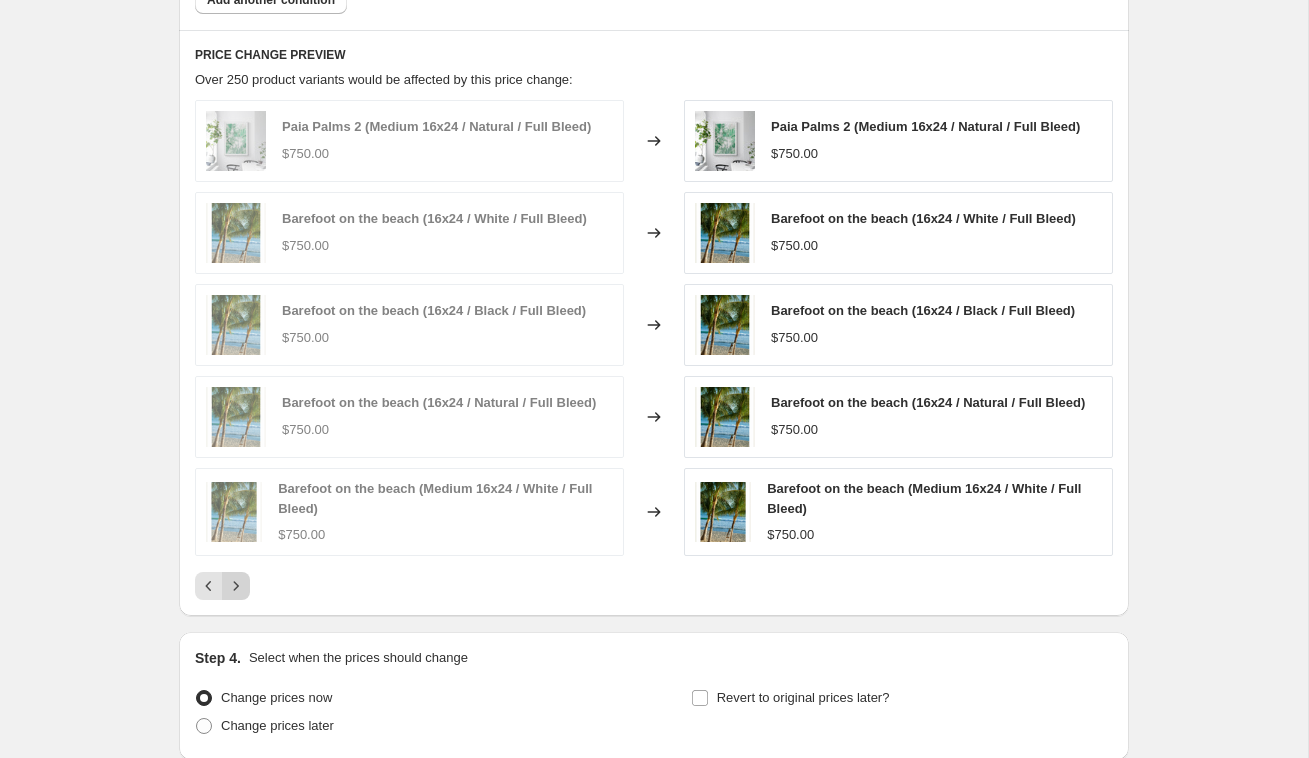 click 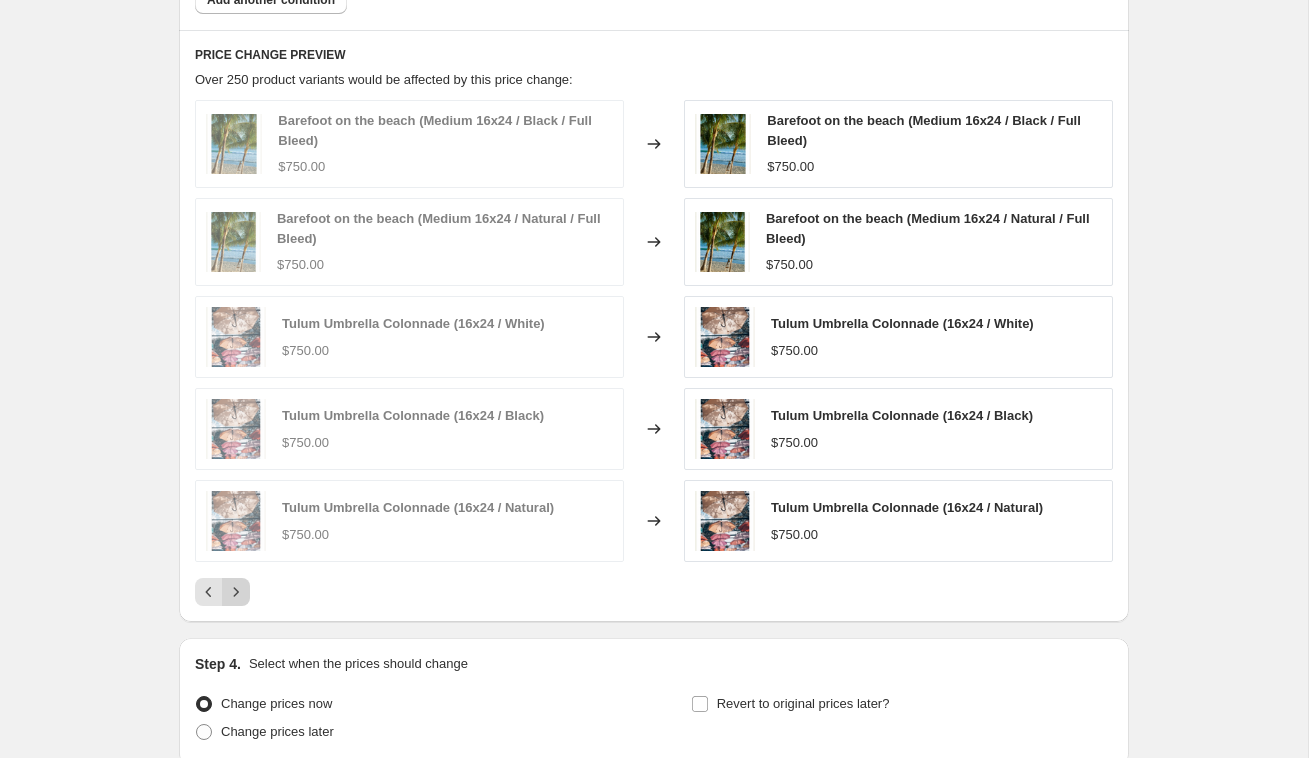 click at bounding box center [236, 592] 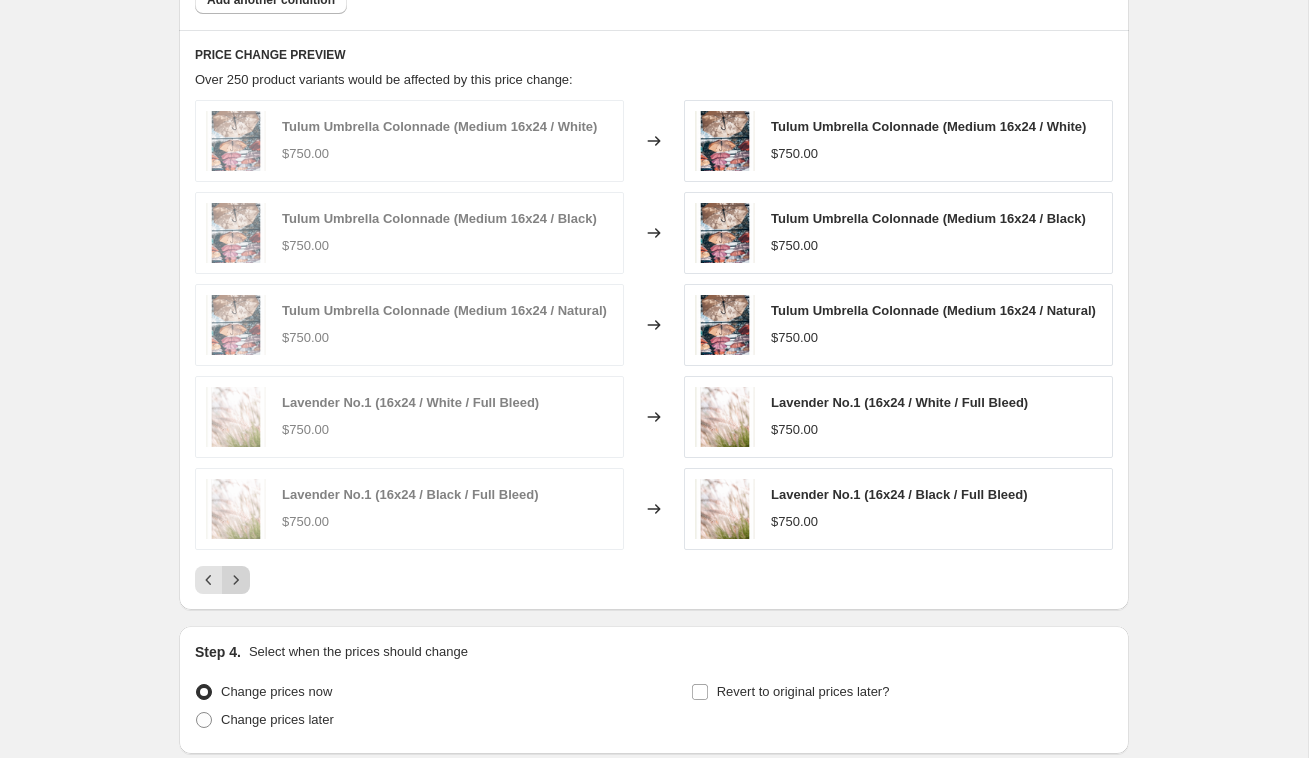 click 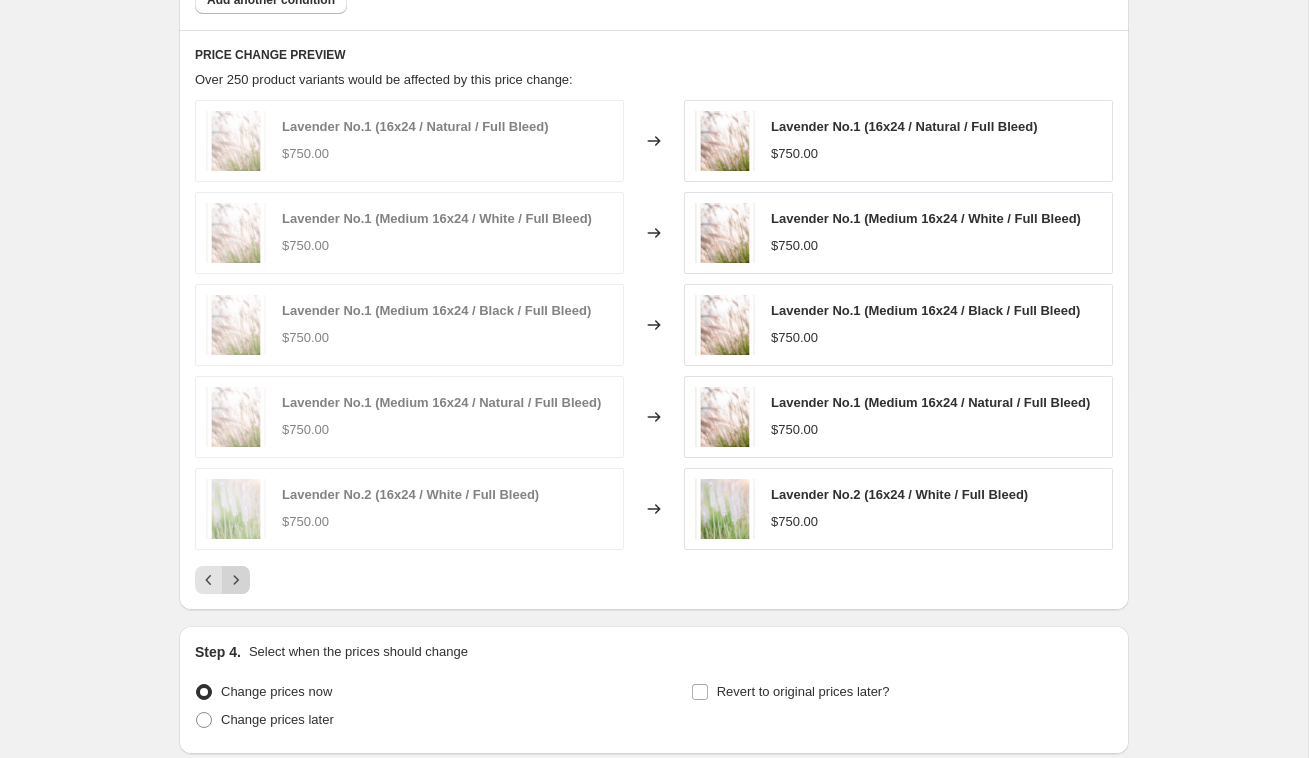 click 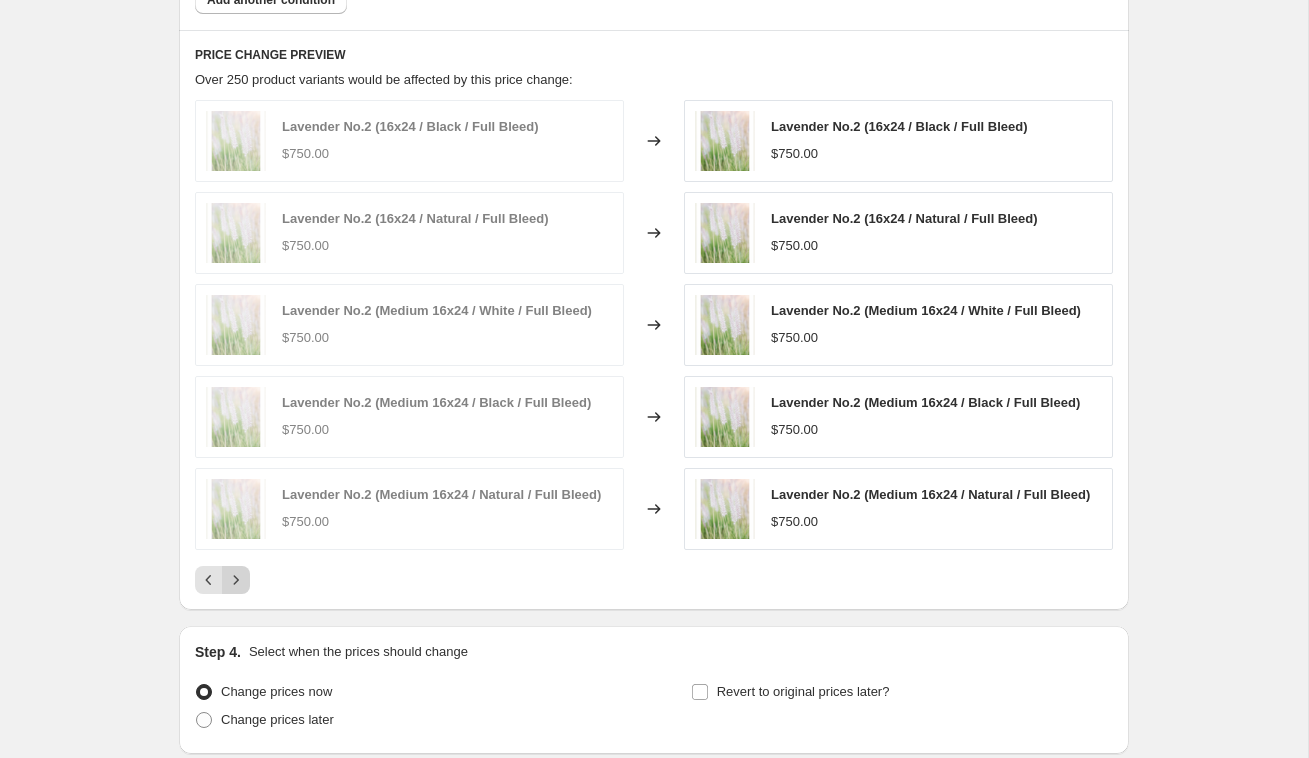 click 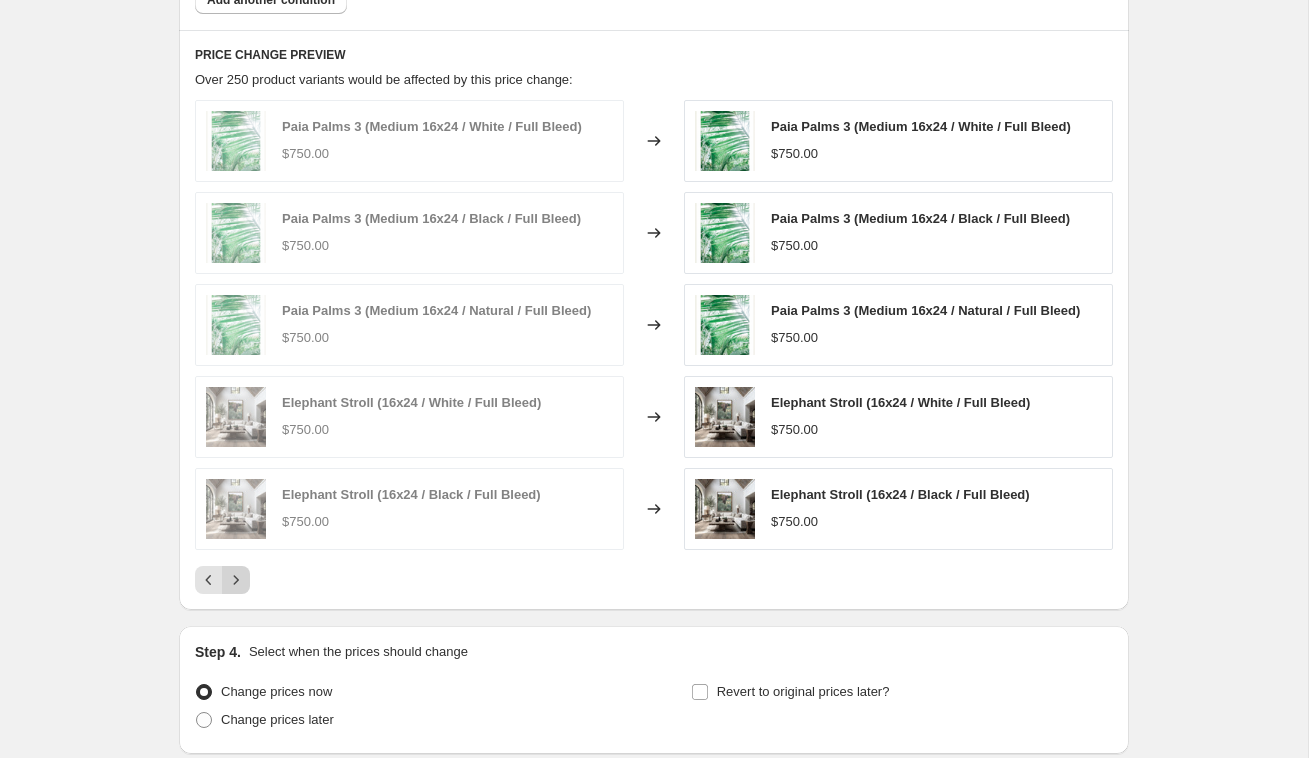 click 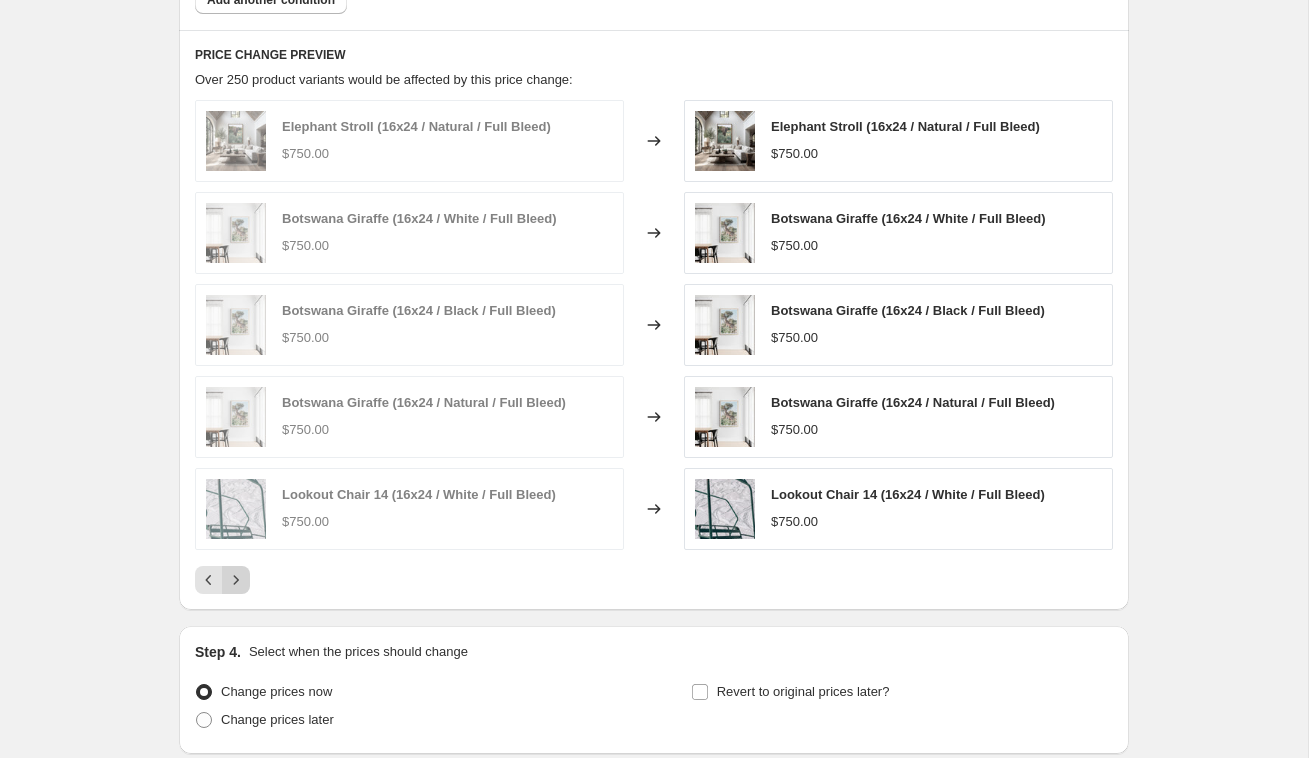 click 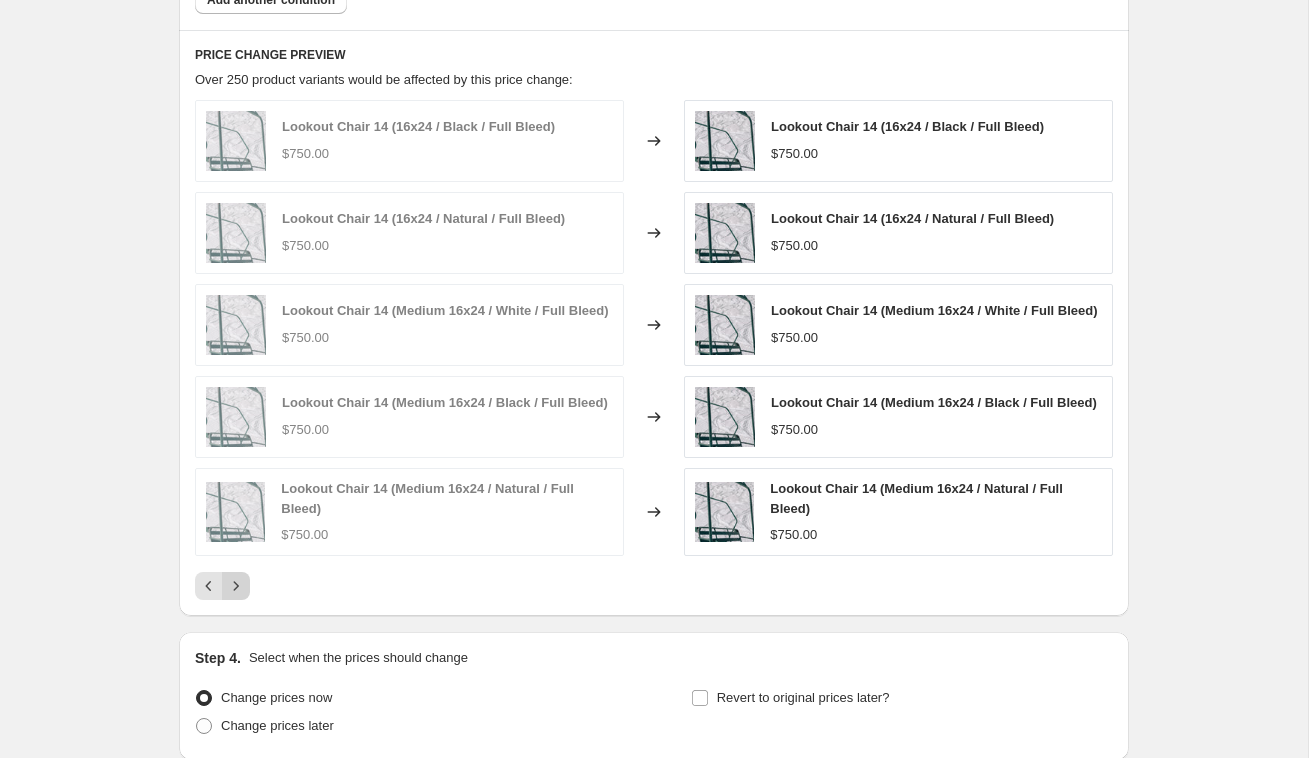 click 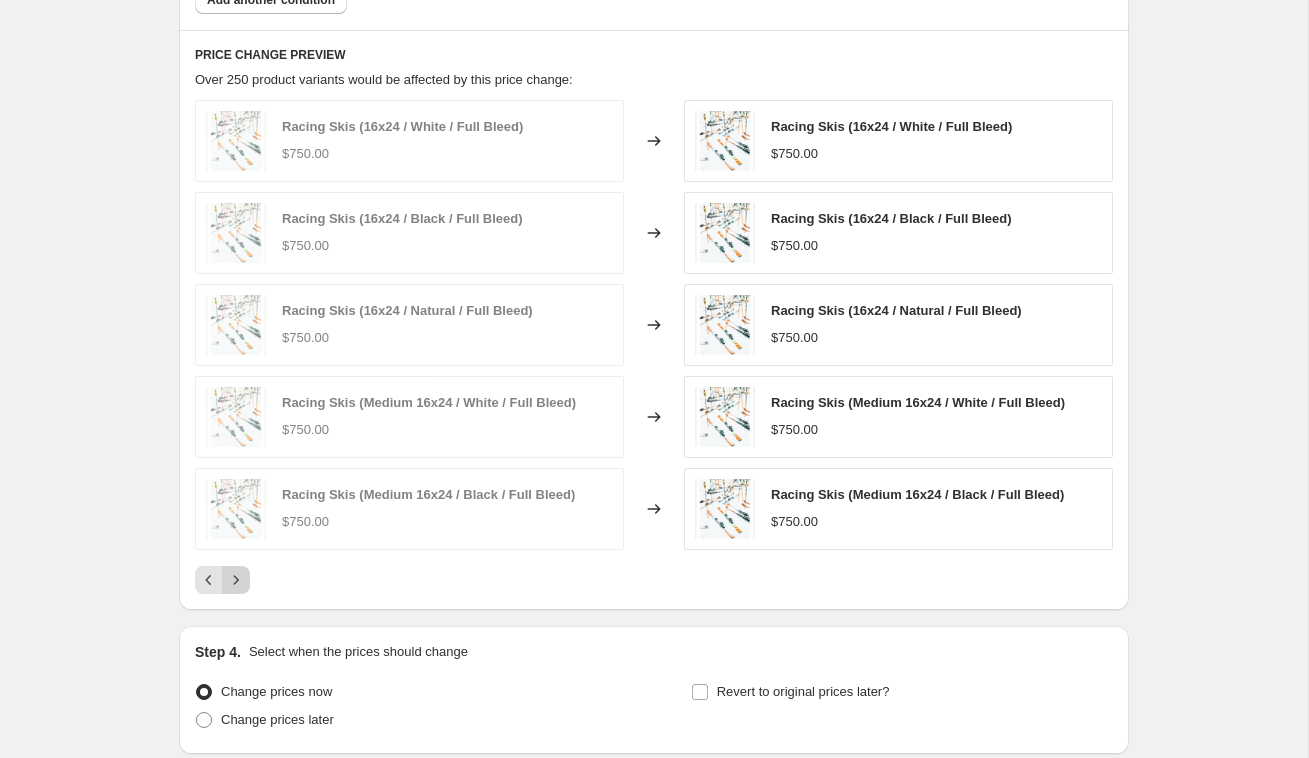 click on "PRICE CHANGE PREVIEW Over 250 product variants would be affected by this price change: Racing Skis (16x24 / White / Full Bleed) $750.00 Changed to Racing Skis (16x24 / White / Full Bleed) $750.00 Racing Skis (16x24 / Black / Full Bleed) $750.00 Changed to Racing Skis (16x24 / Black / Full Bleed) $750.00 Racing Skis (16x24 / Natural / Full Bleed) $750.00 Changed to Racing Skis (16x24 / Natural / Full Bleed) $750.00 Racing Skis (Medium 16x24 / White / Full Bleed) $750.00 Changed to Racing Skis (Medium 16x24 / White / Full Bleed) $750.00 Racing Skis (Medium 16x24 / Black / Full Bleed) $750.00 Changed to Racing Skis (Medium 16x24 / Black / Full Bleed) $750.00" at bounding box center [654, 319] 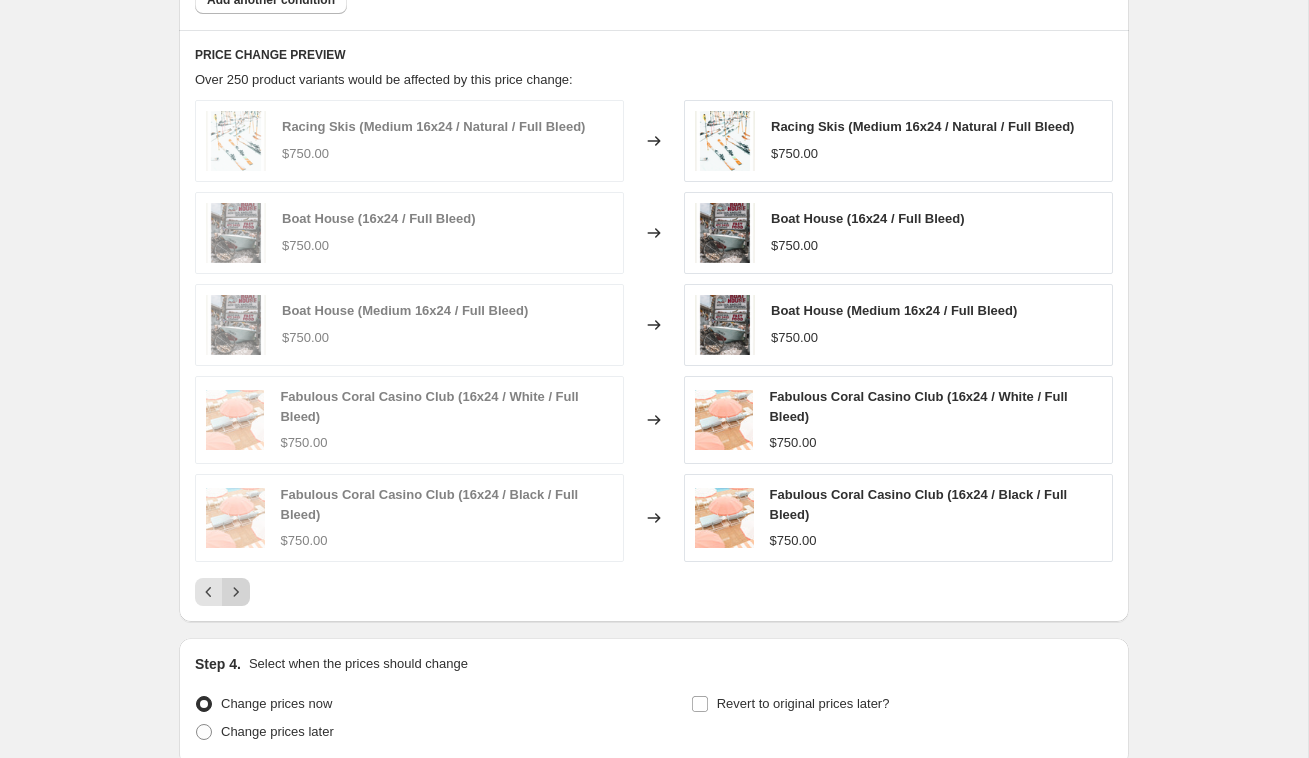 click at bounding box center [236, 592] 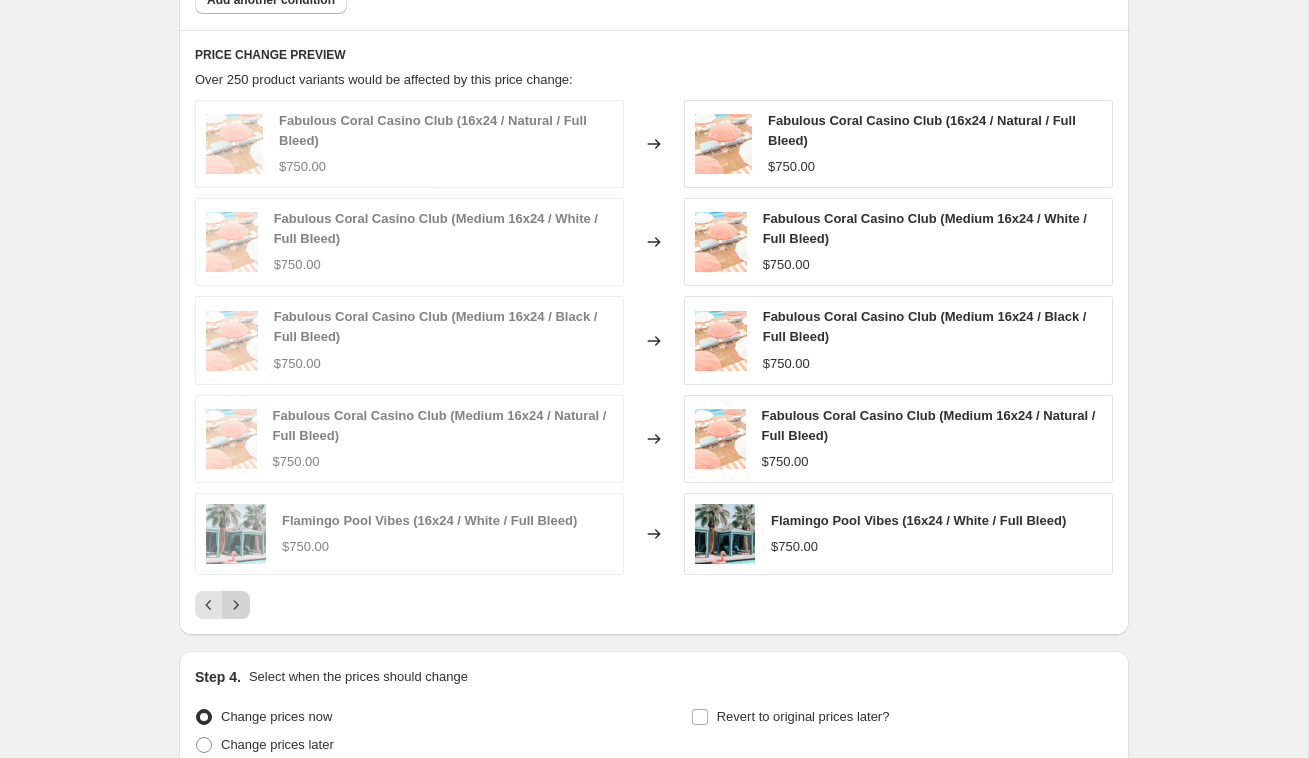 click on "Fabulous Coral Casino Club (16x24 / Natural / Full Bleed) $750.00 Changed to Fabulous Coral Casino Club (16x24 / Natural / Full Bleed) $750.00 Fabulous Coral Casino Club (Medium 16x24 / White / Full Bleed) $750.00 Changed to Fabulous Coral Casino Club (Medium 16x24 / White / Full Bleed) $750.00 Fabulous Coral Casino Club (Medium 16x24 / Black / Full Bleed) $750.00 Changed to Fabulous Coral Casino Club (Medium 16x24 / Black / Full Bleed) $750.00 Fabulous Coral Casino Club (Medium 16x24 / Natural / Full Bleed) $750.00 Changed to Fabulous Coral Casino Club (Medium 16x24 / Natural / Full Bleed) $750.00 Flamingo Pool Vibes (16x24 / White / Full Bleed) $750.00 Changed to Flamingo Pool Vibes (16x24 / White / Full Bleed) $750.00" at bounding box center (654, 360) 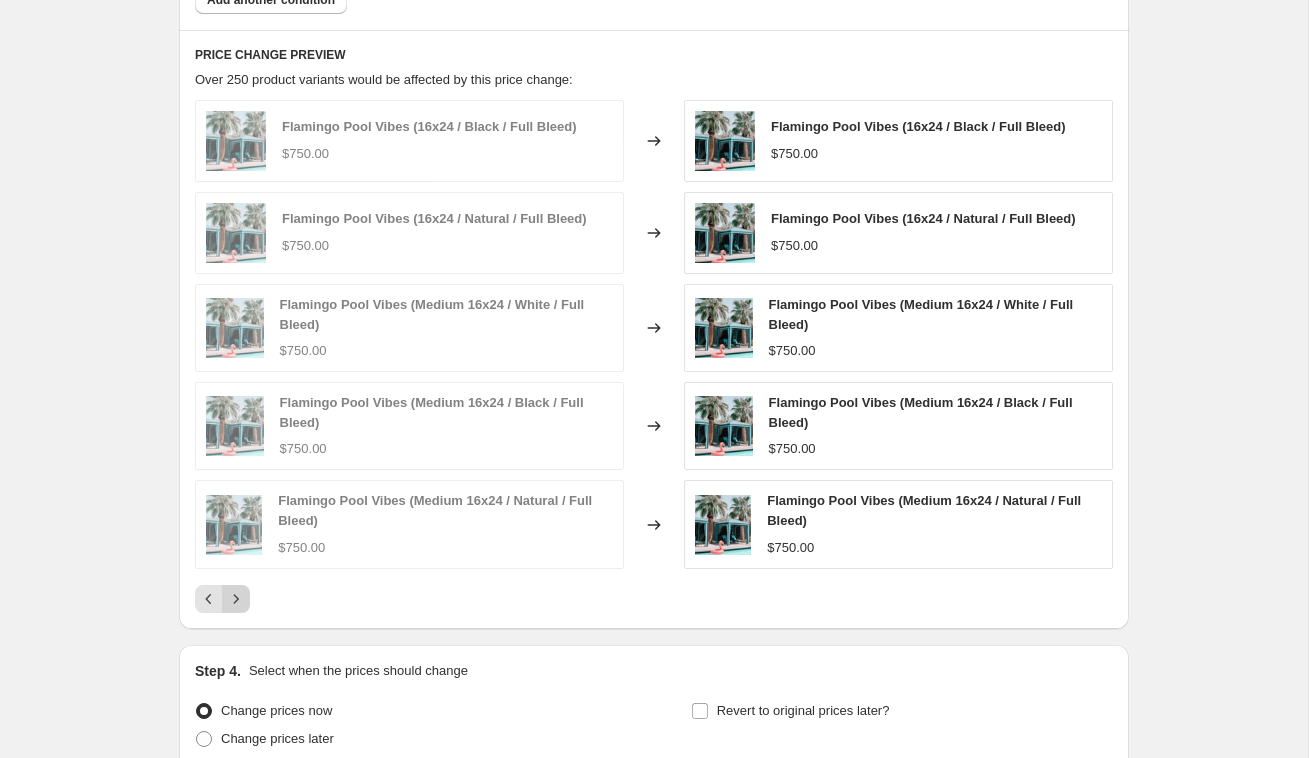 click 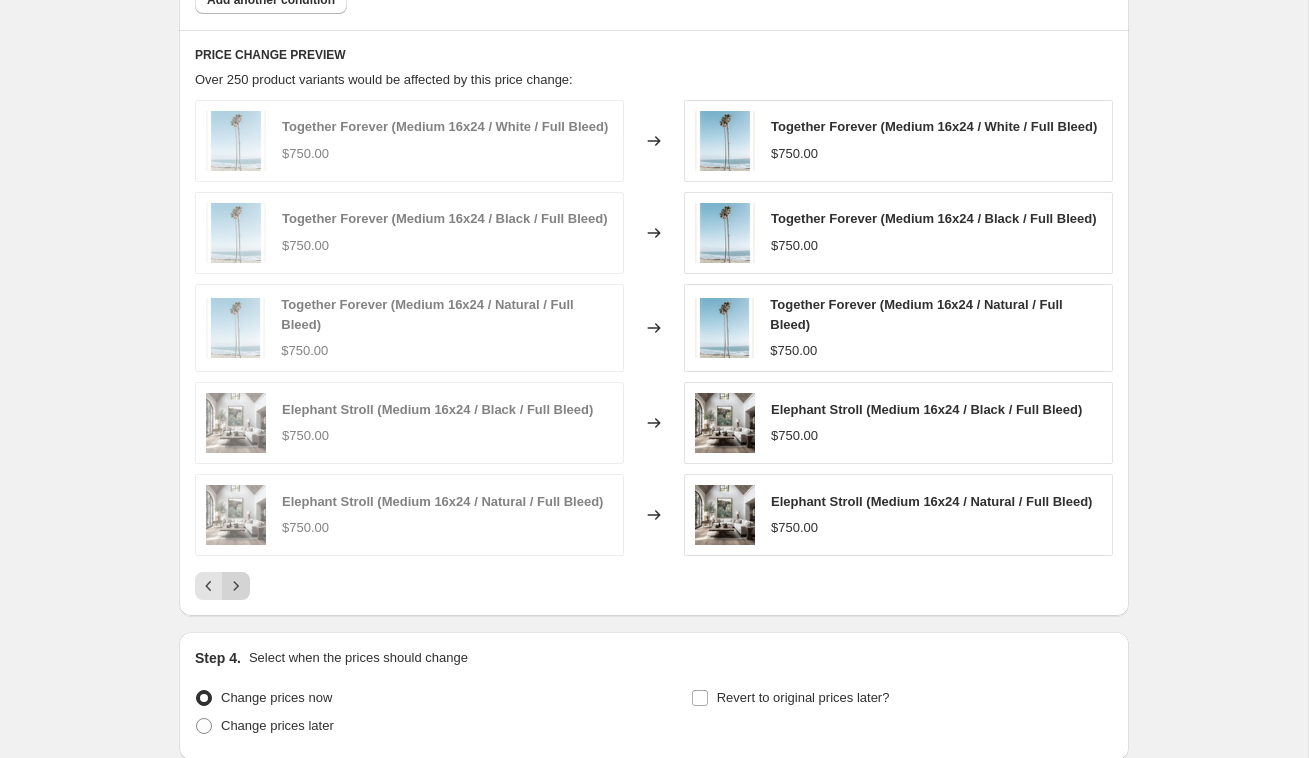 click 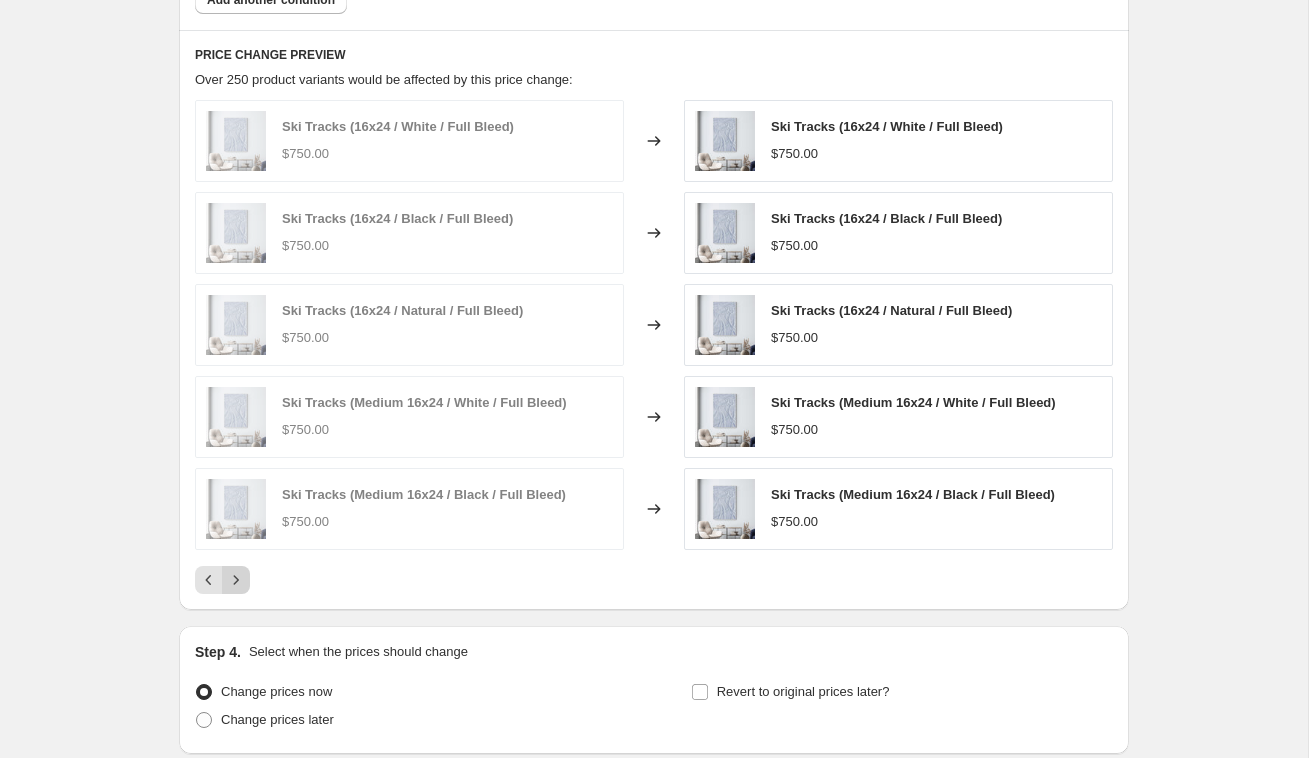 click on "PRICE CHANGE PREVIEW Over 250 product variants would be affected by this price change: Ski Tracks (16x24 / White / Full Bleed) $750.00 Changed to Ski Tracks (16x24 / White / Full Bleed) $750.00 Ski Tracks (16x24 / Black / Full Bleed) $750.00 Changed to Ski Tracks (16x24 / Black / Full Bleed) $750.00 Ski Tracks (16x24 / Natural / Full Bleed) $750.00 Changed to Ski Tracks (16x24 / Natural / Full Bleed) $750.00 Ski Tracks (Medium 16x24 / White / Full Bleed) $750.00 Changed to Ski Tracks (Medium 16x24 / White / Full Bleed) $750.00 Ski Tracks (Medium 16x24 / Black / Full Bleed) $750.00 Changed to Ski Tracks (Medium 16x24 / Black / Full Bleed) $750.00" at bounding box center [654, 319] 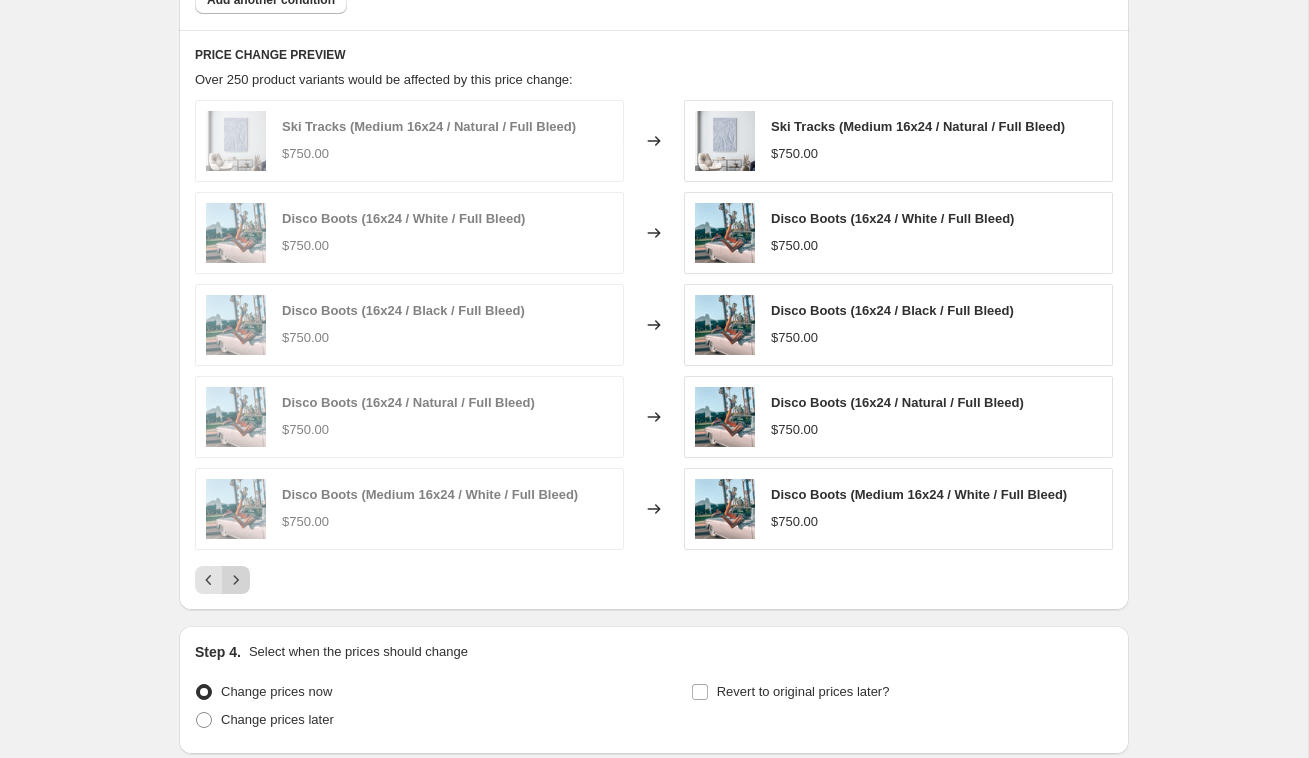 click 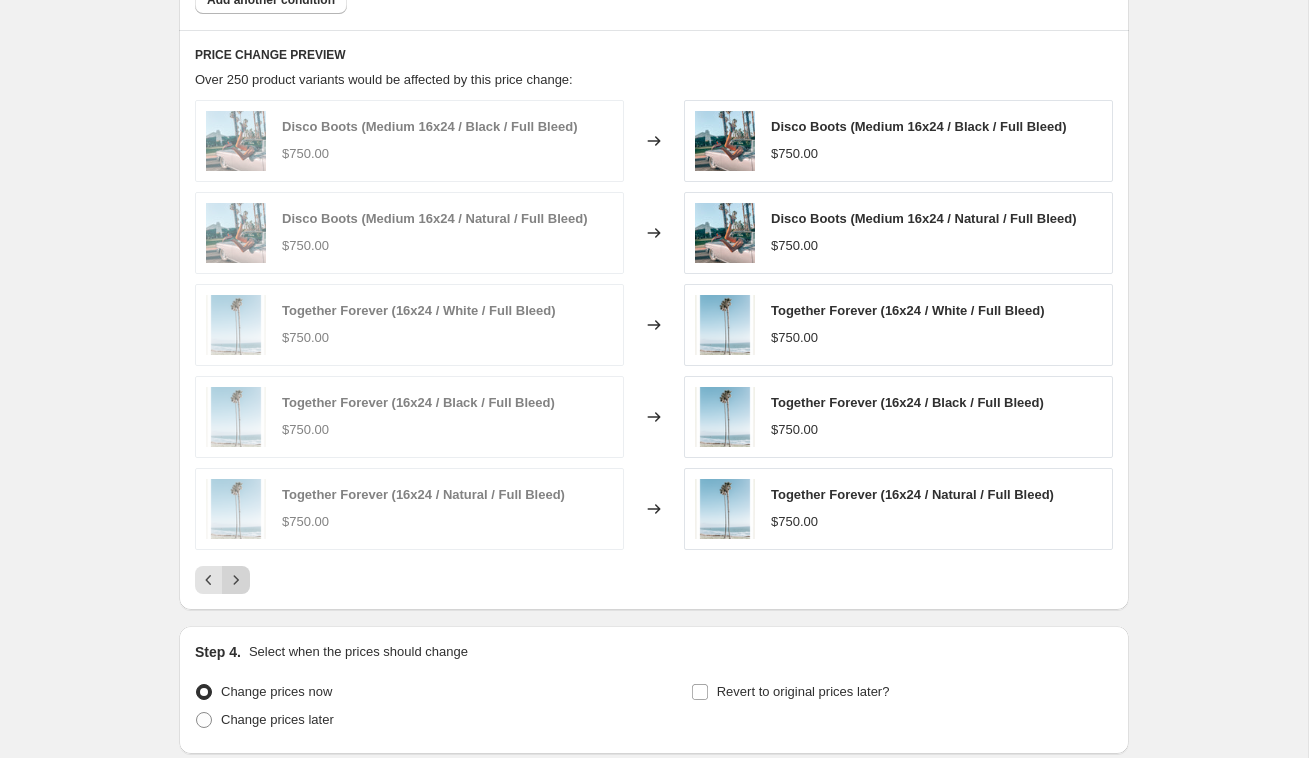 click 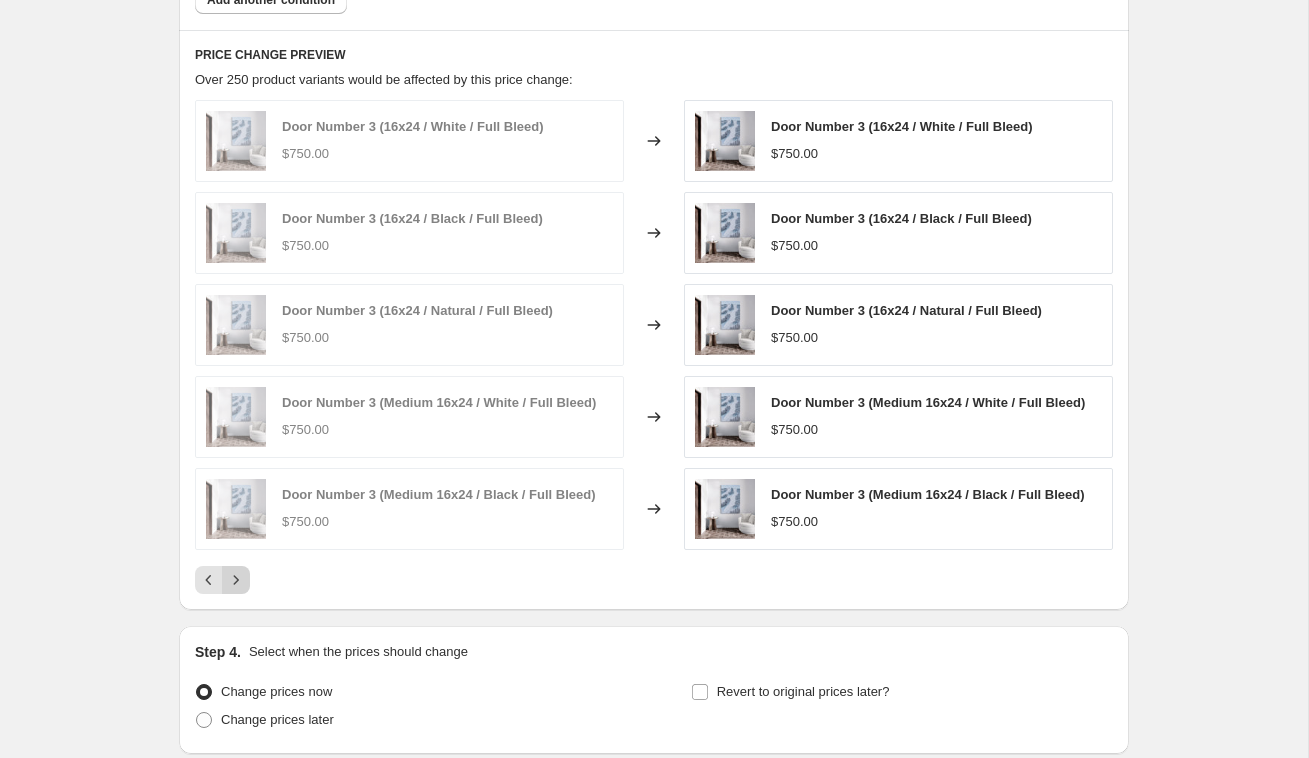 click 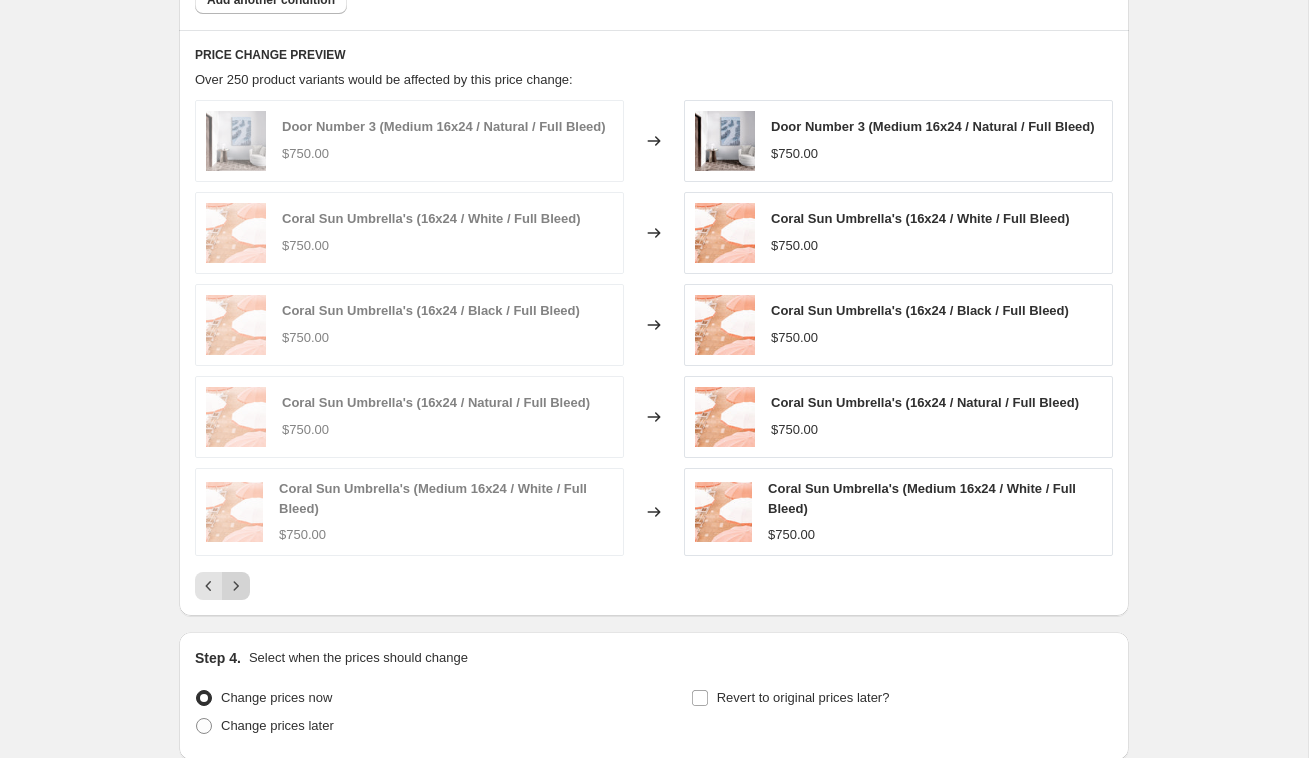 click 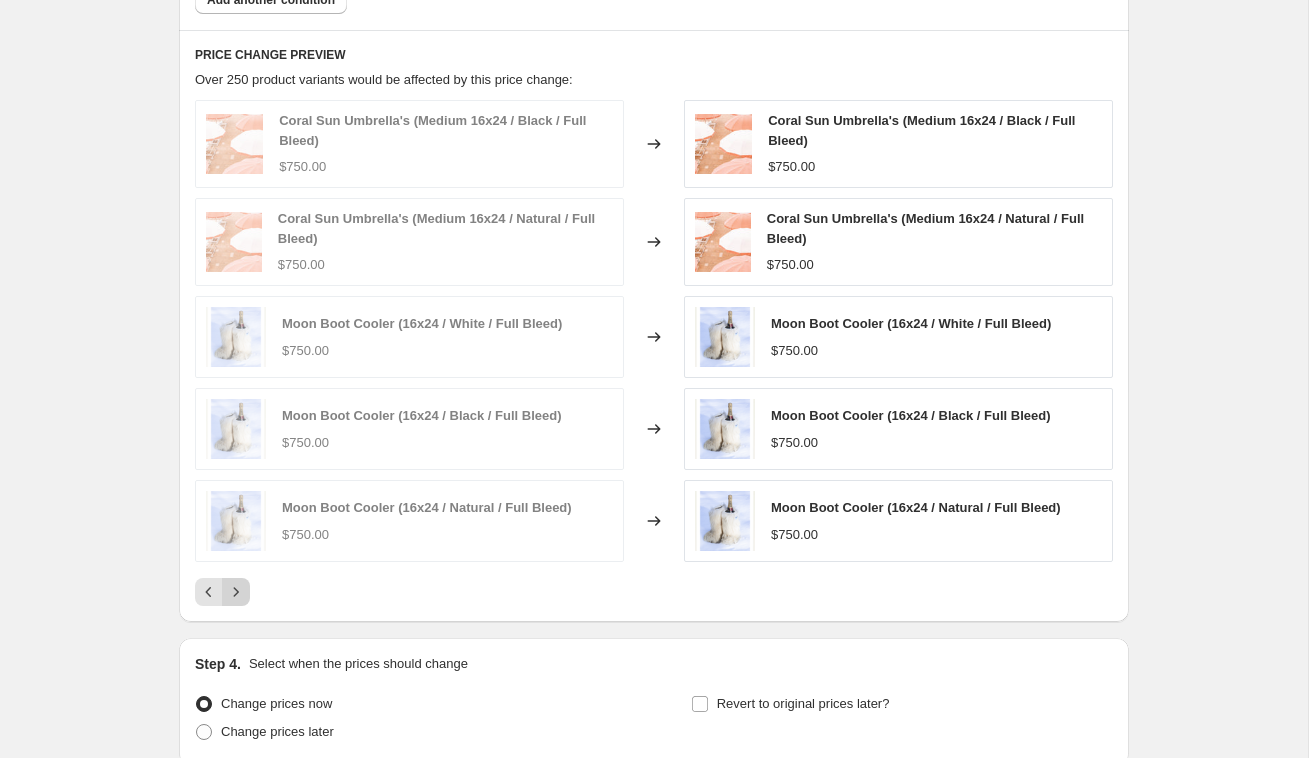 click 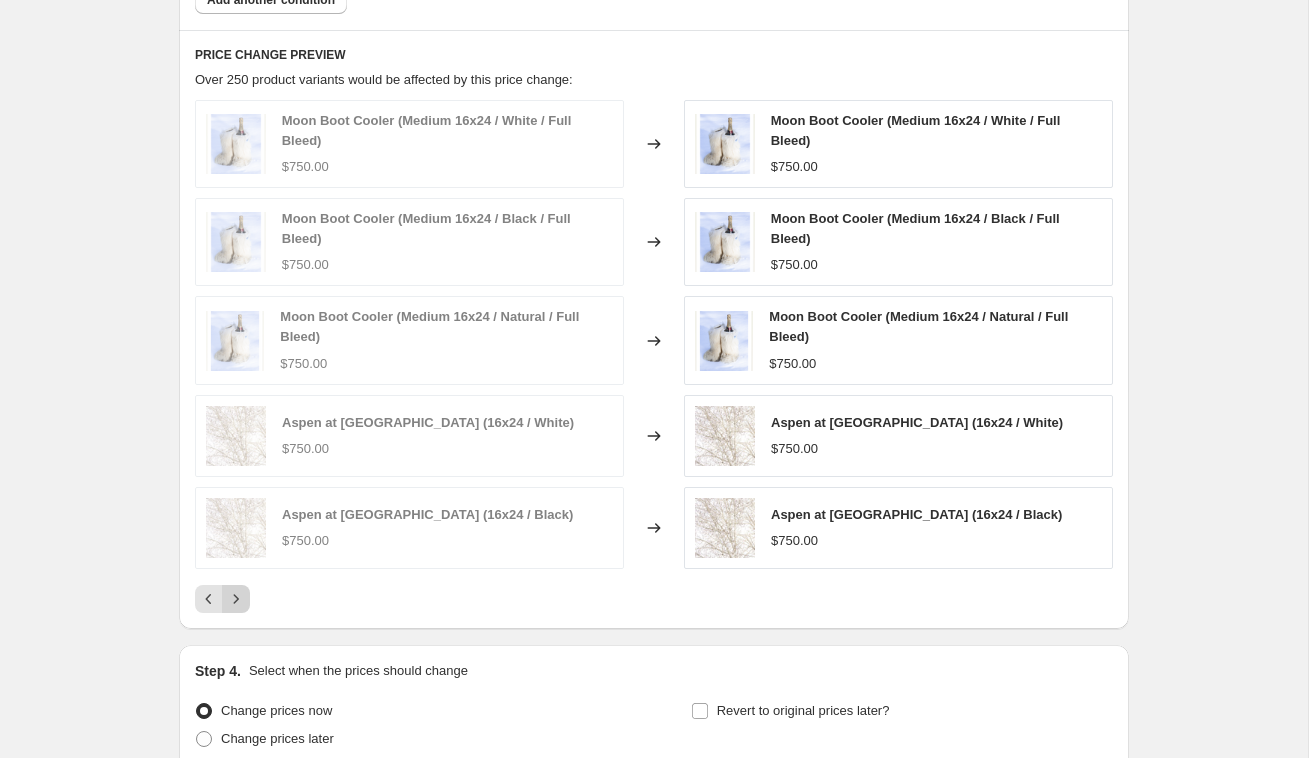 click 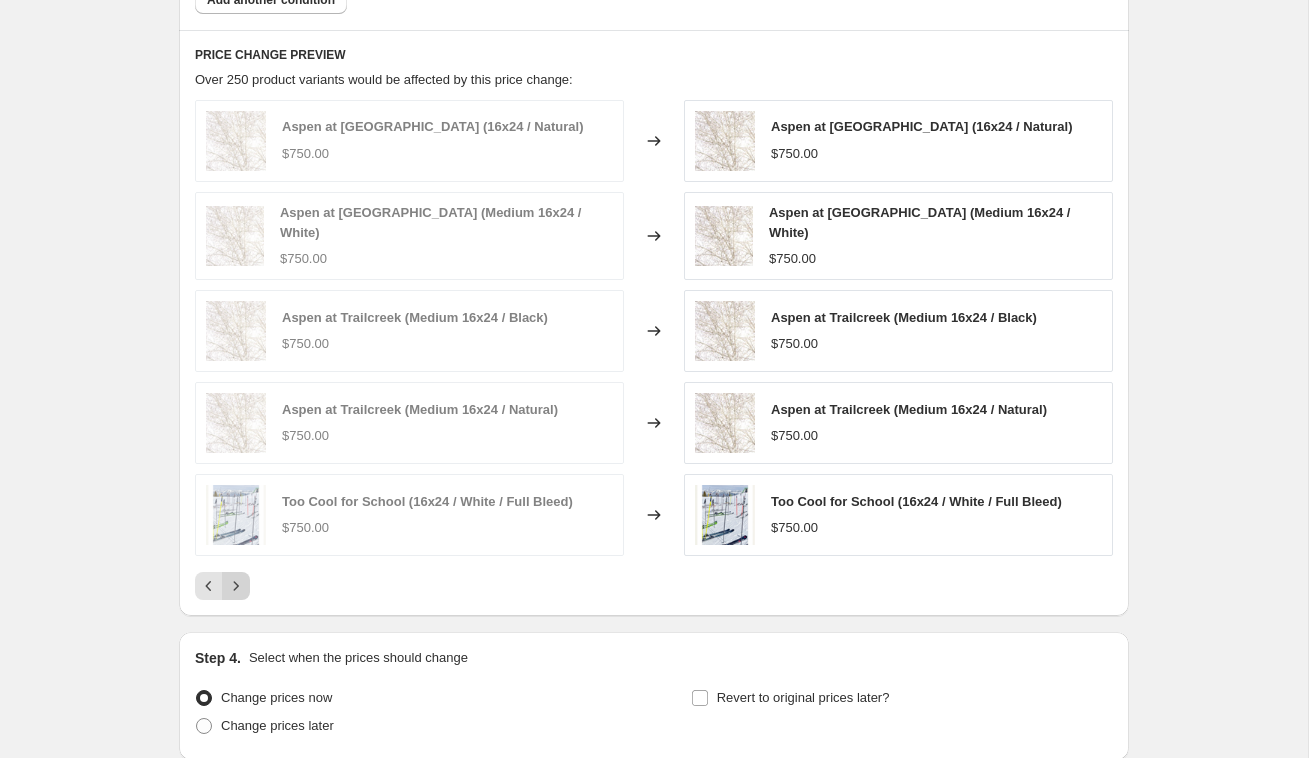 click on "PRICE CHANGE PREVIEW Over 250 product variants would be affected by this price change: Aspen at Trailcreek (16x24 / Natural) $750.00 Changed to Aspen at [GEOGRAPHIC_DATA] (16x24 / Natural) $750.00 Aspen at [GEOGRAPHIC_DATA] (Medium 16x24 / White) $750.00 Changed to Aspen at [GEOGRAPHIC_DATA] (Medium 16x24 / White) $750.00 Aspen at Trailcreek (Medium 16x24 / Black) $750.00 Changed to Aspen at Trailcreek (Medium 16x24 / Black) $750.00 Aspen at [GEOGRAPHIC_DATA] (Medium 16x24 / Natural) $750.00 Changed to Aspen at Trailcreek (Medium 16x24 / Natural) $750.00 Too Cool for School (16x24 / White / Full Bleed) $750.00 Changed to Too Cool for School (16x24 / White / Full Bleed) $750.00" at bounding box center [654, 323] 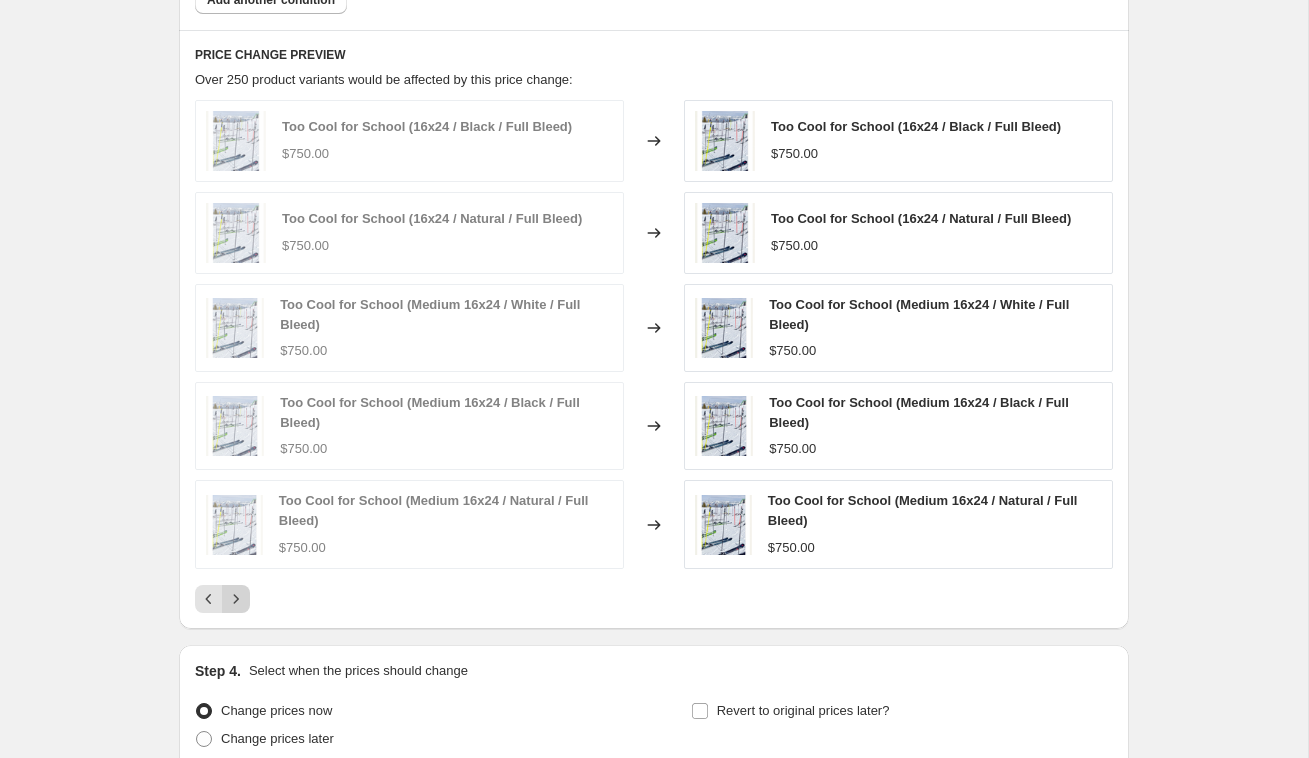 click at bounding box center [236, 599] 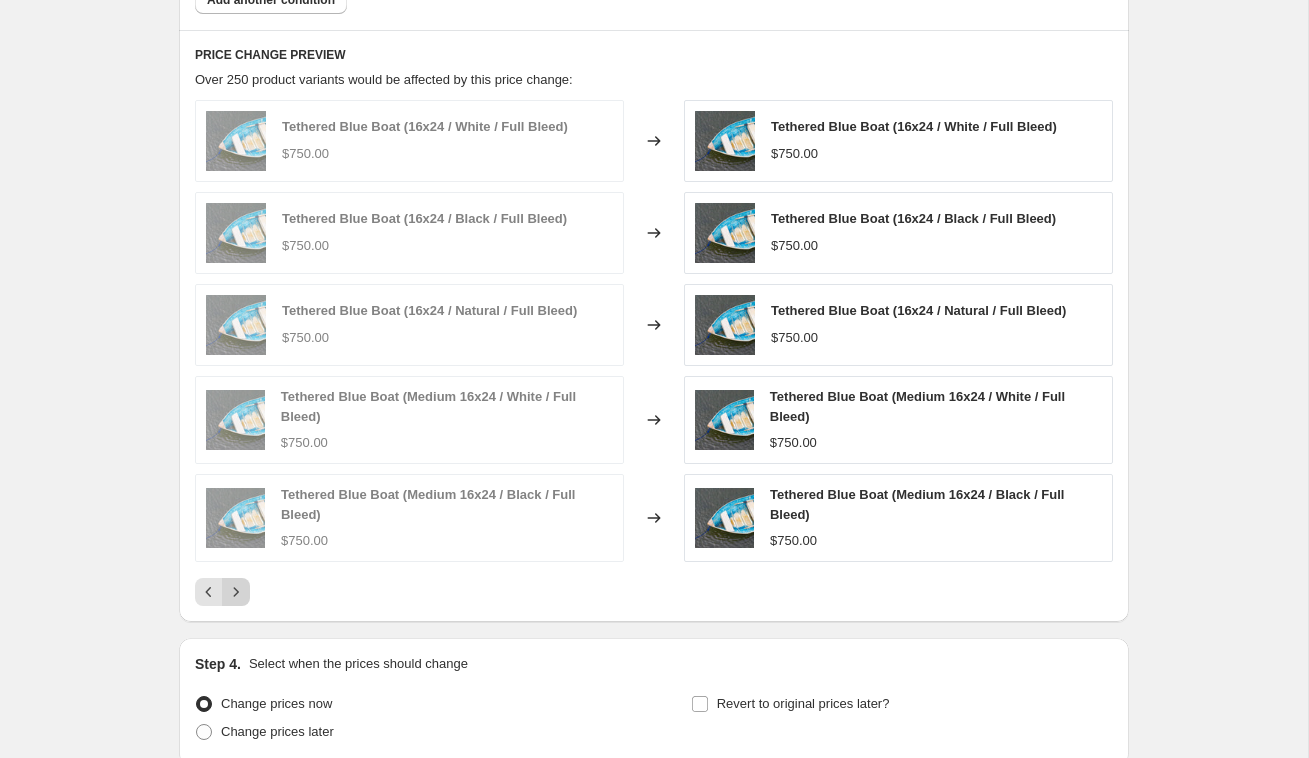 click 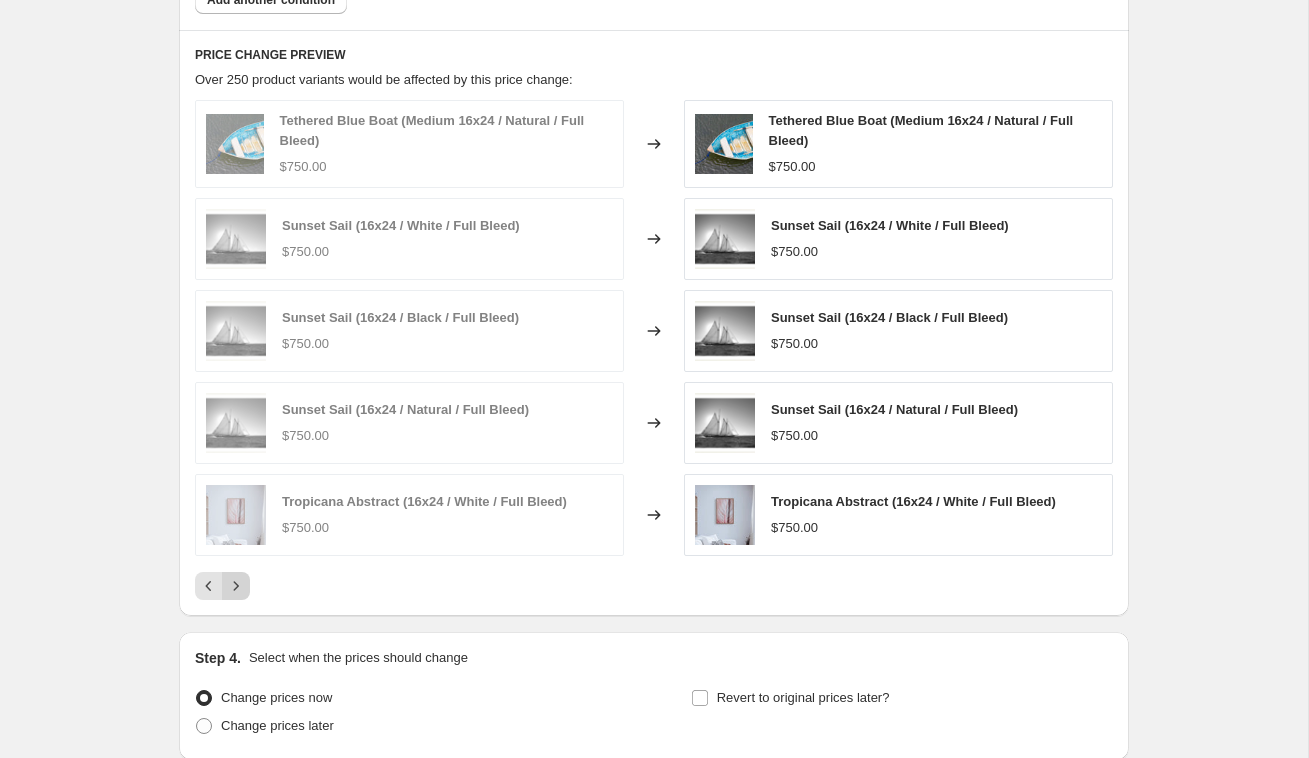 click 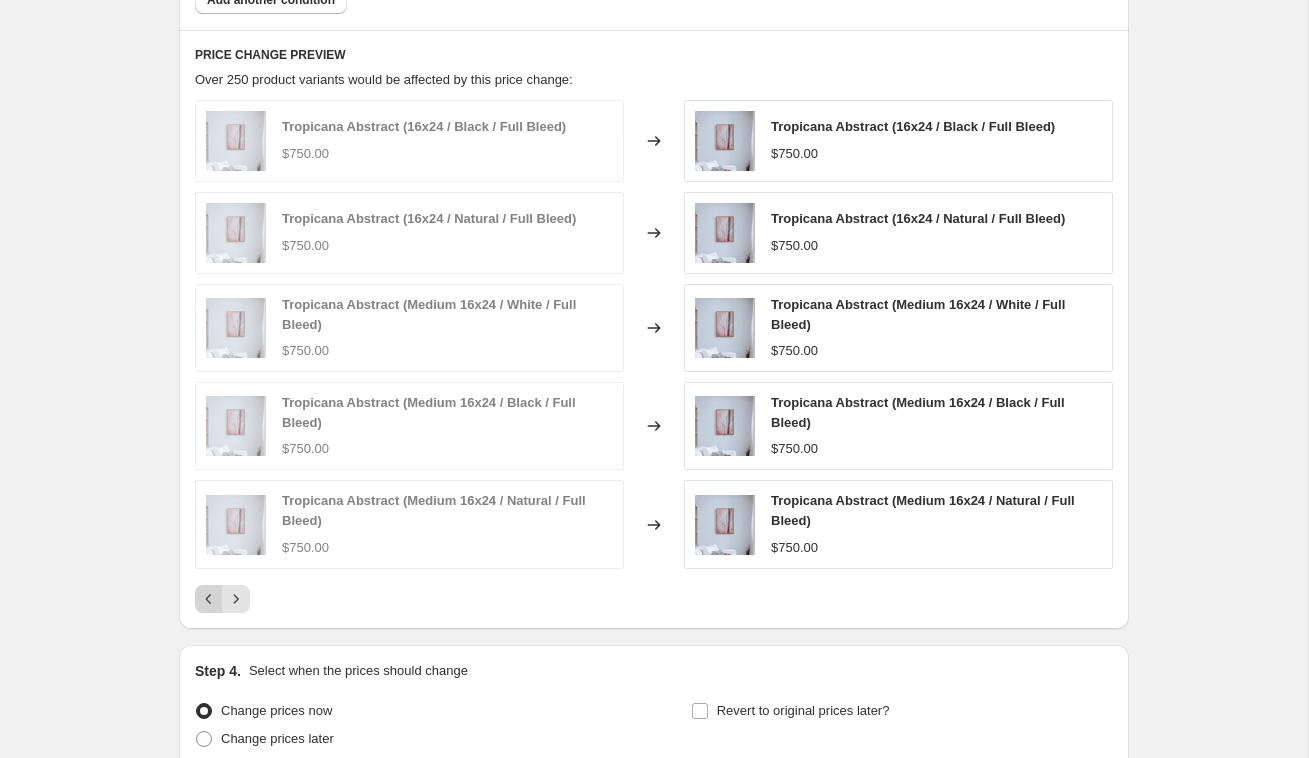 click 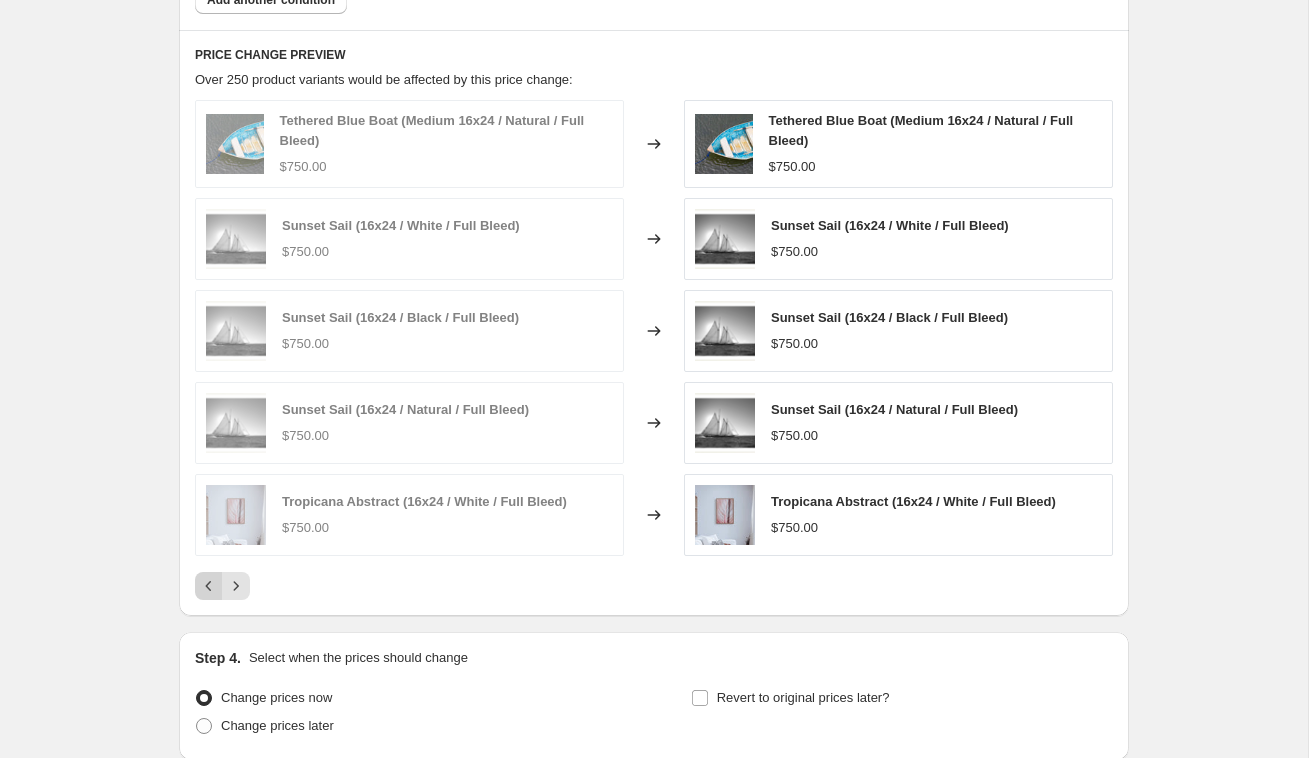 click 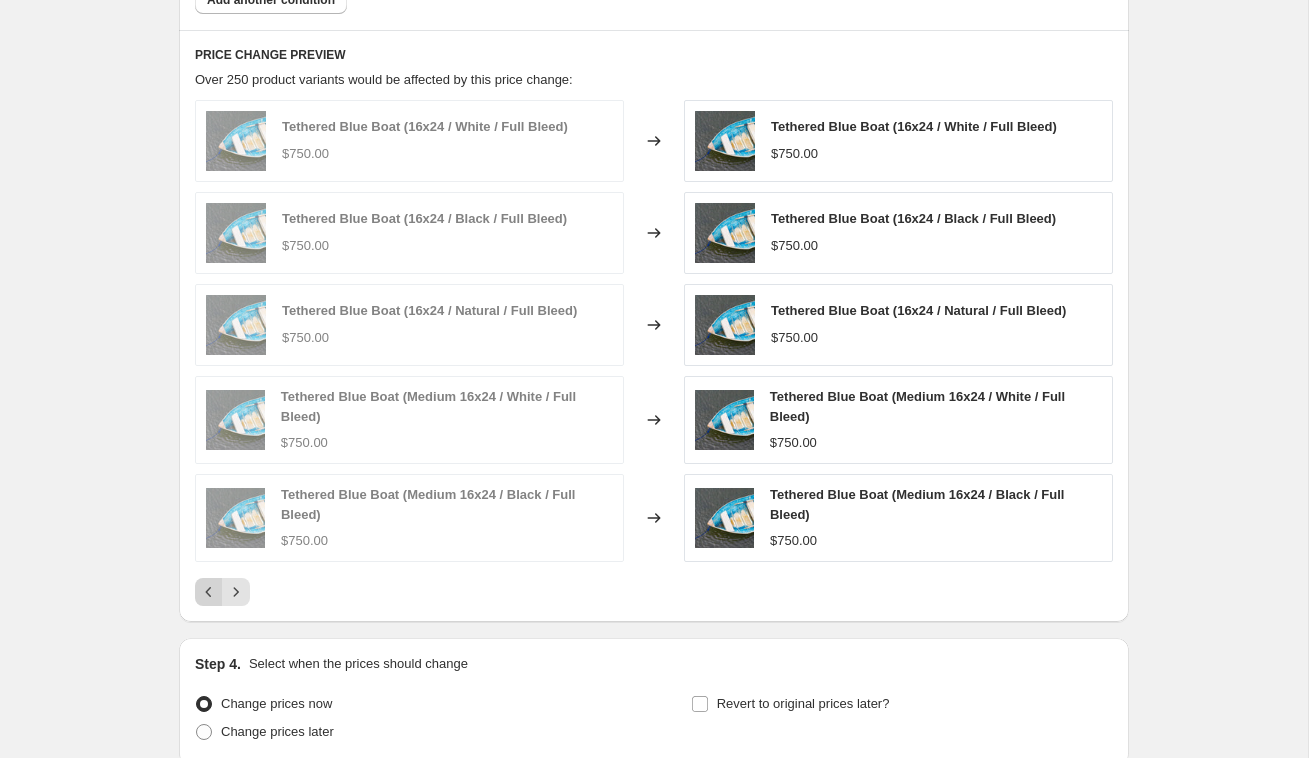 click 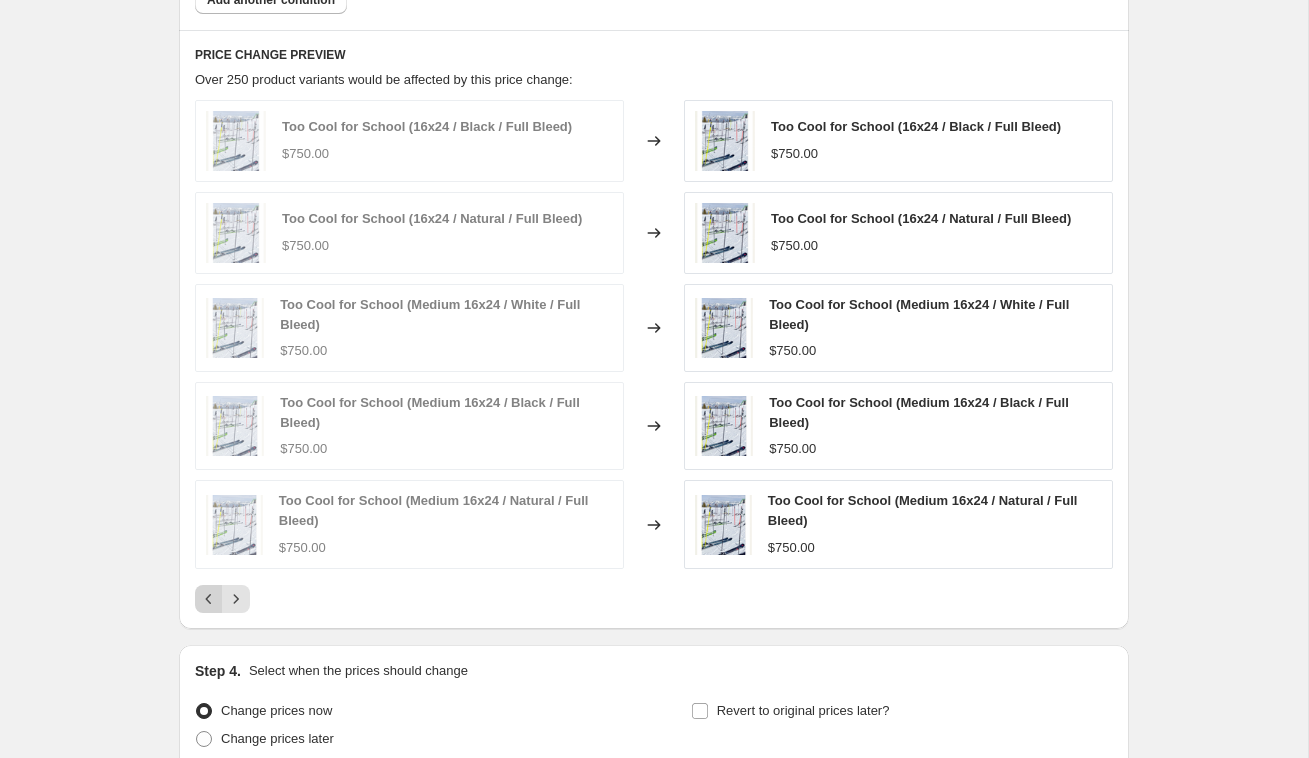 click at bounding box center (209, 599) 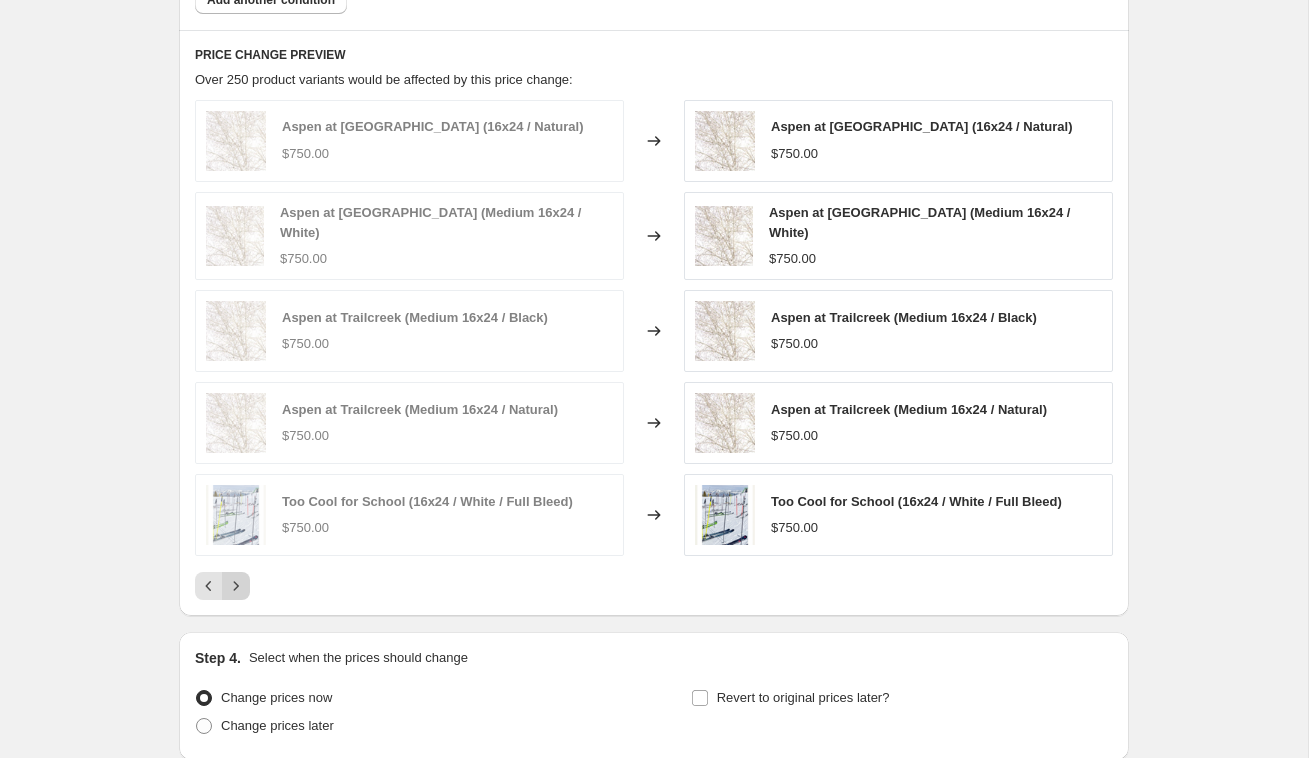 click 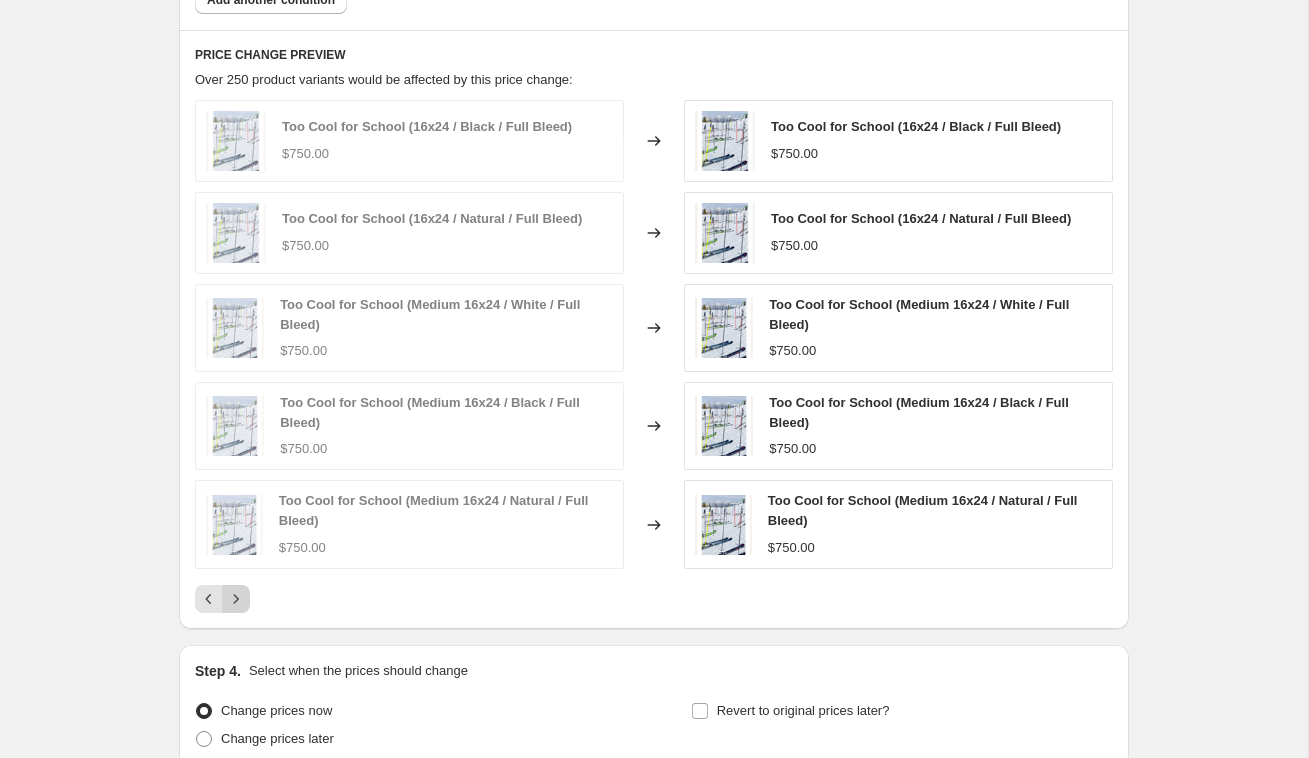 click on "Too Cool for School (16x24 / Black / Full Bleed) $750.00 Changed to Too Cool for School (16x24 / Black / Full Bleed) $750.00 Too Cool for School (16x24 / Natural / Full Bleed) $750.00 Changed to Too Cool for School (16x24 / Natural / Full Bleed) $750.00 Too Cool for School (Medium 16x24 / White / Full Bleed) $750.00 Changed to Too Cool for School (Medium 16x24 / White / Full Bleed) $750.00 Too Cool for School (Medium 16x24 / Black / Full Bleed) $750.00 Changed to Too Cool for School (Medium 16x24 / Black / Full Bleed) $750.00 Too Cool for School (Medium 16x24 / Natural / Full Bleed) $750.00 Changed to Too Cool for School (Medium 16x24 / Natural / Full Bleed) $750.00" at bounding box center [654, 356] 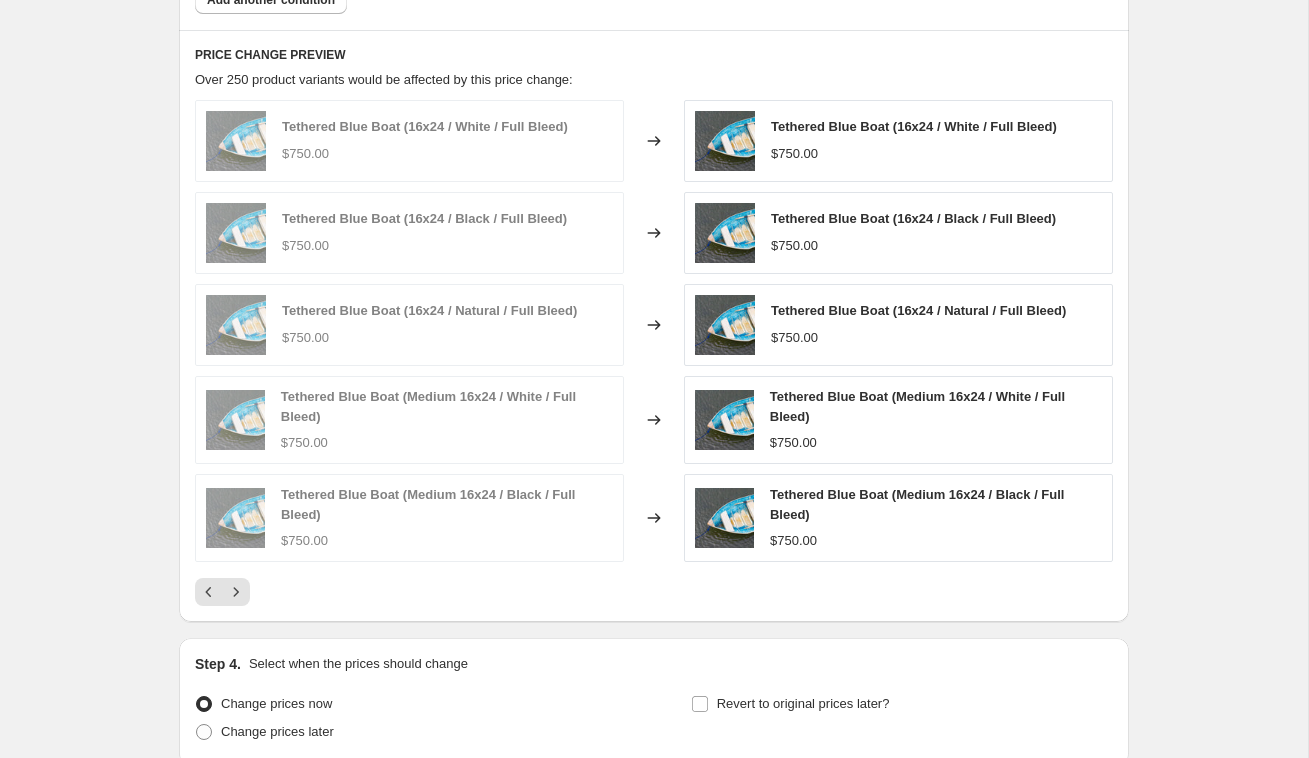 click 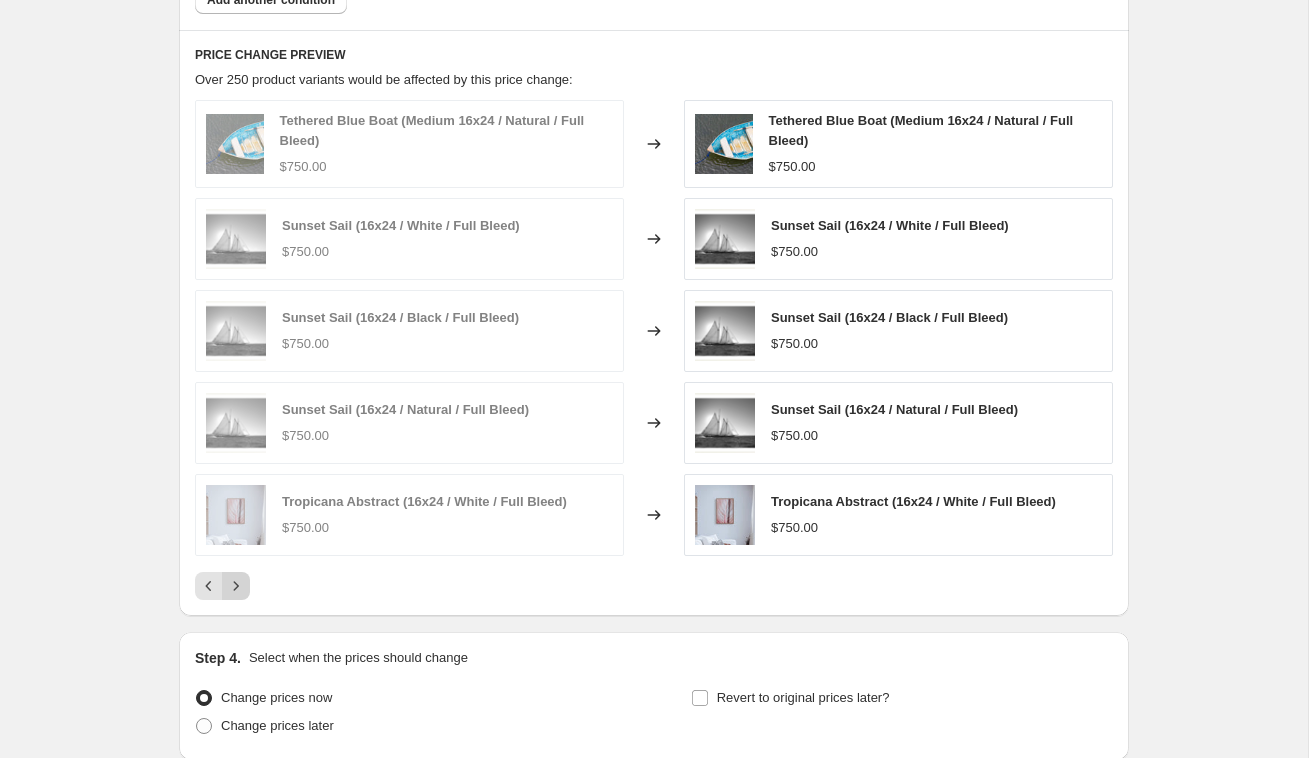 click 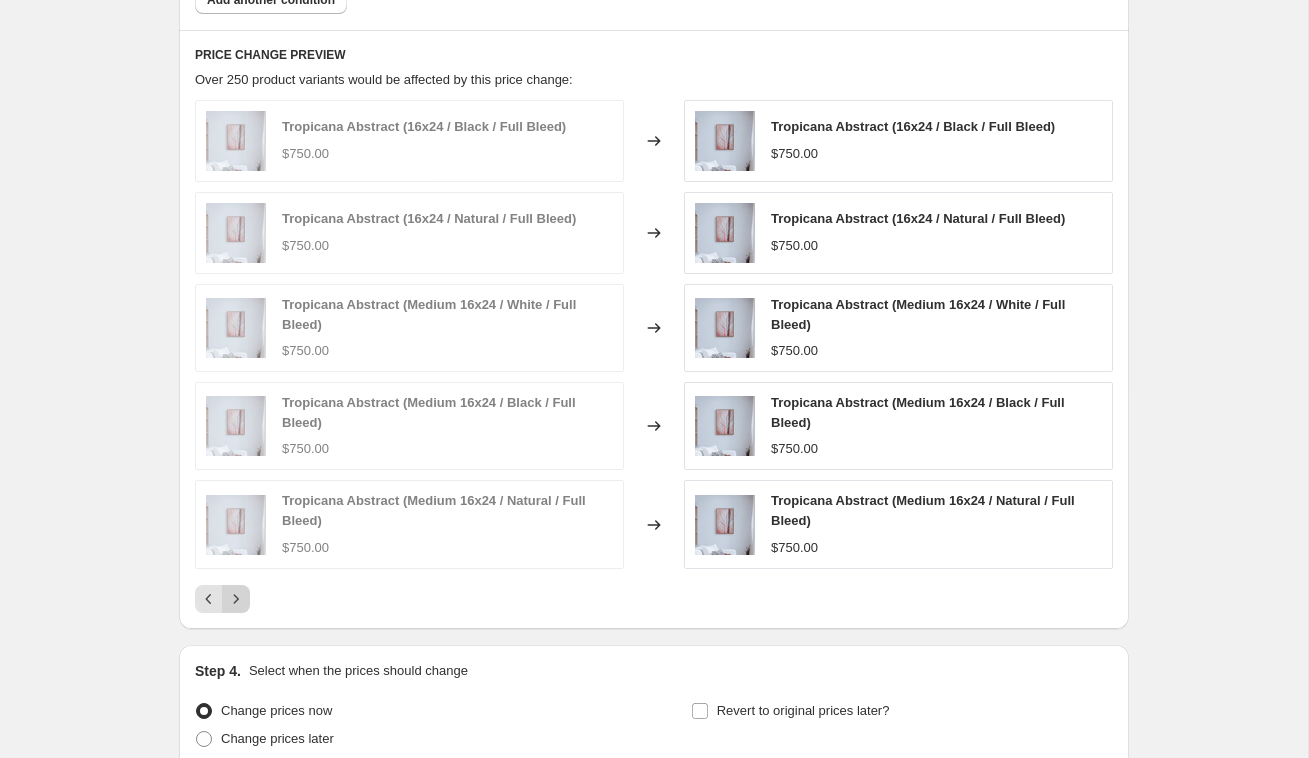 click at bounding box center [236, 599] 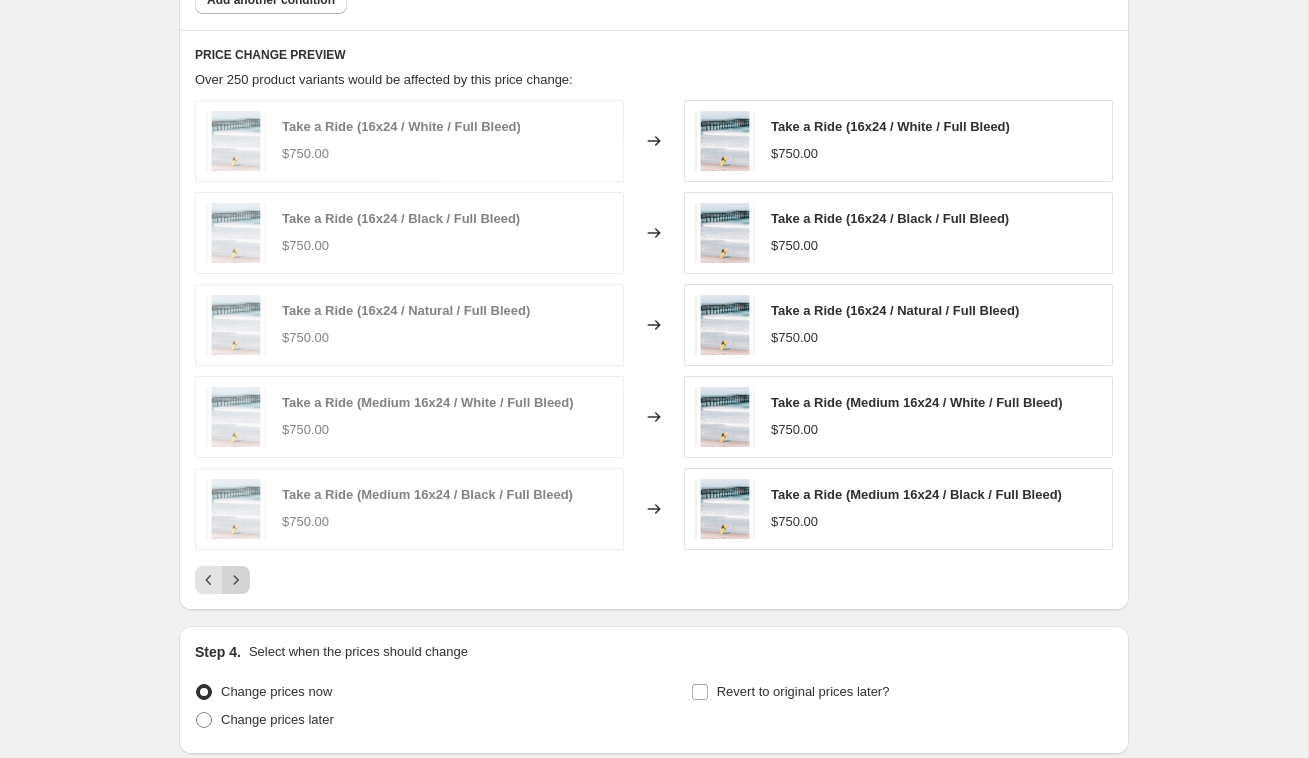 click 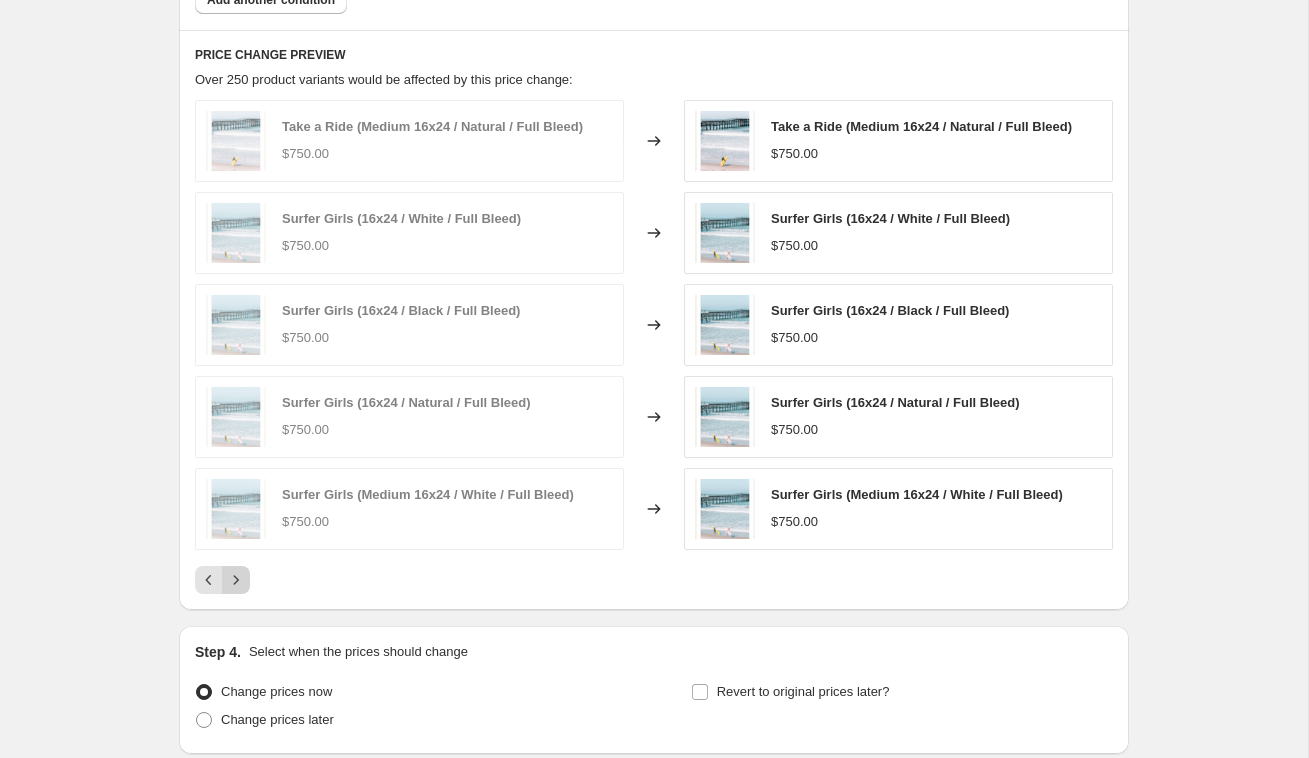 click 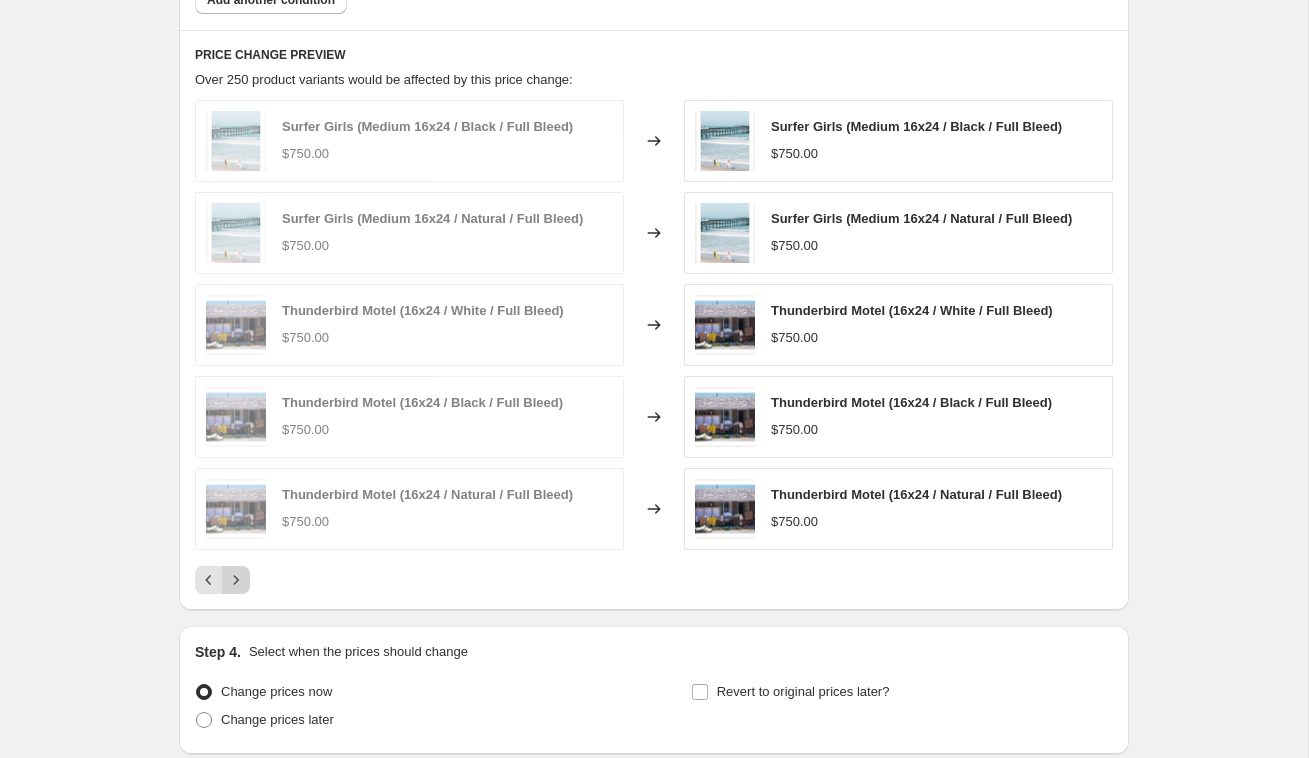 click 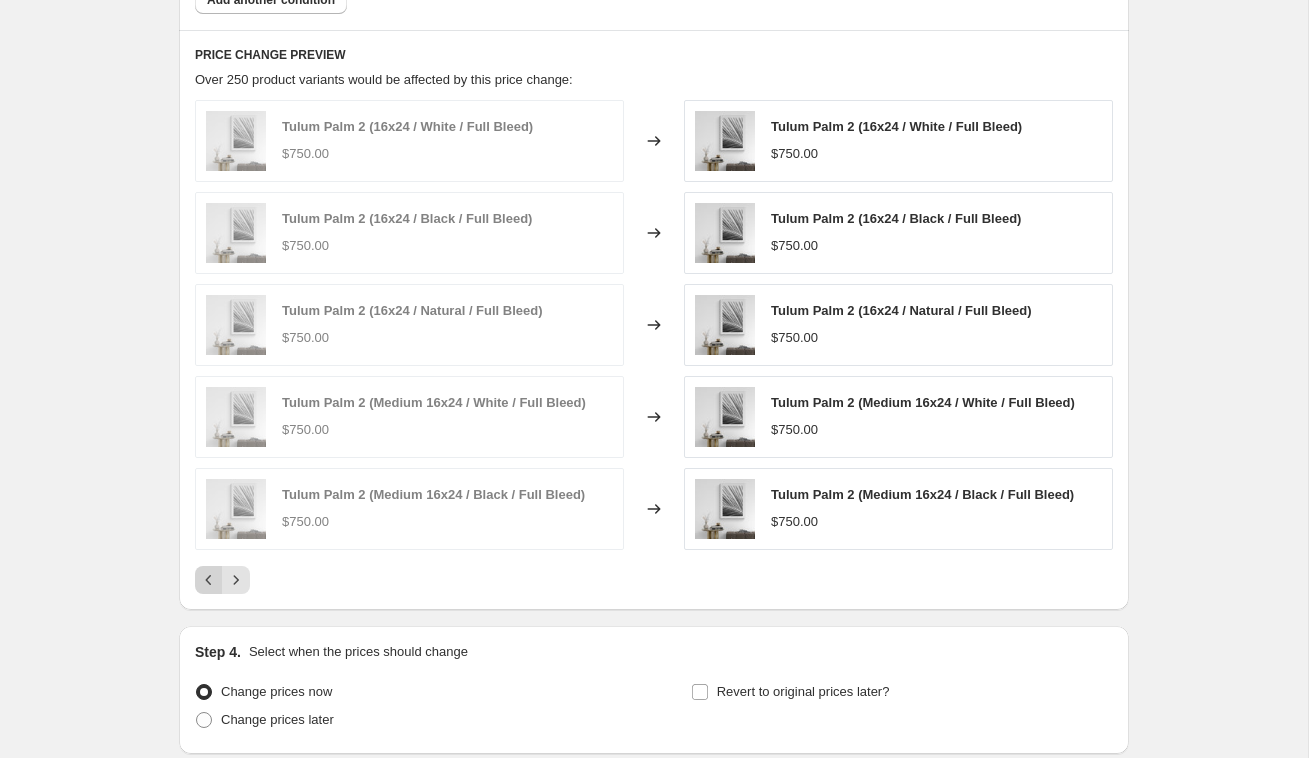 click 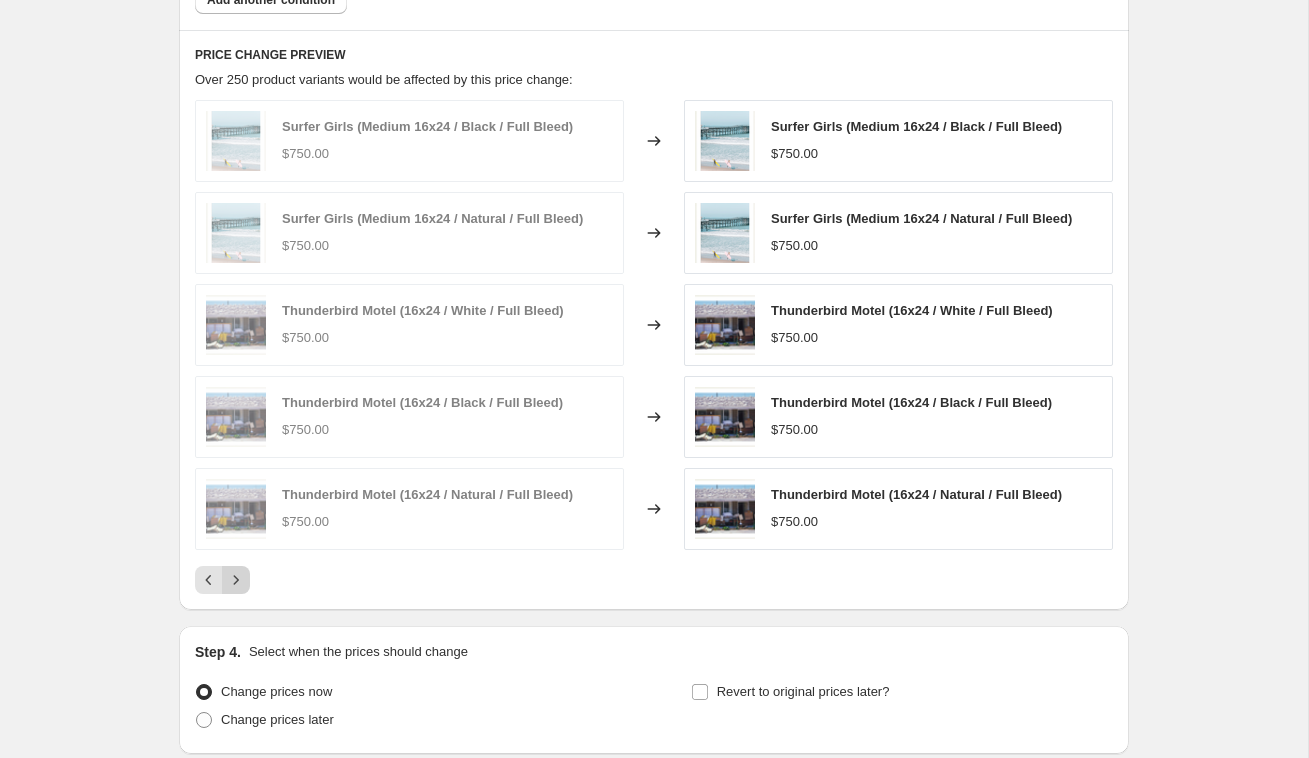 click 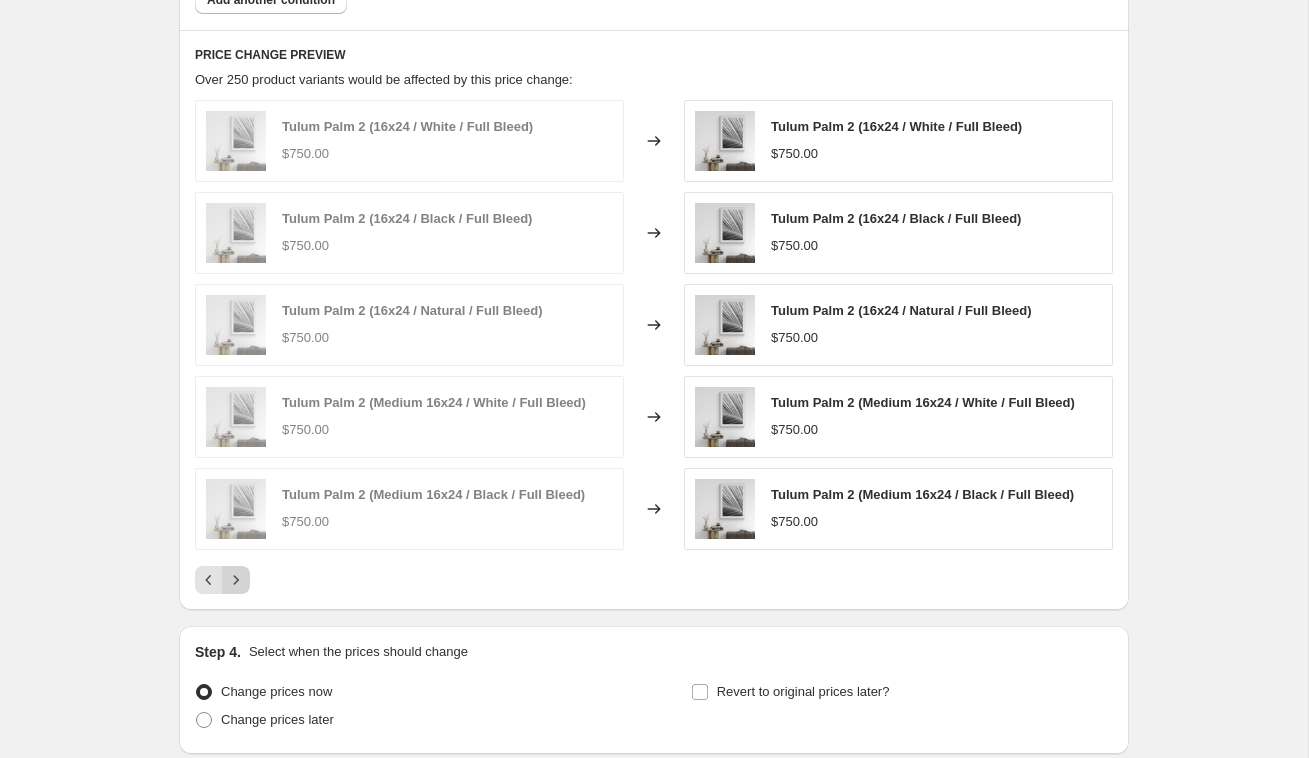 click 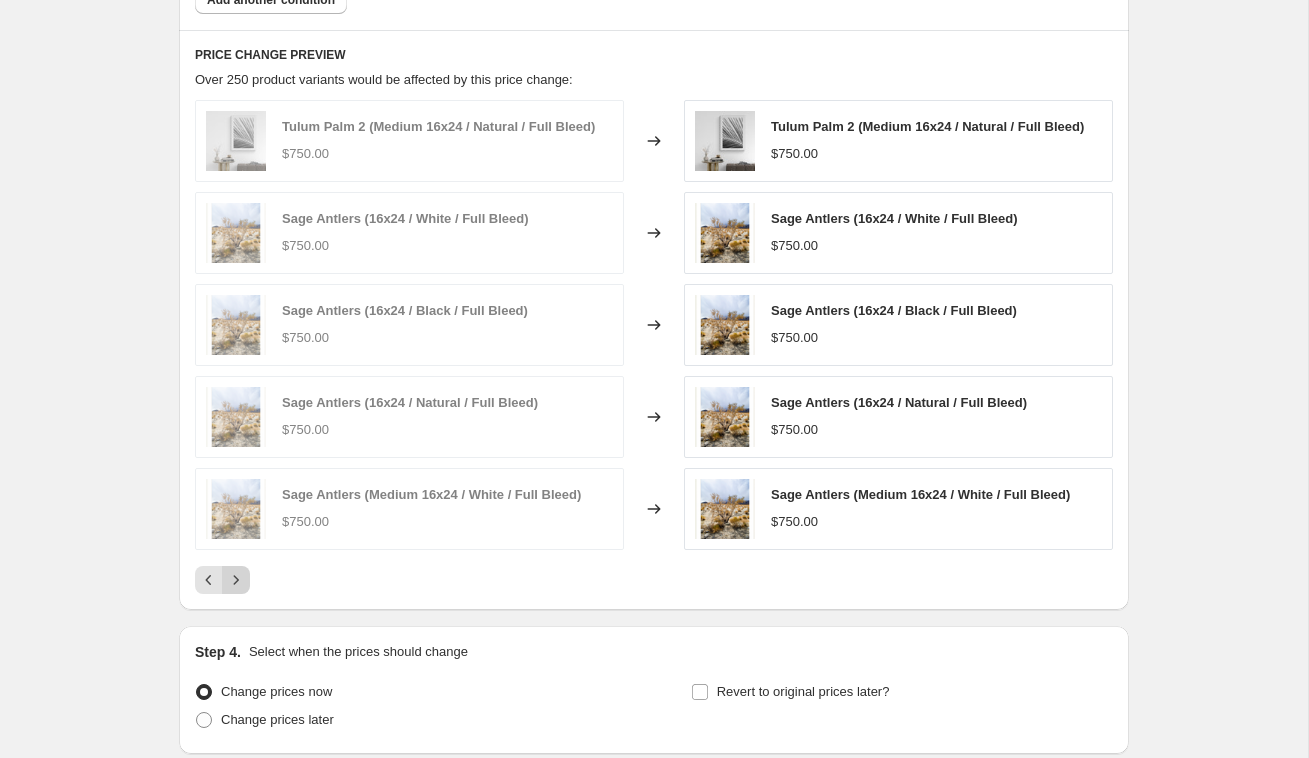 click 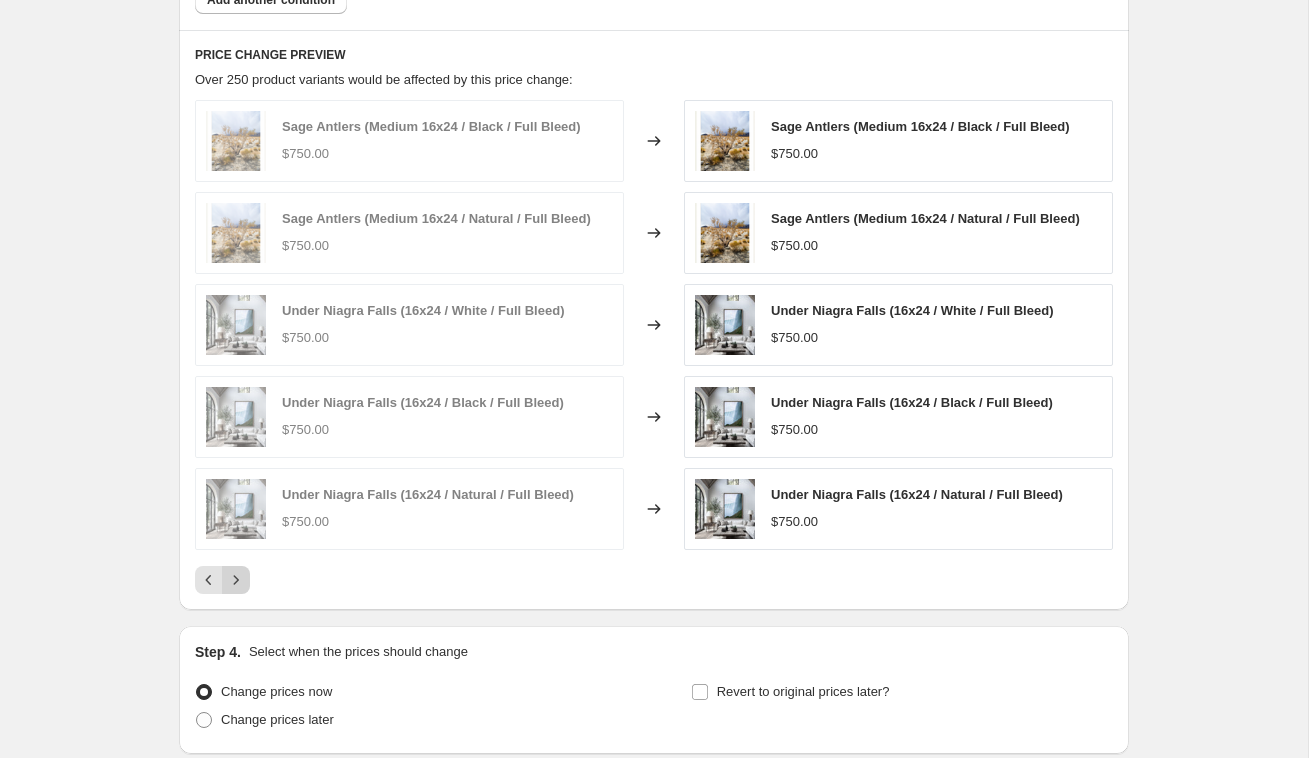 click 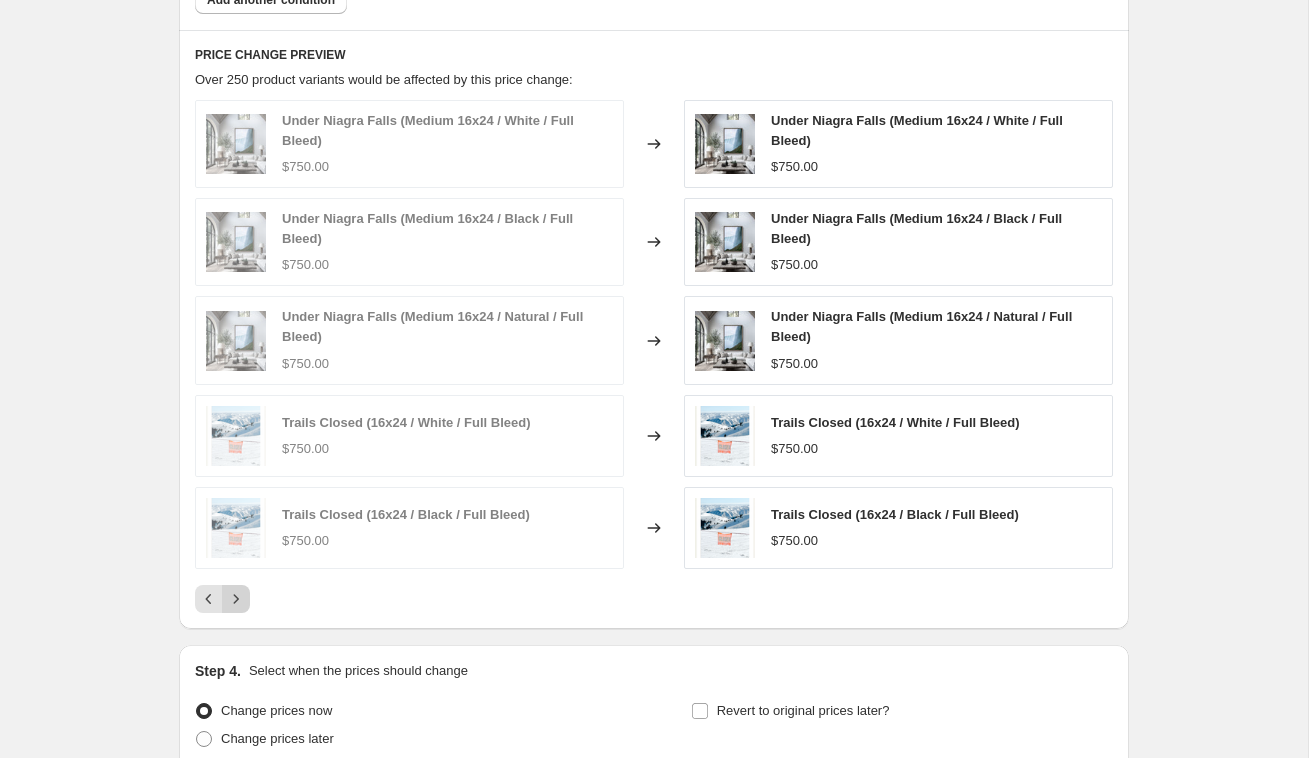 click 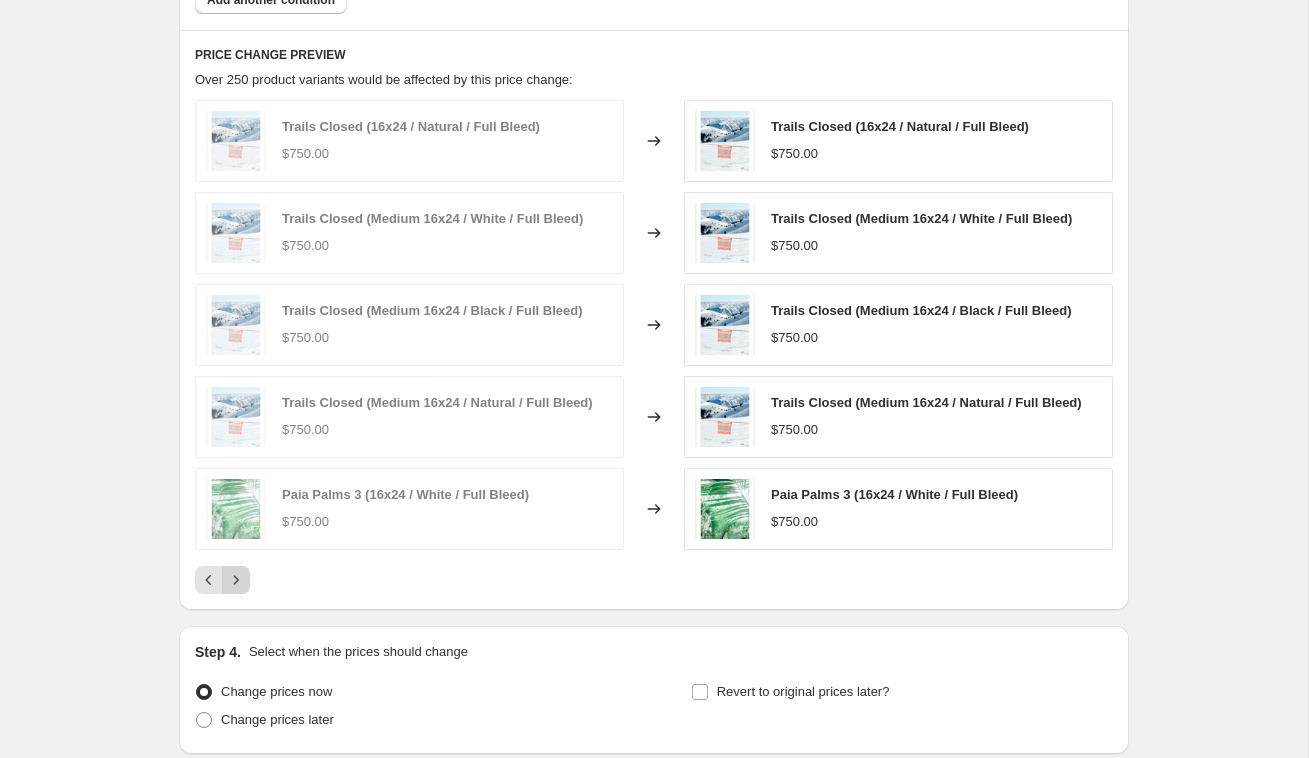 click 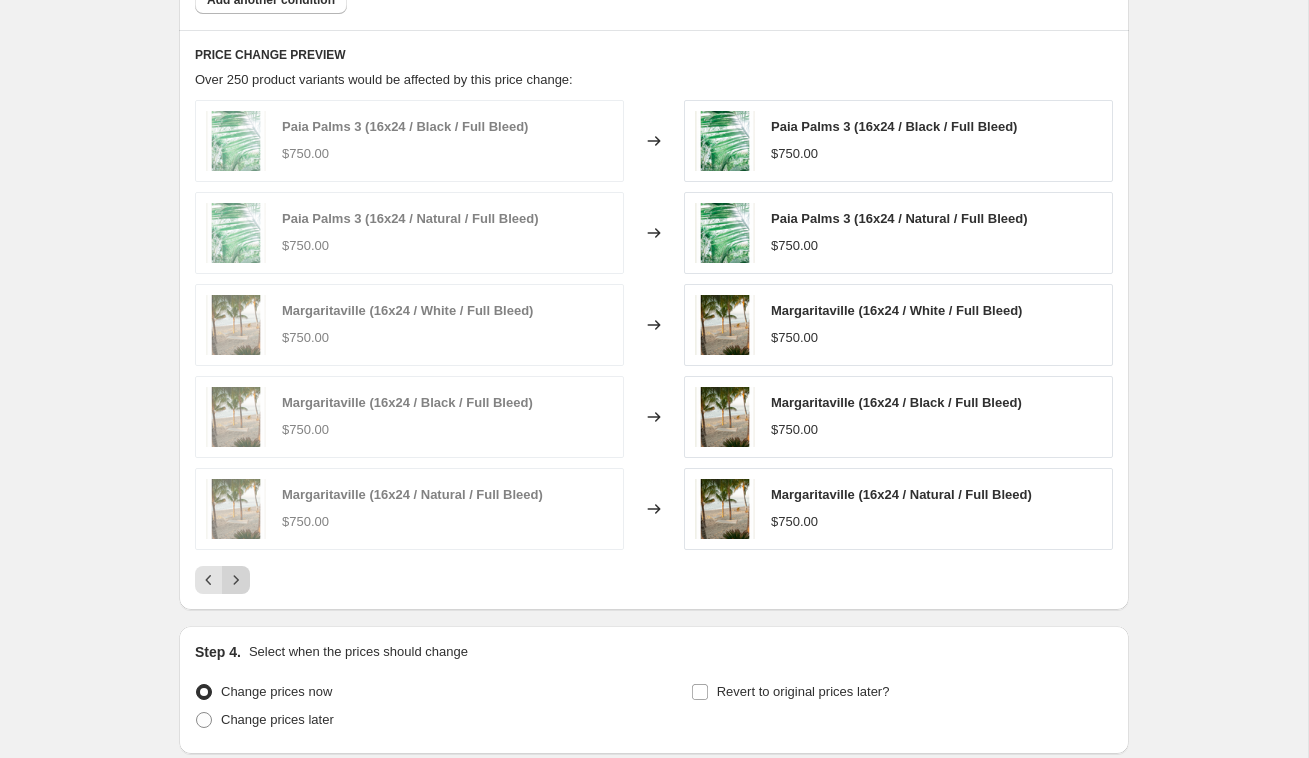 click 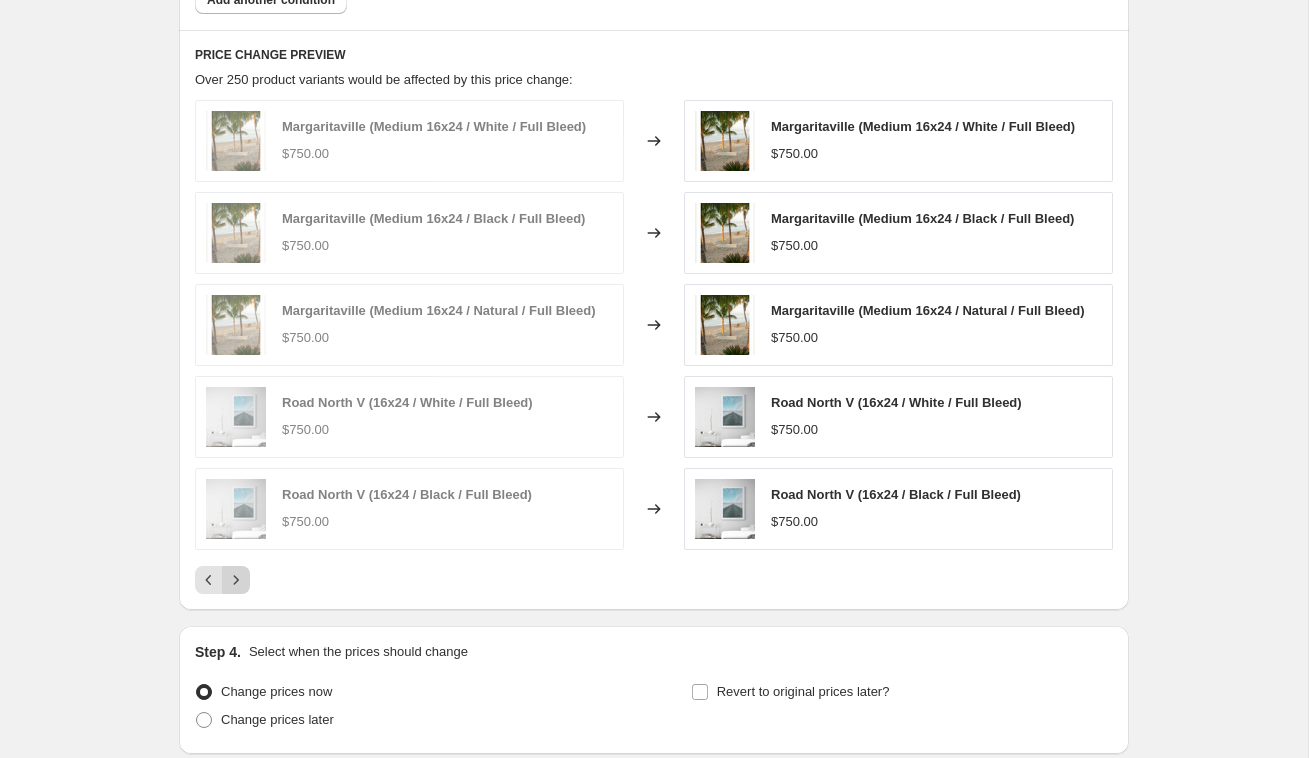 click 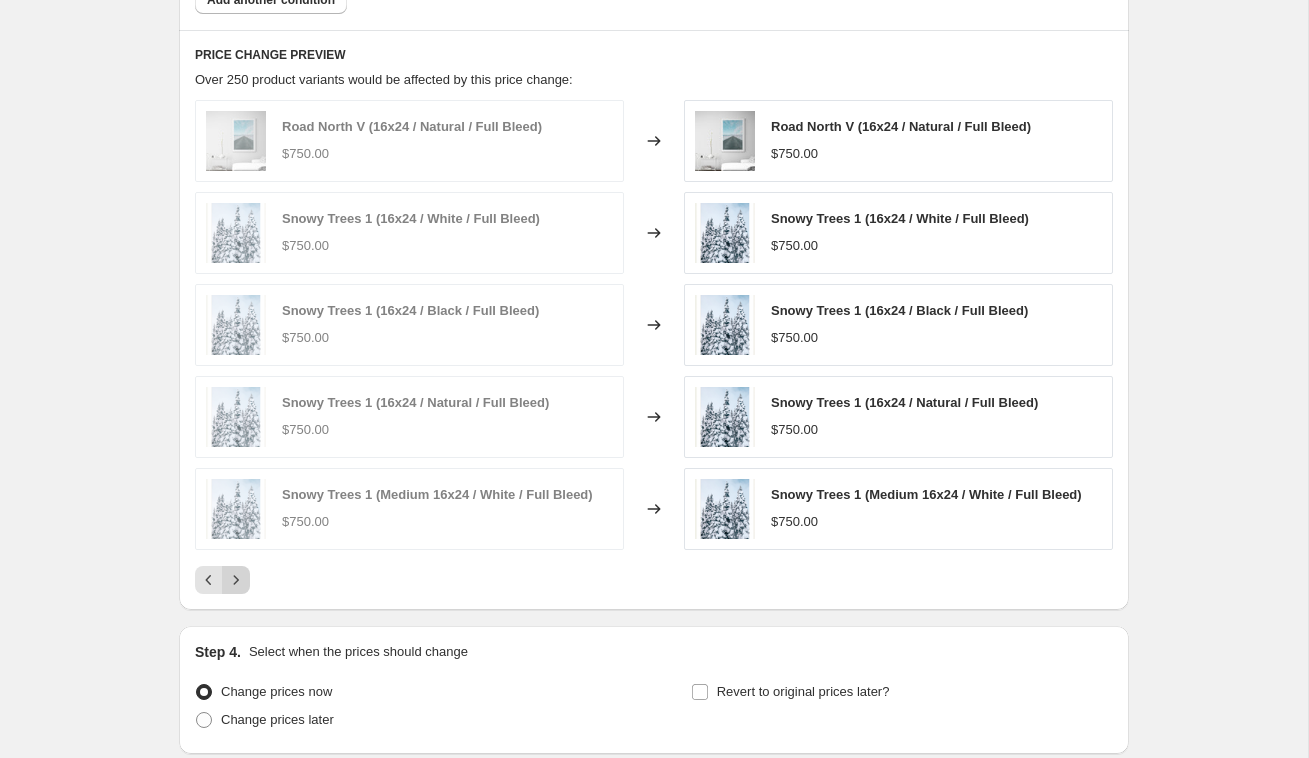 click 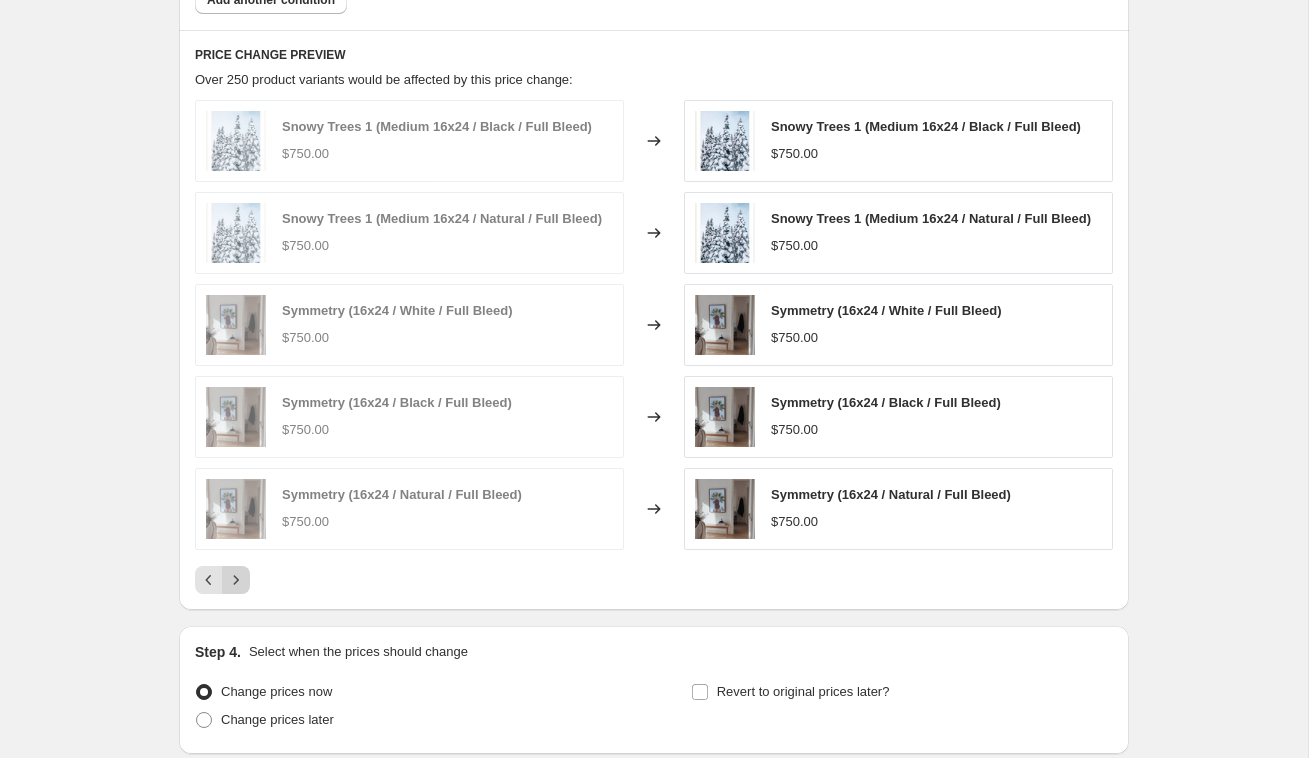 click 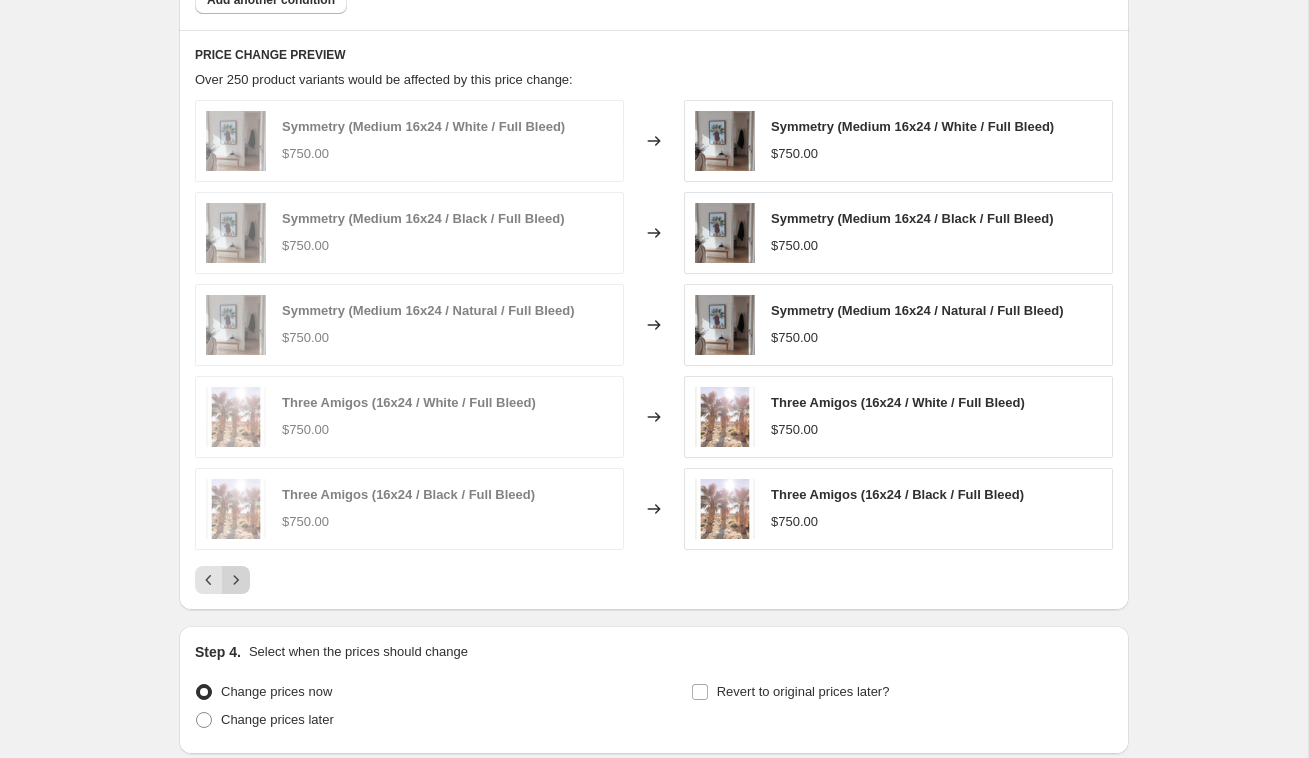 click 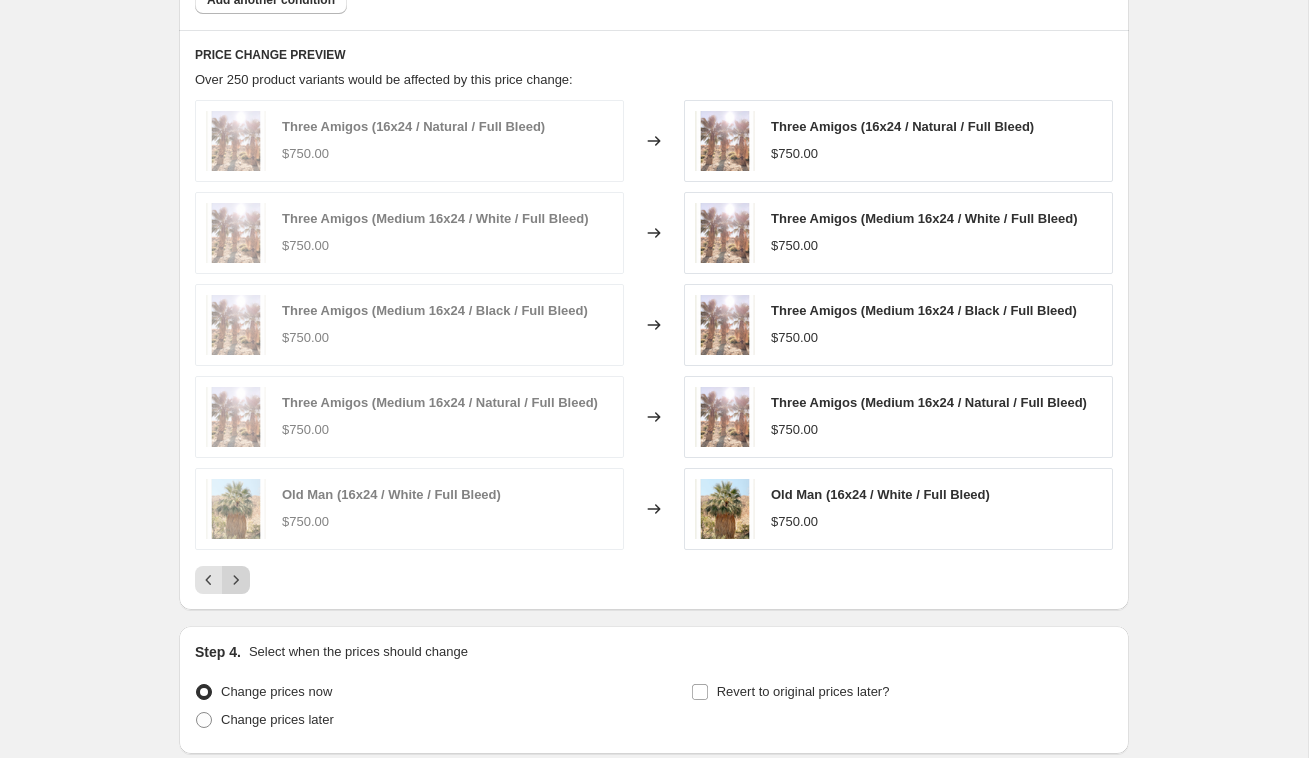 click 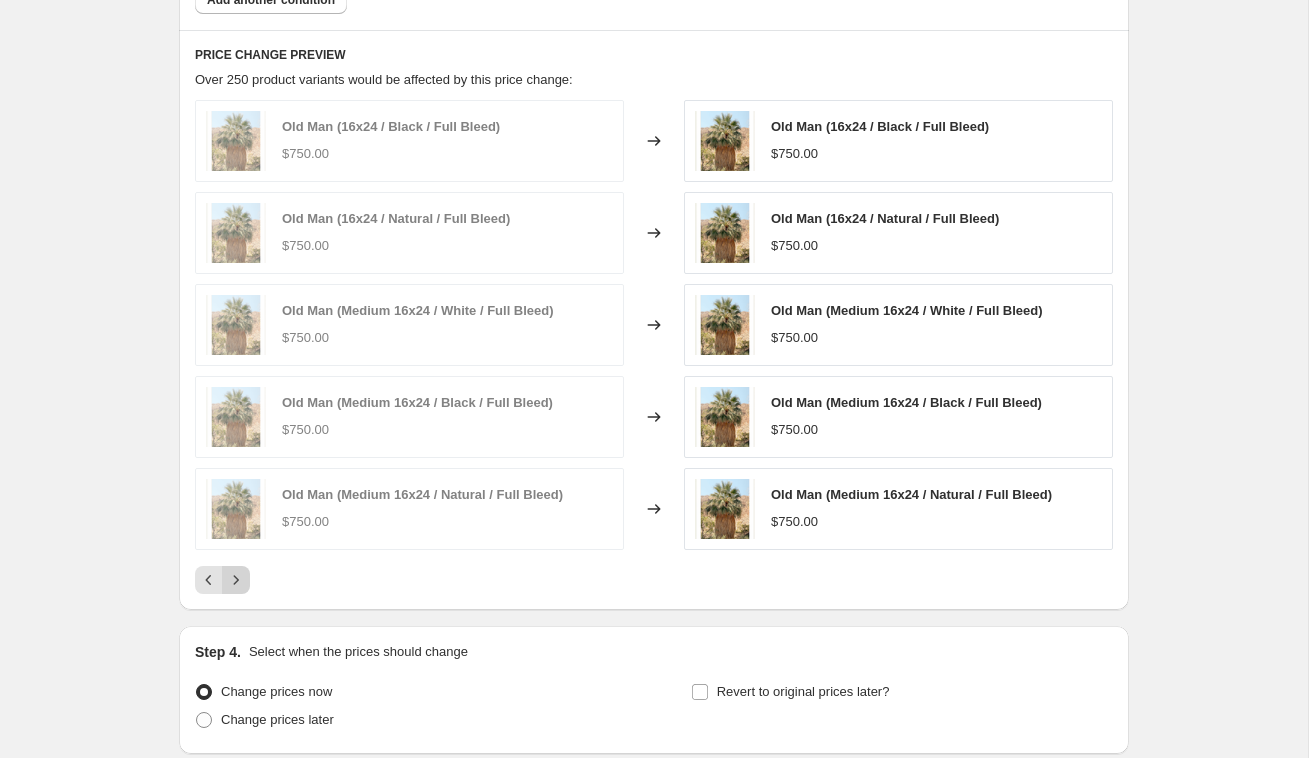 click 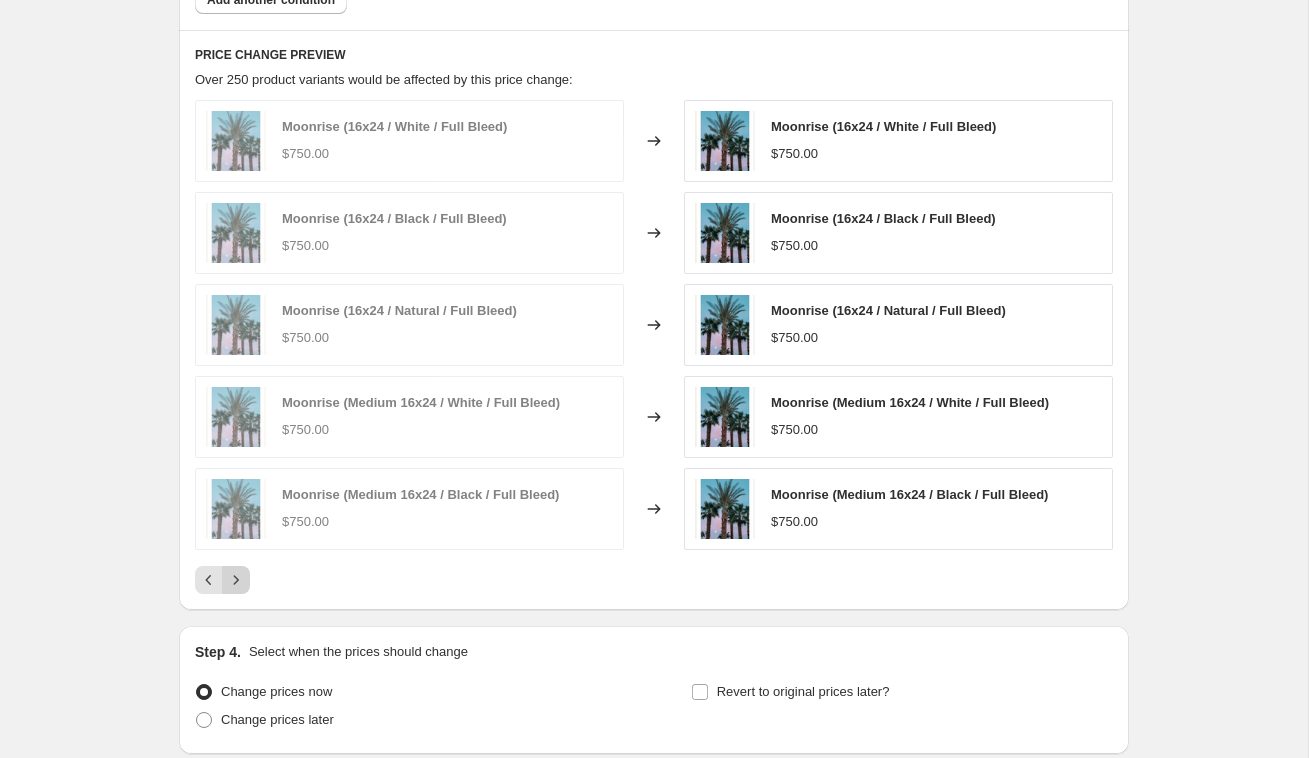 click 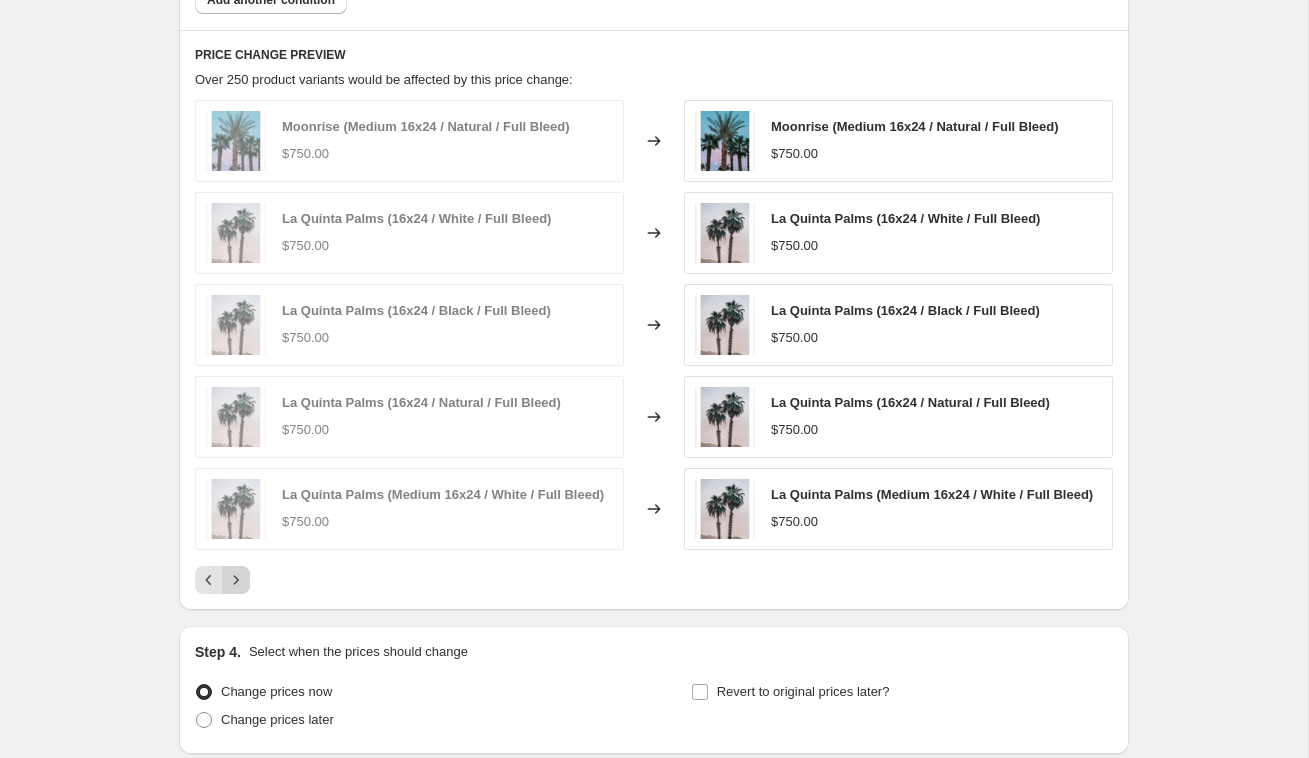 click 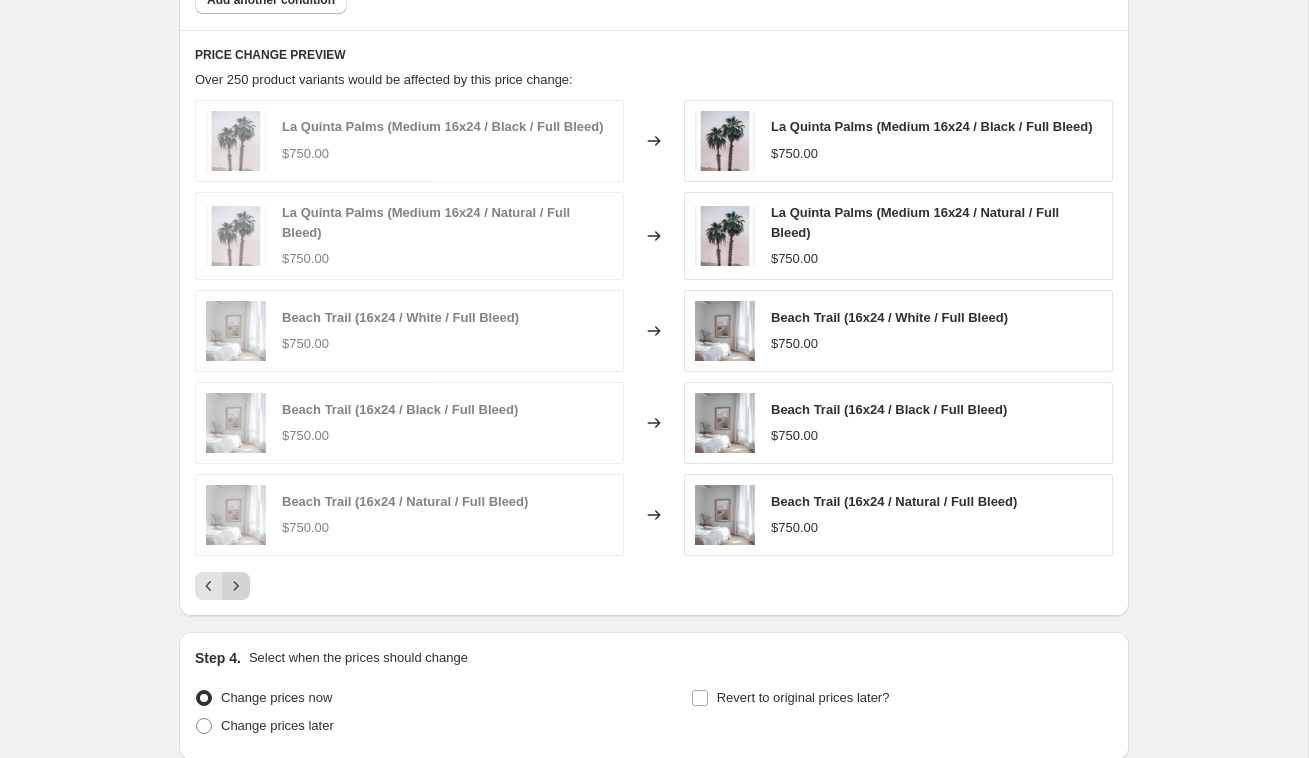 click 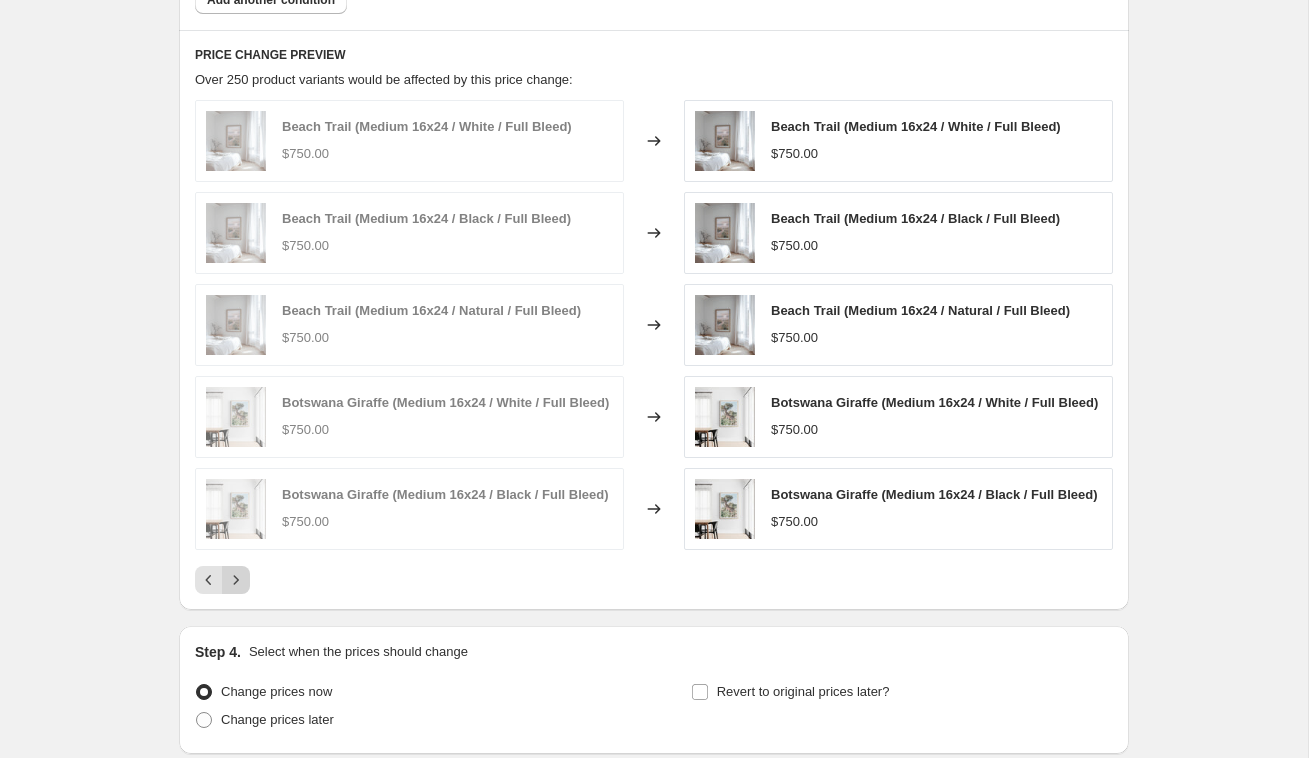 click at bounding box center (236, 580) 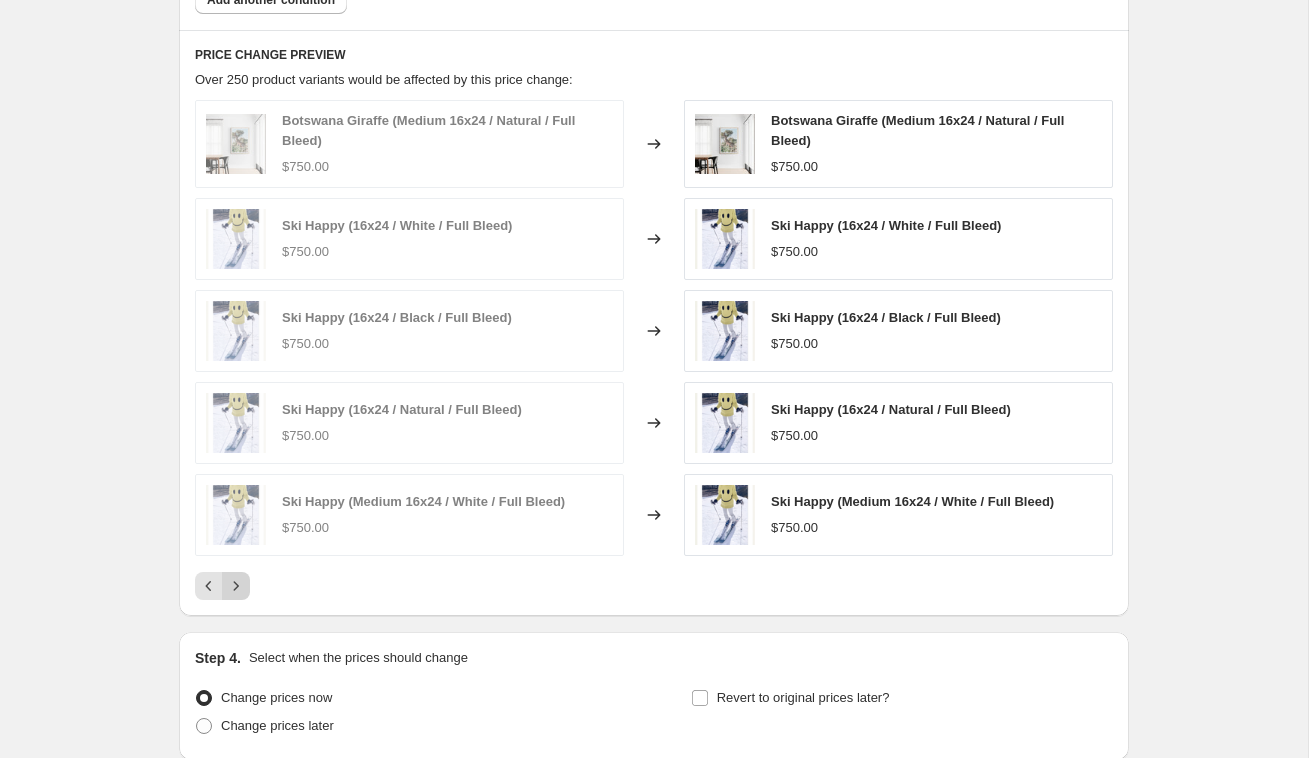 click 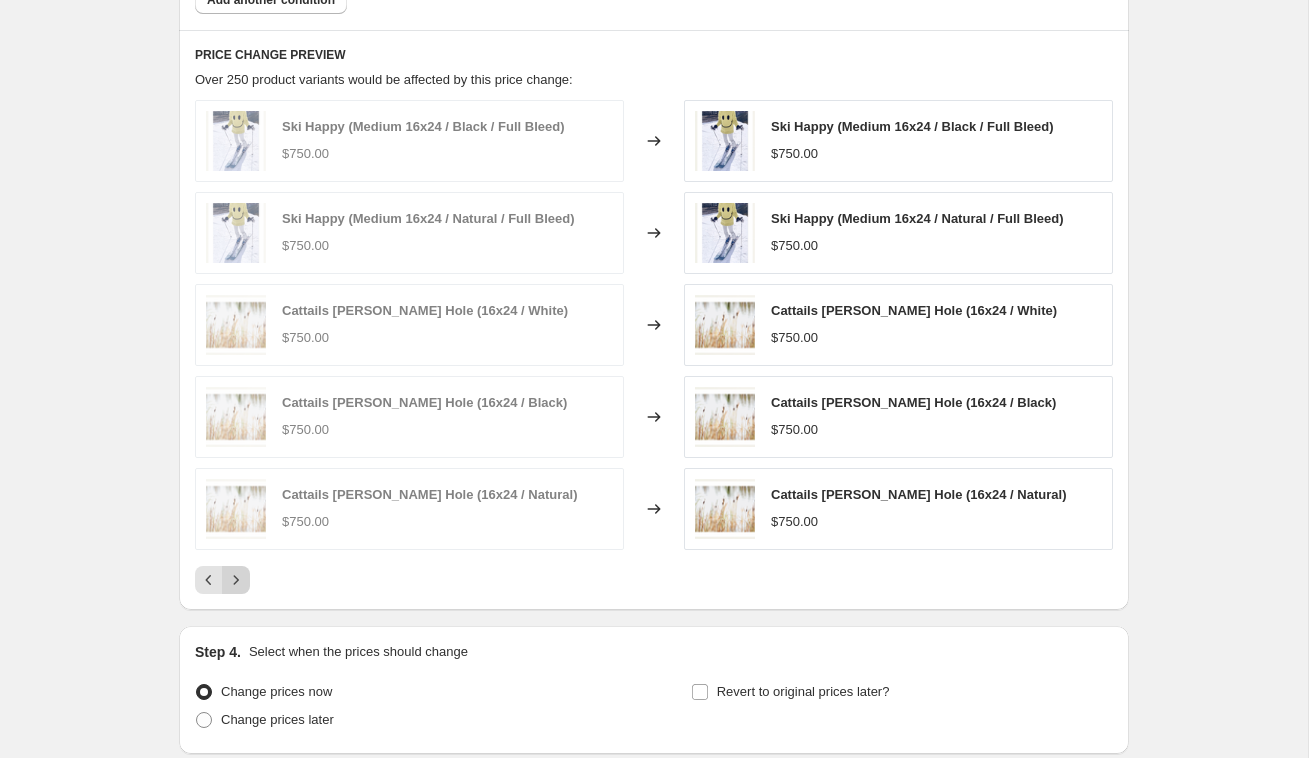 click 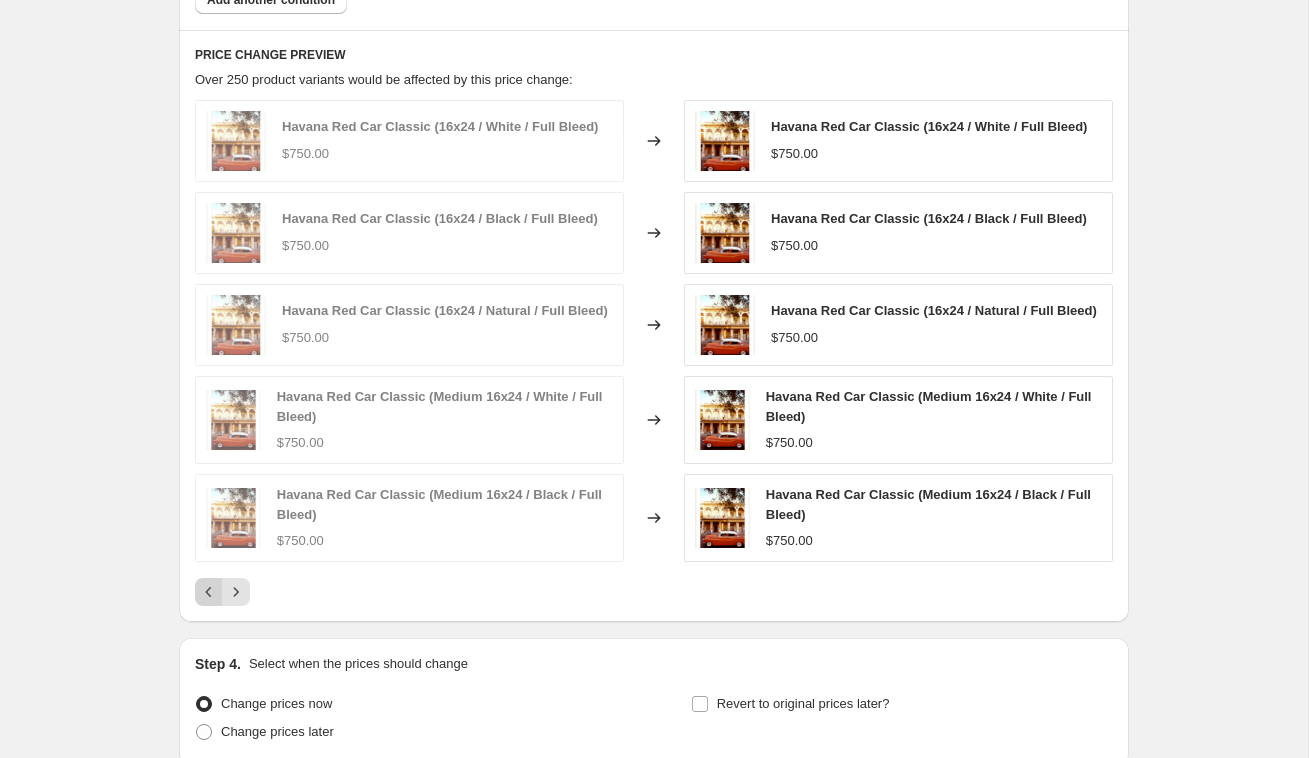 click 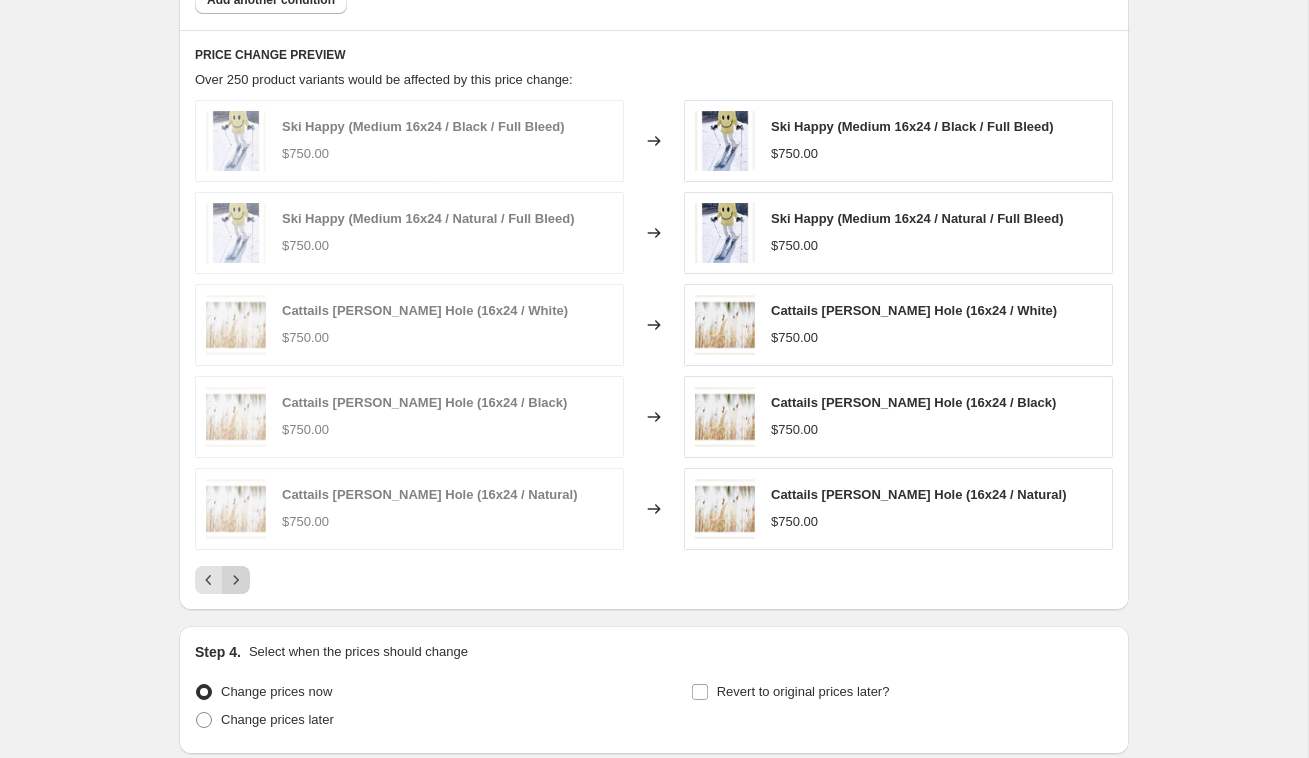 click 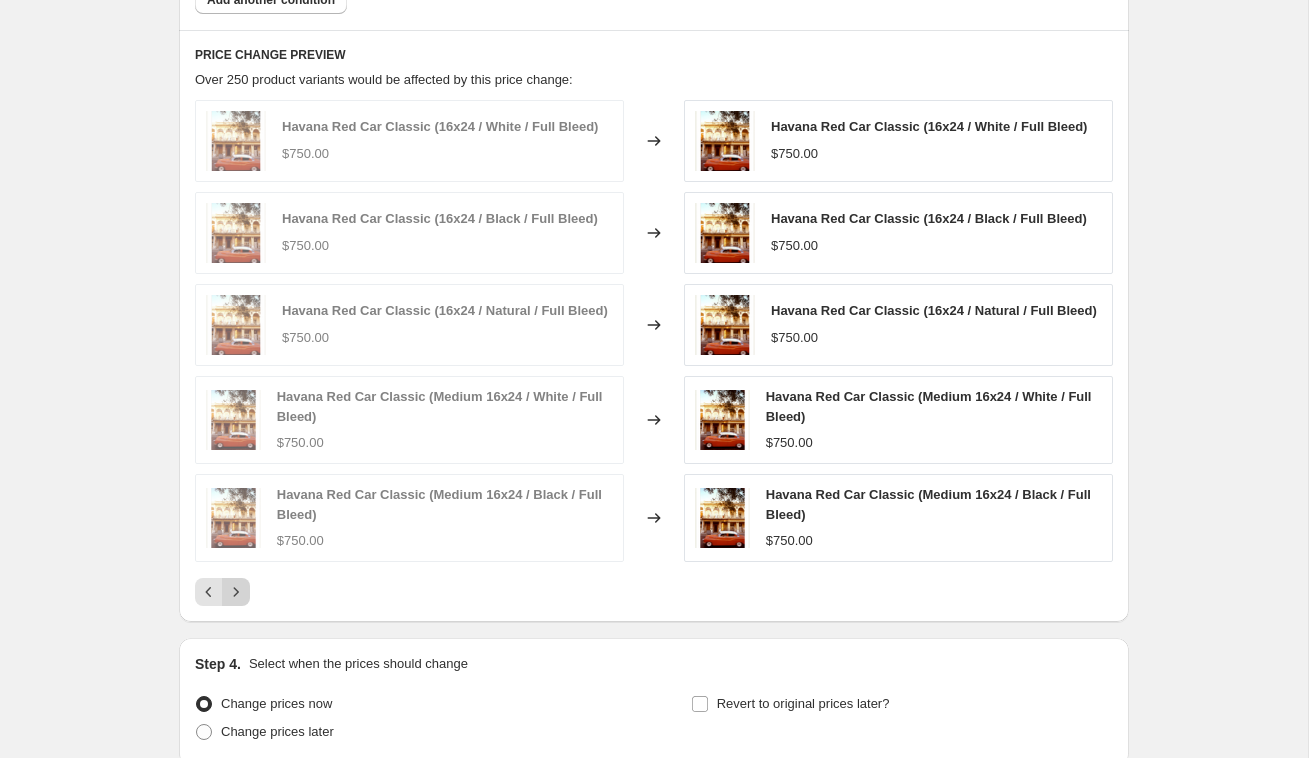 click at bounding box center [236, 592] 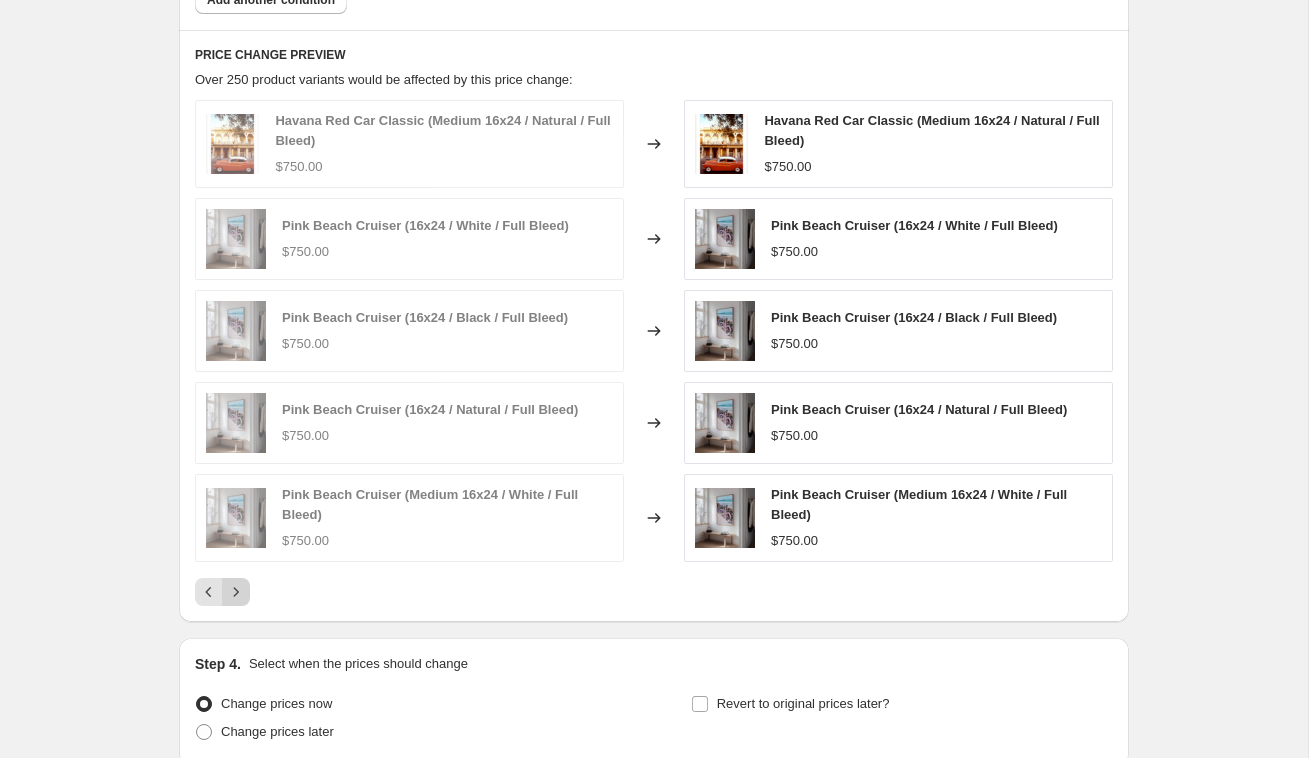 click 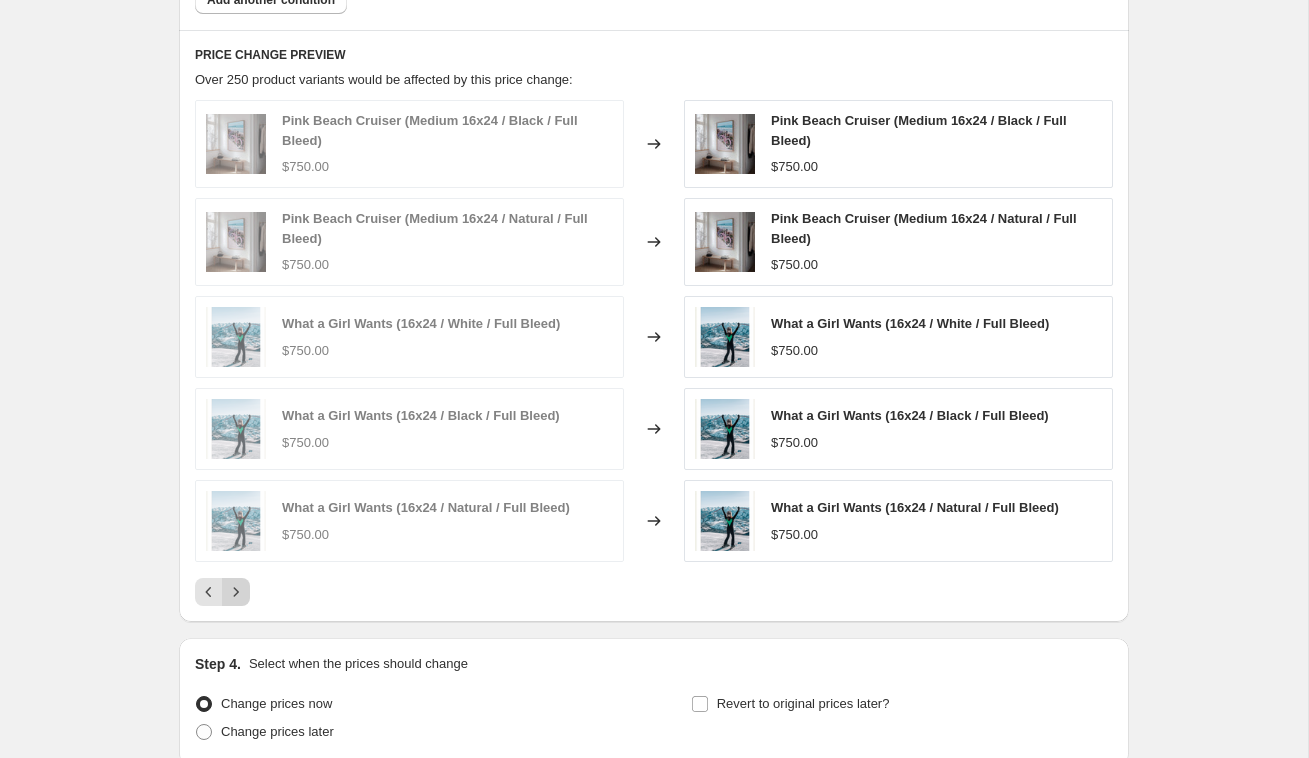 click 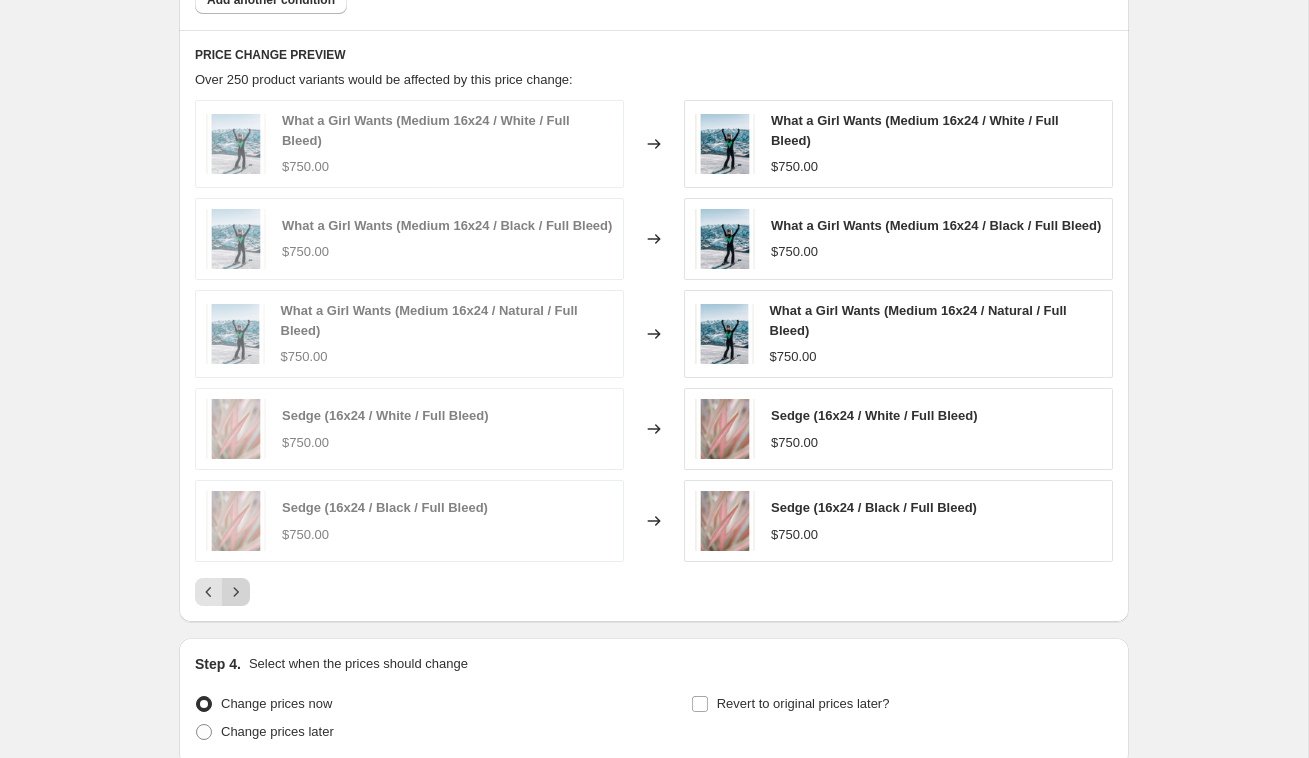 click at bounding box center (236, 592) 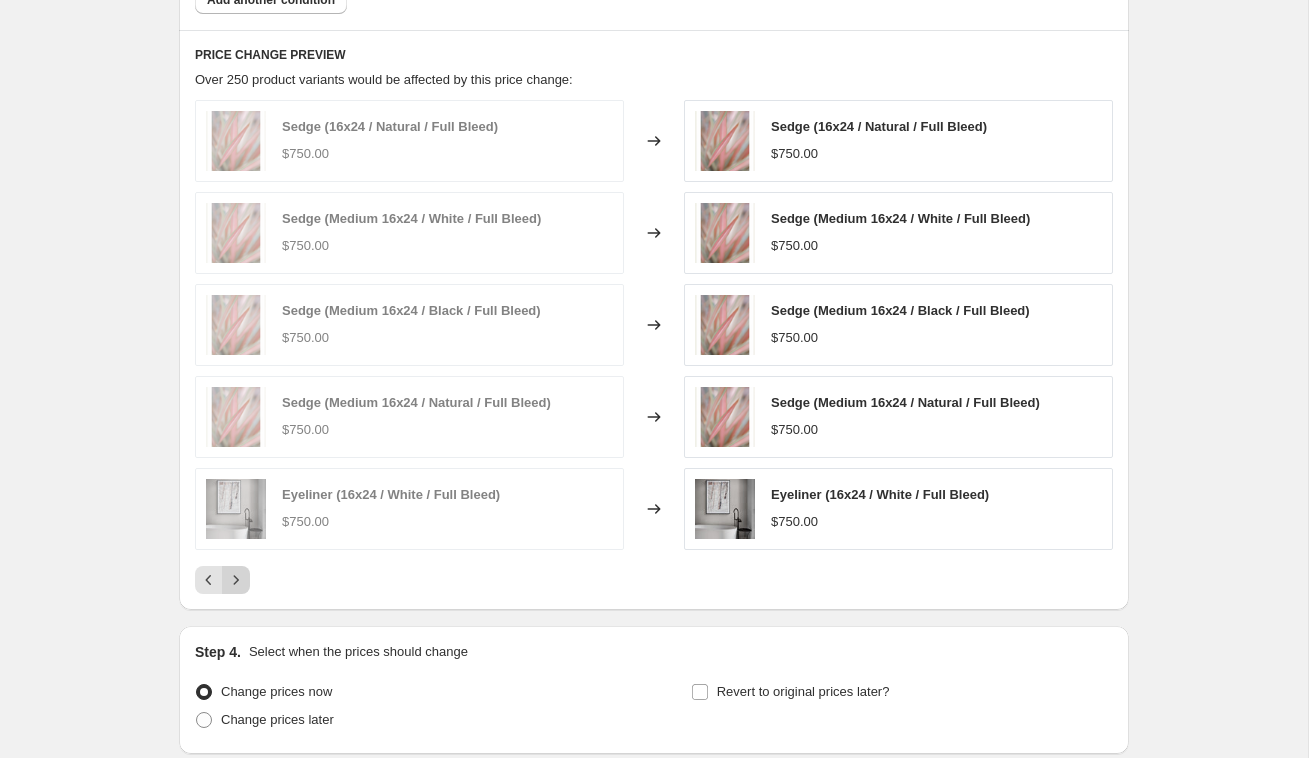 click 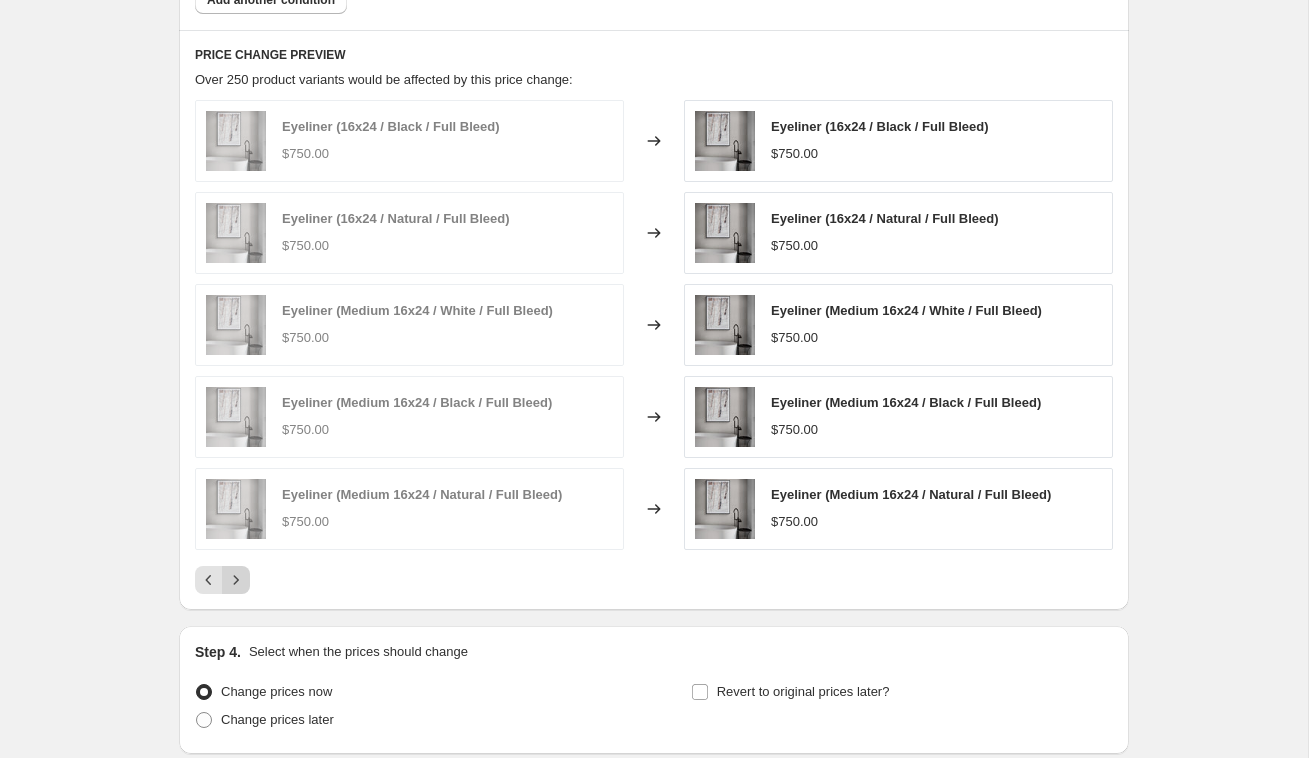 click 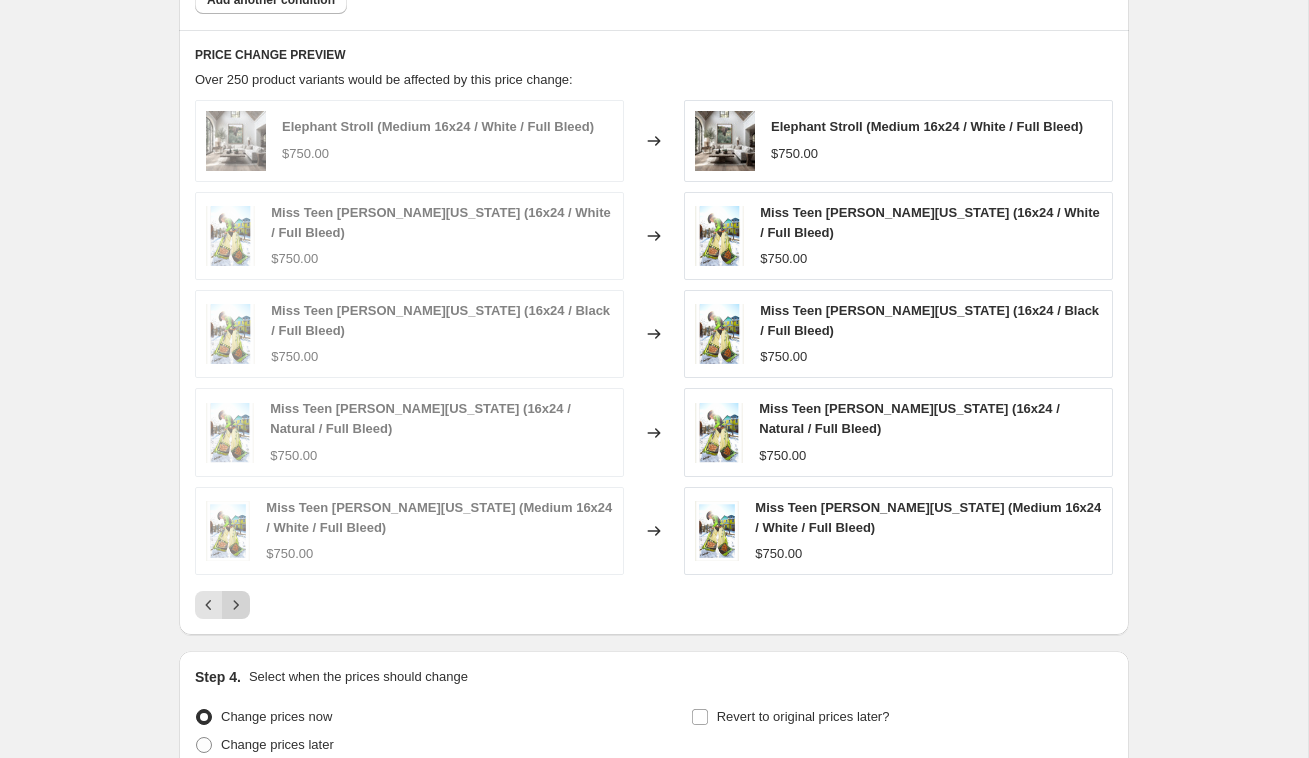 click 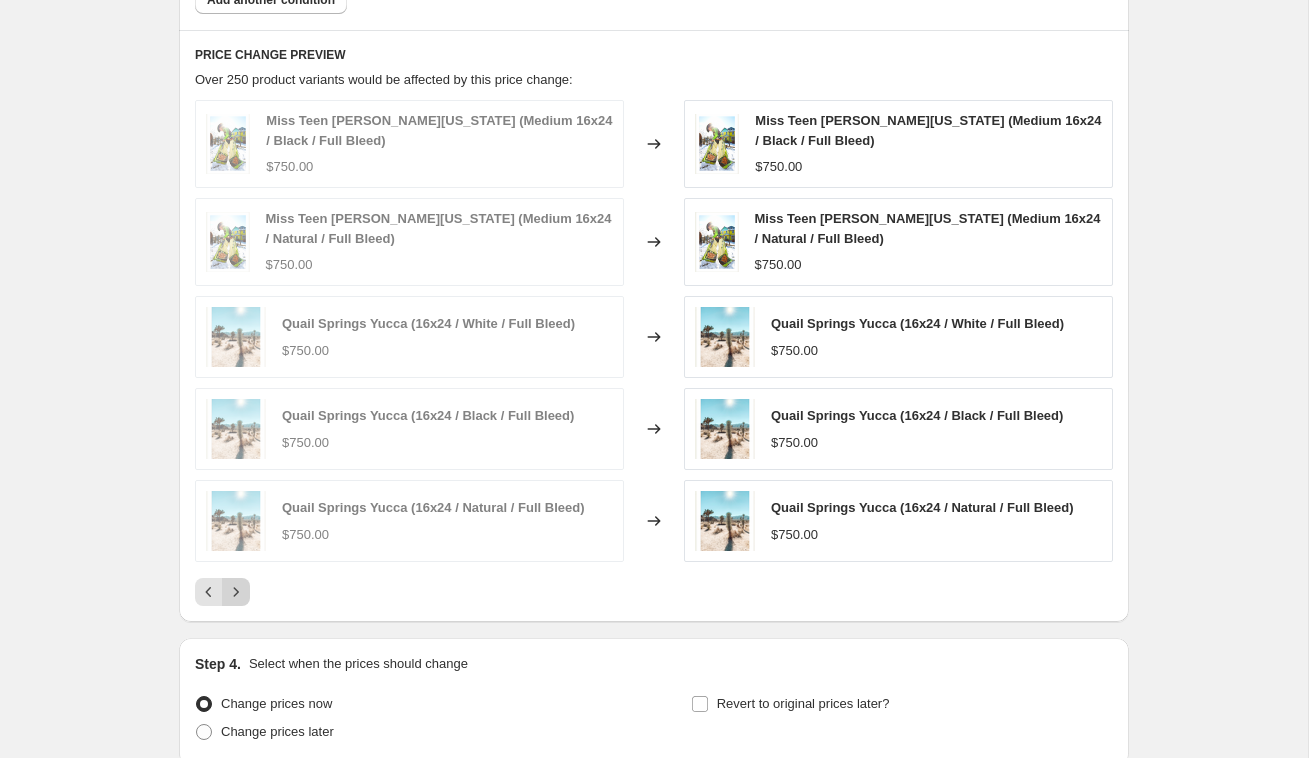 click 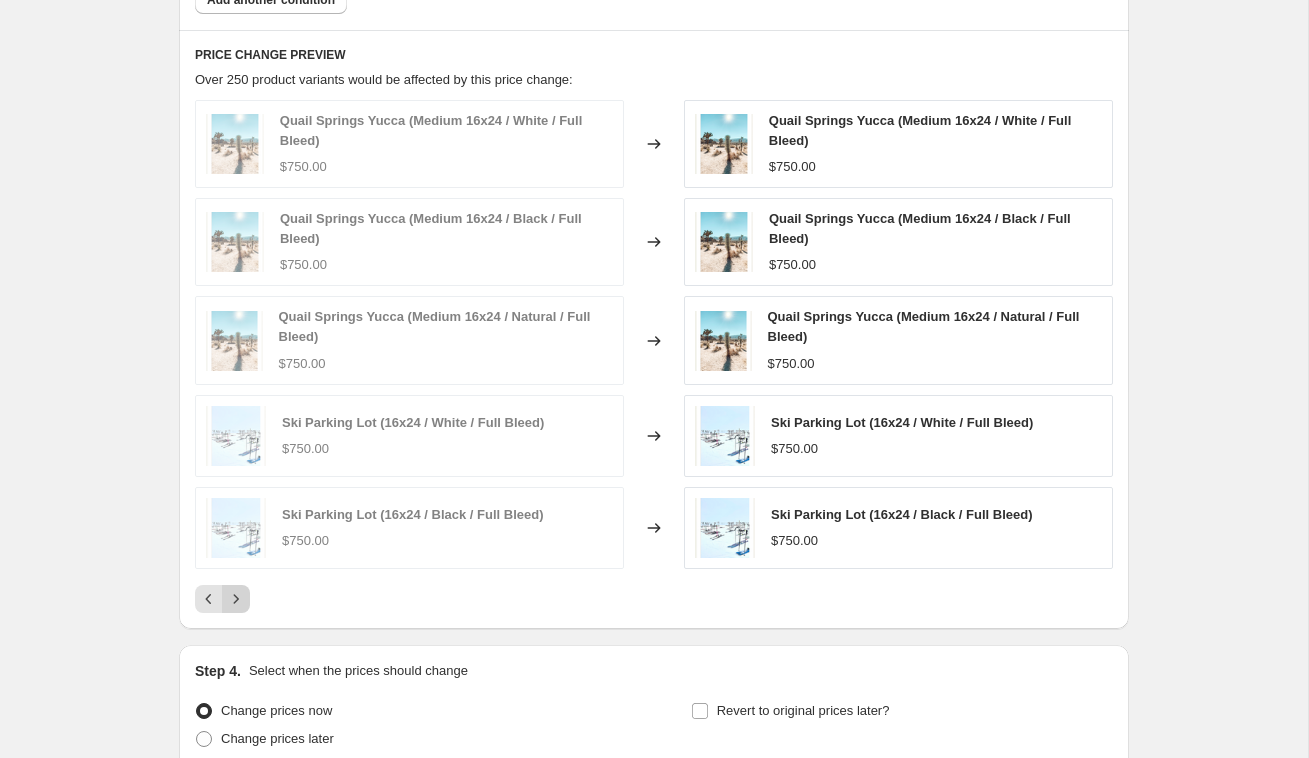 click 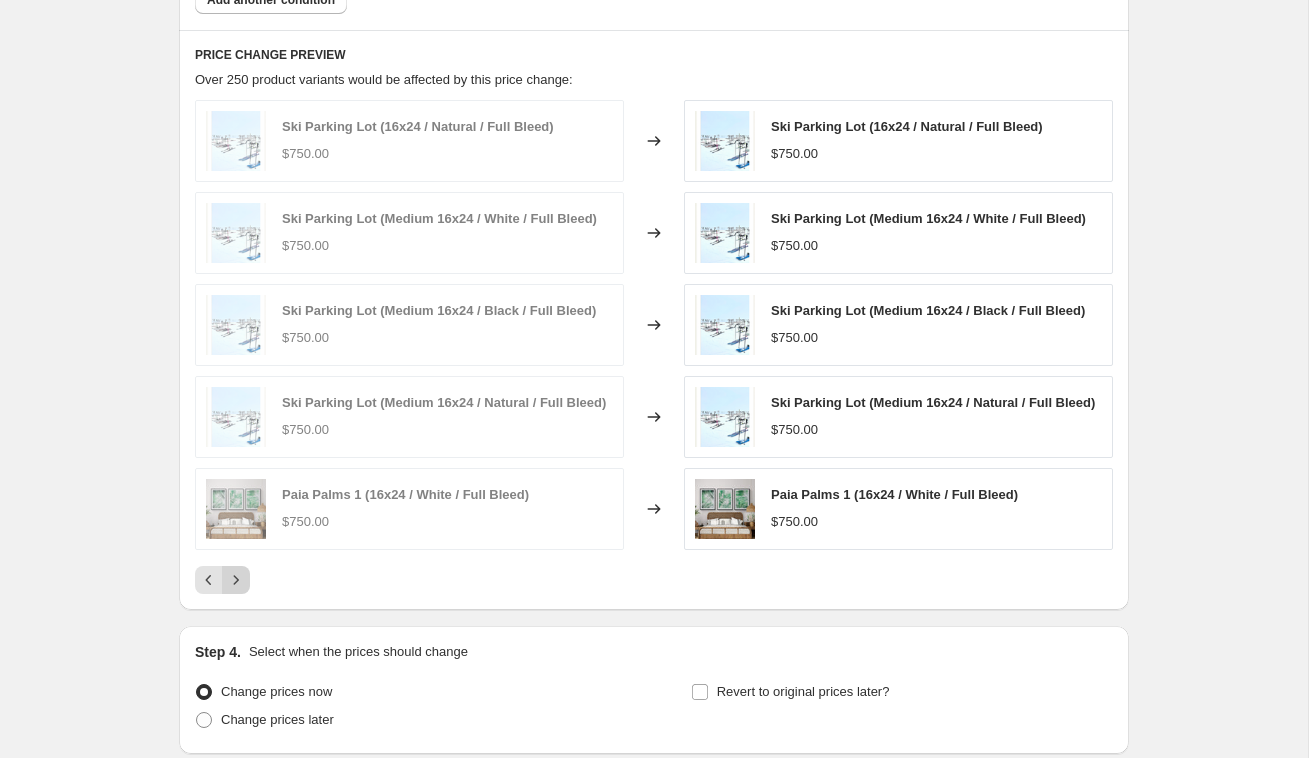 click on "PRICE CHANGE PREVIEW Over 250 product variants would be affected by this price change: Ski Parking Lot (16x24 / Natural / Full Bleed) $750.00 Changed to Ski Parking Lot (16x24 / Natural / Full Bleed) $750.00 Ski Parking Lot (Medium 16x24 / White / Full Bleed) $750.00 Changed to Ski Parking Lot (Medium 16x24 / White / Full Bleed) $750.00 Ski Parking Lot (Medium 16x24 / Black / Full Bleed) $750.00 Changed to Ski Parking Lot (Medium 16x24 / Black / Full Bleed) $750.00 Ski Parking Lot (Medium 16x24 / Natural / Full Bleed) $750.00 Changed to Ski Parking Lot (Medium 16x24 / Natural / Full Bleed) $750.00 Paia Palms 1 (16x24 / White / Full Bleed) $750.00 Changed to Paia Palms 1 (16x24 / White / Full Bleed) $750.00" at bounding box center [654, 319] 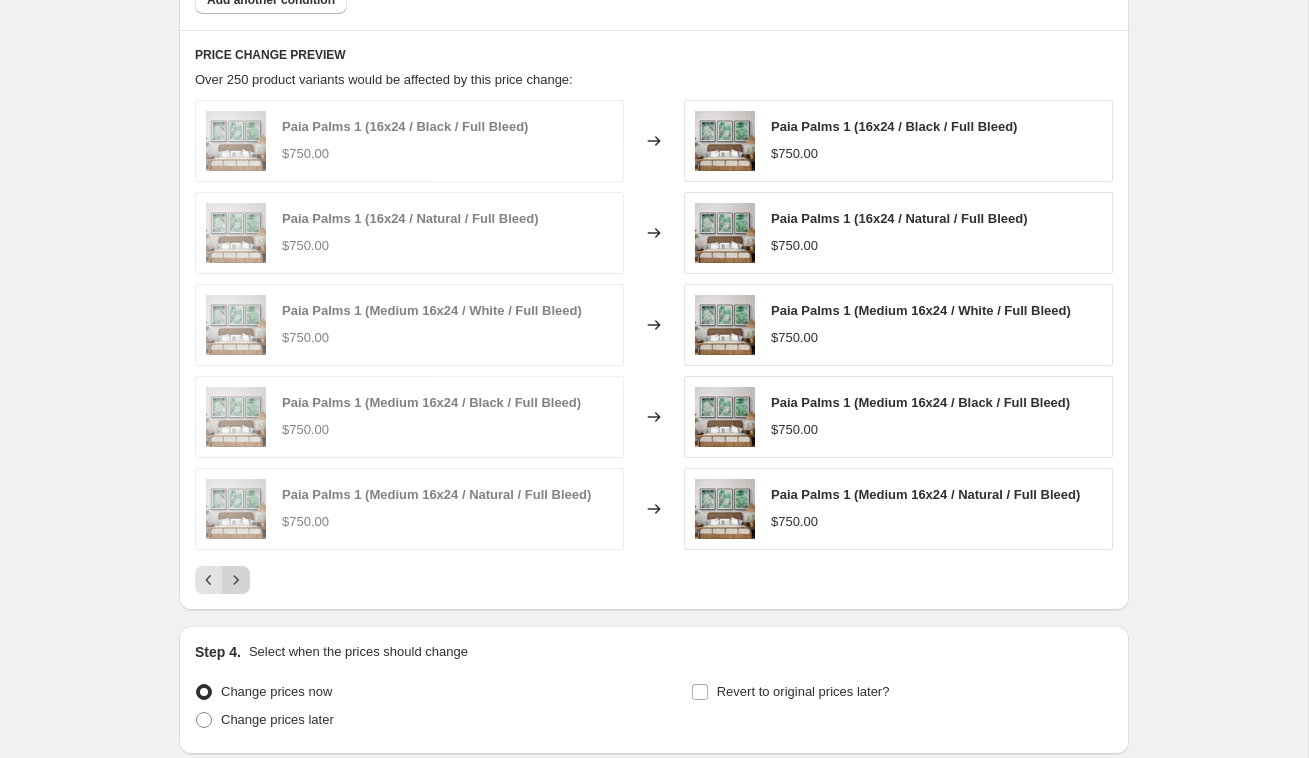 click 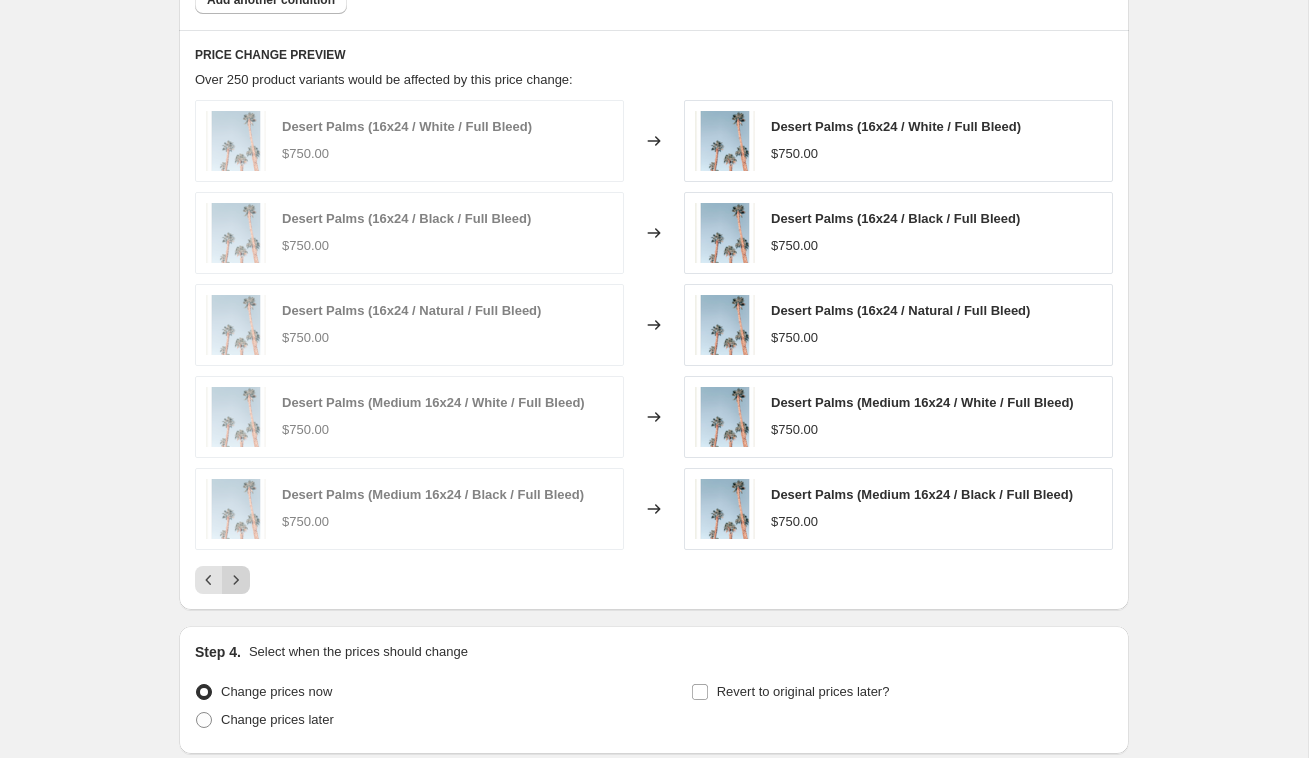click 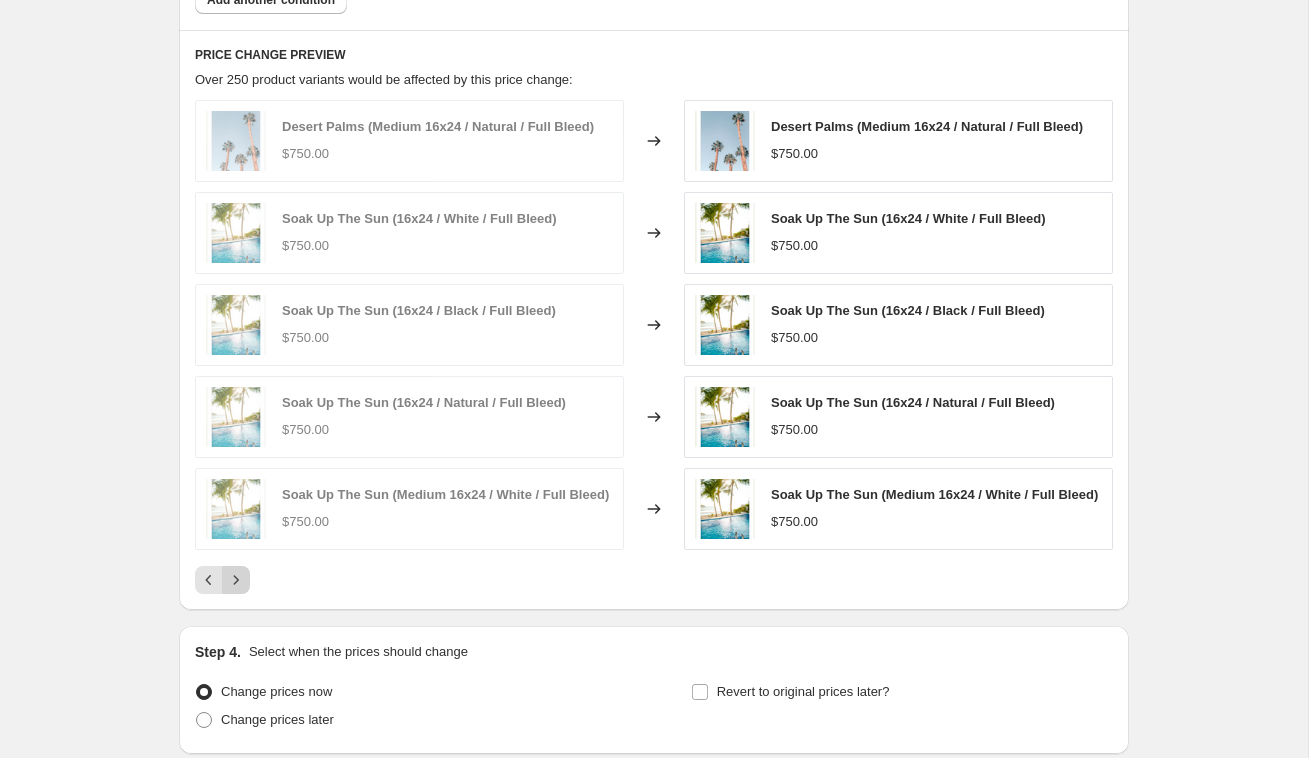 click 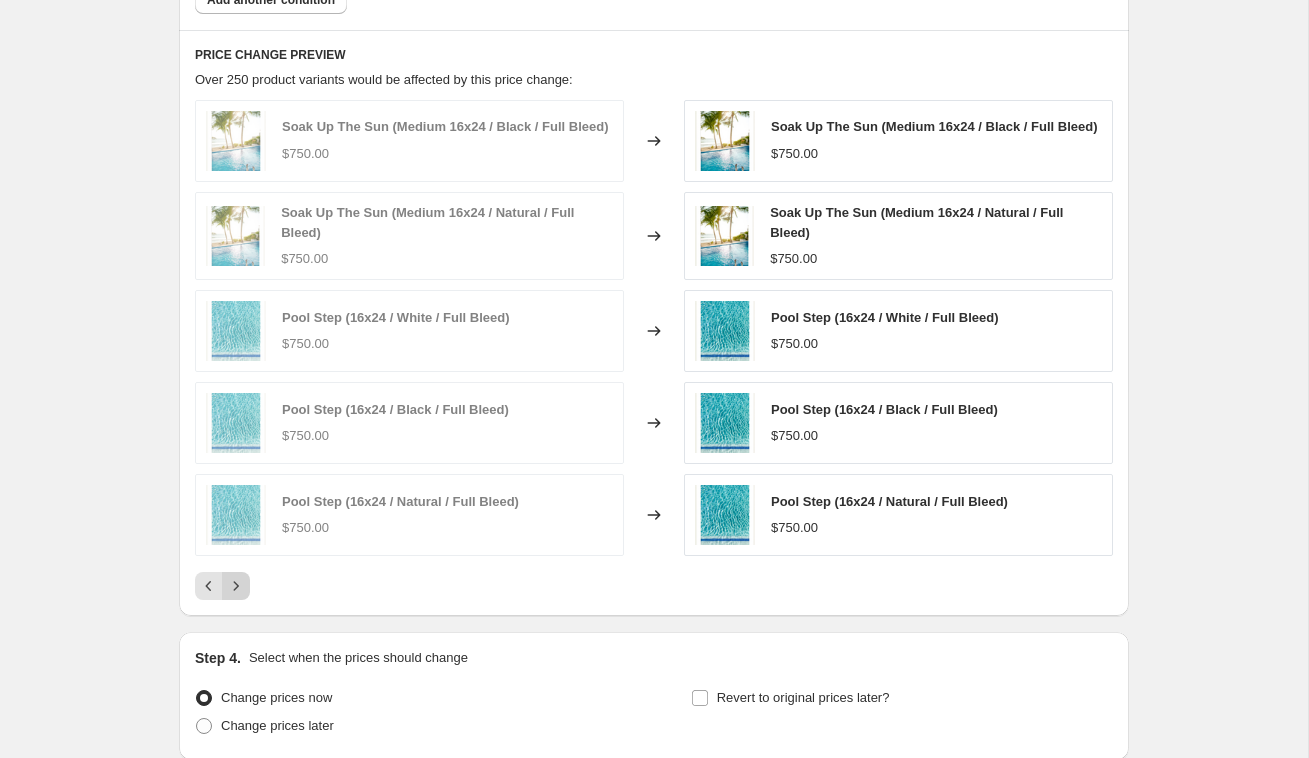 click 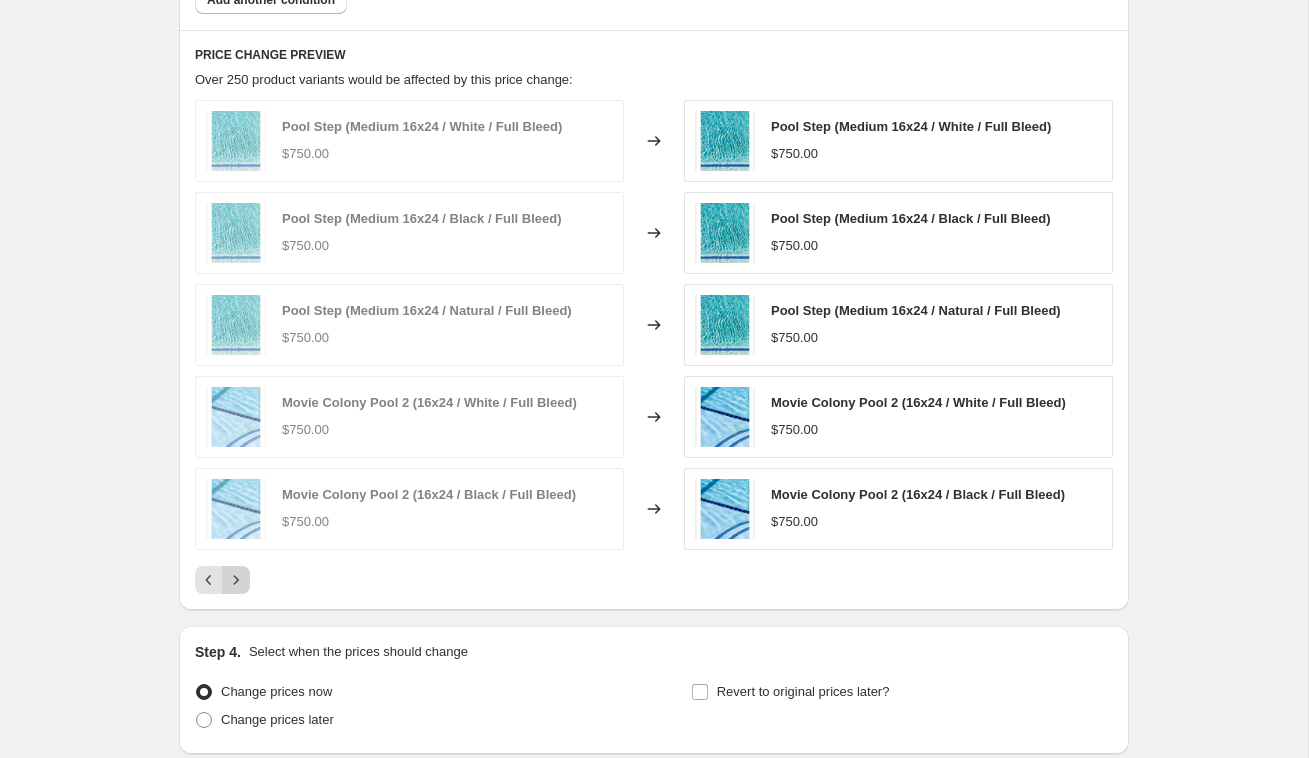 click 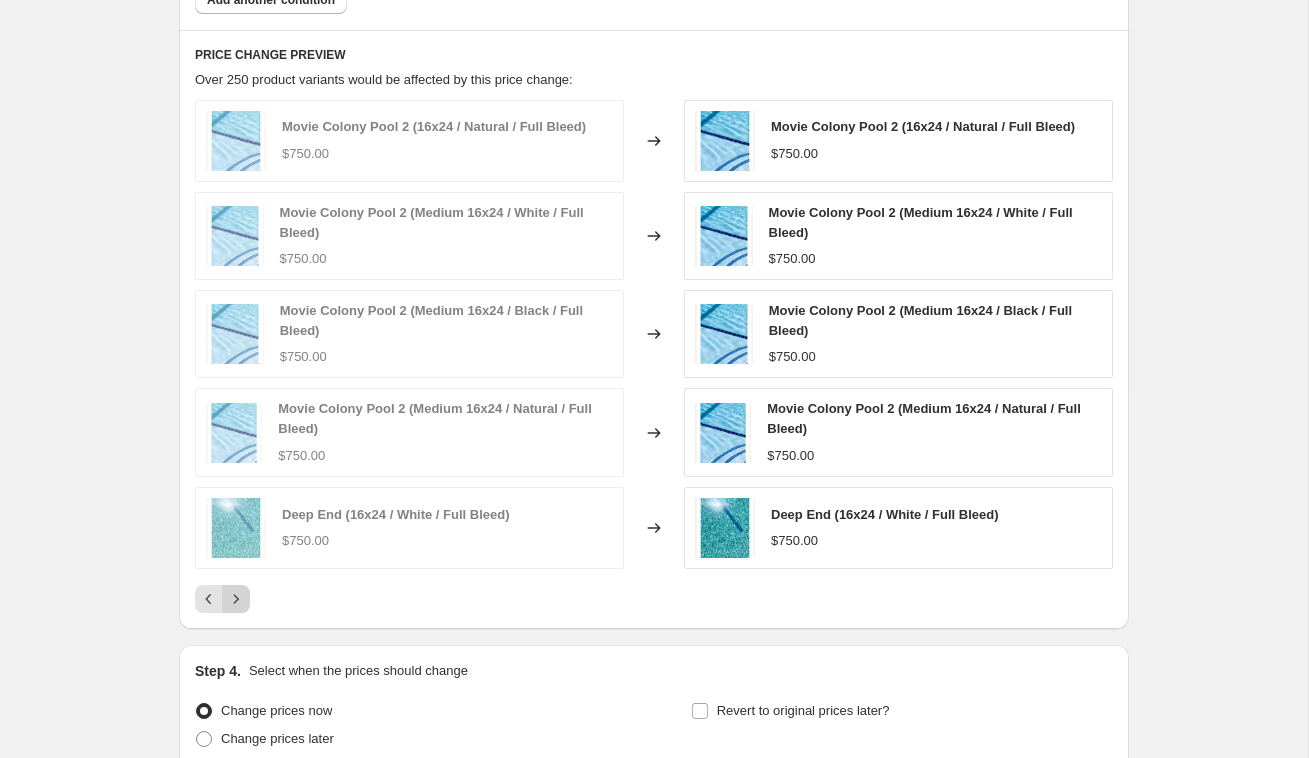 click at bounding box center [236, 599] 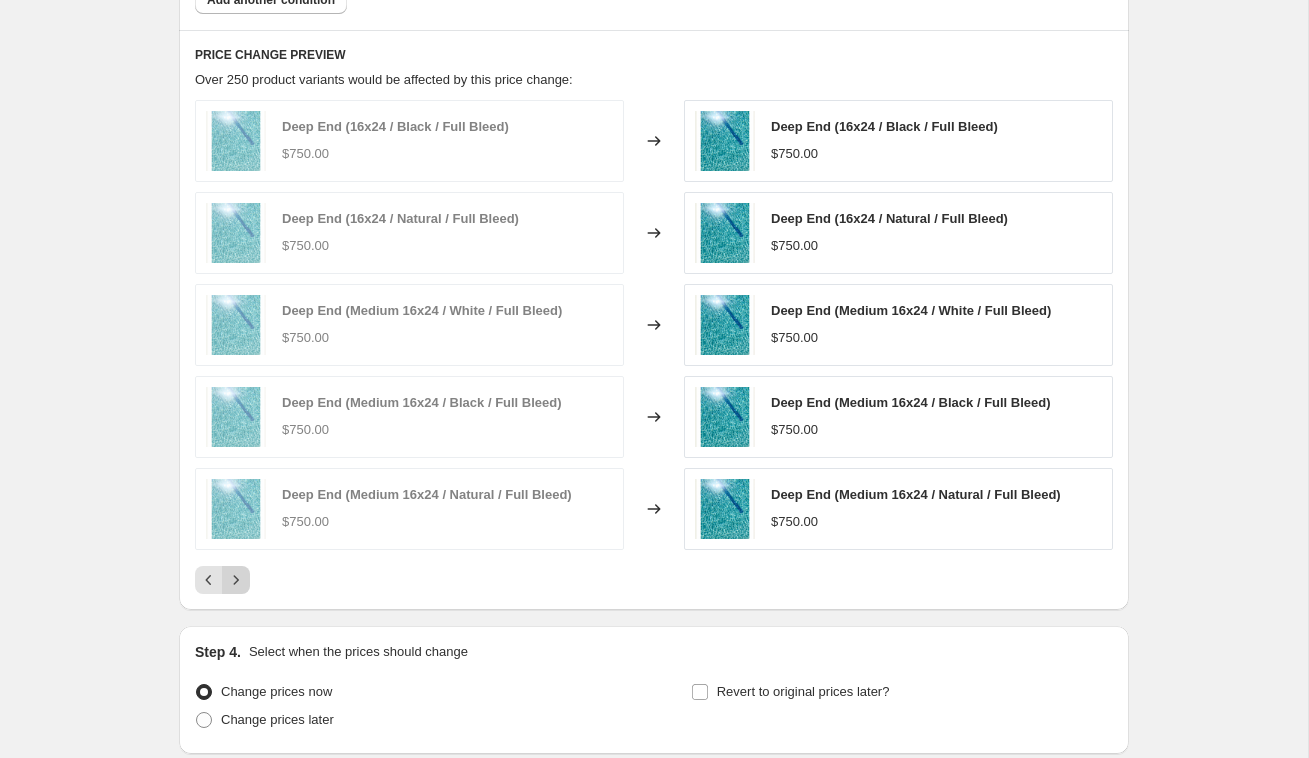click 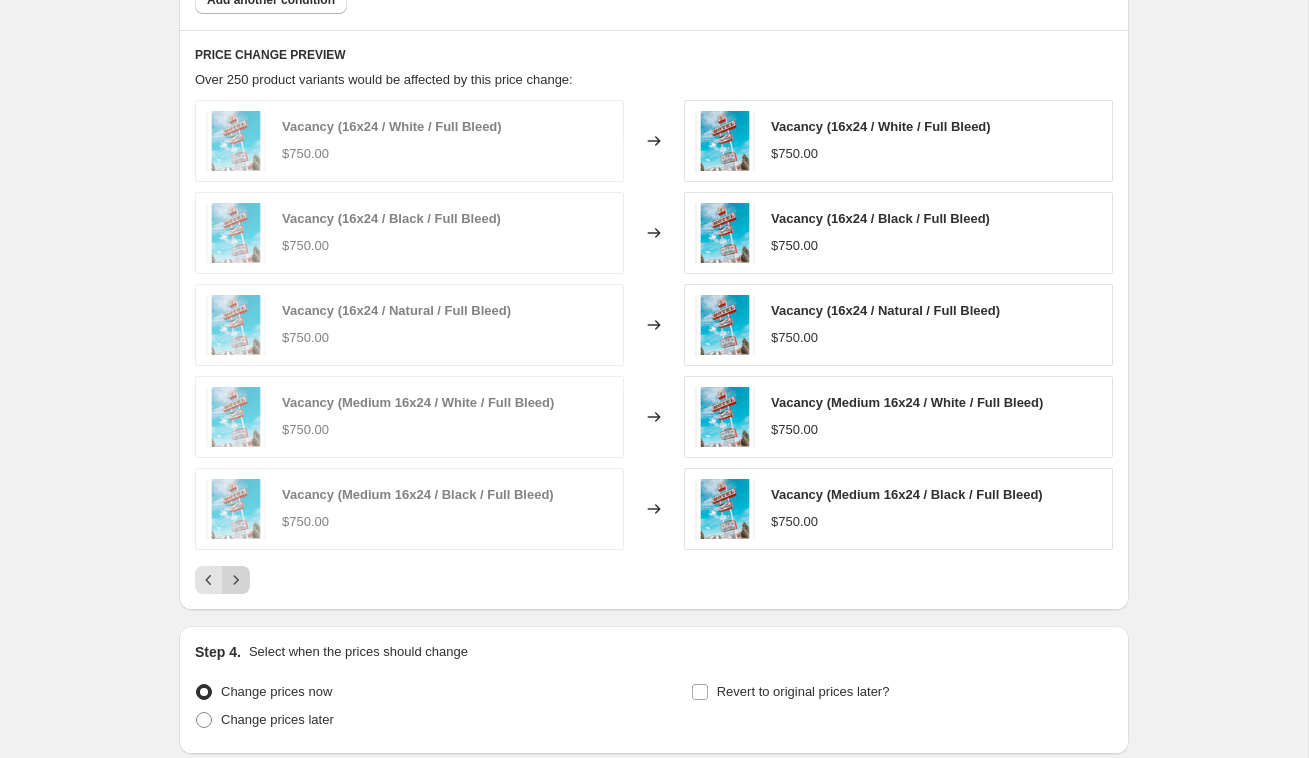 click 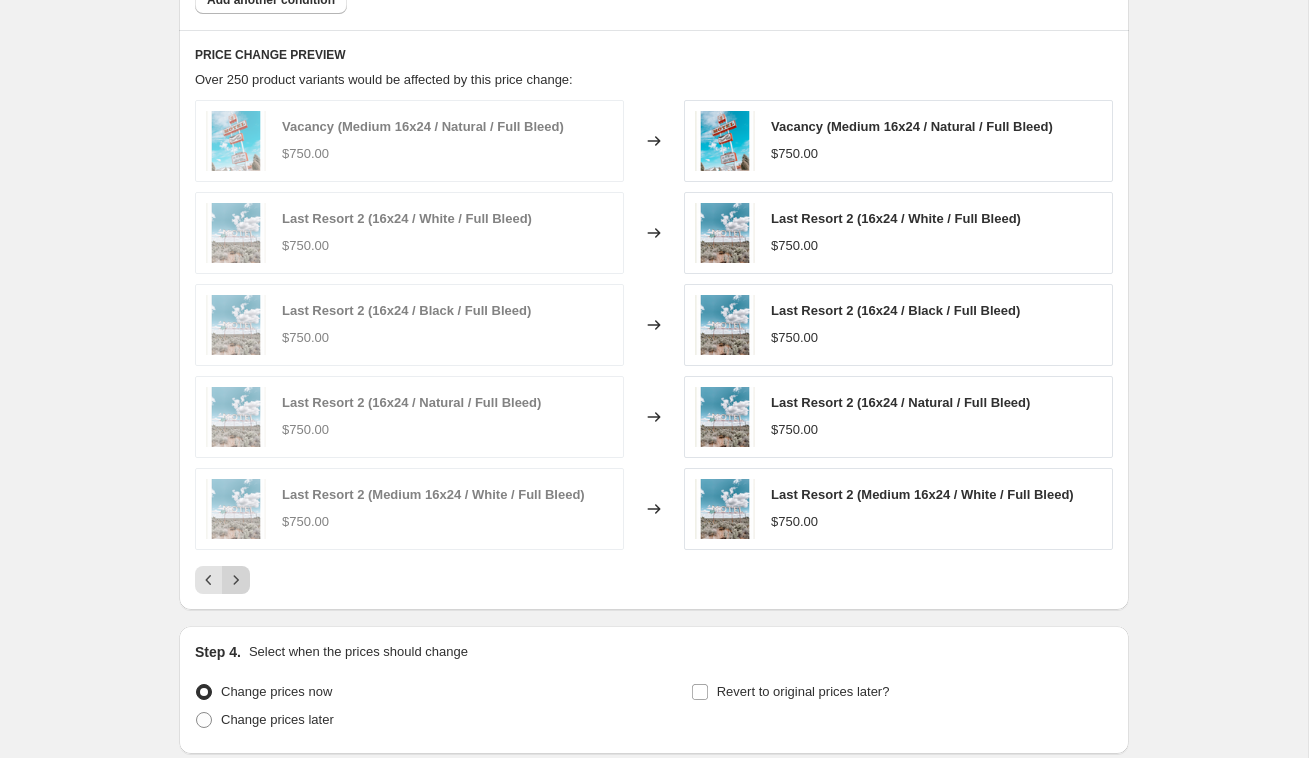 click 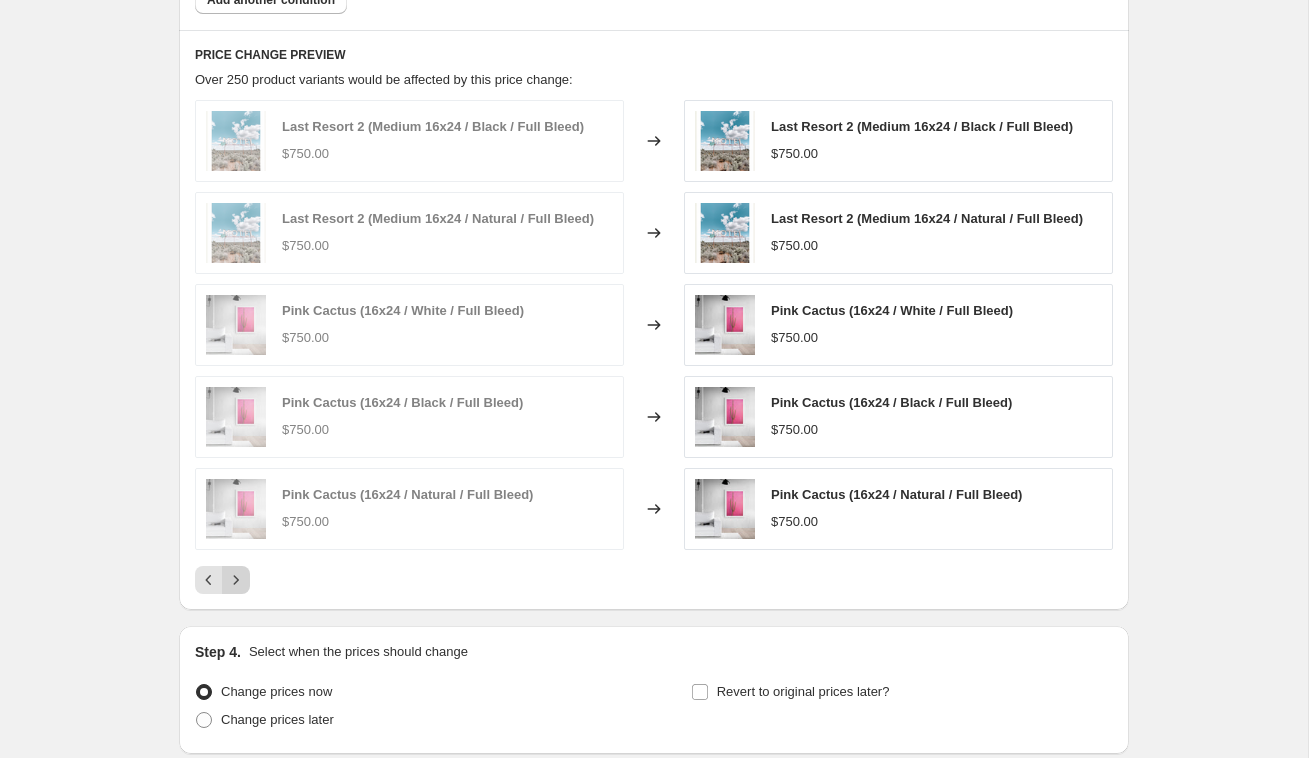 click 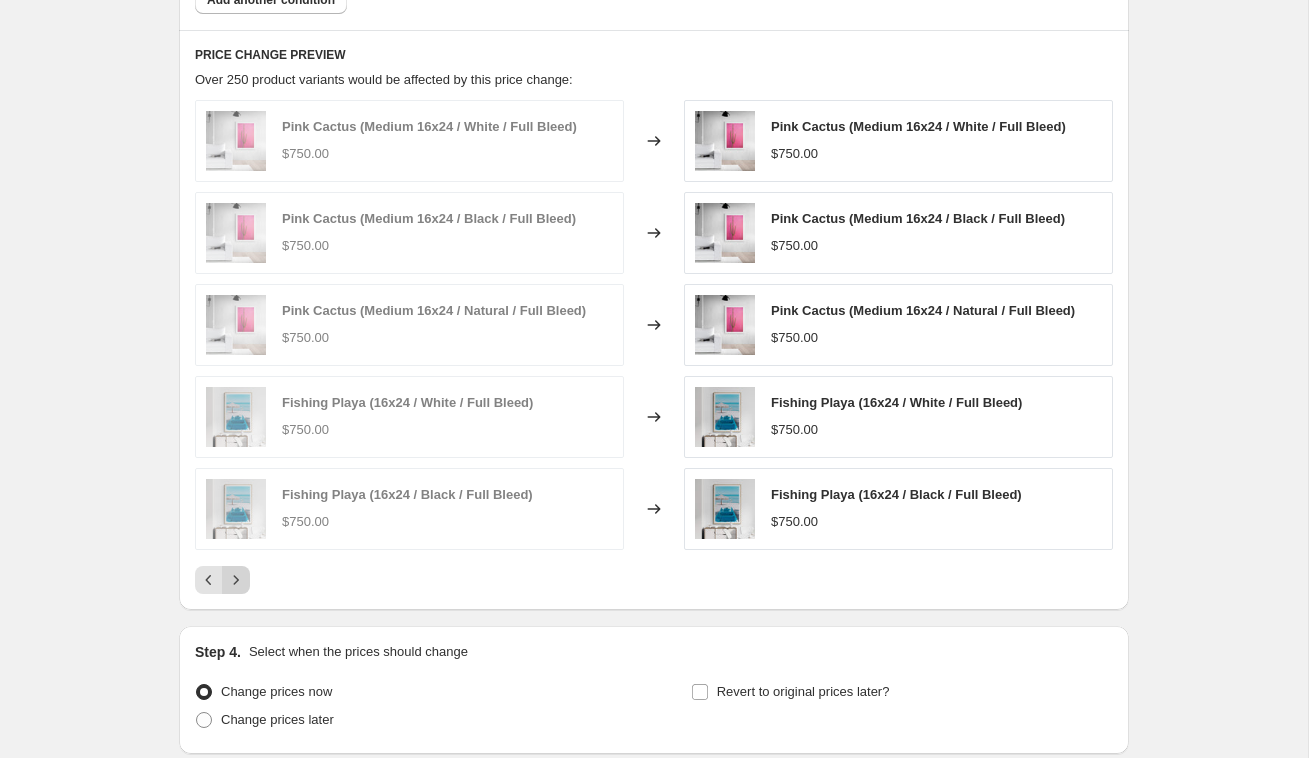 click 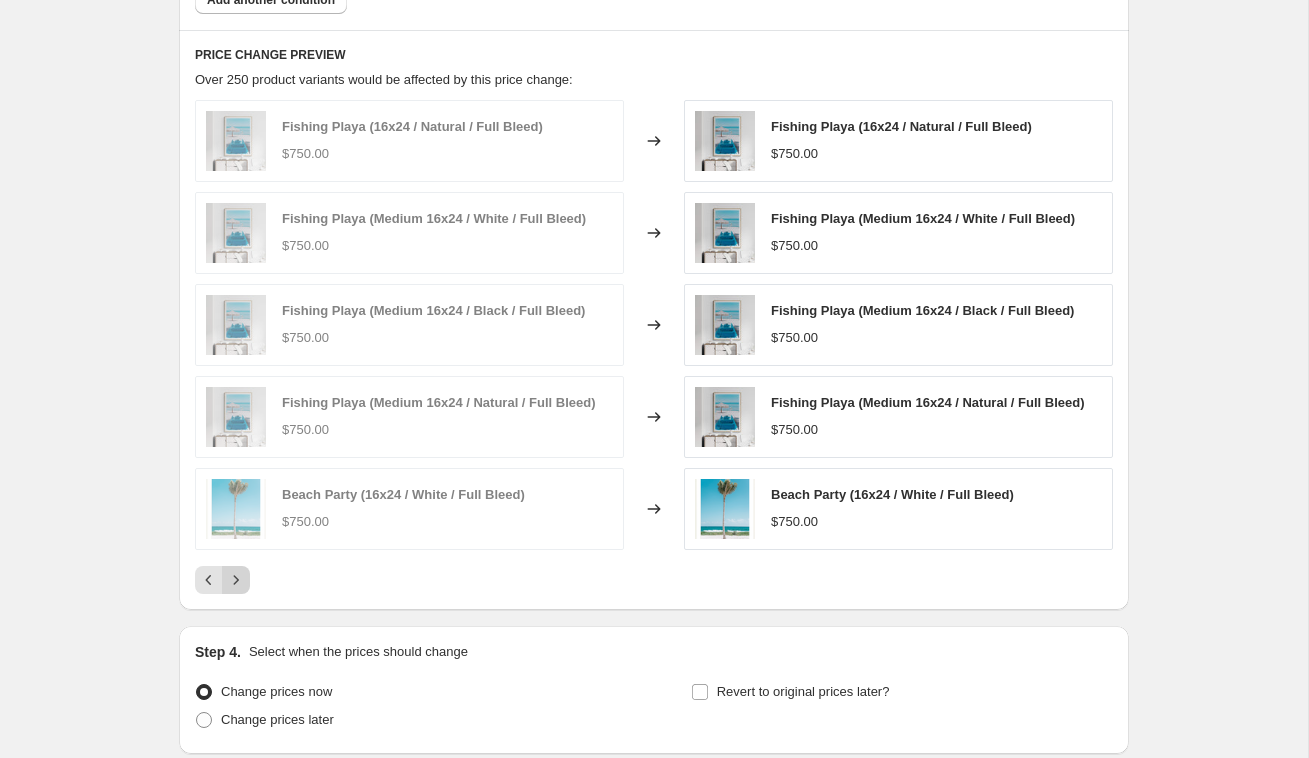 click 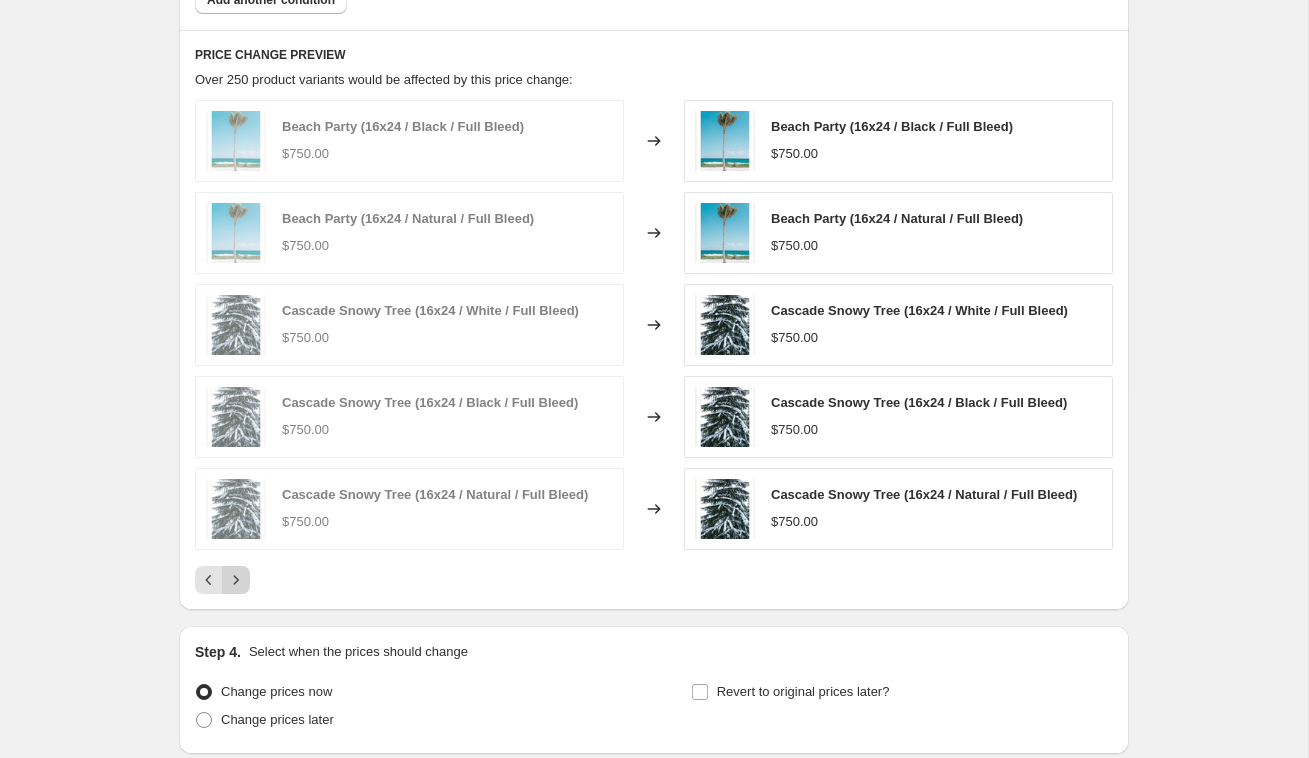 click 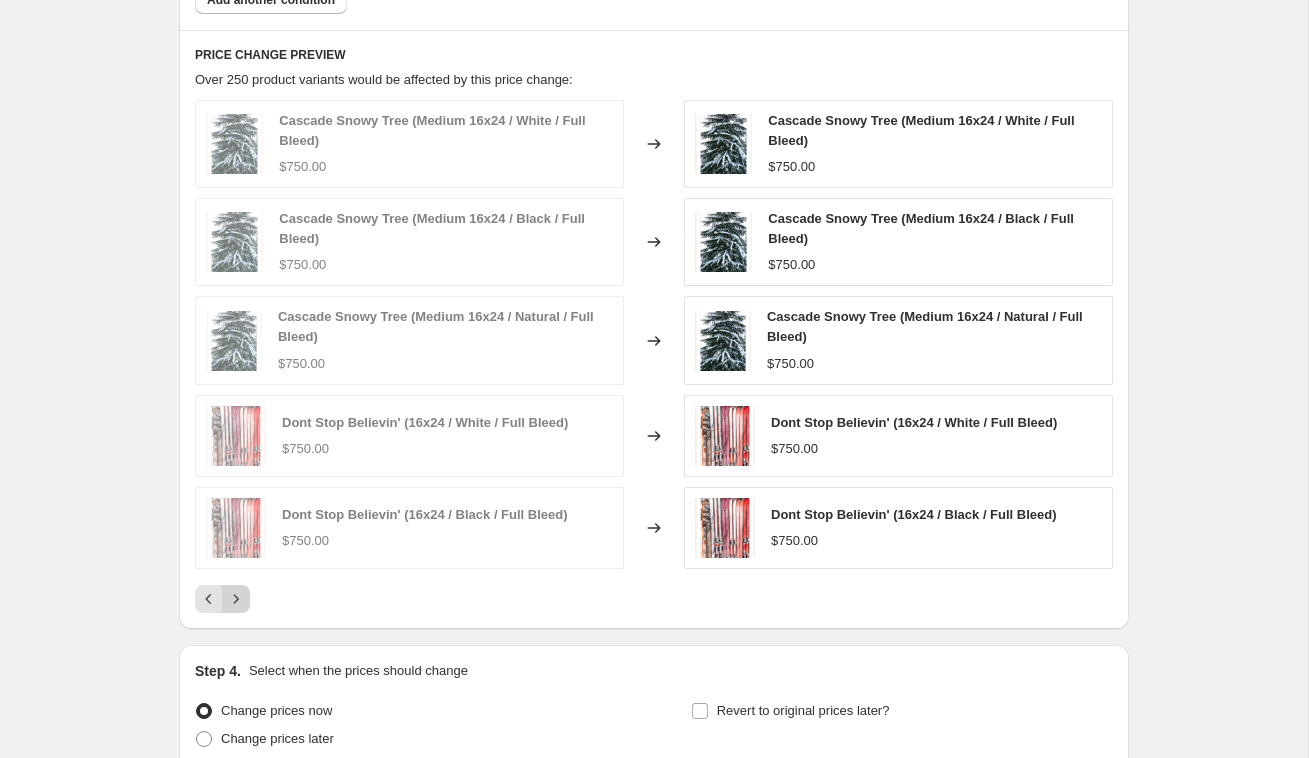 click at bounding box center (236, 599) 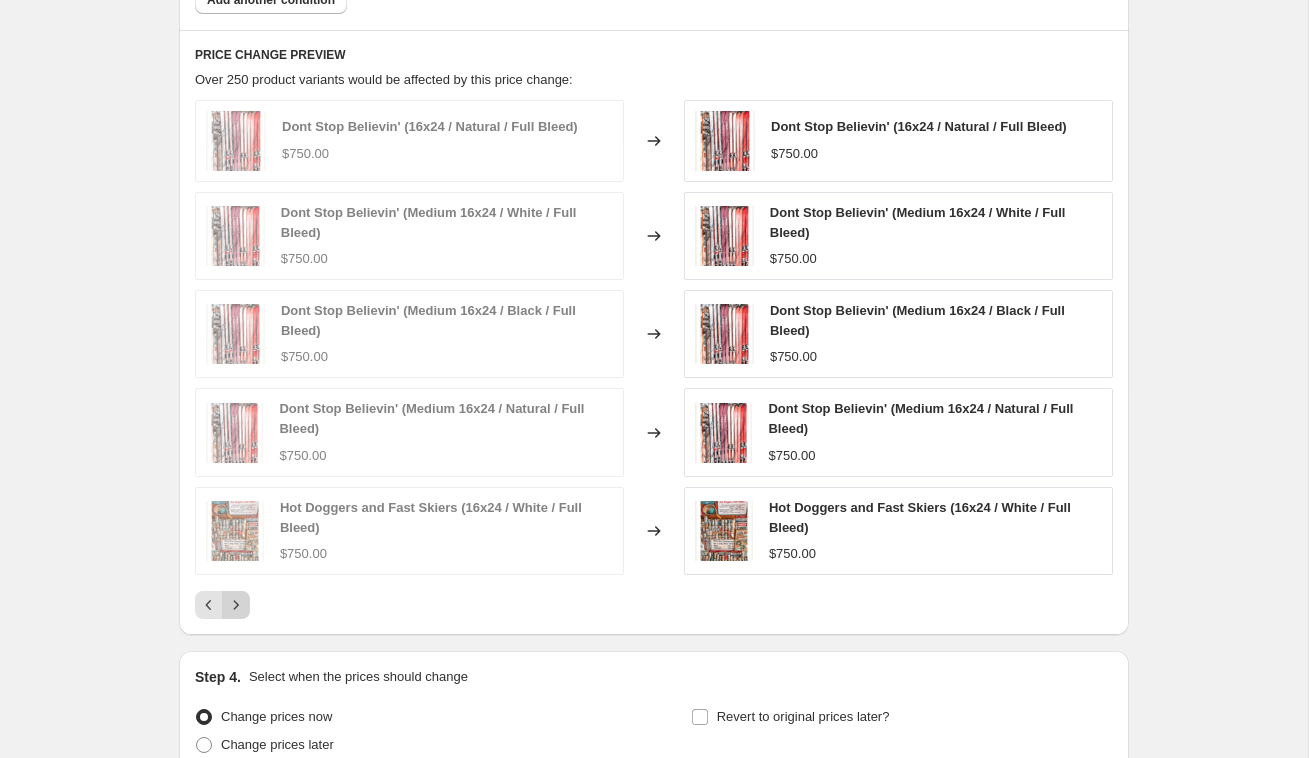 click on "Dont Stop Believin' (16x24 / Natural / Full Bleed) $750.00 Changed to Dont Stop Believin' (16x24 / Natural / Full Bleed) $750.00 Dont Stop Believin' (Medium 16x24 / White / Full Bleed) $750.00 Changed to Dont Stop Believin' (Medium 16x24 / White / Full Bleed) $750.00 Dont Stop Believin' (Medium 16x24 / Black / Full Bleed) $750.00 Changed to Dont Stop Believin' (Medium 16x24 / Black / Full Bleed) $750.00 Dont Stop Believin' (Medium 16x24 / Natural / Full Bleed) $750.00 Changed to Dont Stop Believin' (Medium 16x24 / Natural / Full Bleed) $750.00 Hot Doggers and Fast Skiers (16x24 / White / Full Bleed) $750.00 Changed to Hot Doggers and Fast Skiers (16x24 / White / Full Bleed) $750.00" at bounding box center (654, 360) 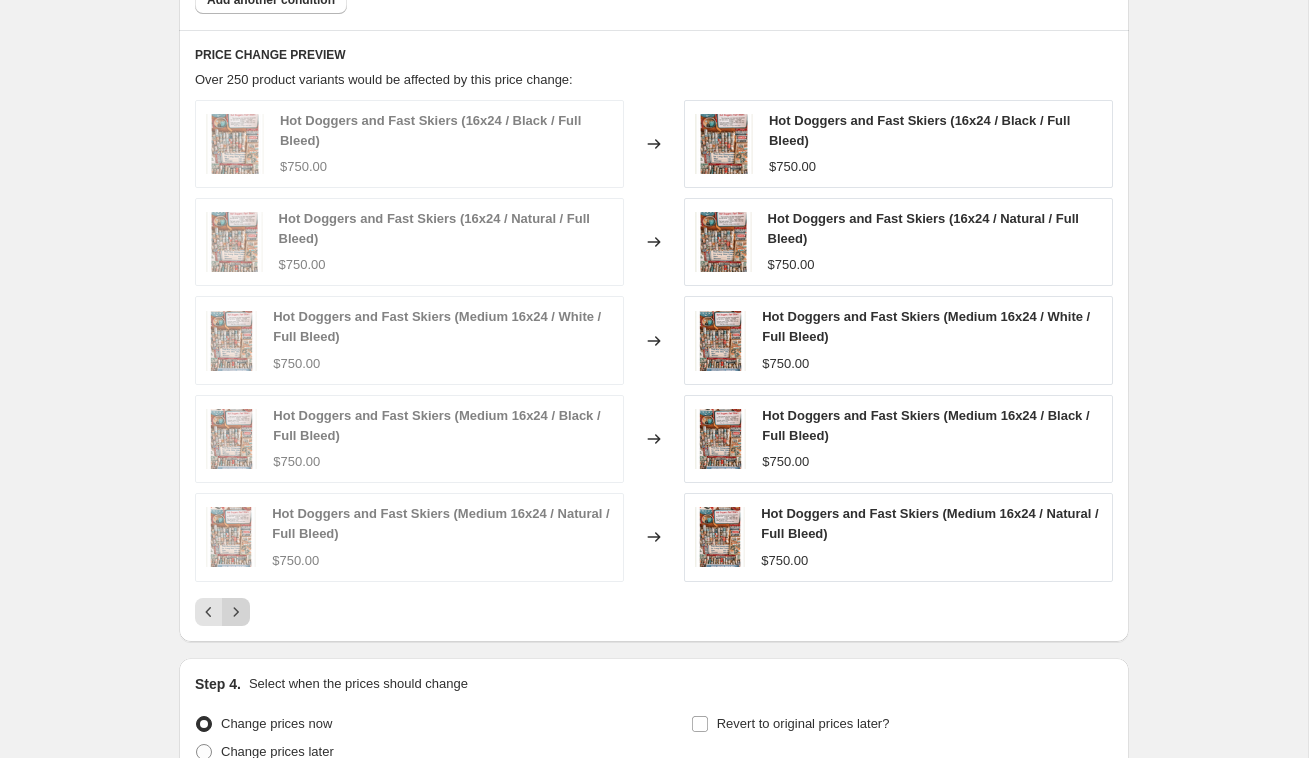 click 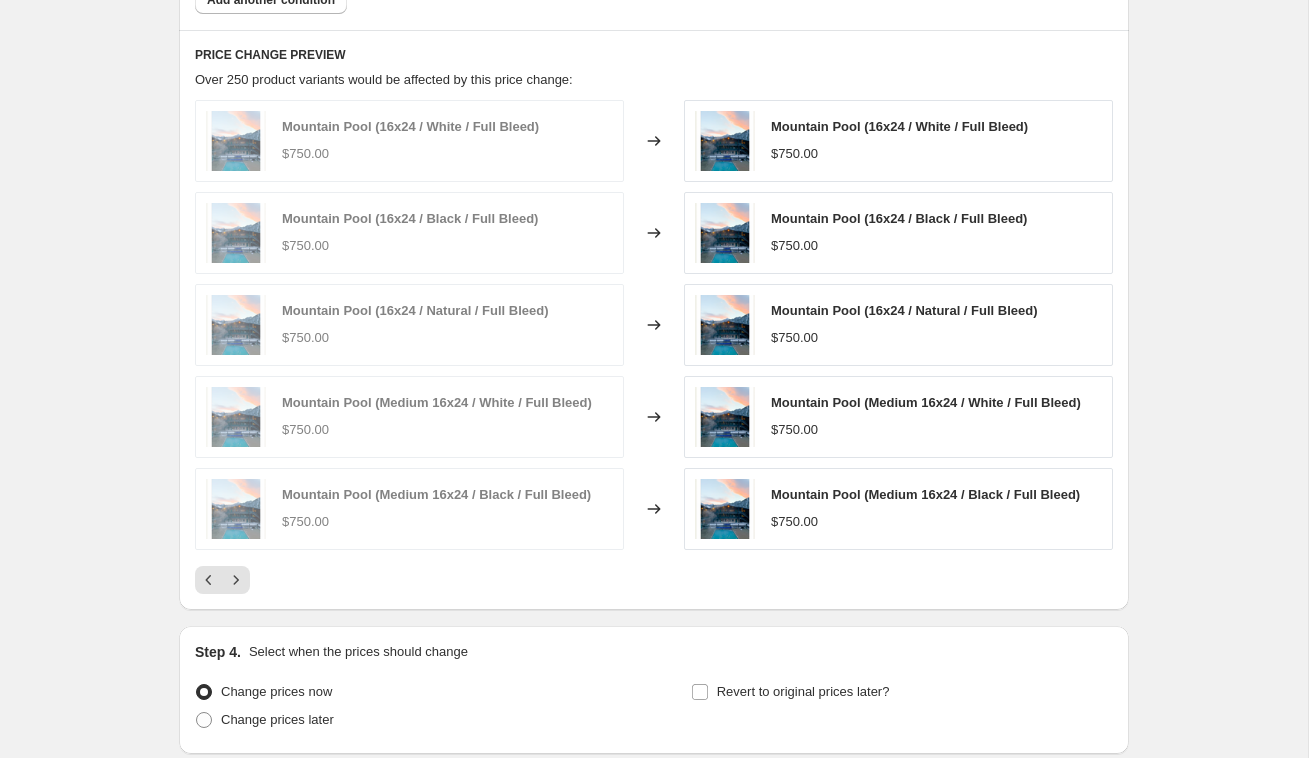 click on "PRICE CHANGE PREVIEW Over 250 product variants would be affected by this price change: Mountain Pool (16x24 / White / Full Bleed) $750.00 Changed to Mountain Pool (16x24 / White / Full Bleed) $750.00 Mountain Pool (16x24 / Black / Full Bleed) $750.00 Changed to Mountain Pool (16x24 / Black / Full Bleed) $750.00 Mountain Pool (16x24 / Natural / Full Bleed) $750.00 Changed to Mountain Pool (16x24 / Natural / Full Bleed) $750.00 Mountain Pool (Medium 16x24 / White / Full Bleed) $750.00 Changed to Mountain Pool (Medium 16x24 / White / Full Bleed) $750.00 Mountain Pool (Medium 16x24 / Black / Full Bleed) $750.00 Changed to Mountain Pool (Medium 16x24 / Black / Full Bleed) $750.00" at bounding box center (654, 319) 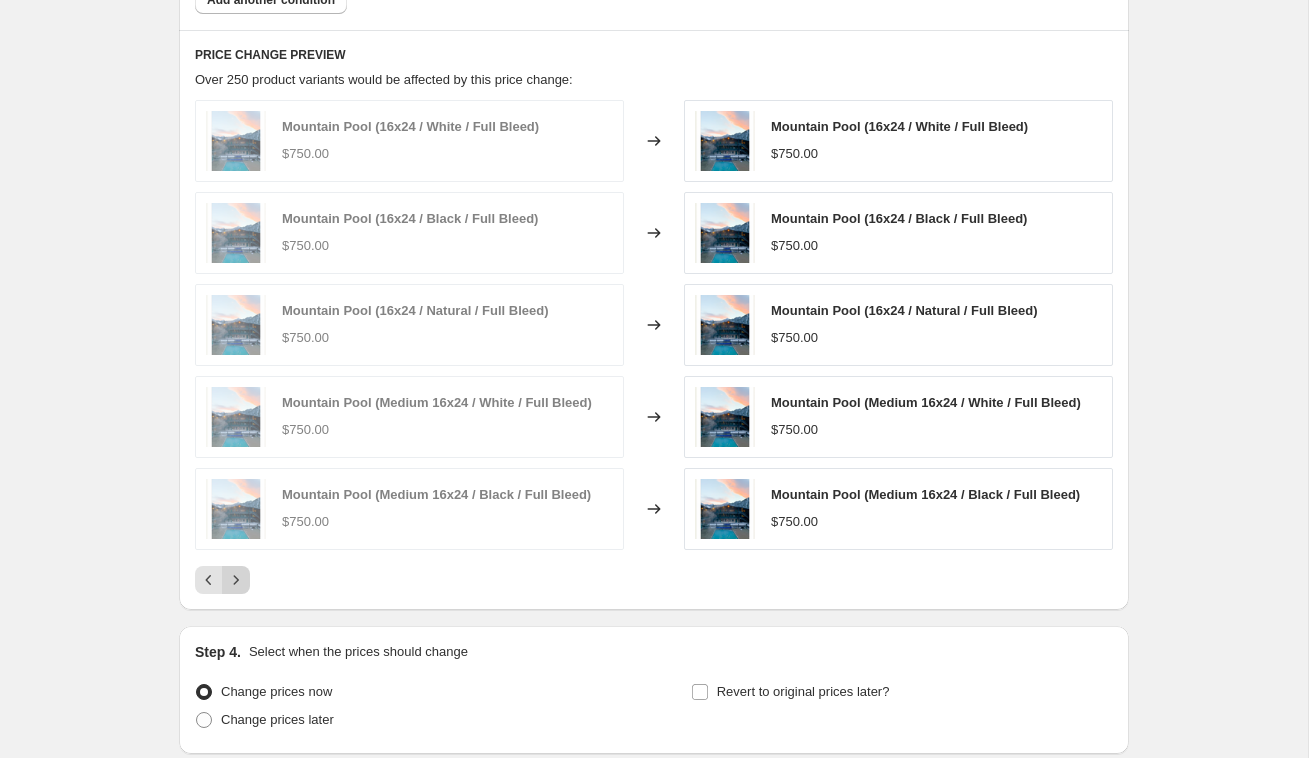 click 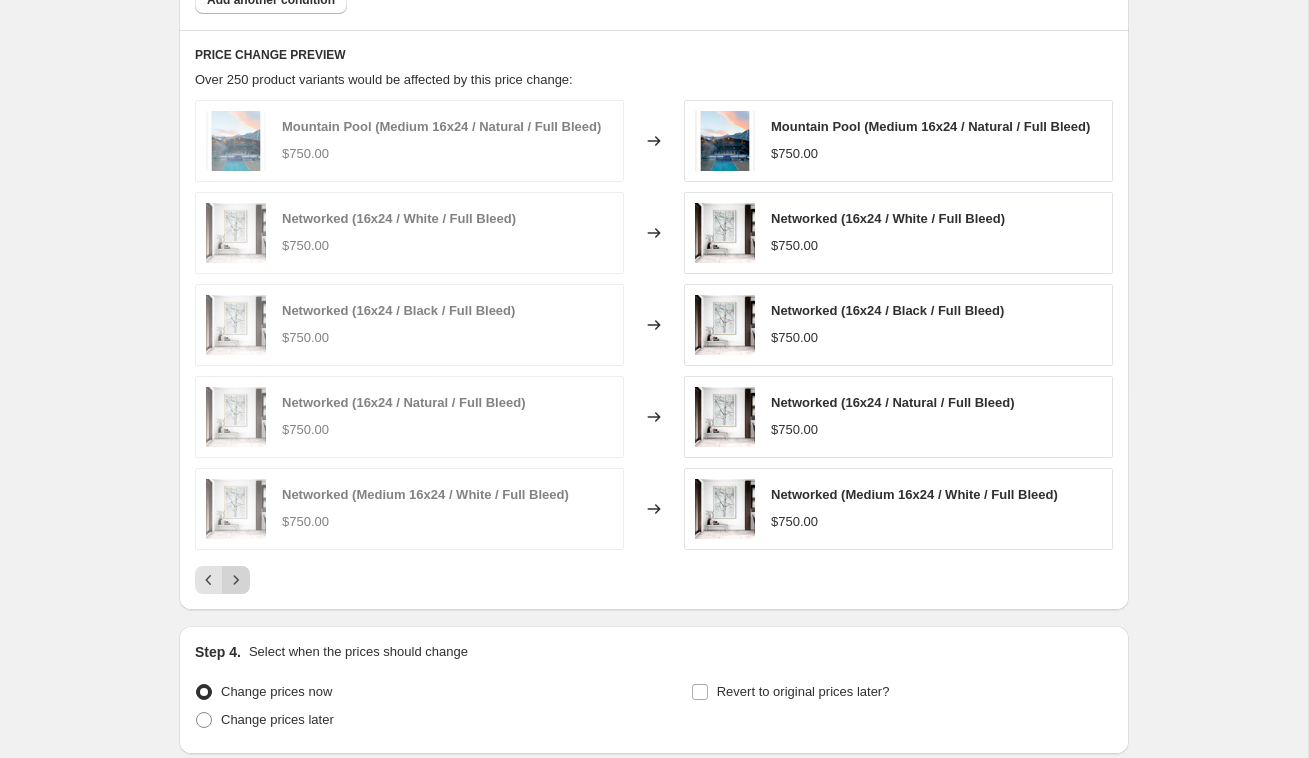 click 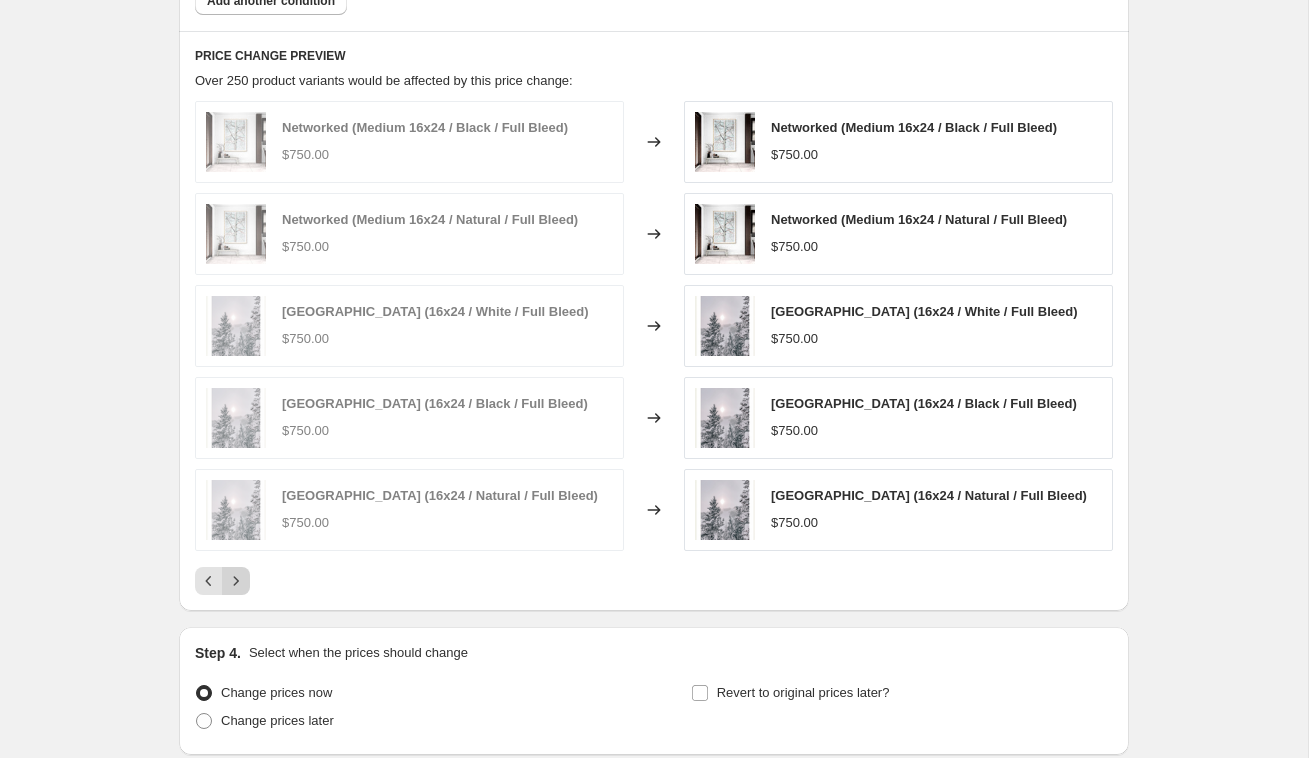 click 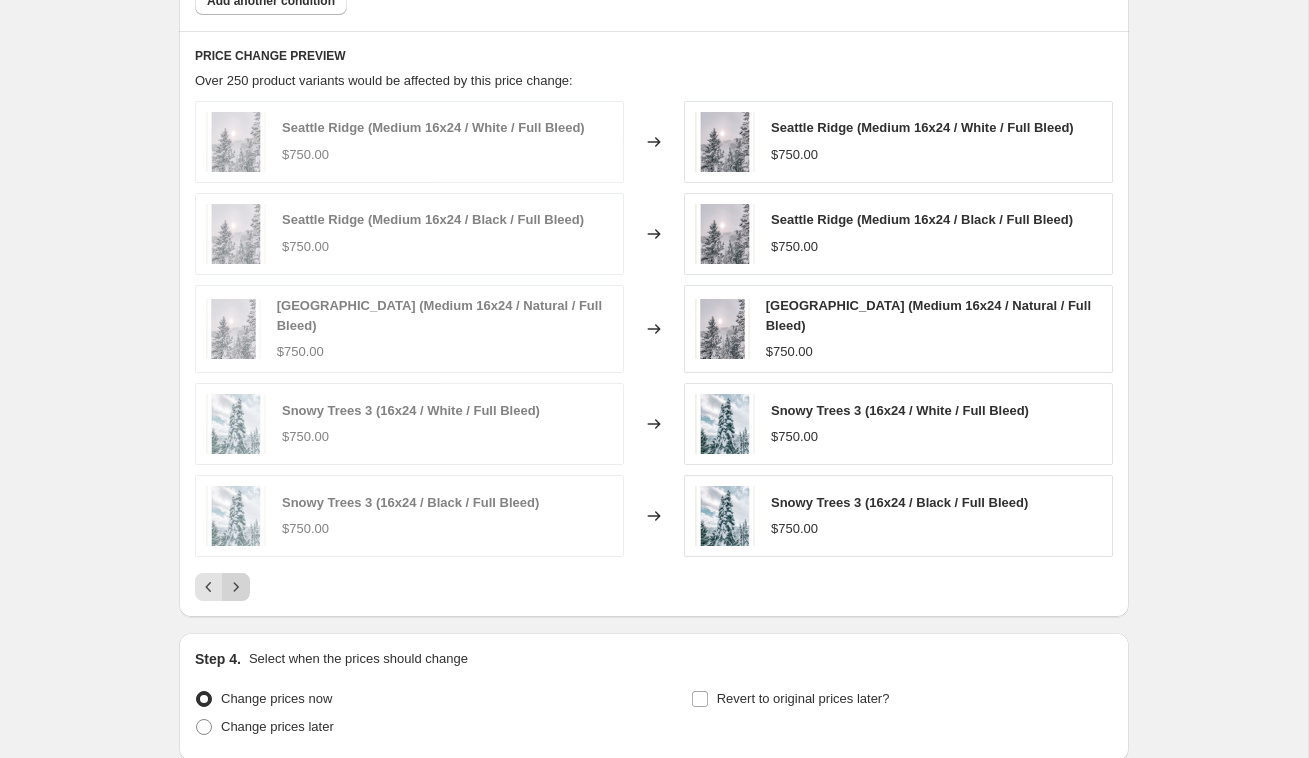 click 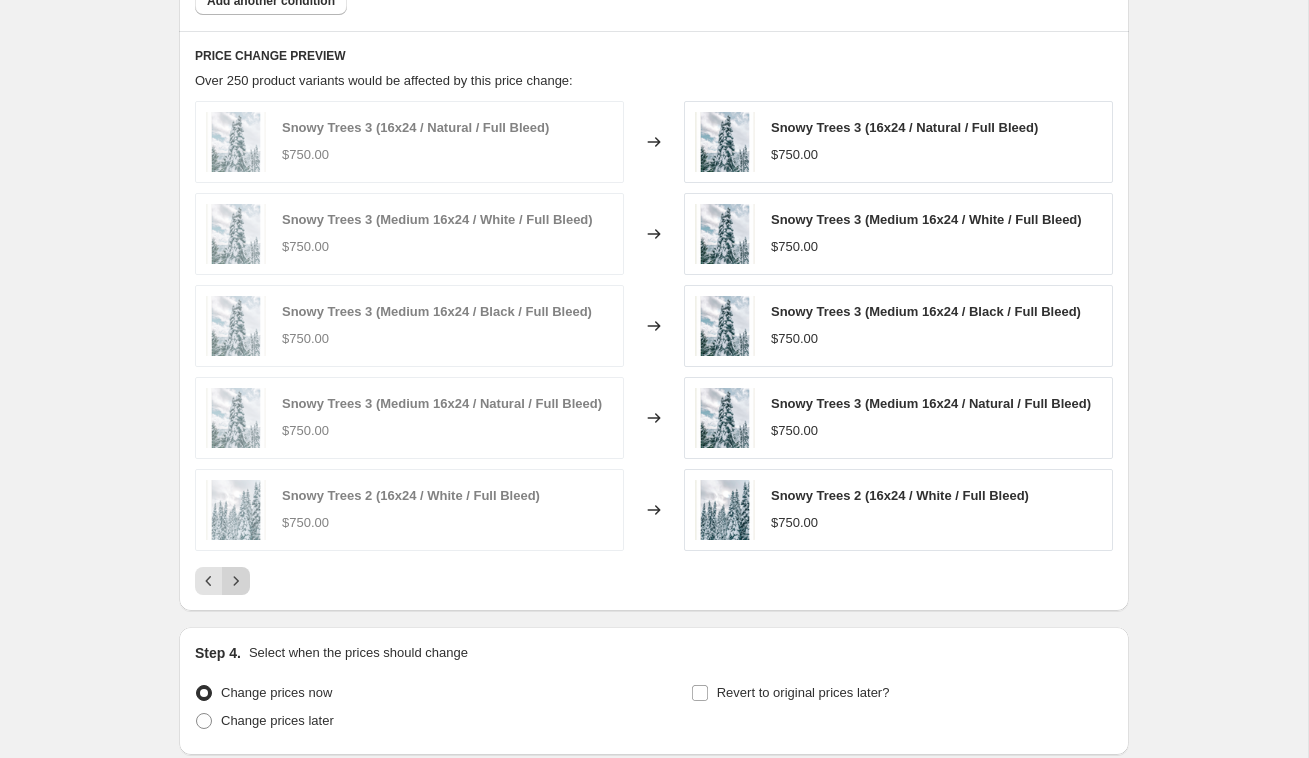 click 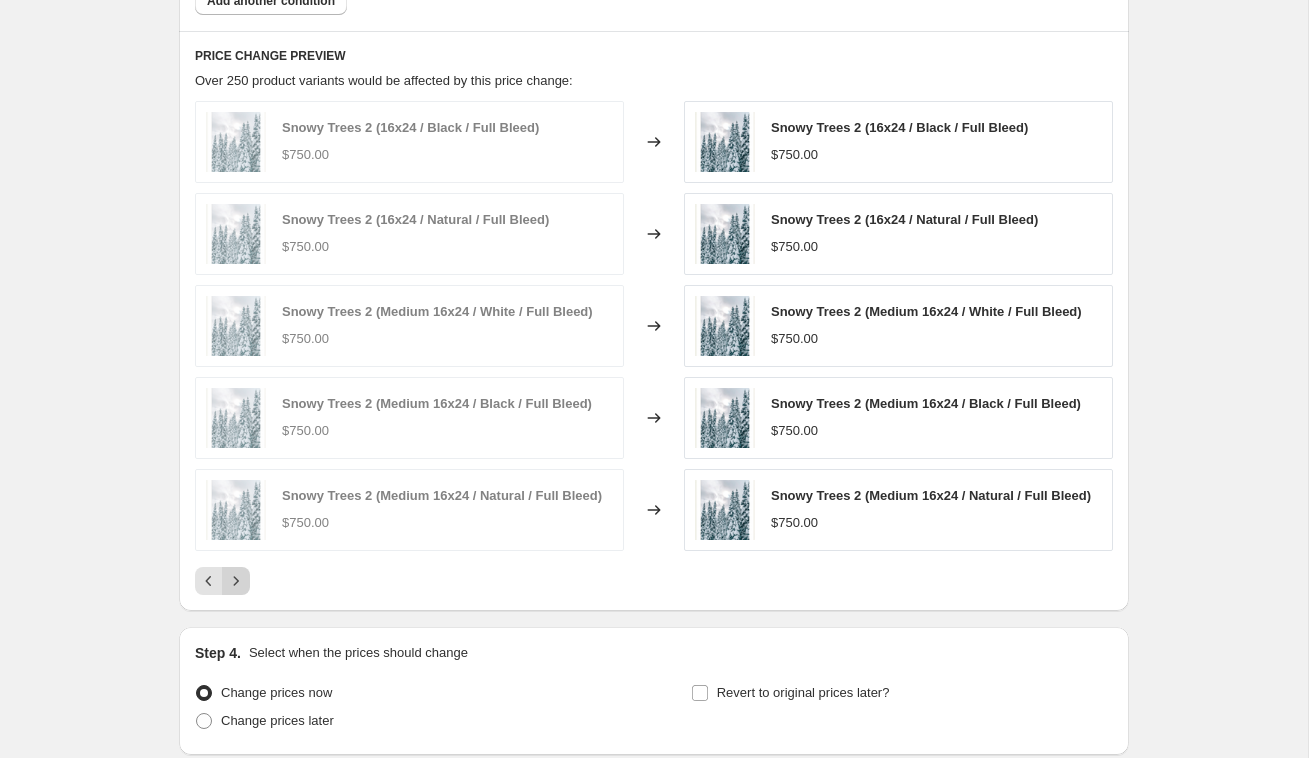 click 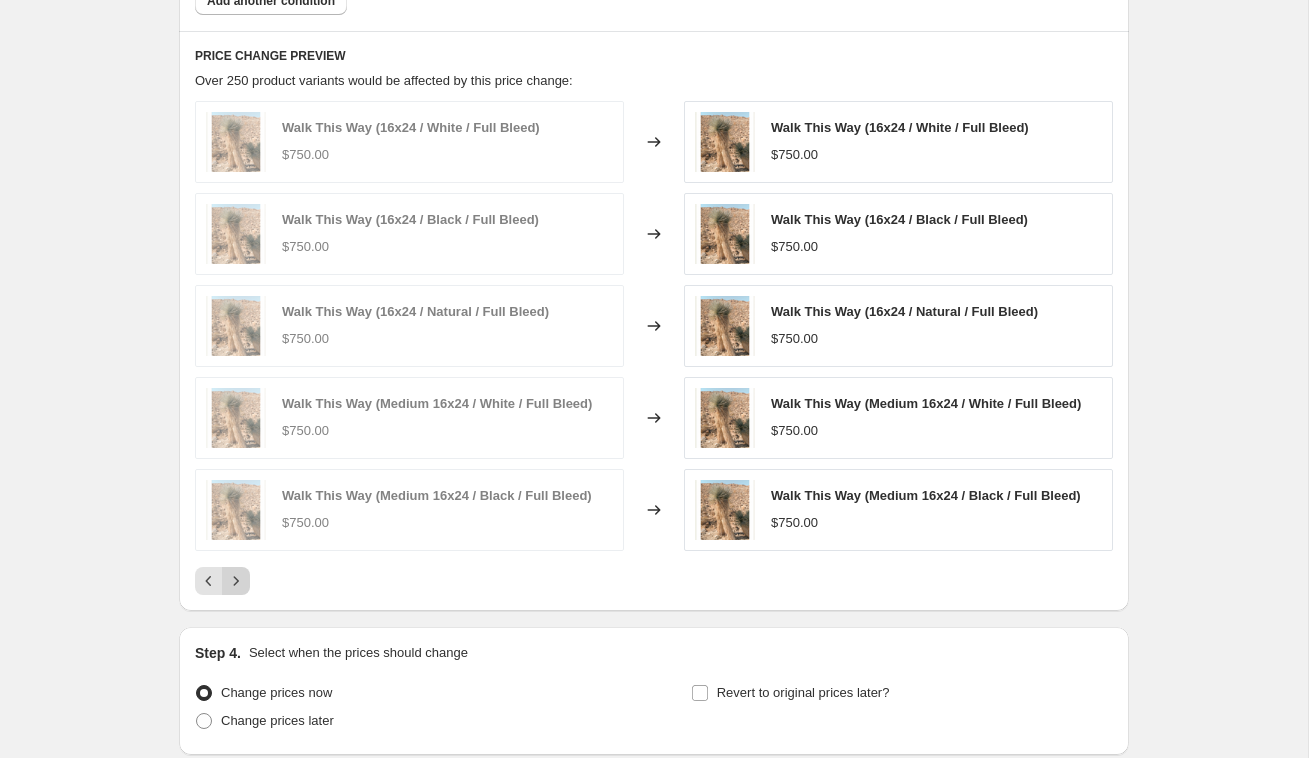 click 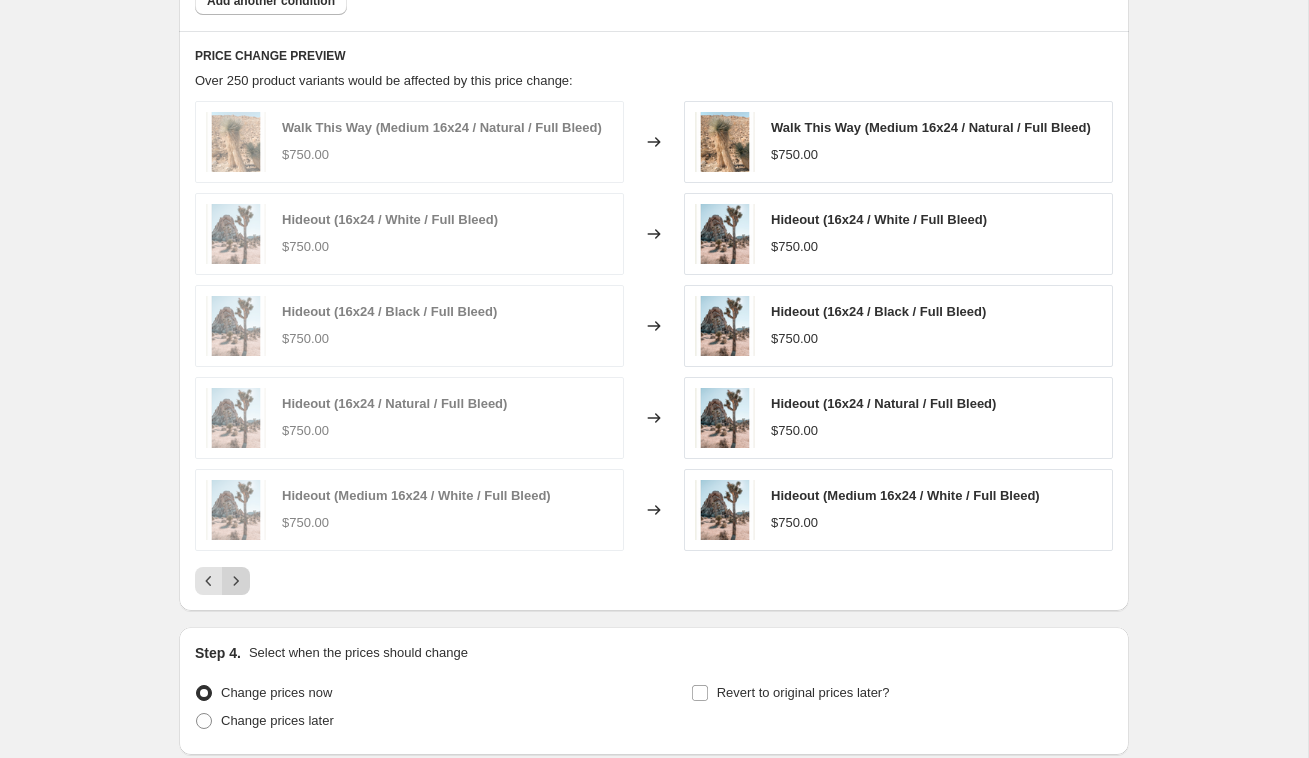 click 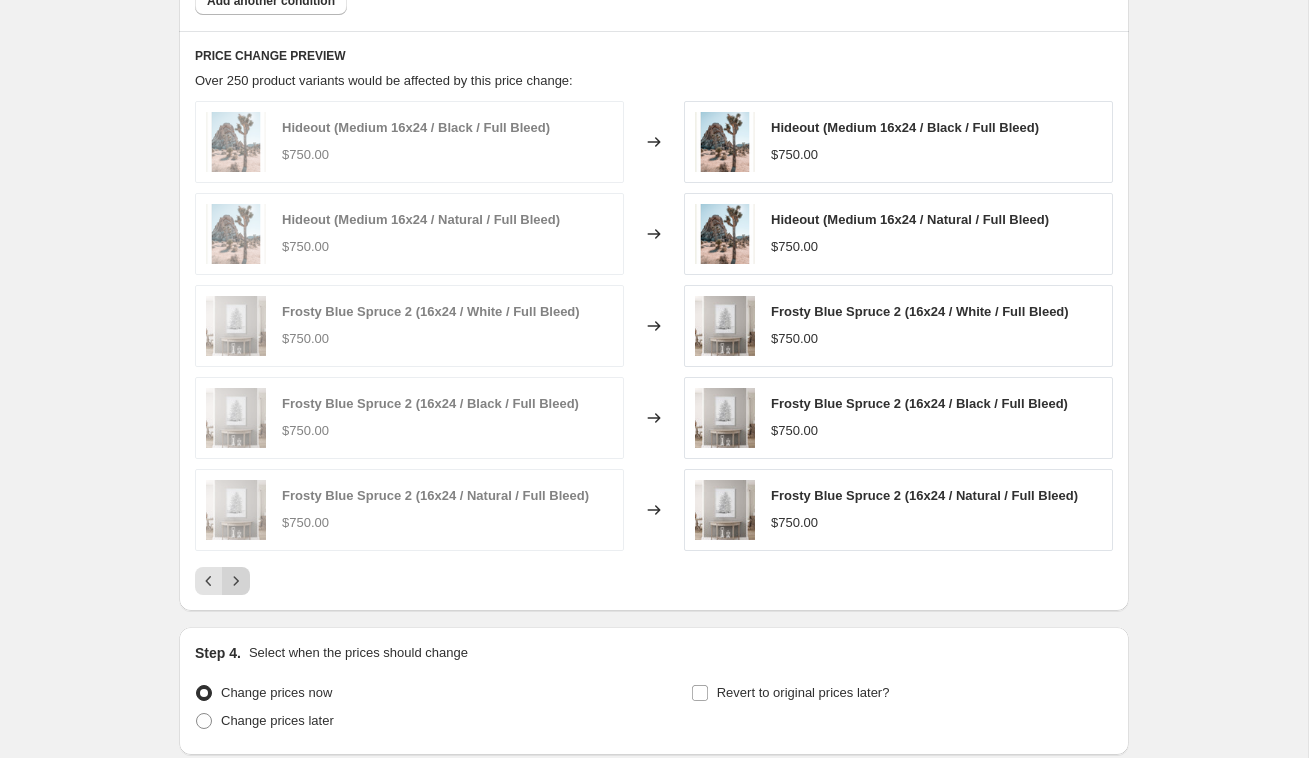 click 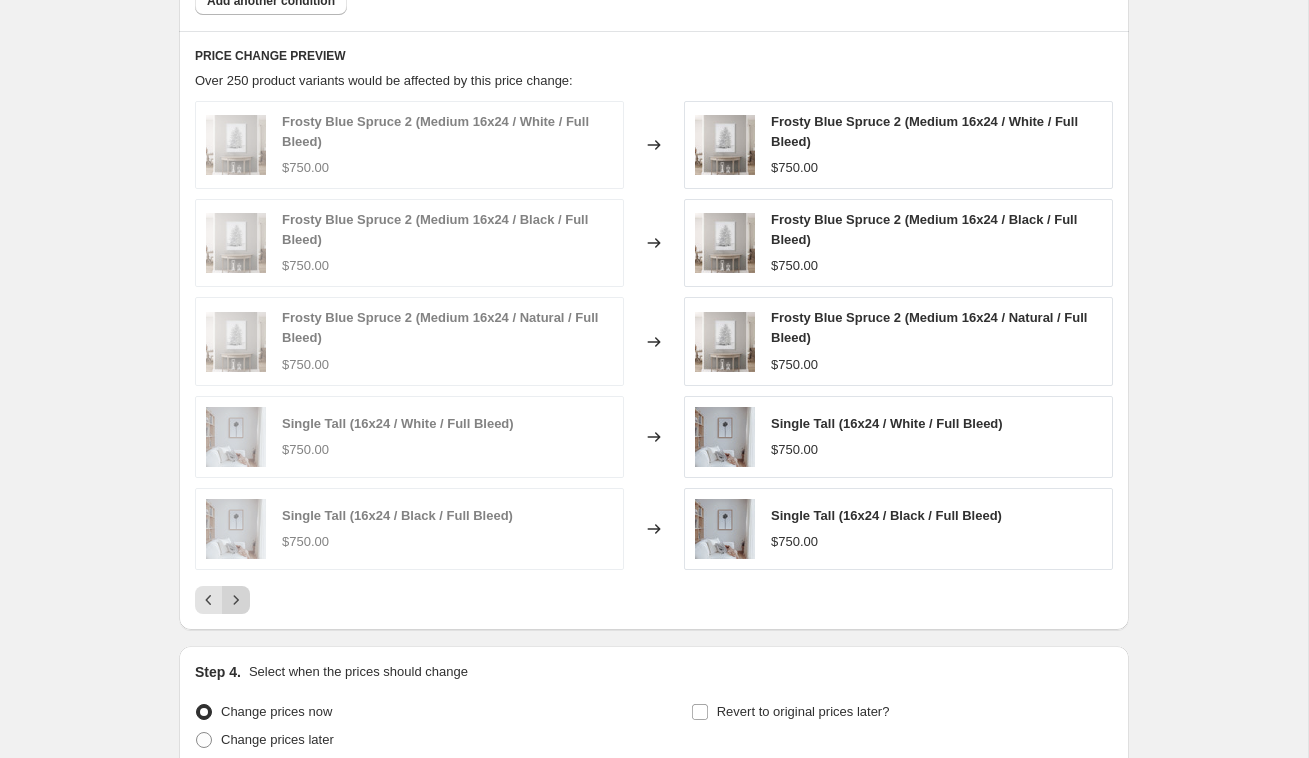 click on "Frosty Blue Spruce 2 (Medium 16x24 / White / Full Bleed) $750.00 Changed to Frosty Blue Spruce 2 (Medium 16x24 / White / Full Bleed) $750.00 Frosty Blue Spruce 2 (Medium 16x24 / Black / Full Bleed) $750.00 Changed to Frosty Blue Spruce 2 (Medium 16x24 / Black / Full Bleed) $750.00 Frosty Blue Spruce 2 (Medium 16x24 / Natural / Full Bleed) $750.00 Changed to Frosty Blue Spruce 2 (Medium 16x24 / Natural / Full Bleed) $750.00 Single Tall (16x24 / White / Full Bleed) $750.00 Changed to Single Tall (16x24 / White / Full Bleed) $750.00 Single Tall (16x24 / Black / Full Bleed) $750.00 Changed to Single Tall (16x24 / Black / Full Bleed) $750.00" at bounding box center [654, 357] 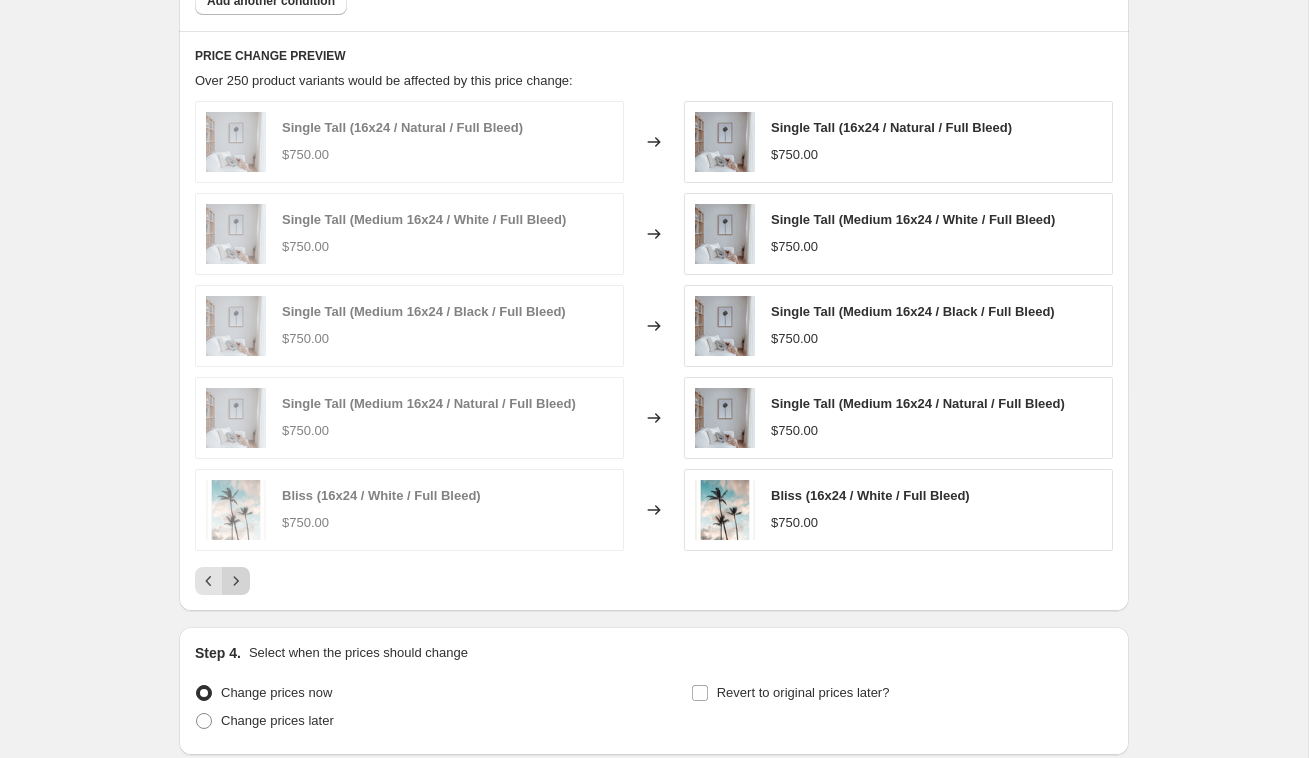 click at bounding box center [236, 581] 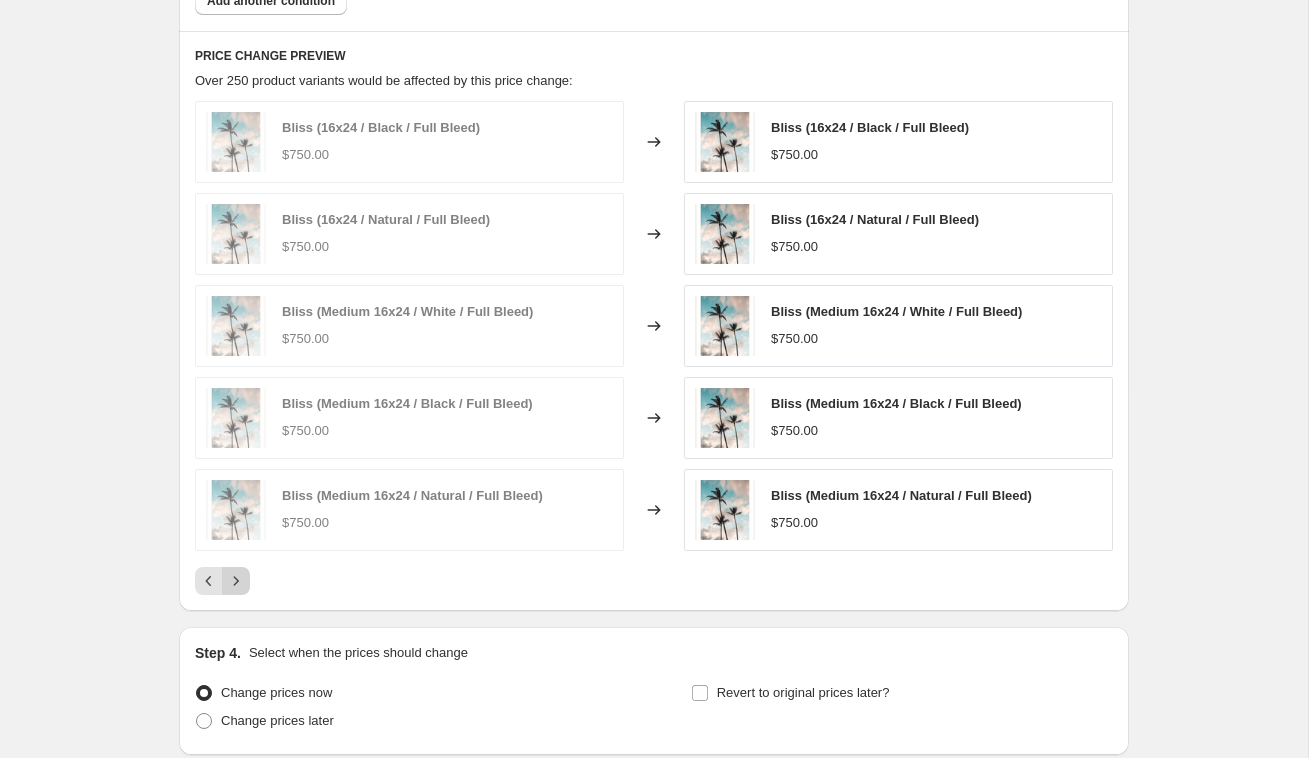 click at bounding box center (236, 581) 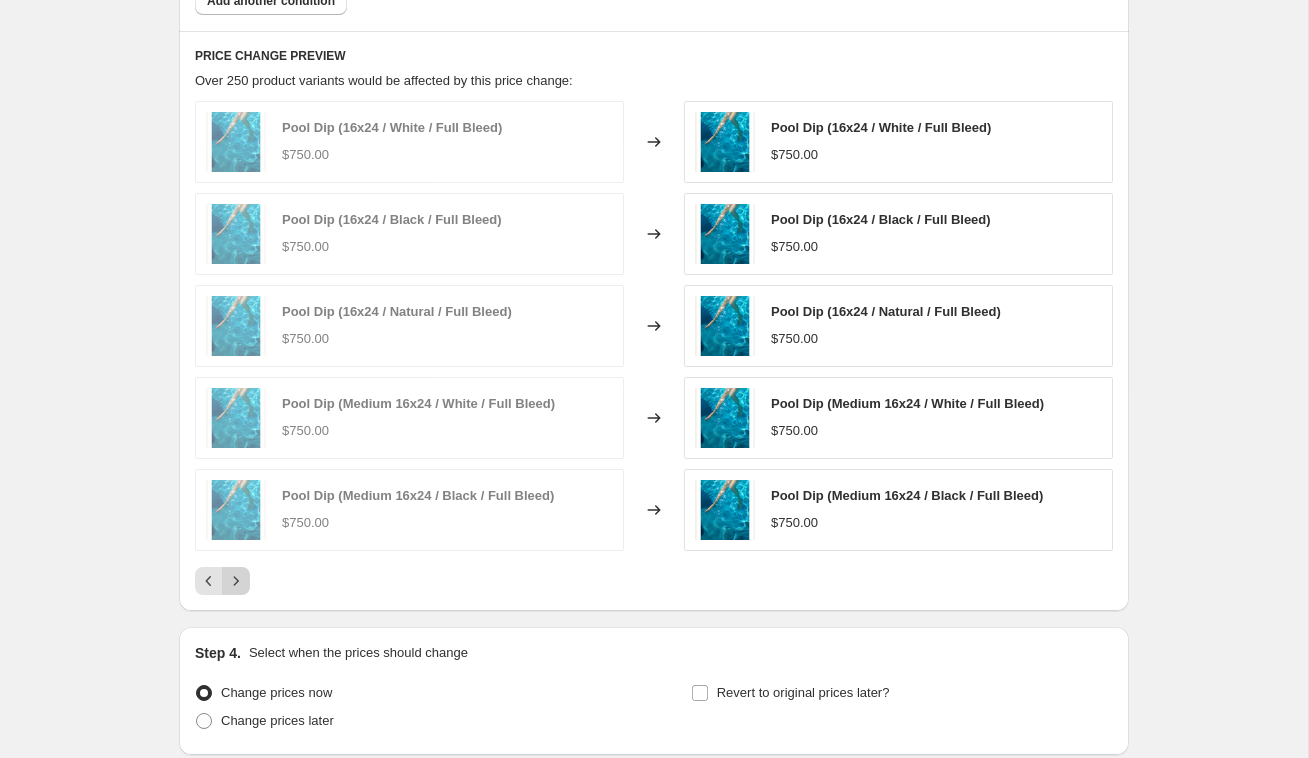 click at bounding box center (236, 581) 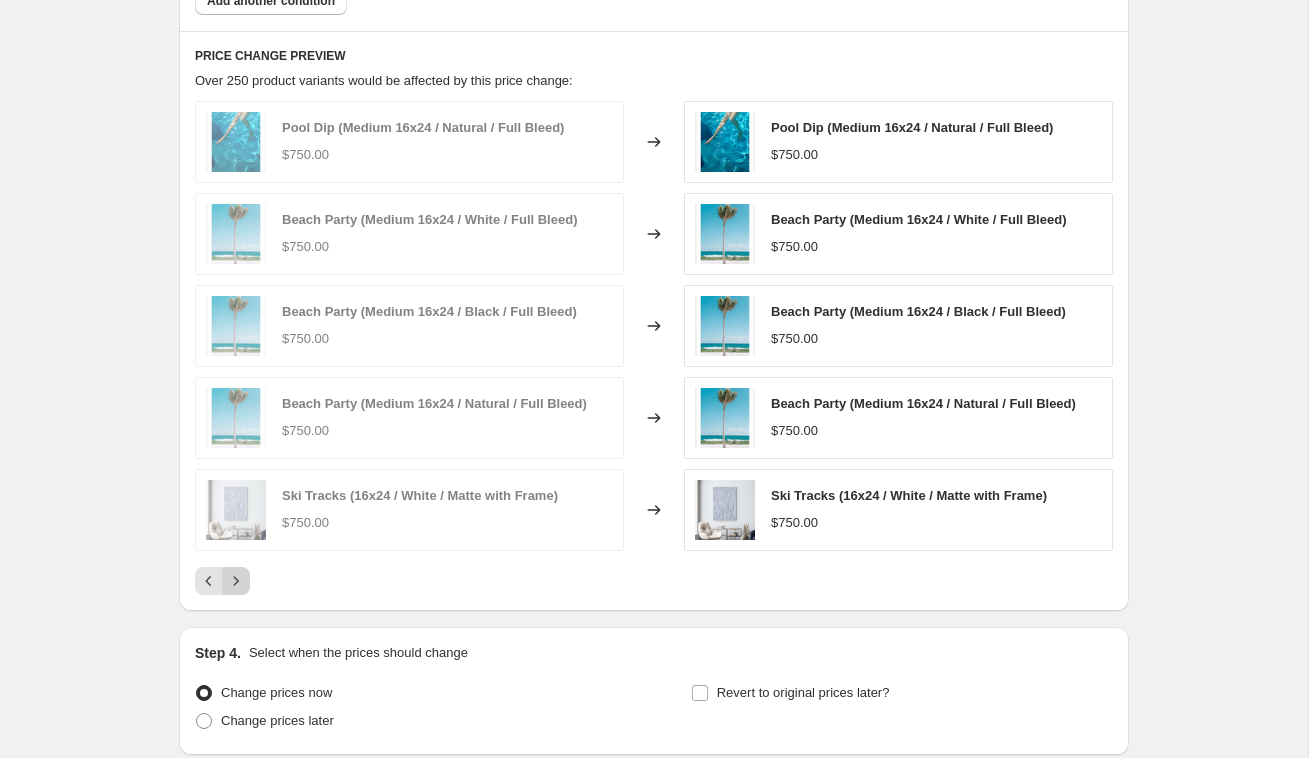click 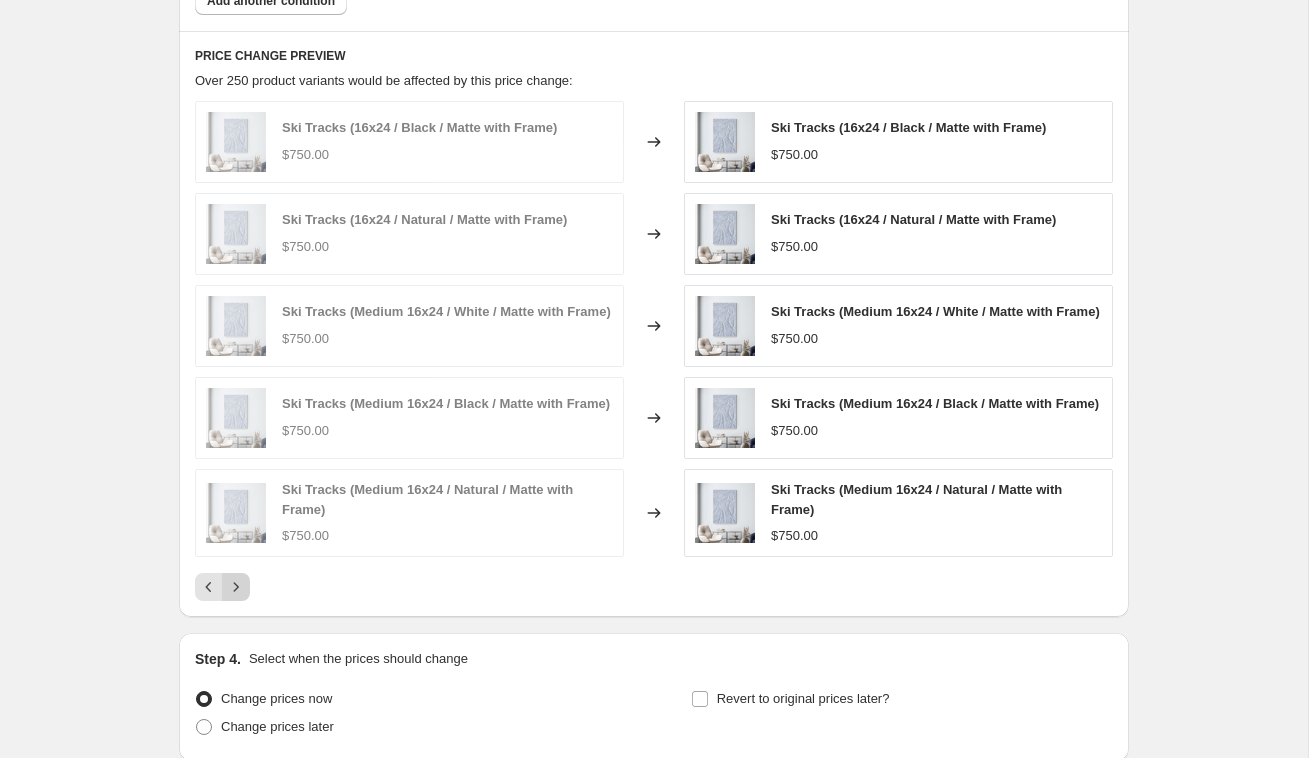 click on "Ski Tracks (16x24 / Black / Matte with Frame) $750.00 Changed to Ski Tracks (16x24 / Black / Matte with Frame) $750.00 Ski Tracks (16x24 / Natural / Matte with Frame) $750.00 Changed to Ski Tracks (16x24 / Natural / Matte with Frame) $750.00 Ski Tracks (Medium 16x24 / White / Matte with Frame) $750.00 Changed to Ski Tracks (Medium 16x24 / White / Matte with Frame) $750.00 Ski Tracks (Medium 16x24 / Black / Matte with Frame) $750.00 Changed to Ski Tracks (Medium 16x24 / Black / Matte with Frame) $750.00 Ski Tracks (Medium 16x24 / Natural / Matte with Frame) $750.00 Changed to Ski Tracks (Medium 16x24 / Natural / Matte with Frame) $750.00" at bounding box center (654, 351) 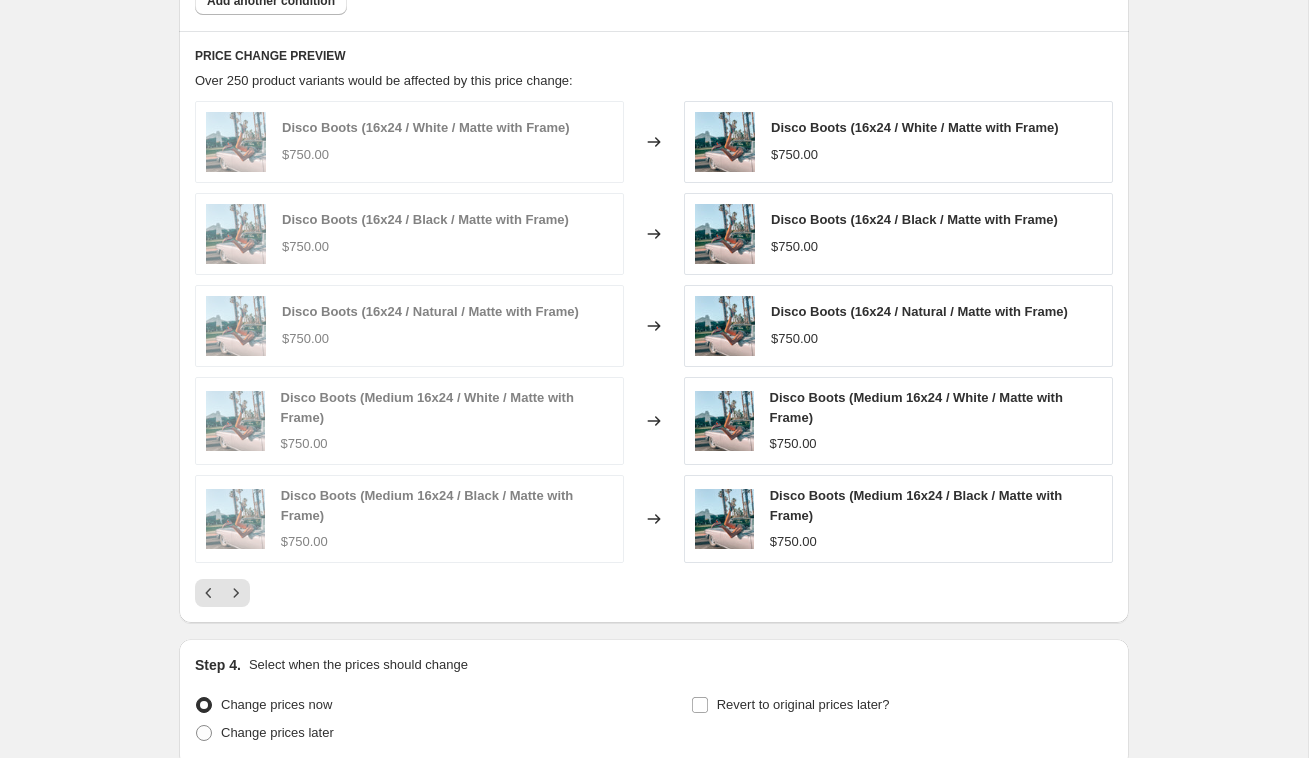 click 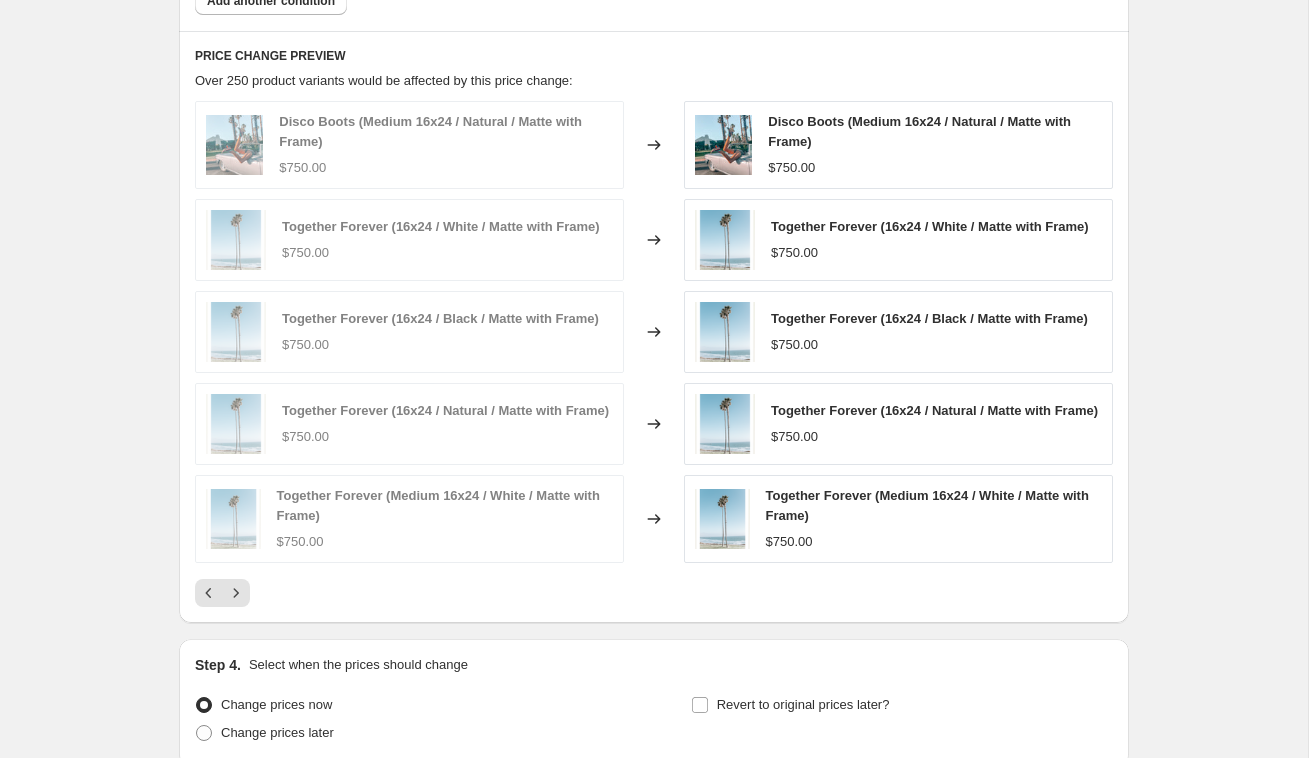 click at bounding box center [236, 593] 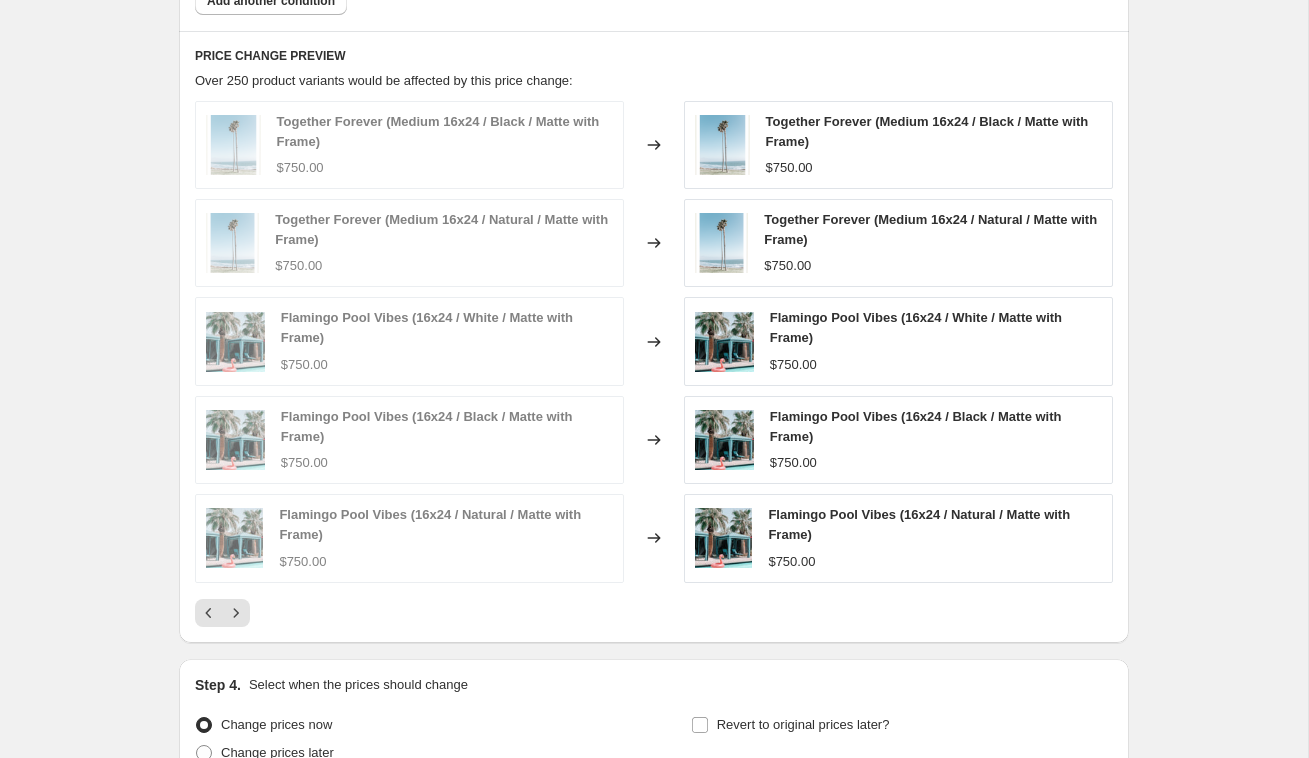 click at bounding box center (236, 613) 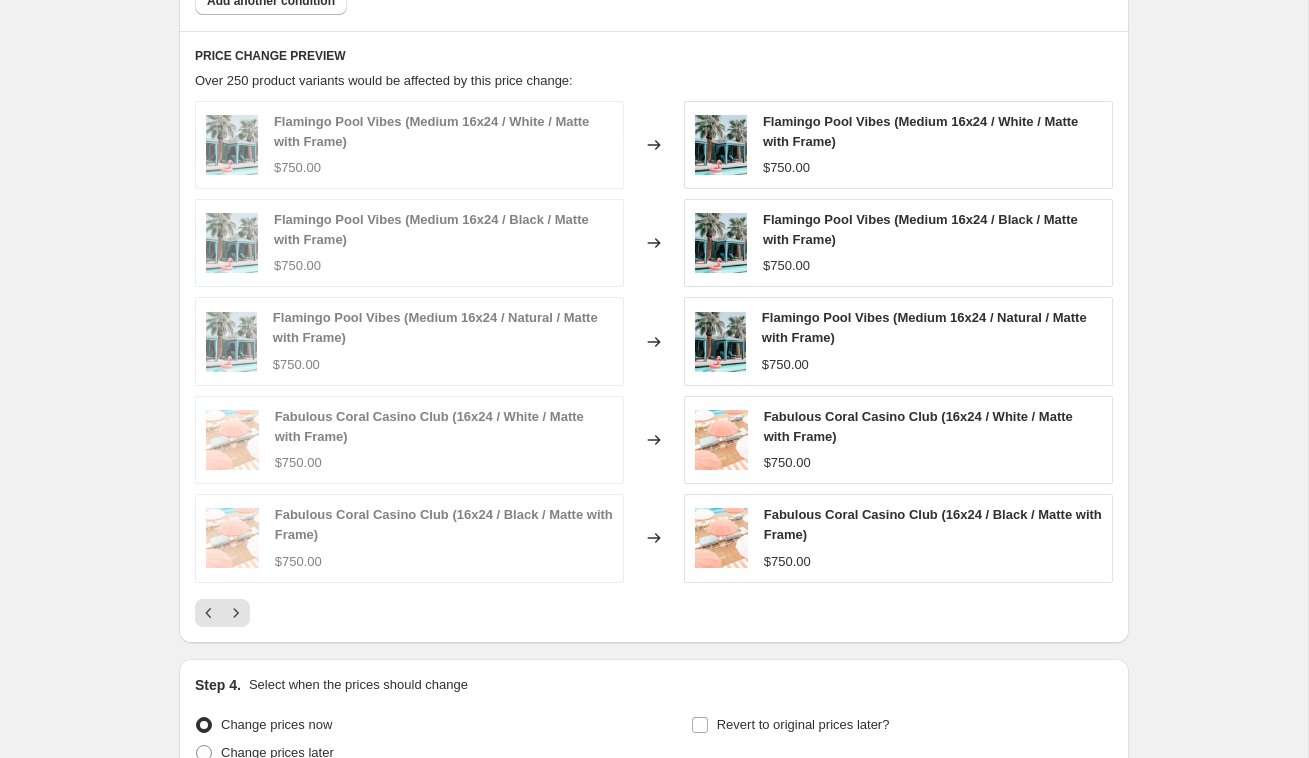 click 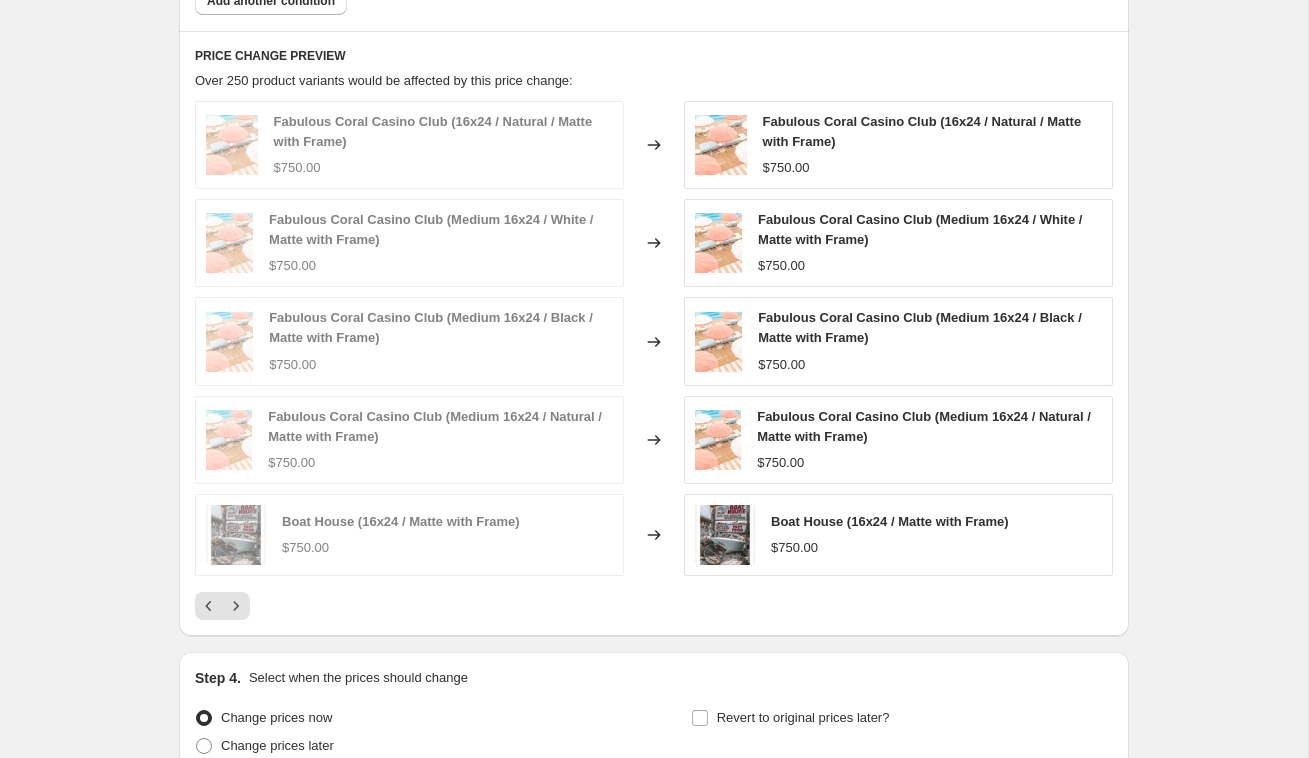 click 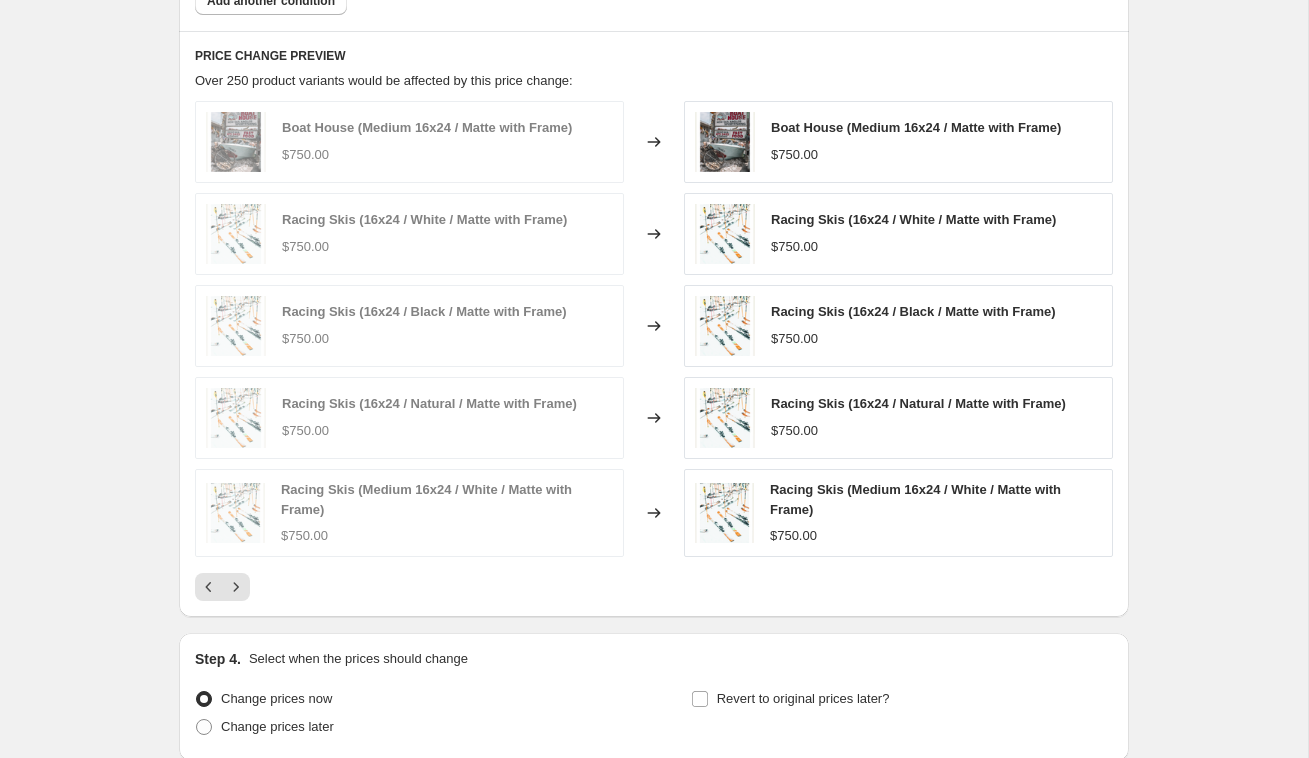 click on "PRICE CHANGE PREVIEW Over 250 product variants would be affected by this price change: Boat House (Medium 16x24 / Matte with Frame) $750.00 Changed to Boat House (Medium 16x24 / Matte with Frame) $750.00 Racing Skis (16x24 / White / Matte with Frame) $750.00 Changed to Racing Skis (16x24 / White / Matte with Frame) $750.00 Racing Skis (16x24 / Black / Matte with Frame) $750.00 Changed to Racing Skis (16x24 / Black / Matte with Frame) $750.00 Racing Skis (16x24 / Natural / Matte with Frame) $750.00 Changed to Racing Skis (16x24 / Natural / Matte with Frame) $750.00 Racing Skis (Medium 16x24 / White / Matte with Frame) $750.00 Changed to Racing Skis (Medium 16x24 / White / Matte with Frame) $750.00" at bounding box center [654, 324] 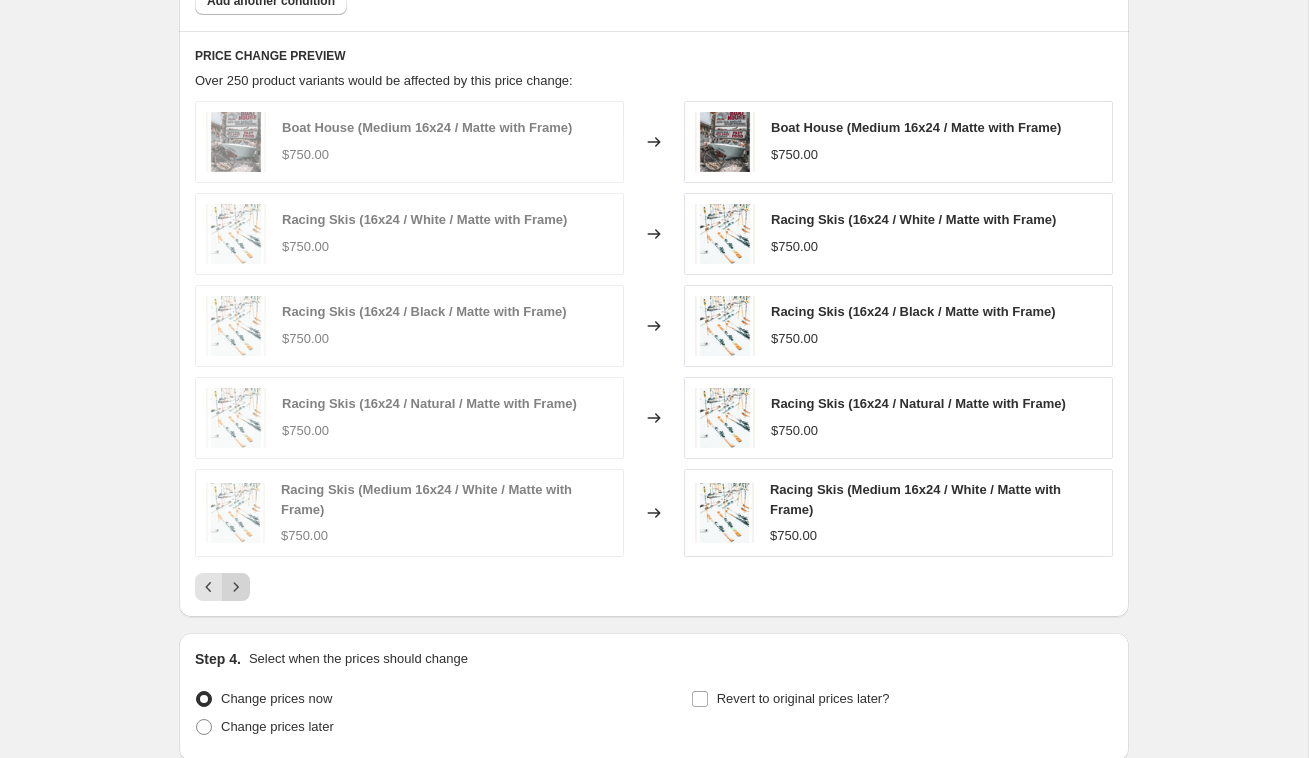 click 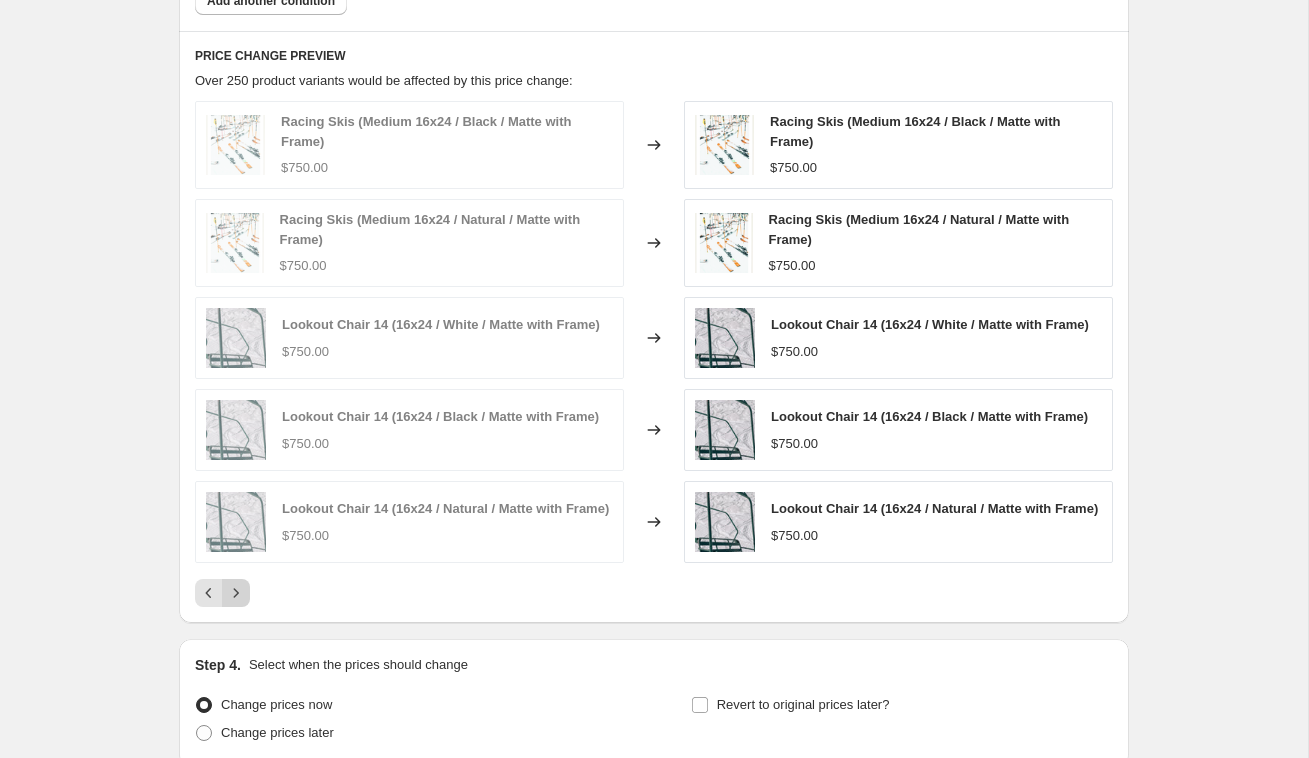 click at bounding box center (236, 593) 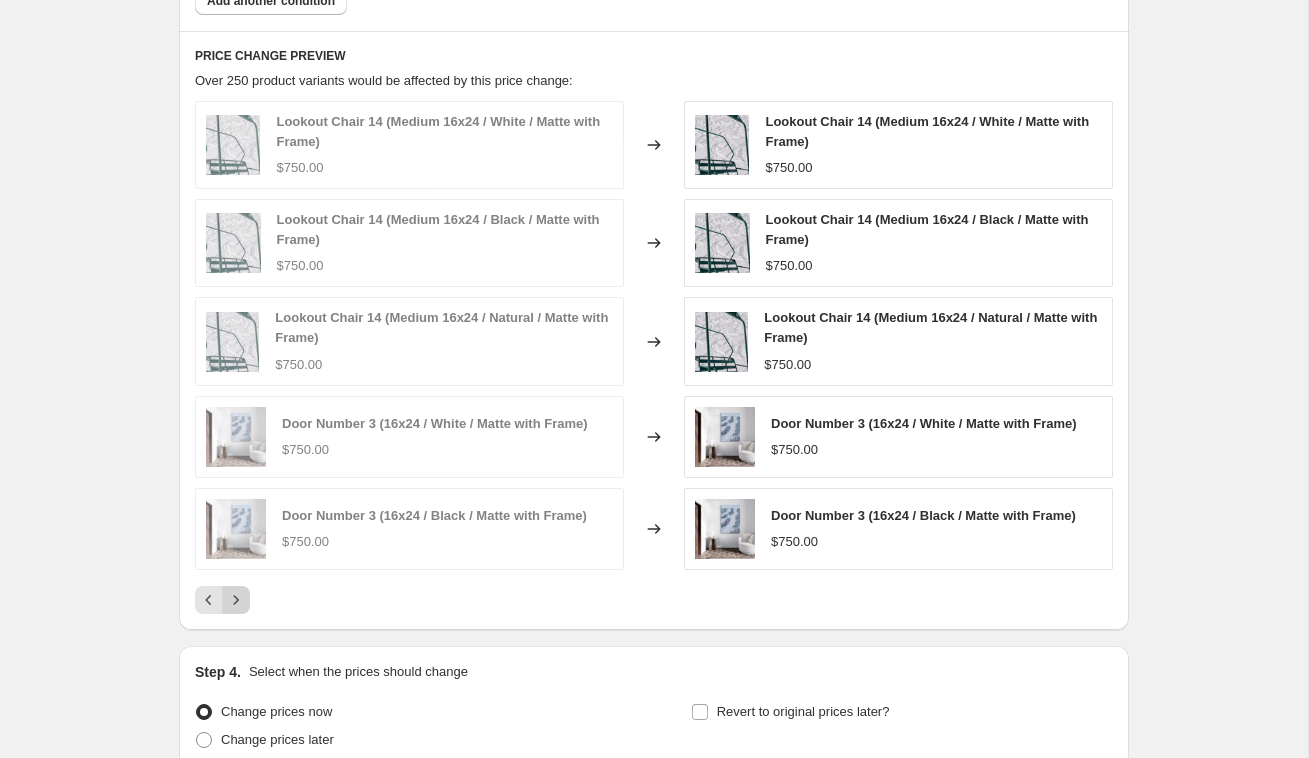 click 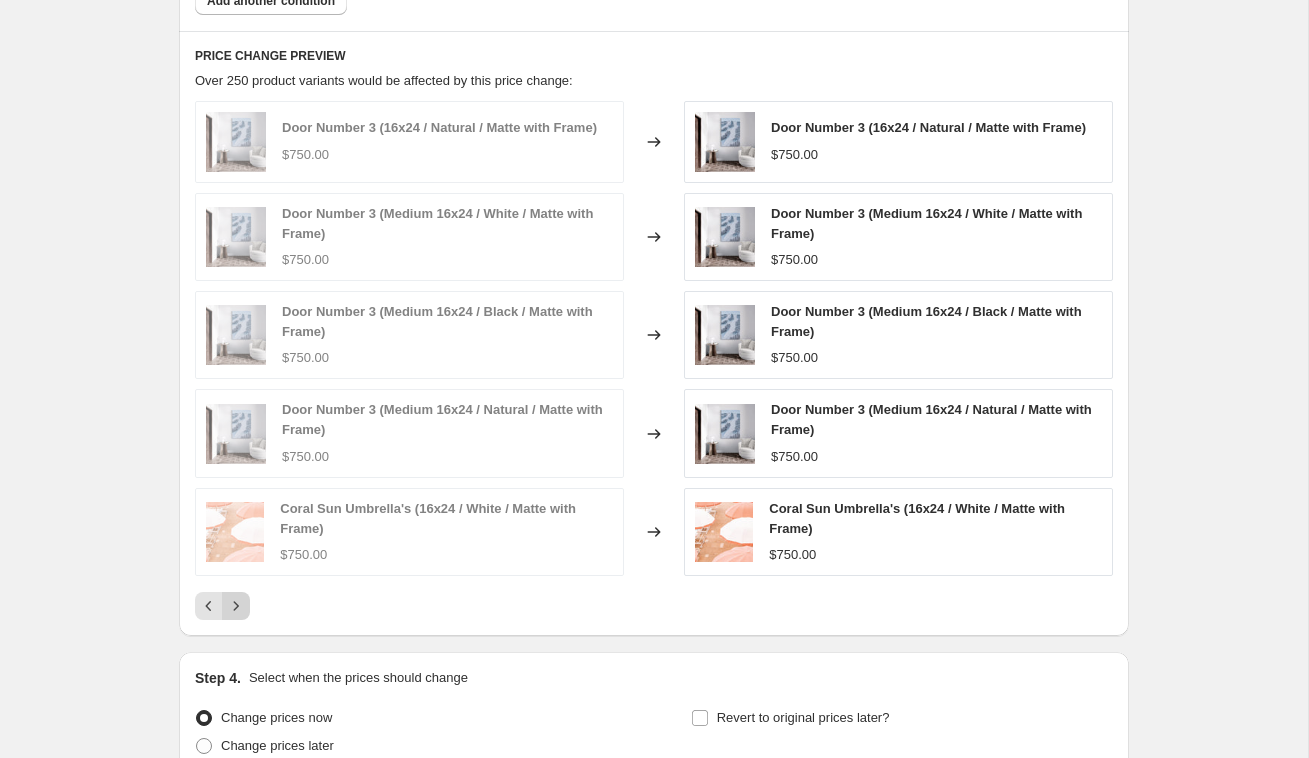 click at bounding box center (236, 606) 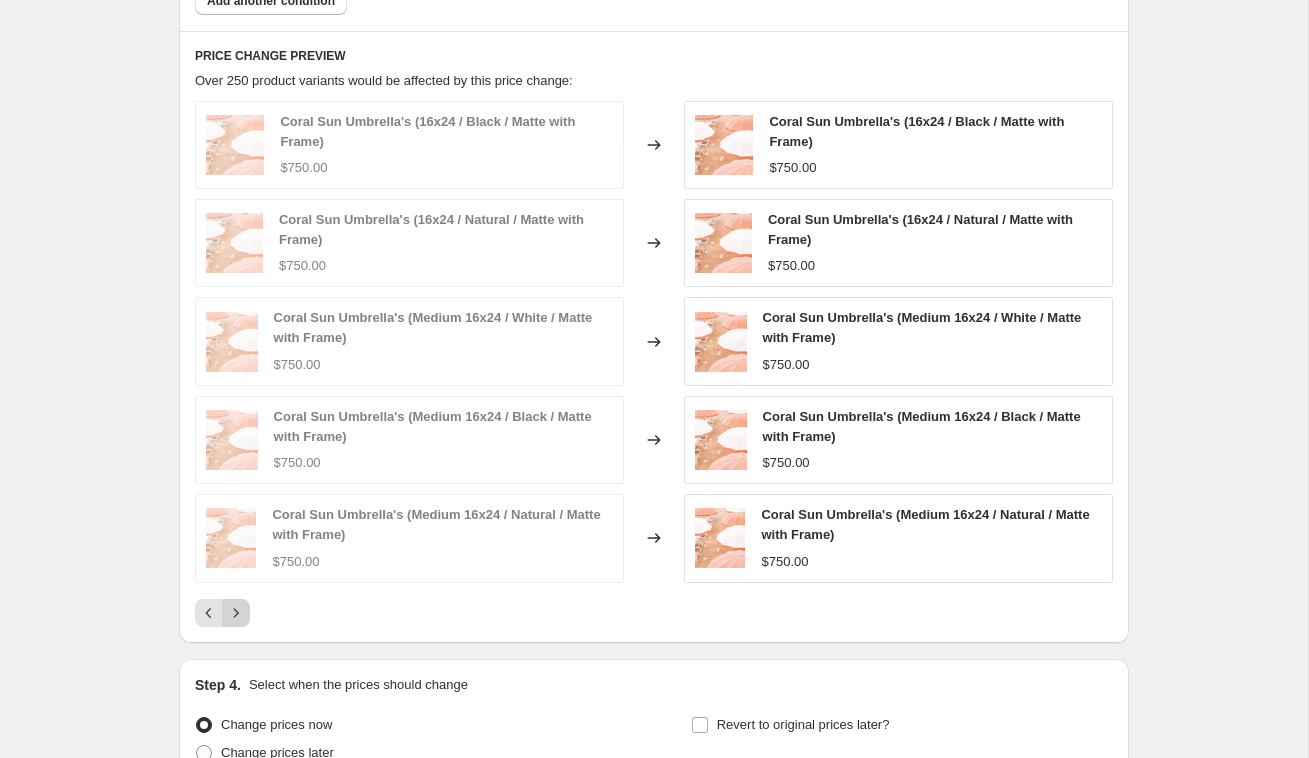 click on "Coral Sun Umbrella's (16x24 / Black / Matte with Frame) $750.00 Changed to Coral Sun Umbrella's (16x24 / Black / Matte with Frame) $750.00 Coral Sun Umbrella's (16x24 / Natural / Matte with Frame) $750.00 Changed to Coral Sun Umbrella's (16x24 / Natural / Matte with Frame) $750.00 Coral Sun Umbrella's (Medium 16x24 / White / Matte with Frame) $750.00 Changed to Coral Sun Umbrella's (Medium 16x24 / White / Matte with Frame) $750.00 Coral Sun Umbrella's (Medium 16x24 / Black / Matte with Frame) $750.00 Changed to Coral Sun Umbrella's (Medium 16x24 / Black / Matte with Frame) $750.00 Coral Sun Umbrella's (Medium 16x24 / Natural / Matte with Frame) $750.00 Changed to Coral Sun Umbrella's (Medium 16x24 / Natural / Matte with Frame) $750.00" at bounding box center (654, 364) 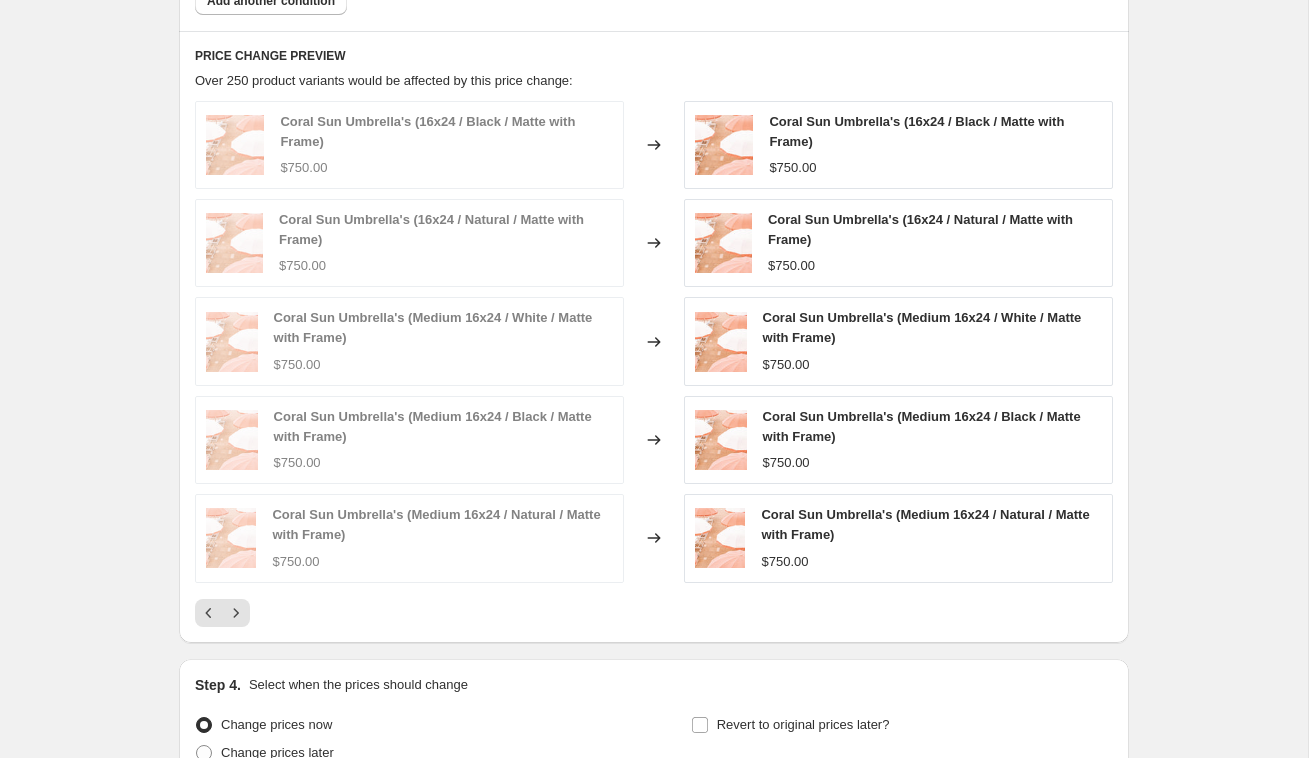 click 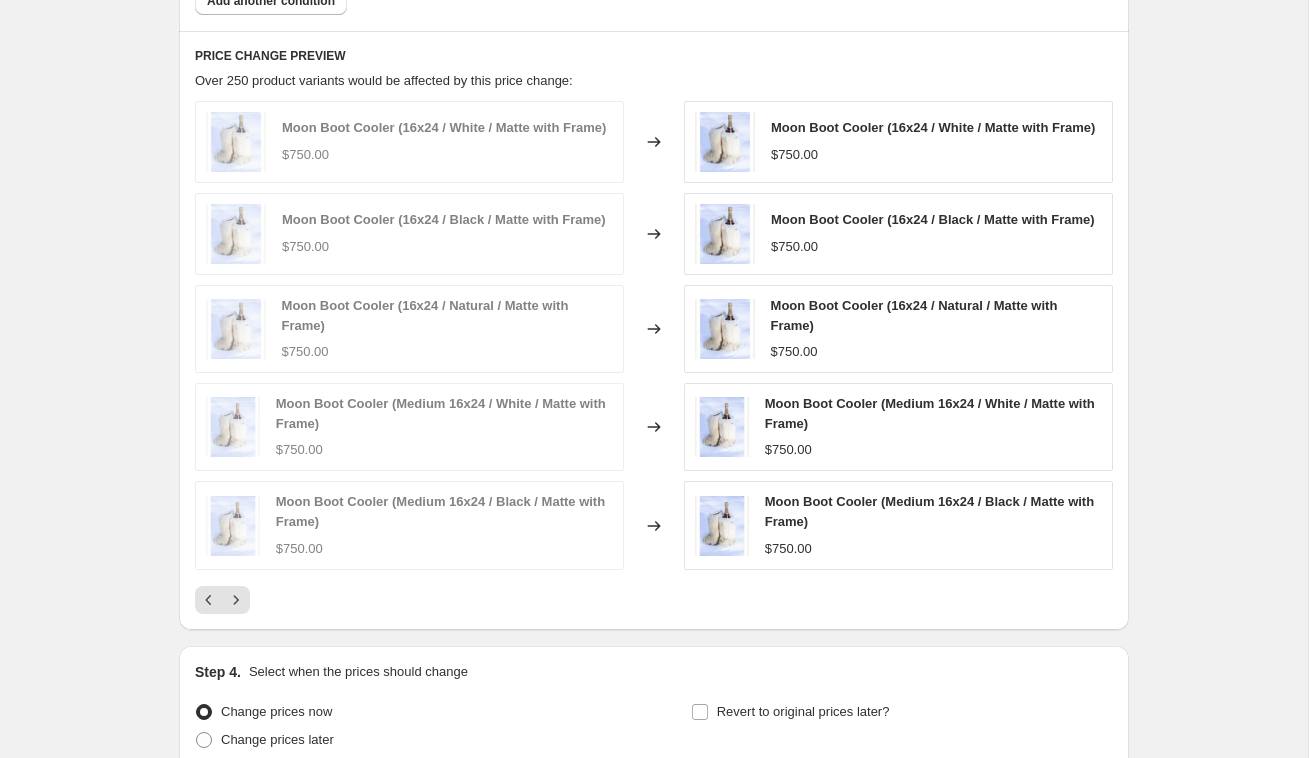 click 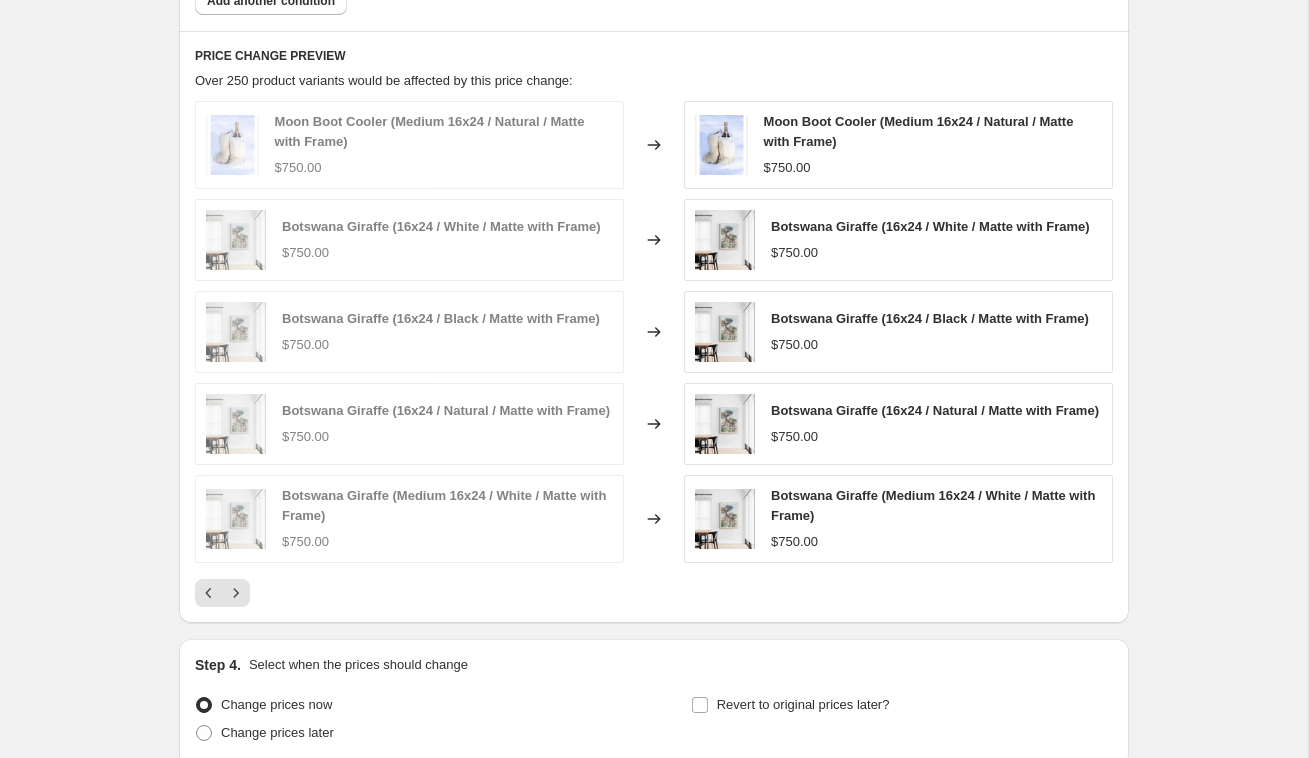 click 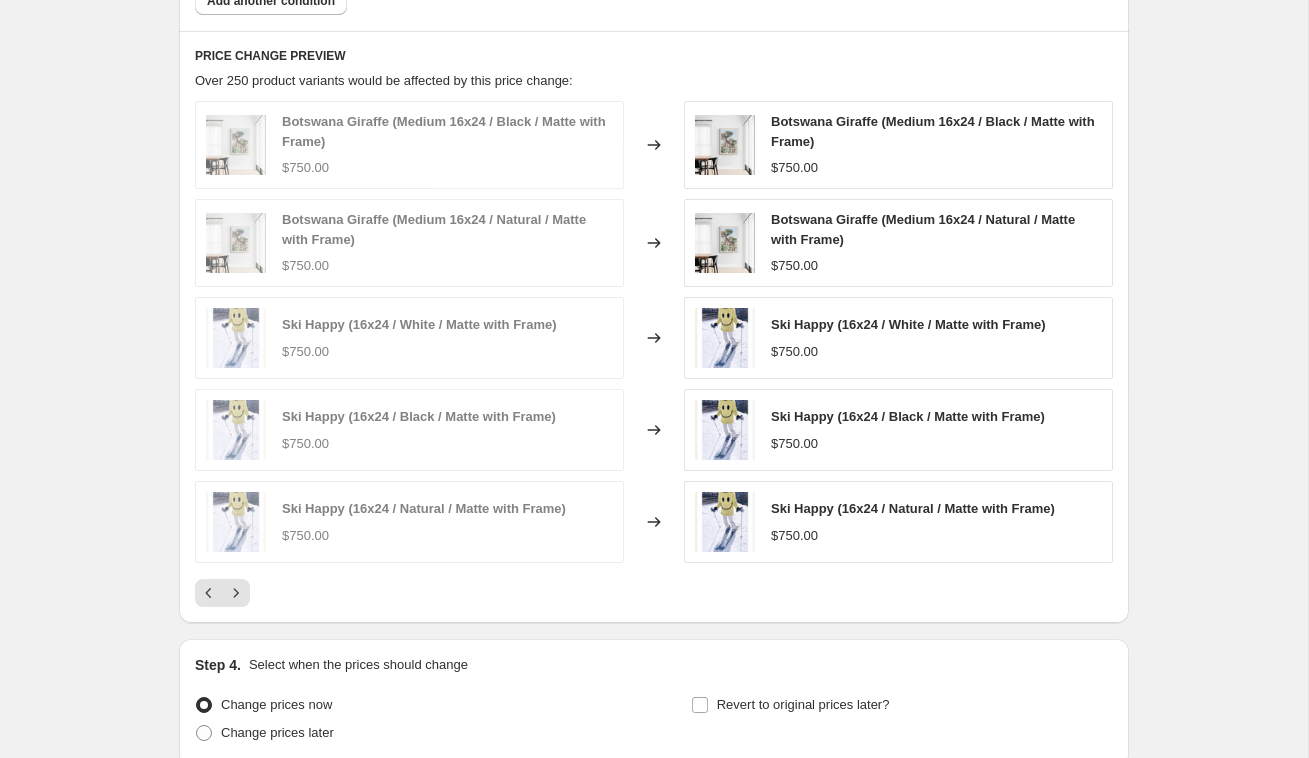 click on "PRICE CHANGE PREVIEW Over 250 product variants would be affected by this price change: [GEOGRAPHIC_DATA] Giraffe (Medium 16x24 / Black / Matte with Frame) $750.00 Changed to [GEOGRAPHIC_DATA] Giraffe (Medium 16x24 / Black / Matte with Frame) $750.00 Botswana Giraffe (Medium 16x24 / Natural / Matte with Frame) $750.00 Changed to Botswana Giraffe (Medium 16x24 / Natural / Matte with Frame) $750.00 Ski Happy (16x24 / White / Matte with Frame) $750.00 Changed to Ski Happy (16x24 / White / Matte with Frame) $750.00 Ski Happy (16x24 / Black / Matte with Frame) $750.00 Changed to Ski Happy (16x24 / Black / Matte with Frame) $750.00 Ski Happy (16x24 / Natural / Matte with Frame) $750.00 Changed to Ski Happy (16x24 / Natural / Matte with Frame) $750.00" at bounding box center [654, 327] 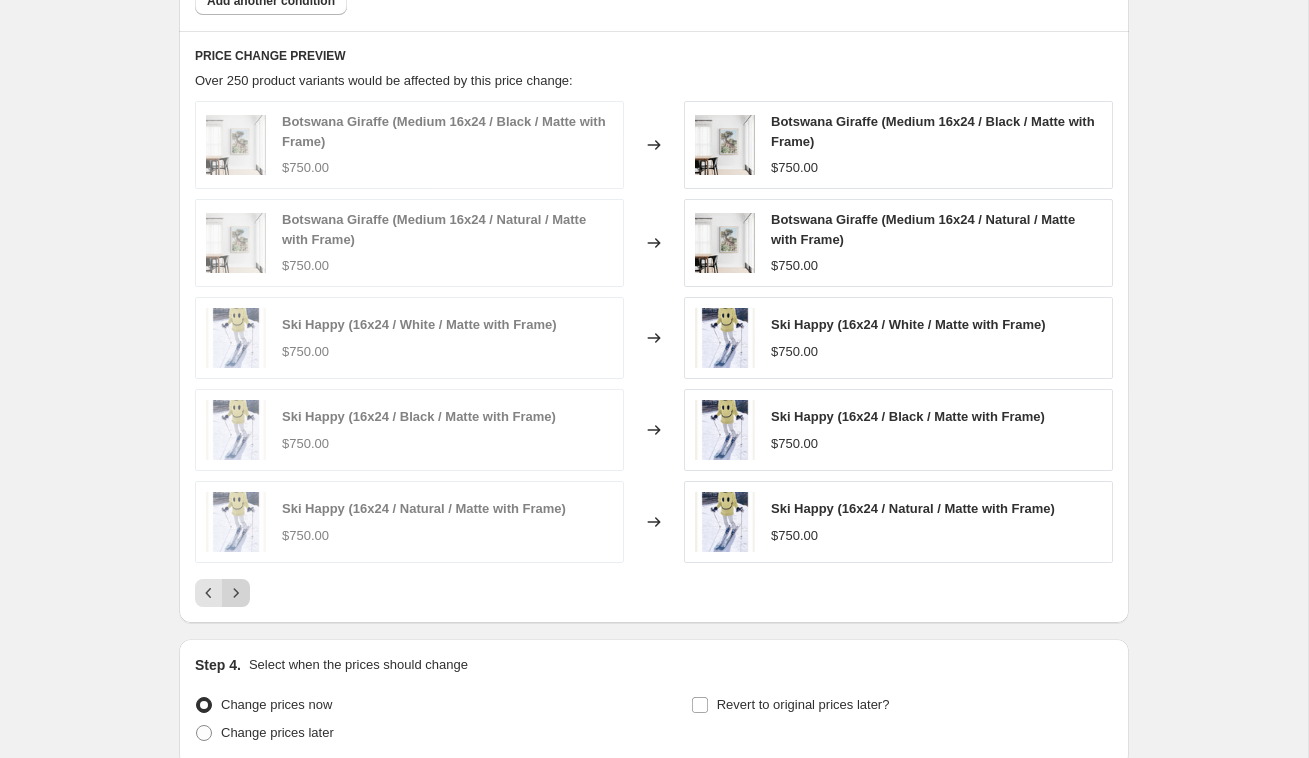 click 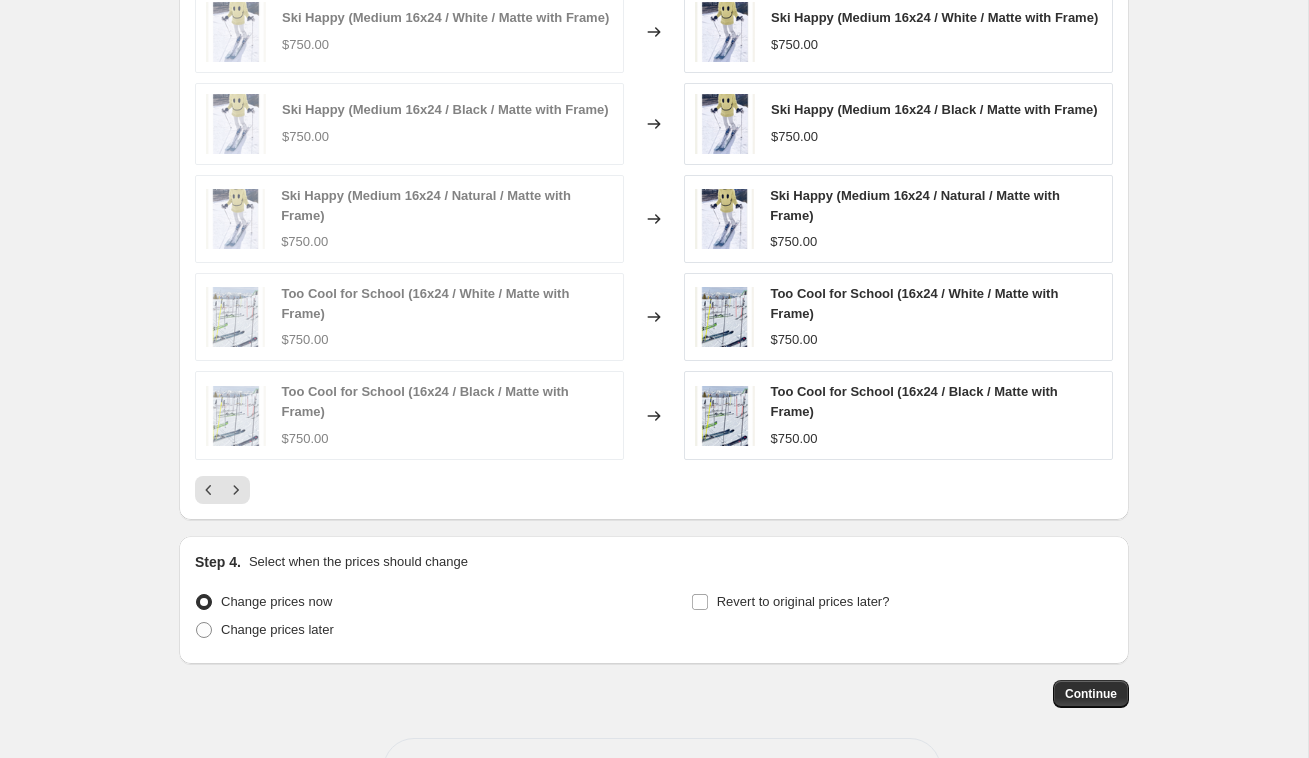 scroll, scrollTop: 1220, scrollLeft: 0, axis: vertical 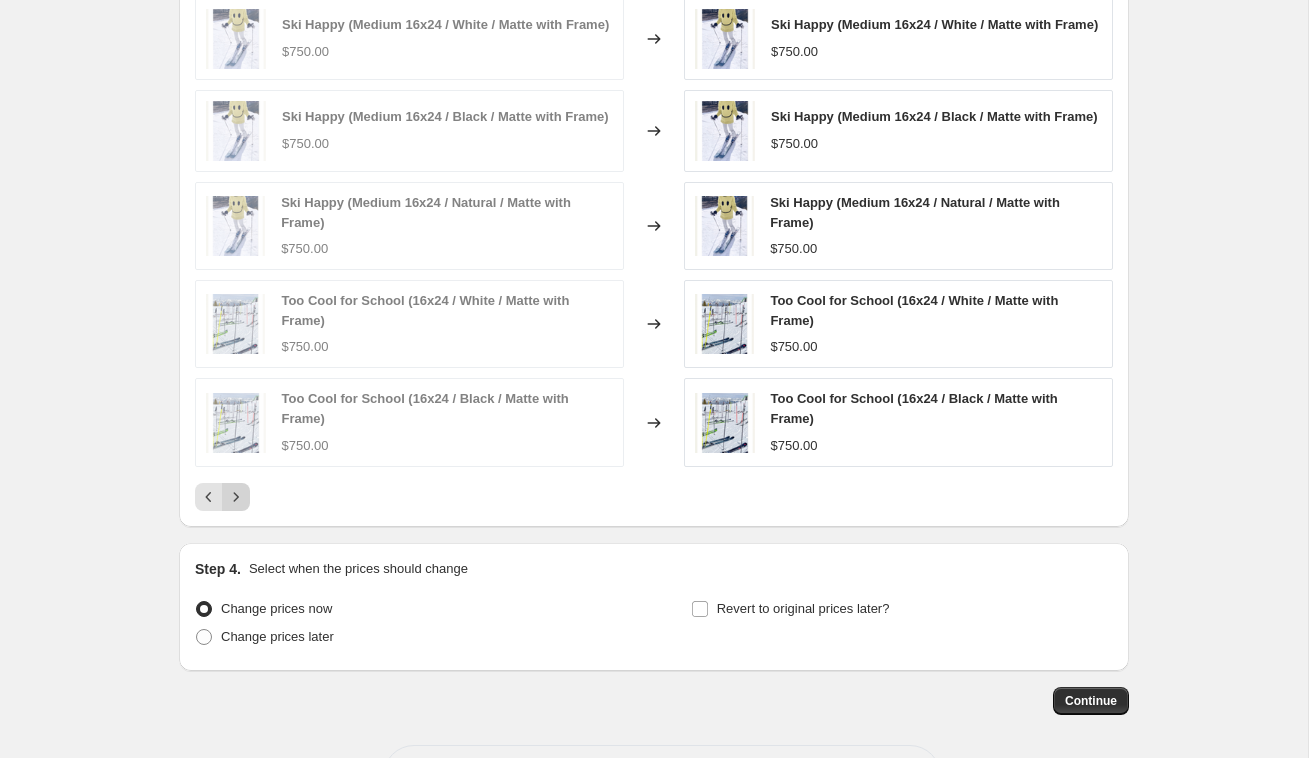 click 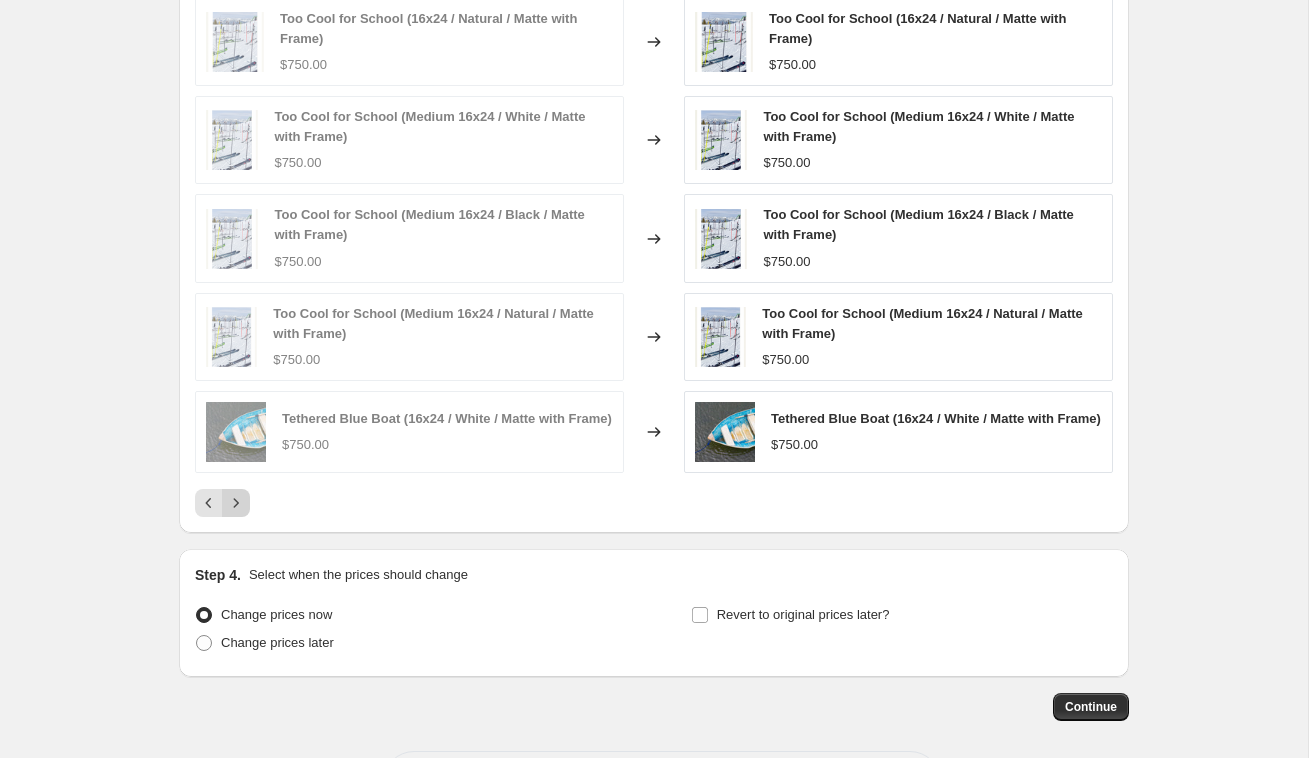click 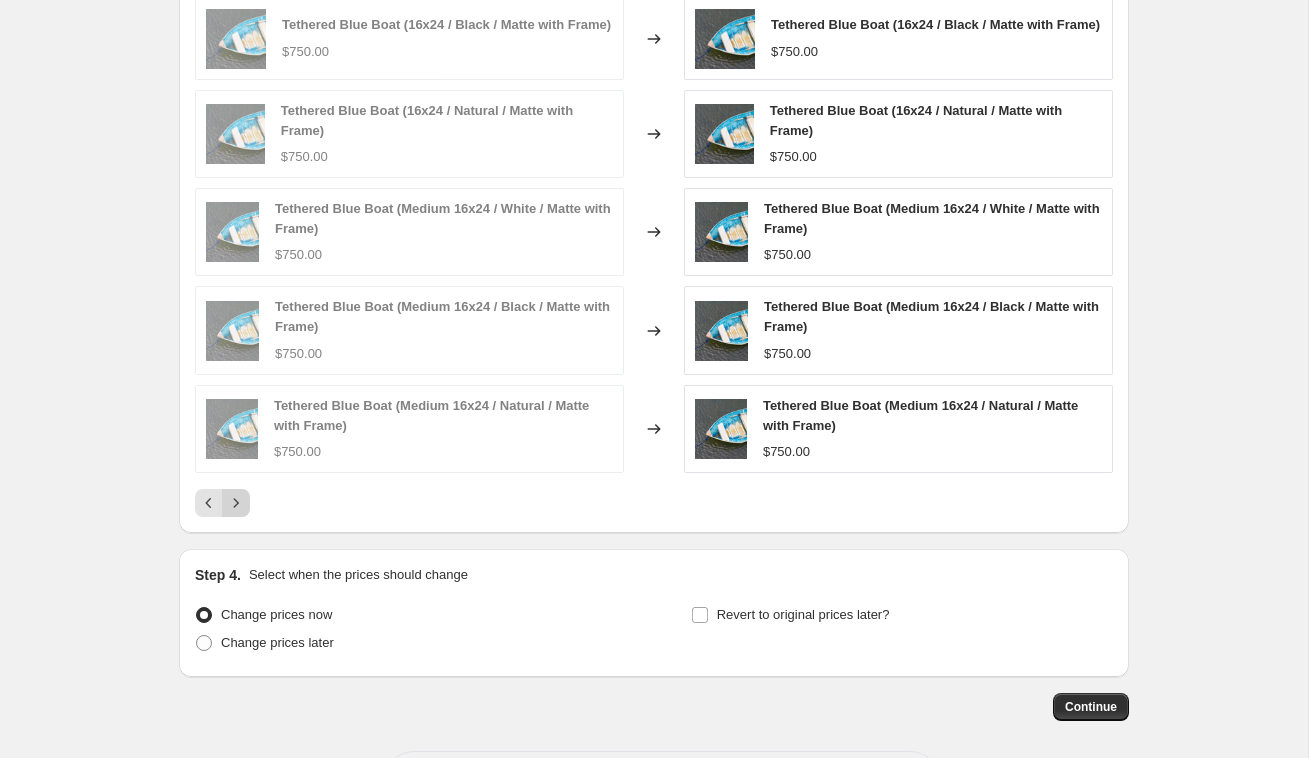 click 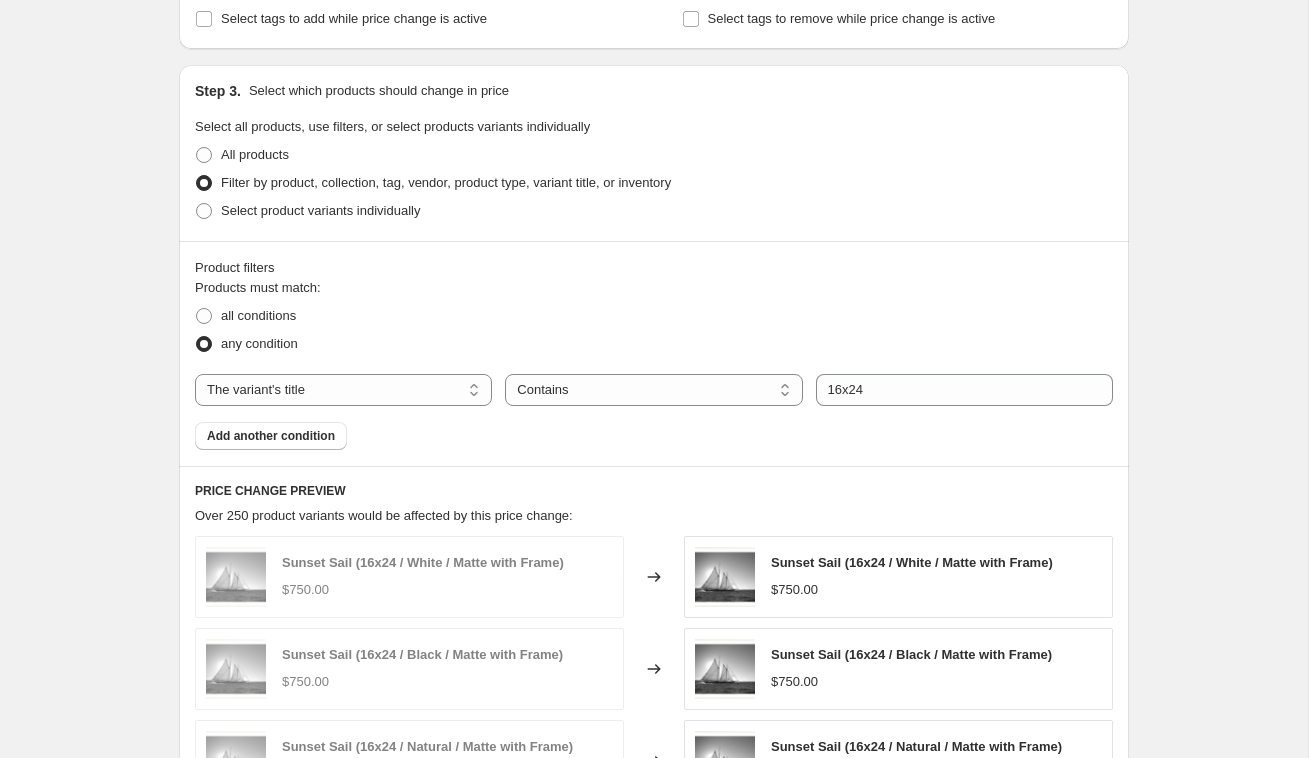 scroll, scrollTop: 659, scrollLeft: 0, axis: vertical 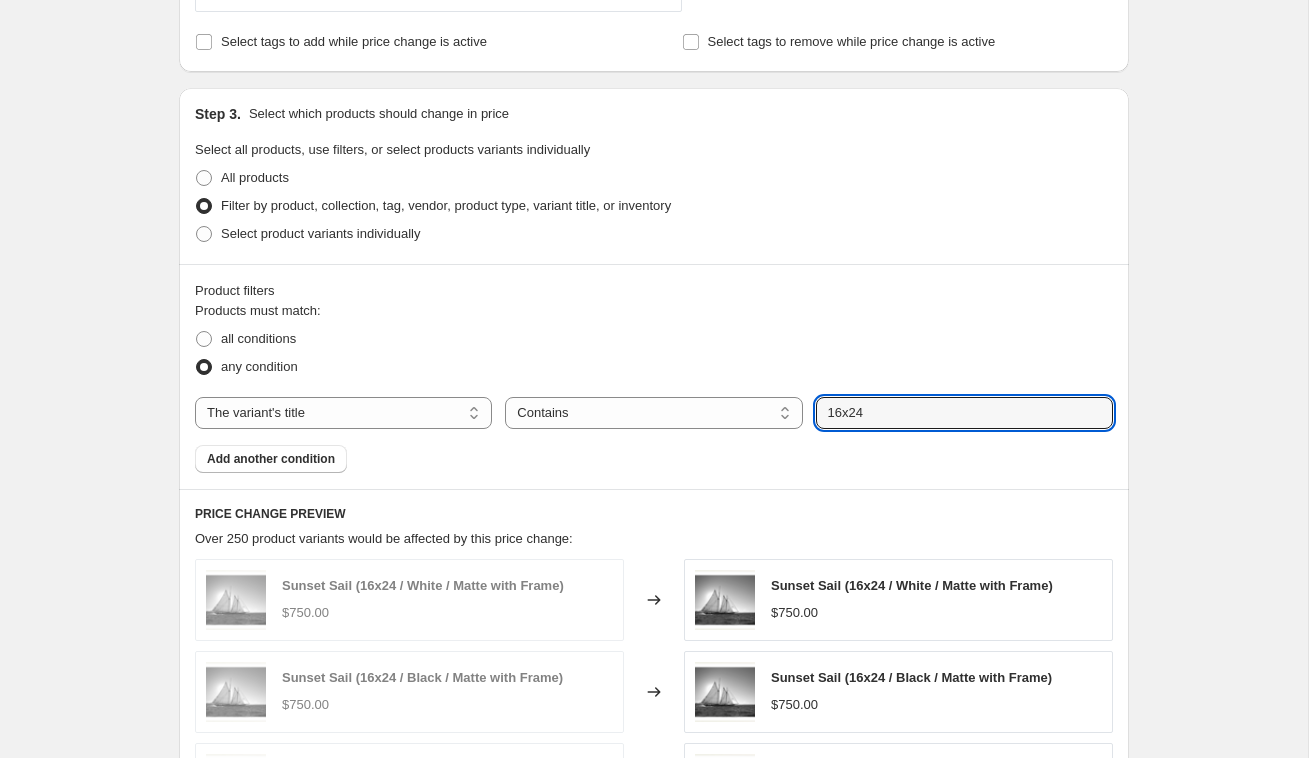 drag, startPoint x: 888, startPoint y: 407, endPoint x: 811, endPoint y: 405, distance: 77.02597 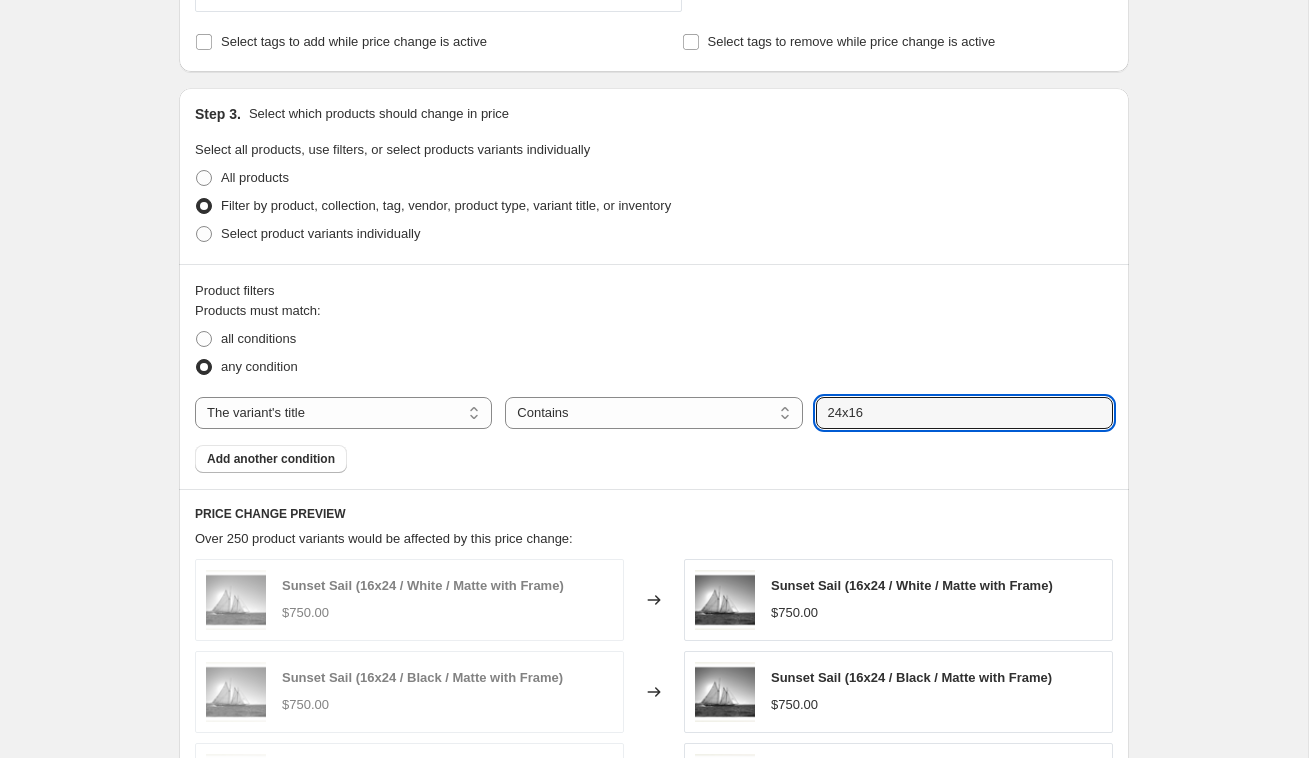 type on "24x16" 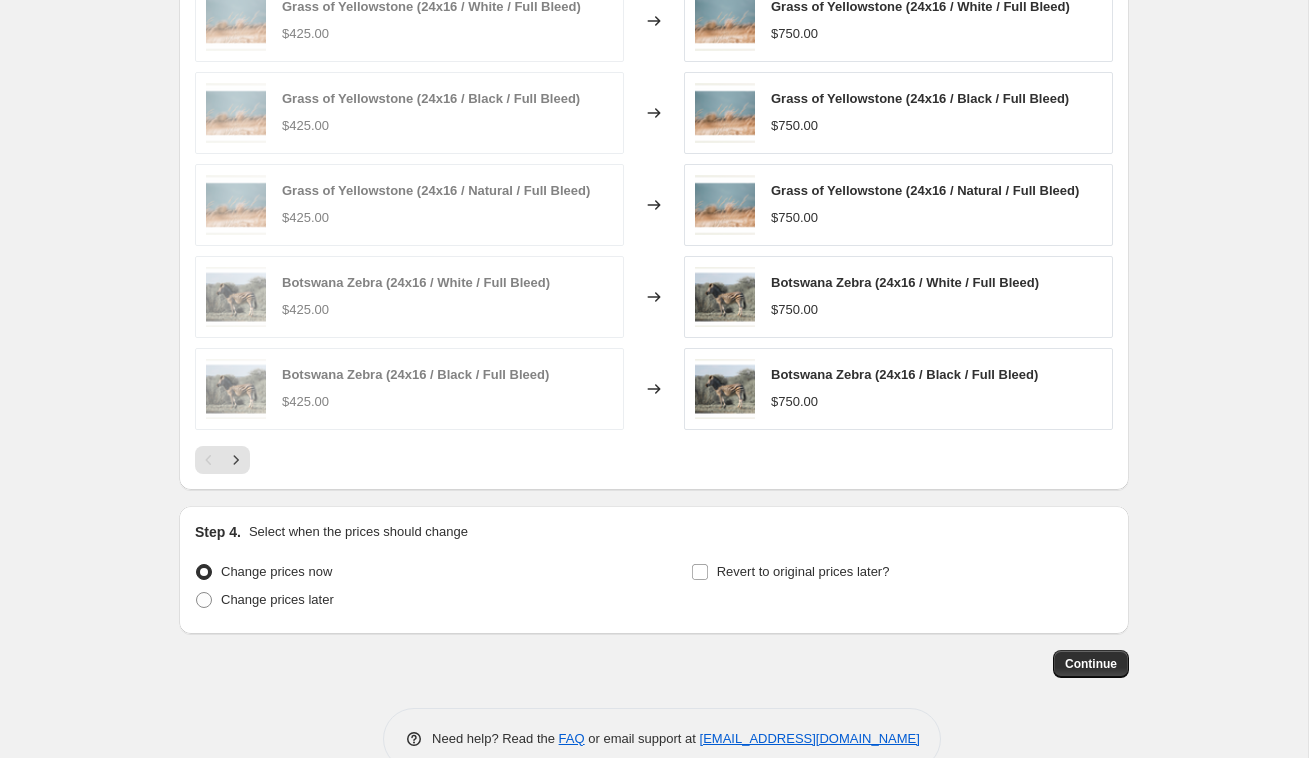 scroll, scrollTop: 1239, scrollLeft: 0, axis: vertical 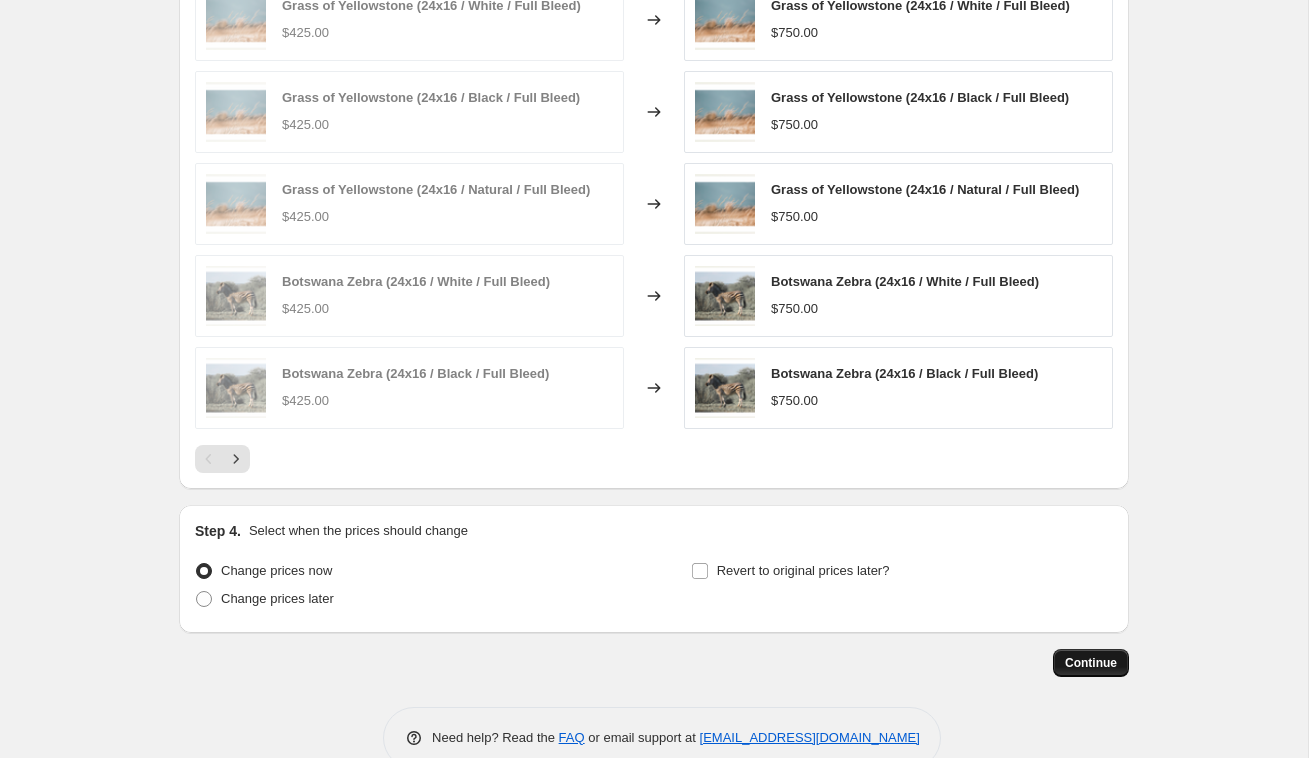 drag, startPoint x: 1108, startPoint y: 664, endPoint x: 1088, endPoint y: 666, distance: 20.09975 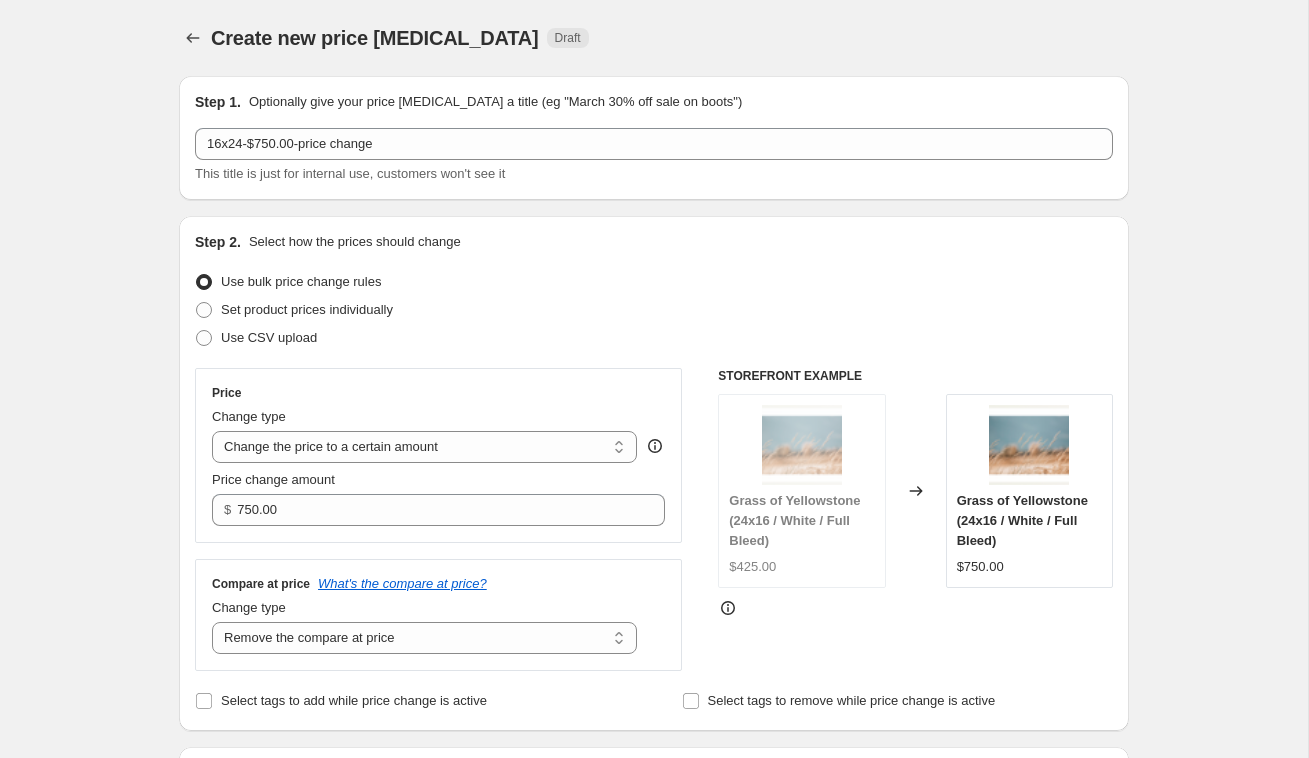 scroll, scrollTop: 1239, scrollLeft: 0, axis: vertical 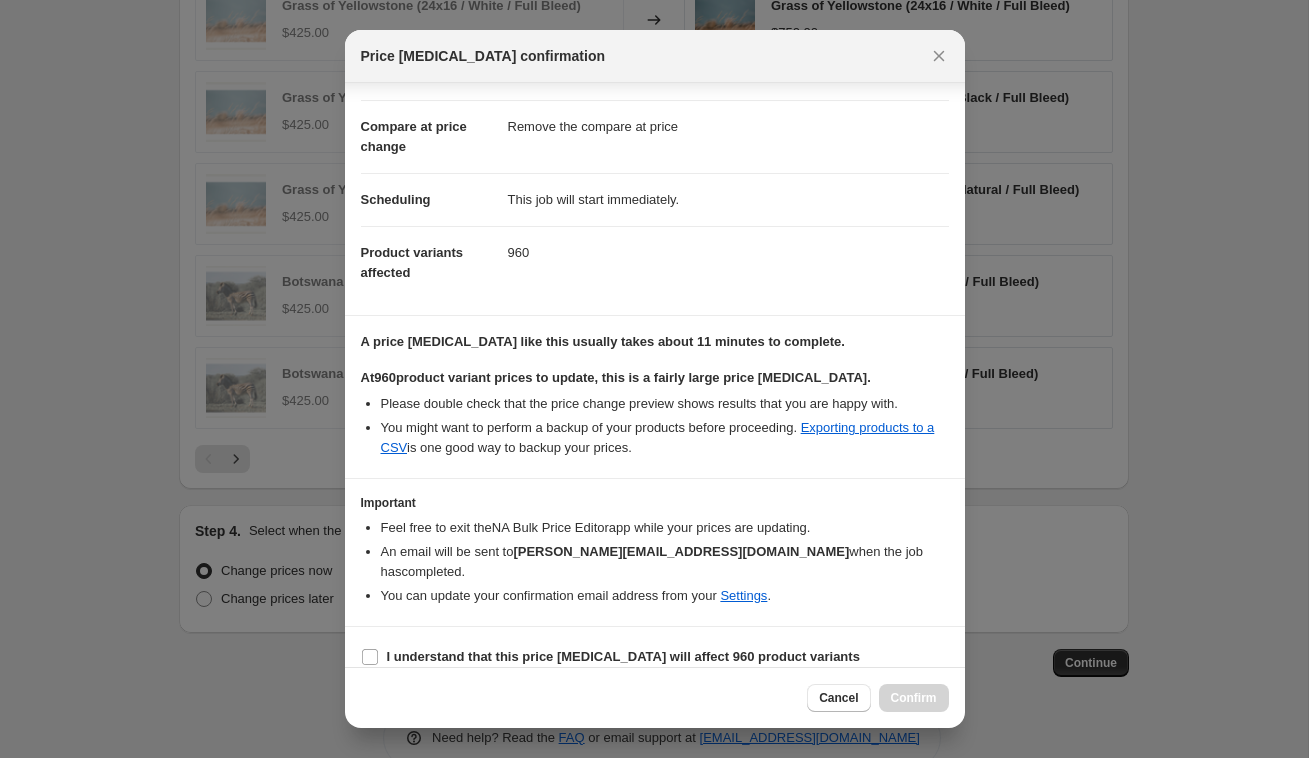 drag, startPoint x: 366, startPoint y: 635, endPoint x: 617, endPoint y: 711, distance: 262.2537 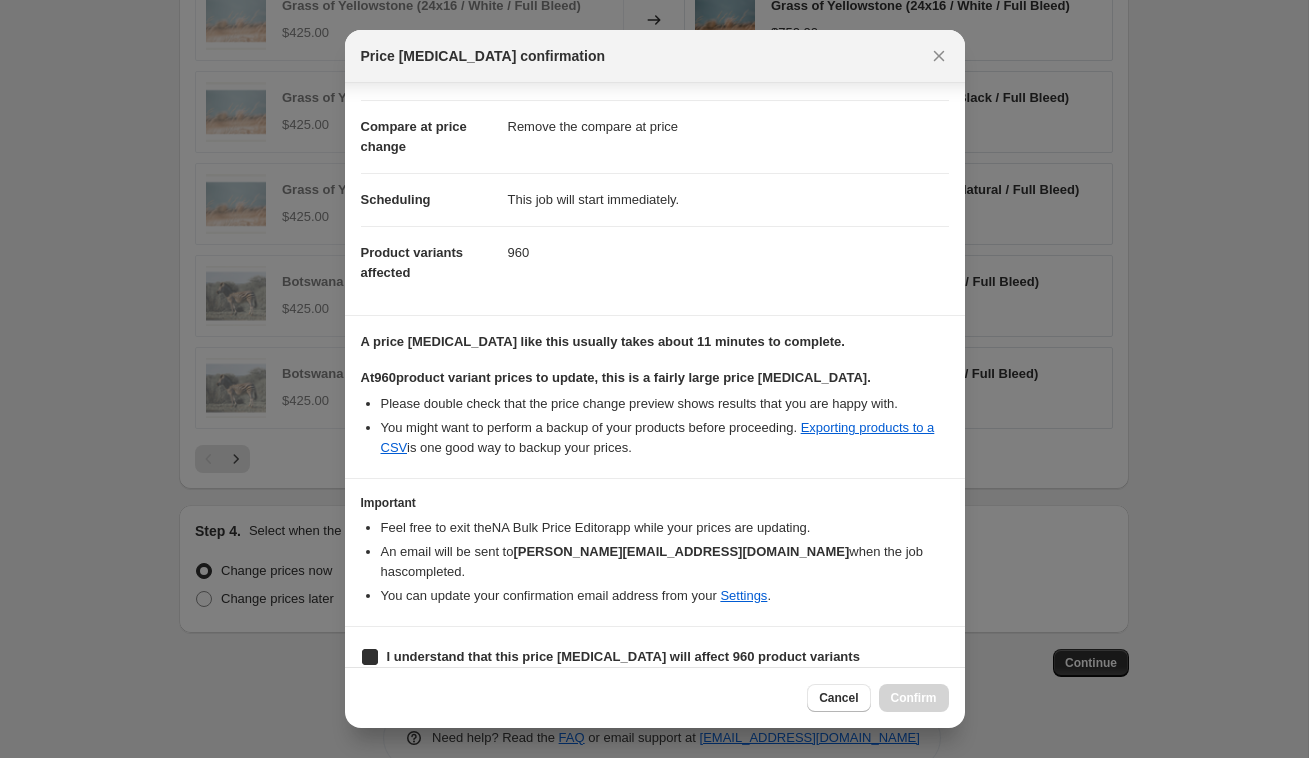 checkbox on "true" 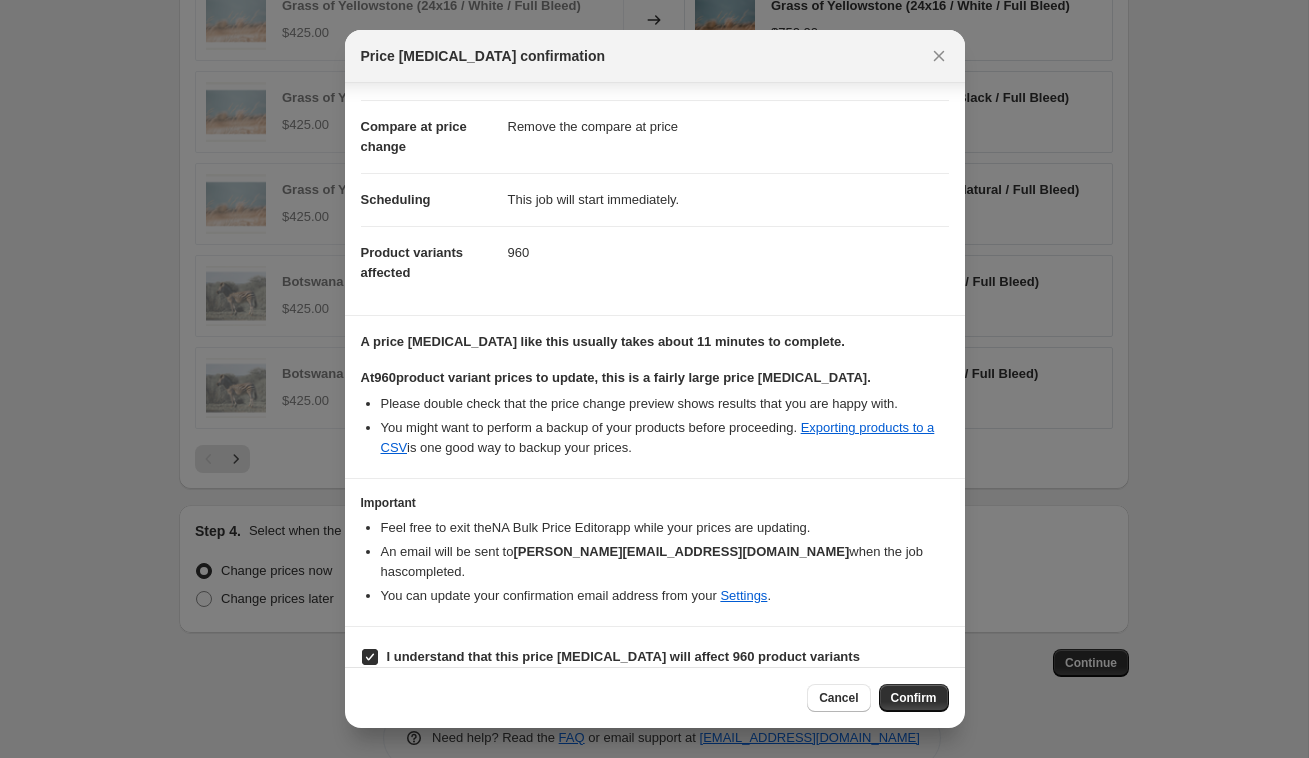 click on "Confirm" at bounding box center (914, 698) 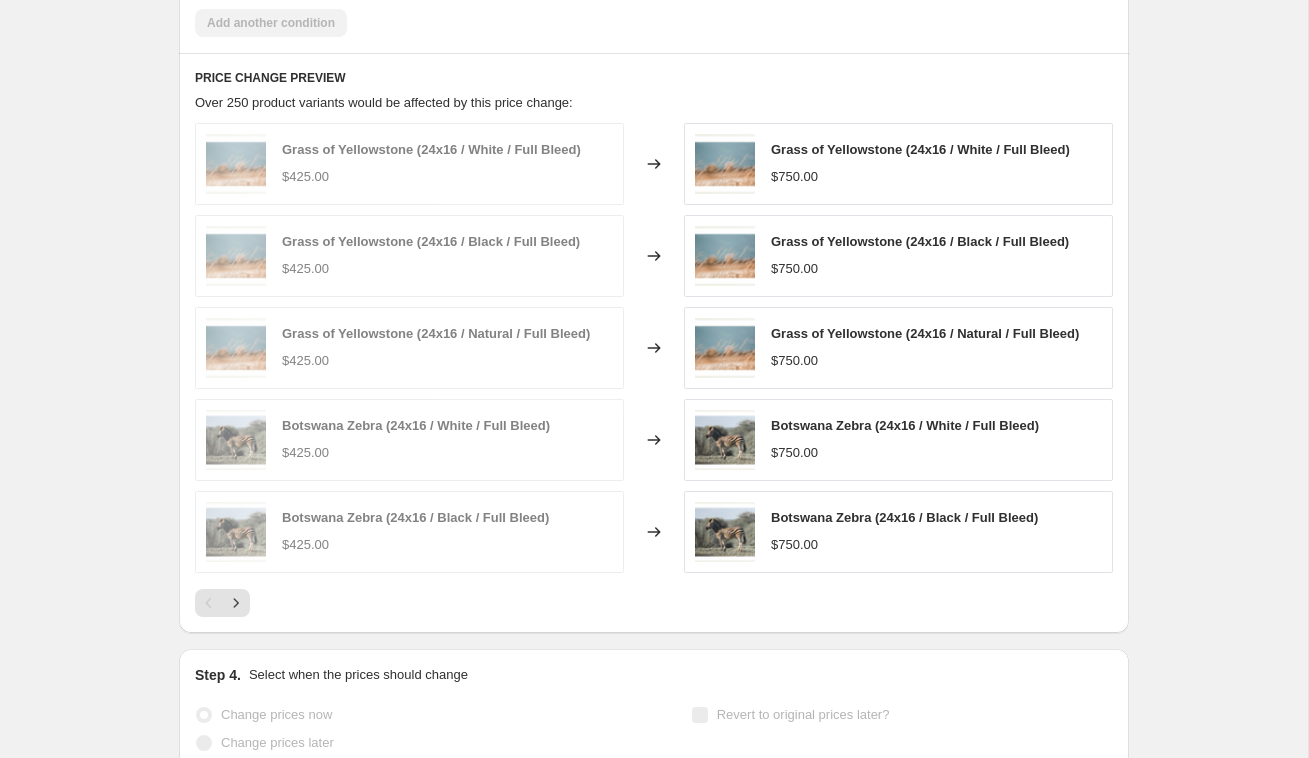 scroll, scrollTop: 0, scrollLeft: 0, axis: both 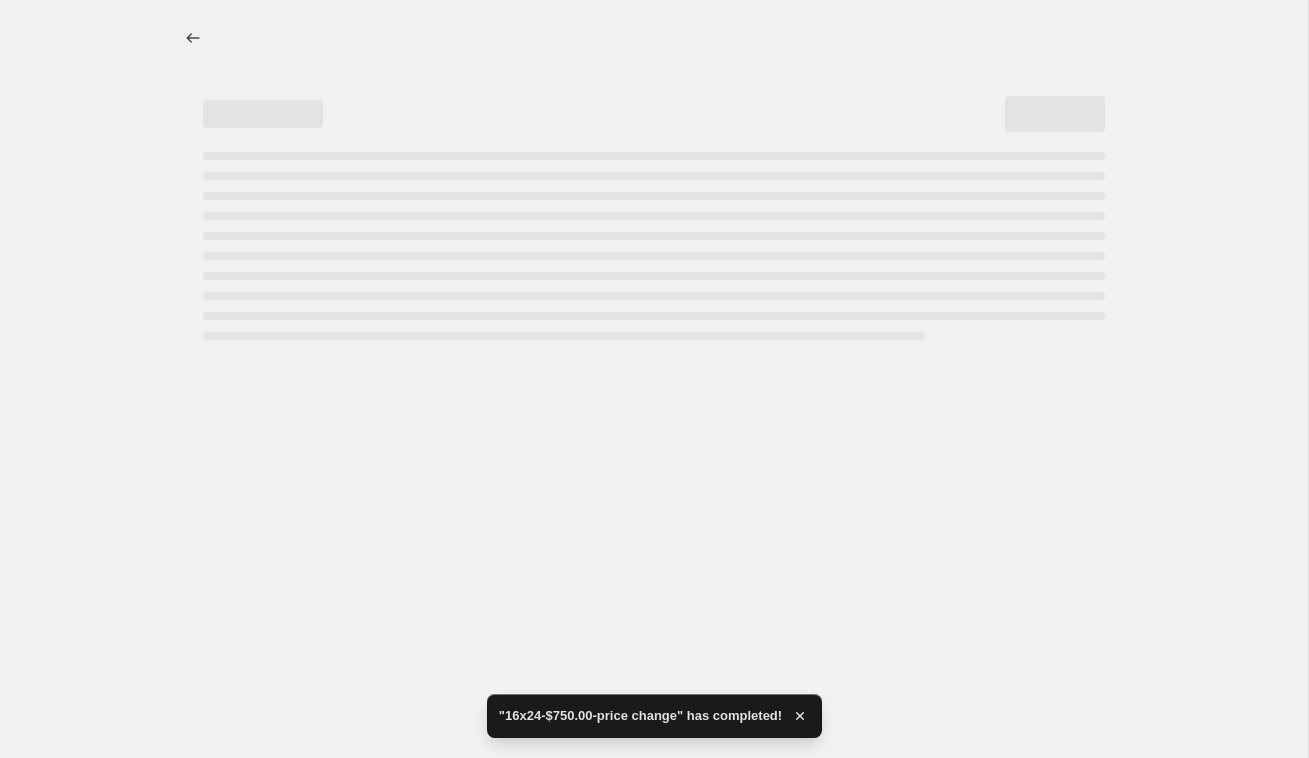 select on "remove" 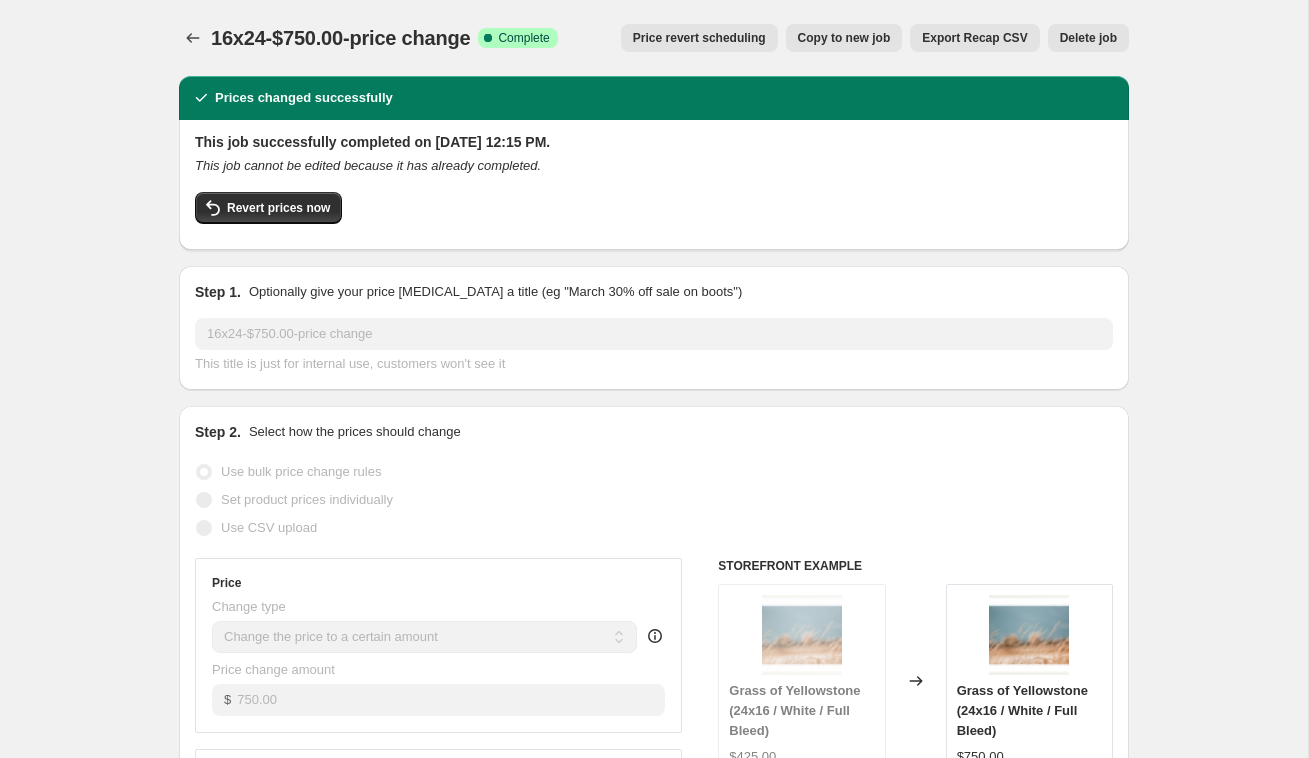 scroll, scrollTop: 0, scrollLeft: 0, axis: both 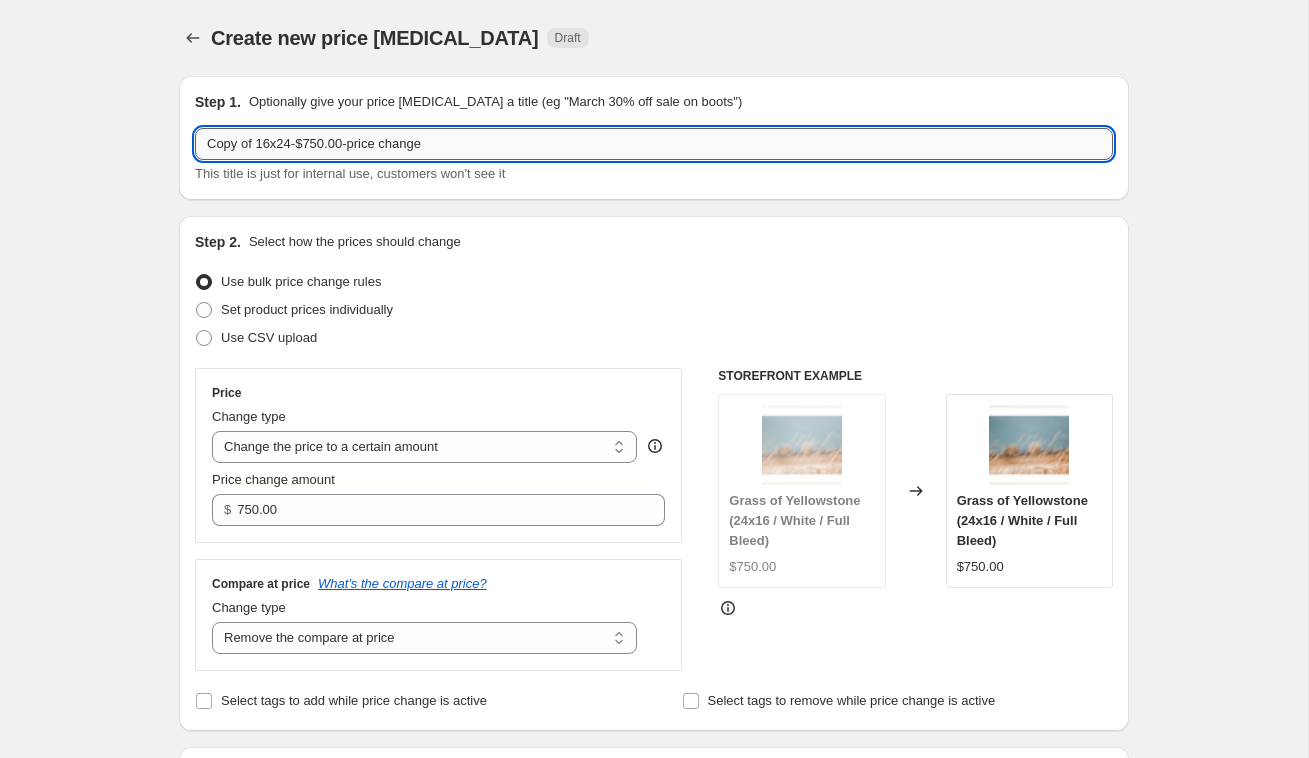 click on "Copy of 16x24-$750.00-price change" at bounding box center (654, 144) 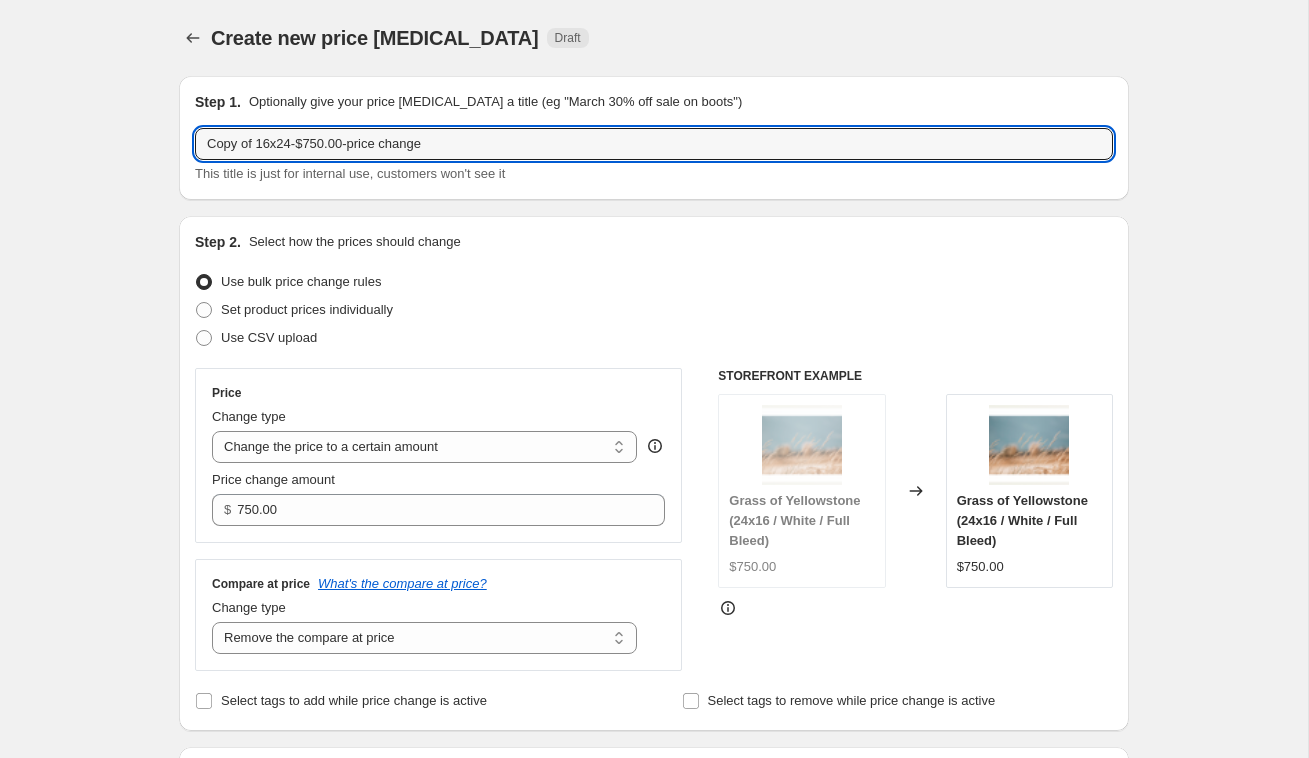 drag, startPoint x: 296, startPoint y: 148, endPoint x: 157, endPoint y: 140, distance: 139.23003 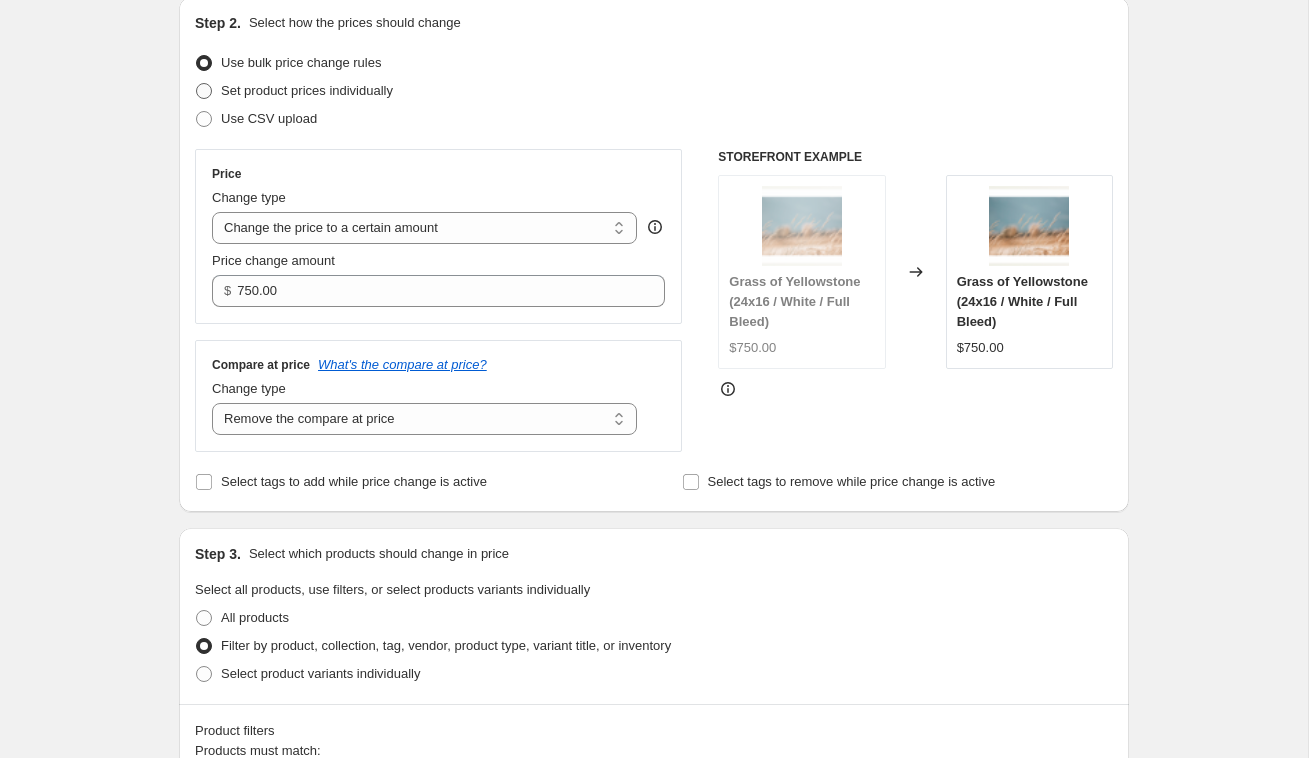 scroll, scrollTop: 238, scrollLeft: 0, axis: vertical 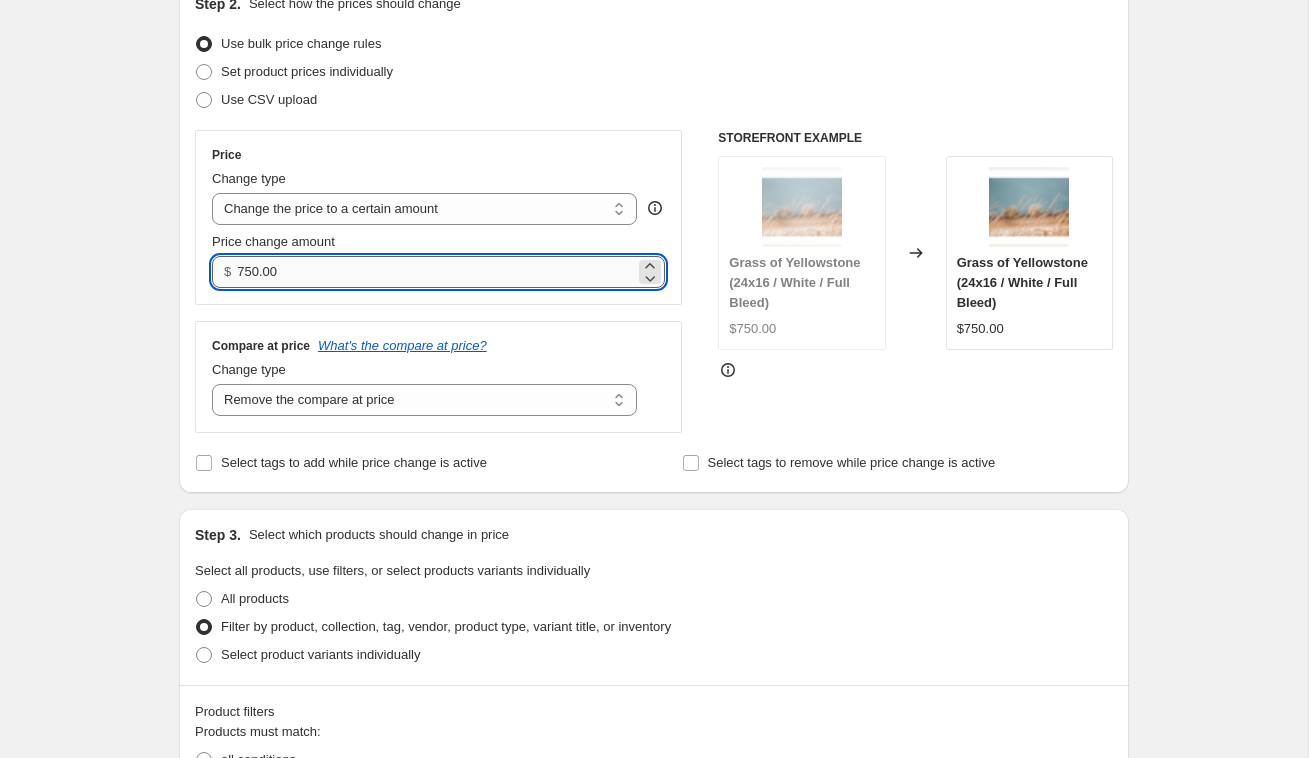 click on "750.00" at bounding box center (435, 272) 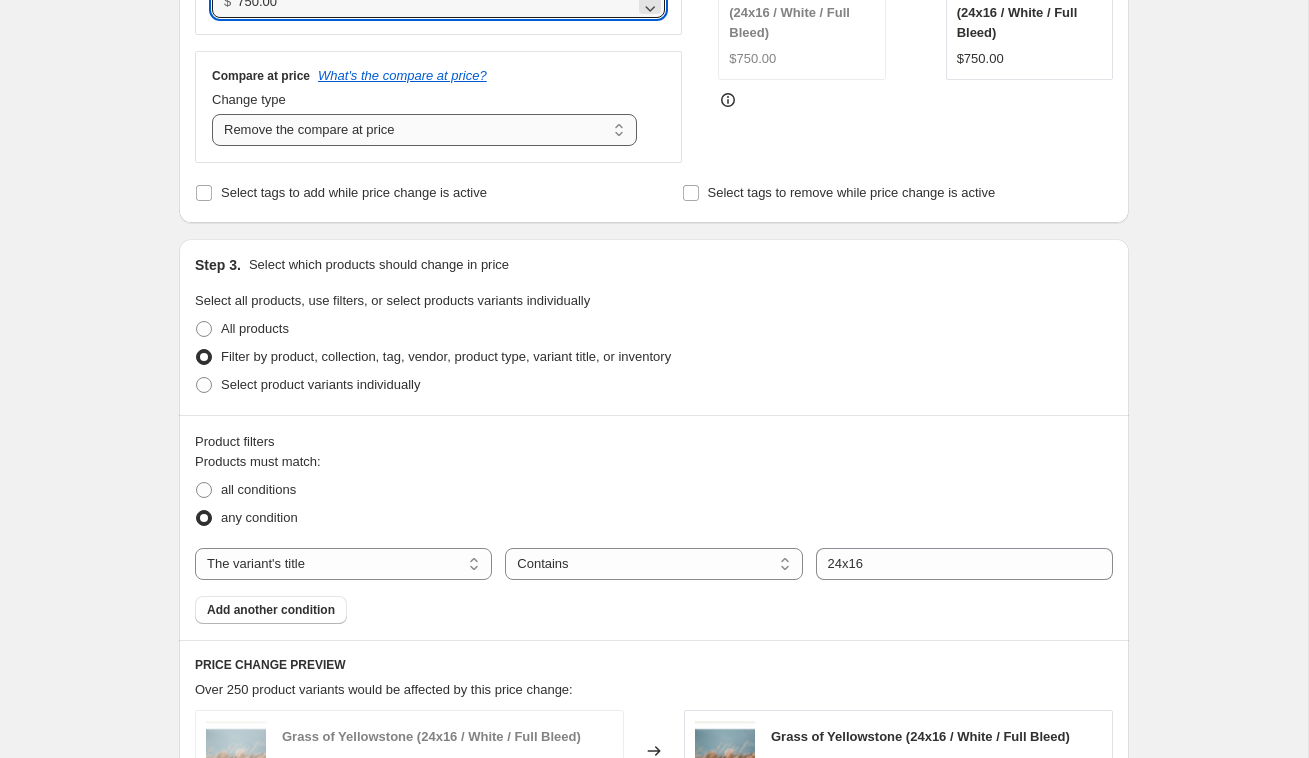 scroll, scrollTop: 519, scrollLeft: 0, axis: vertical 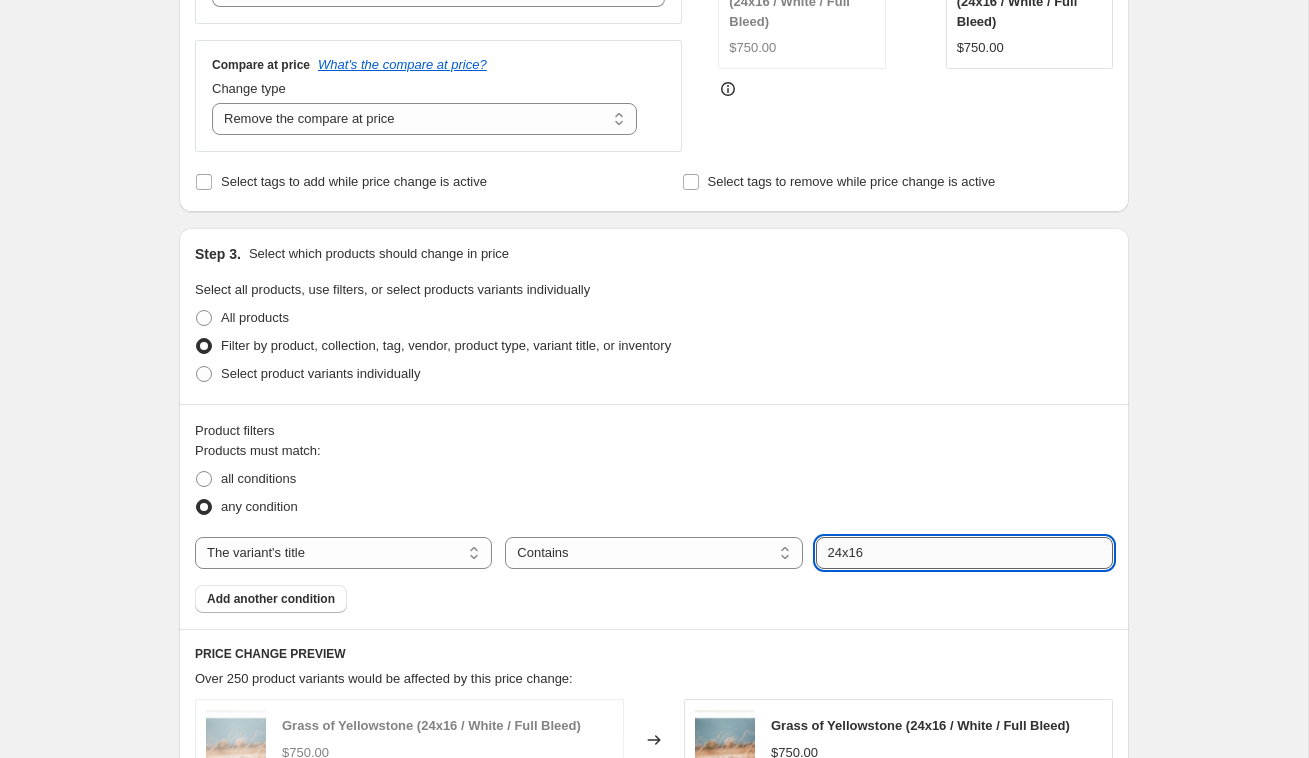 click on "24x16" at bounding box center (964, 553) 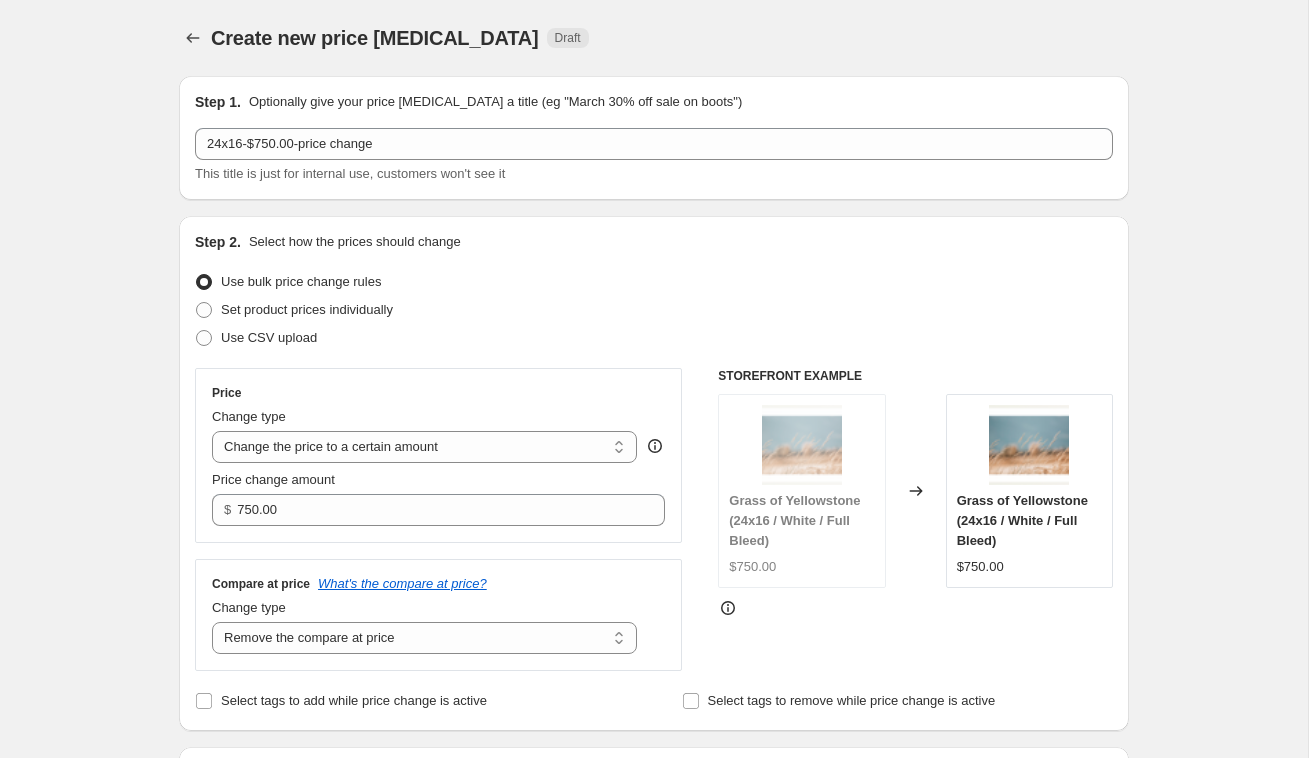 scroll, scrollTop: 0, scrollLeft: 0, axis: both 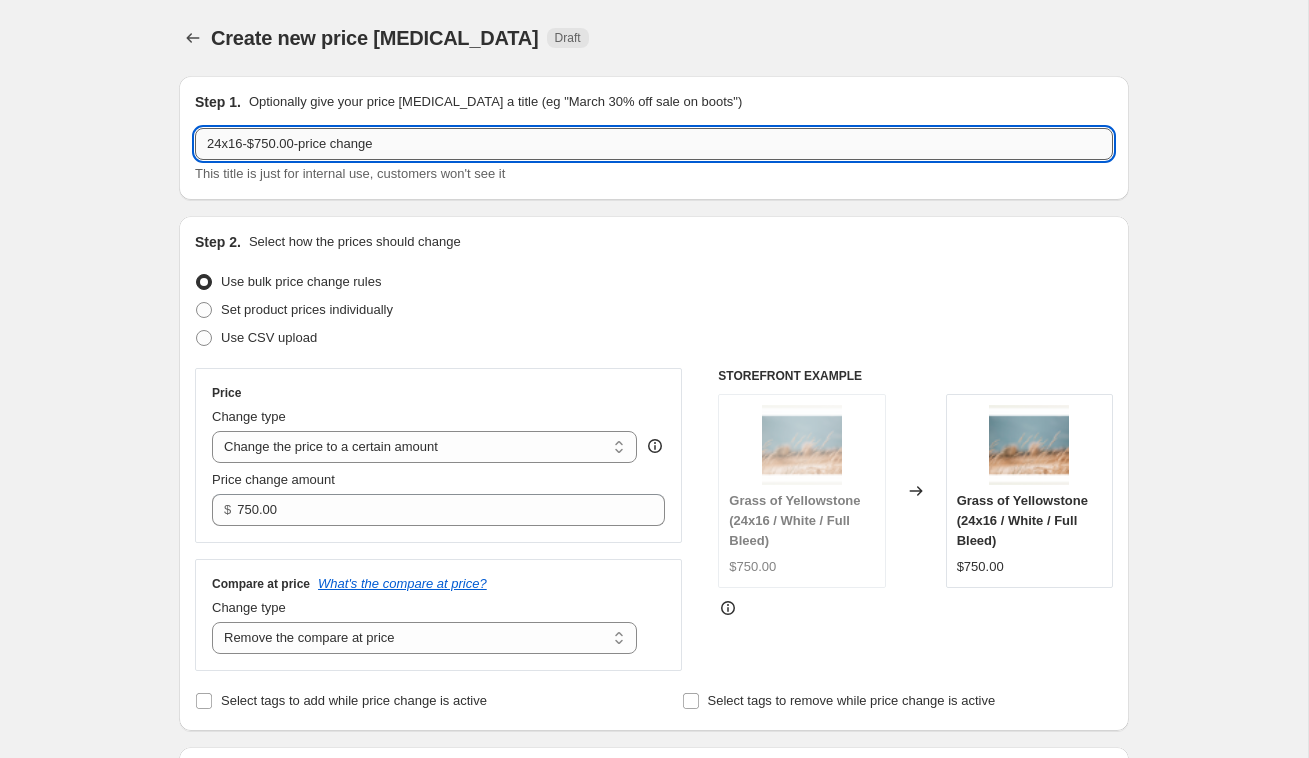 click on "24x16-$750.00-price change" at bounding box center (654, 144) 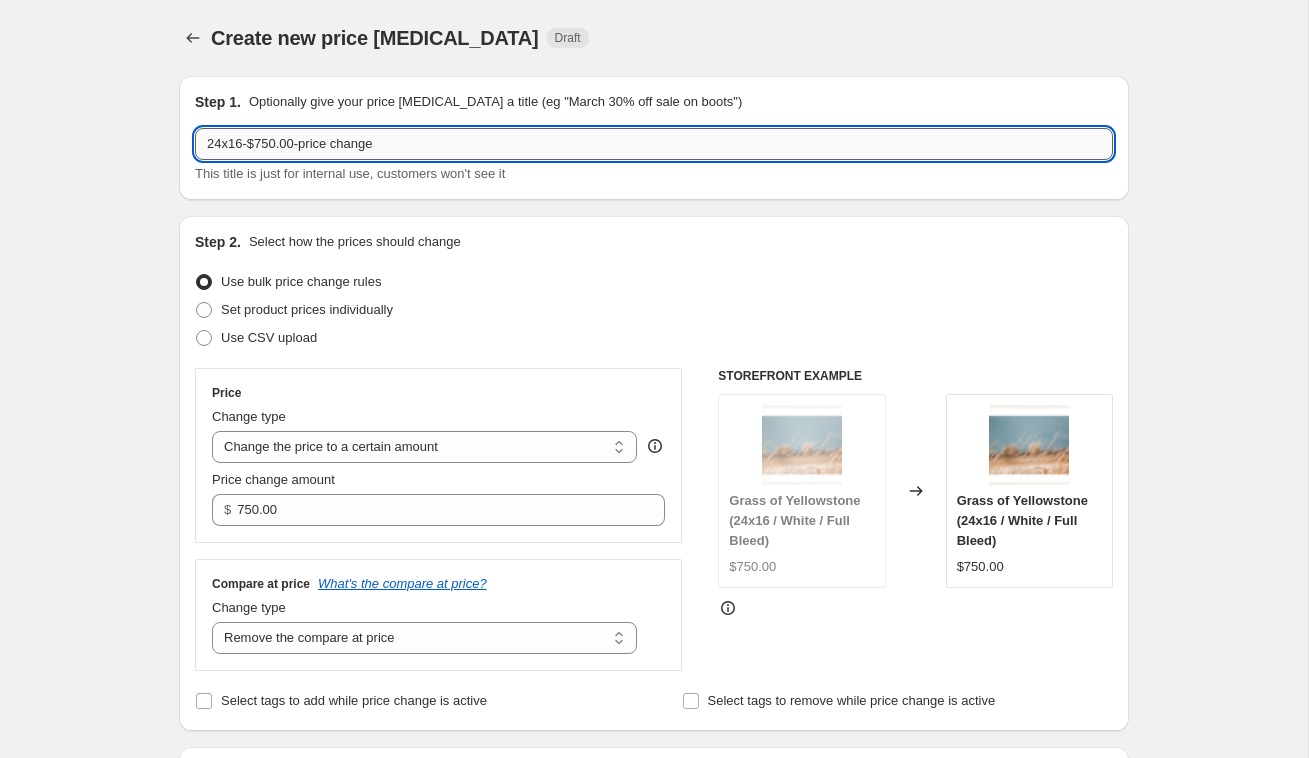 scroll, scrollTop: 0, scrollLeft: 0, axis: both 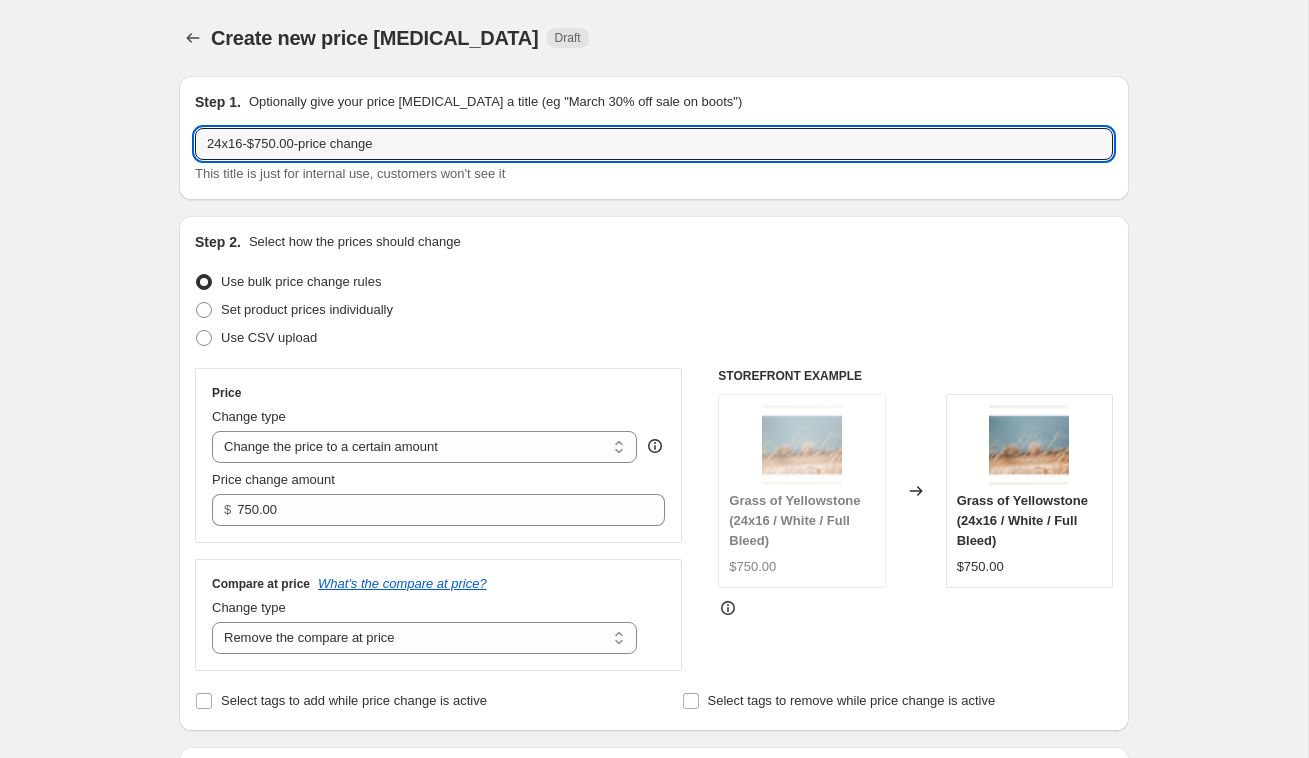 drag, startPoint x: 298, startPoint y: 143, endPoint x: 164, endPoint y: 129, distance: 134.72935 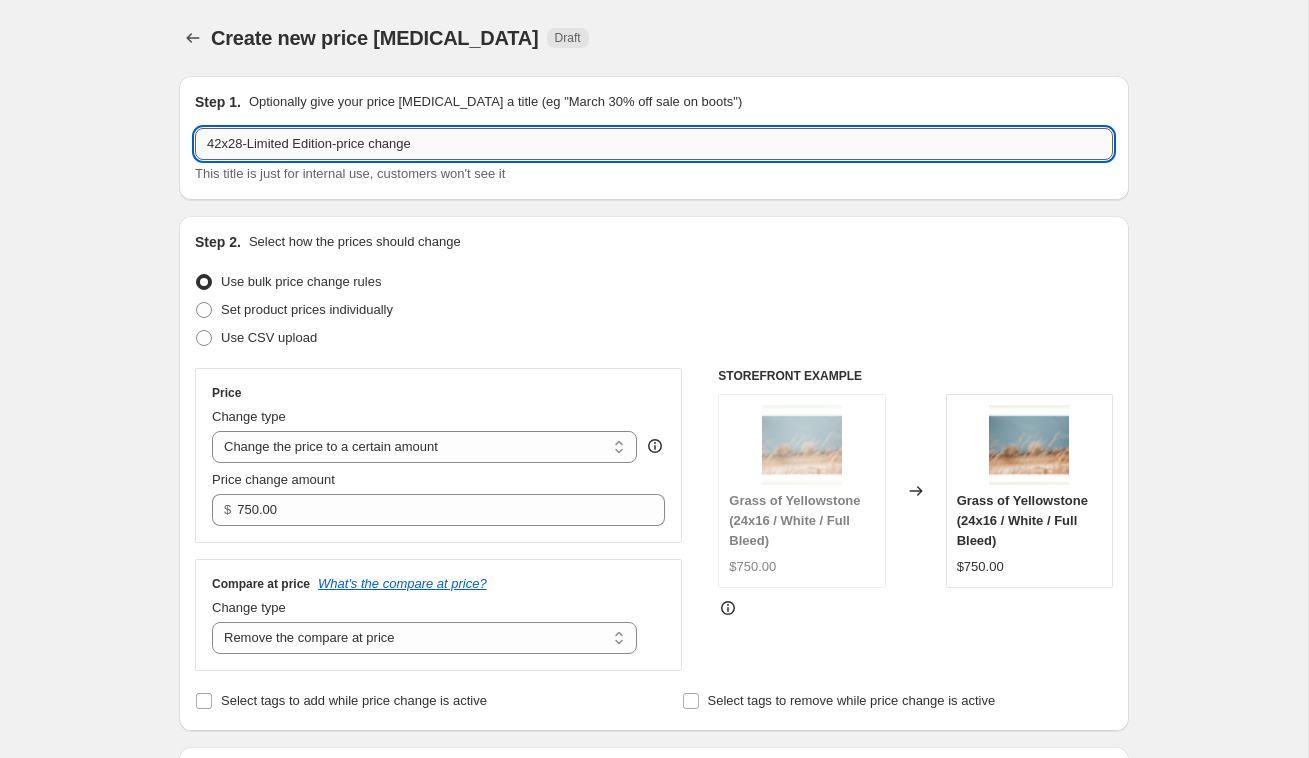 click on "42x28-Limited Edition-price change" at bounding box center (654, 144) 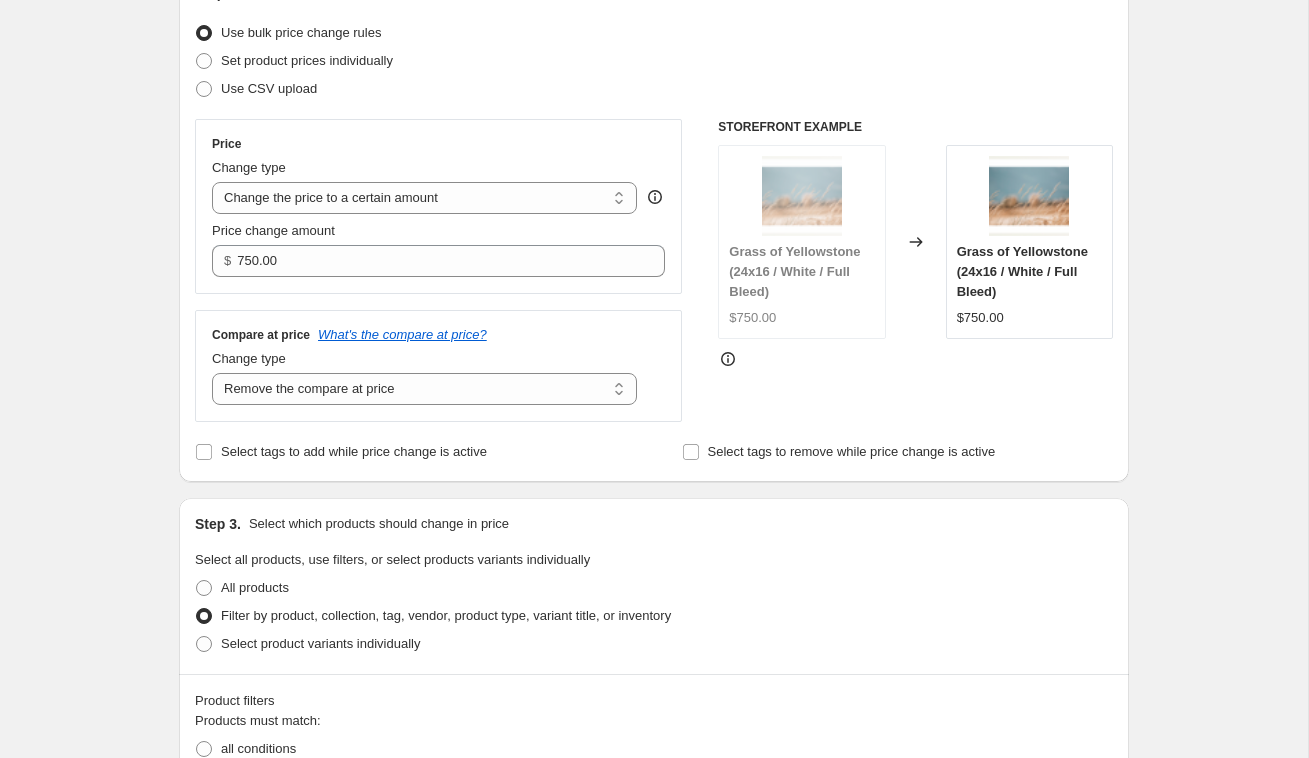 scroll, scrollTop: 273, scrollLeft: 0, axis: vertical 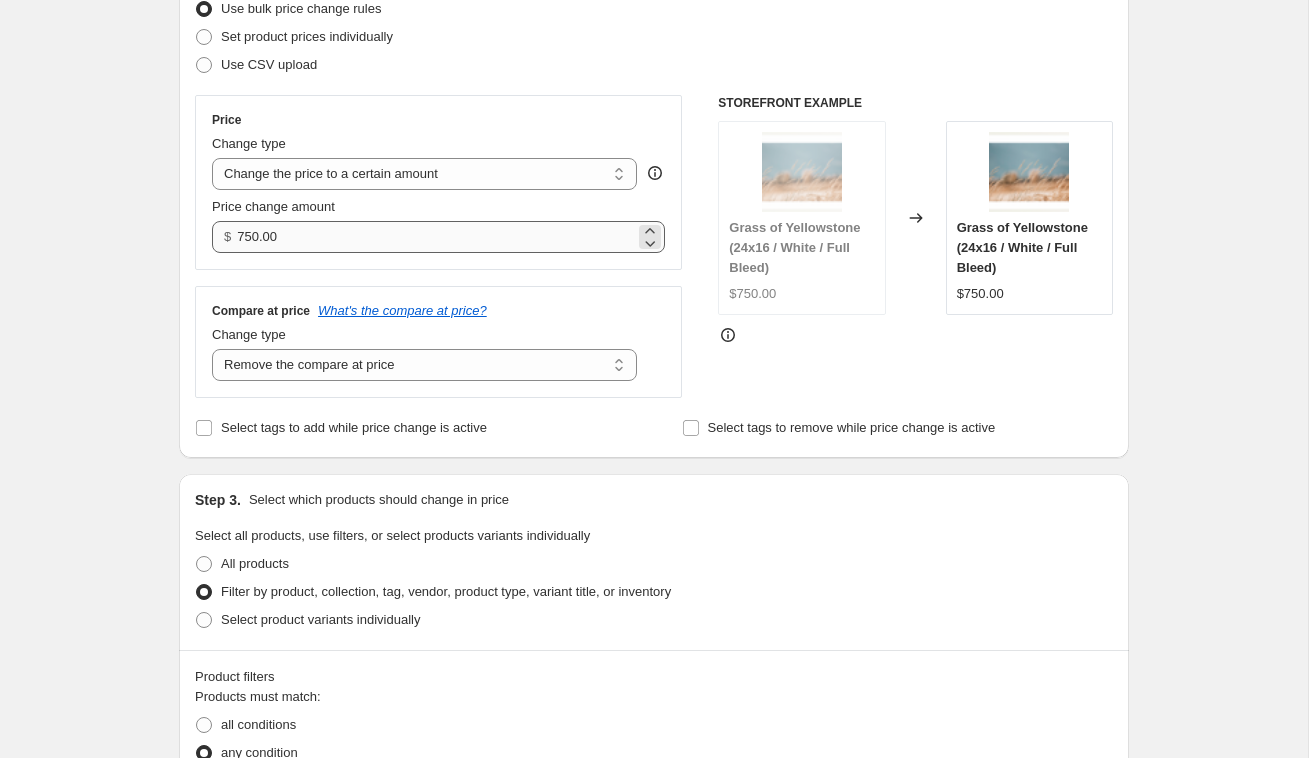 type on "42x28-2250.00-Limited Edition-price change" 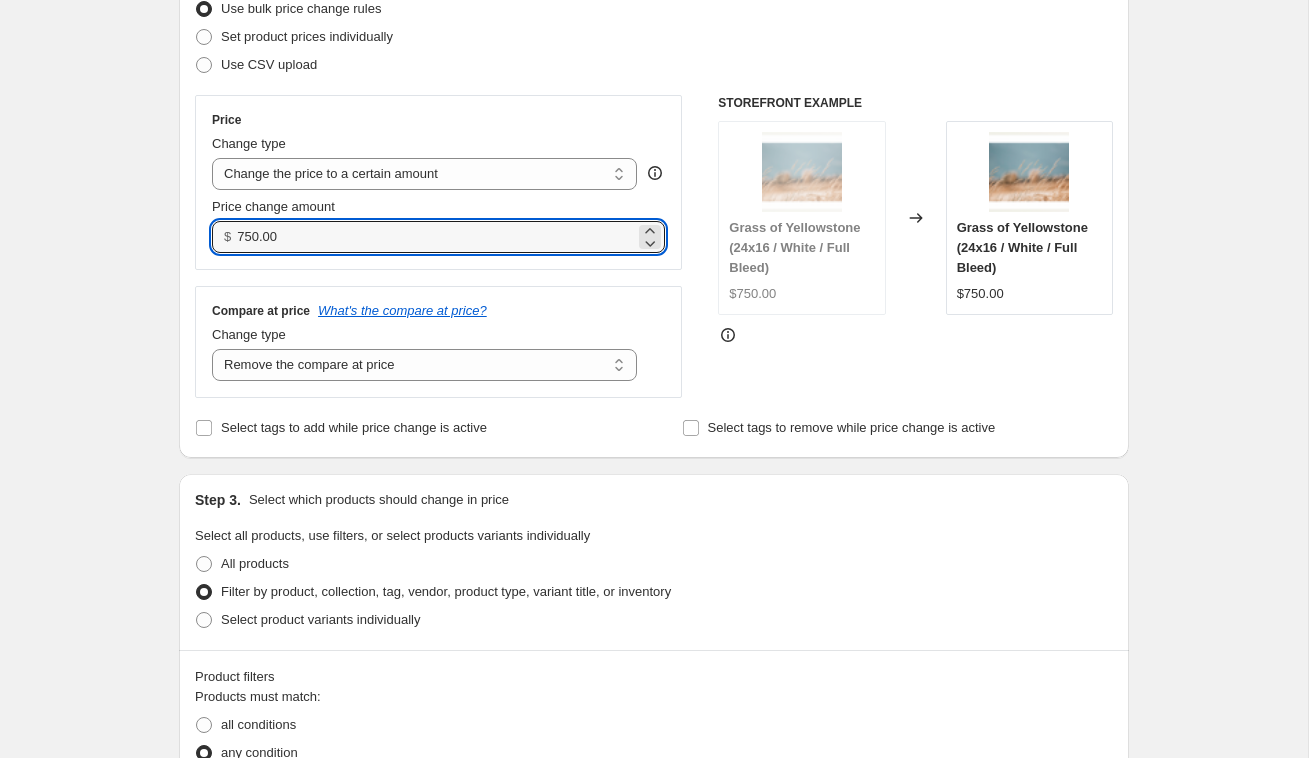 drag, startPoint x: 293, startPoint y: 242, endPoint x: 229, endPoint y: 239, distance: 64.070274 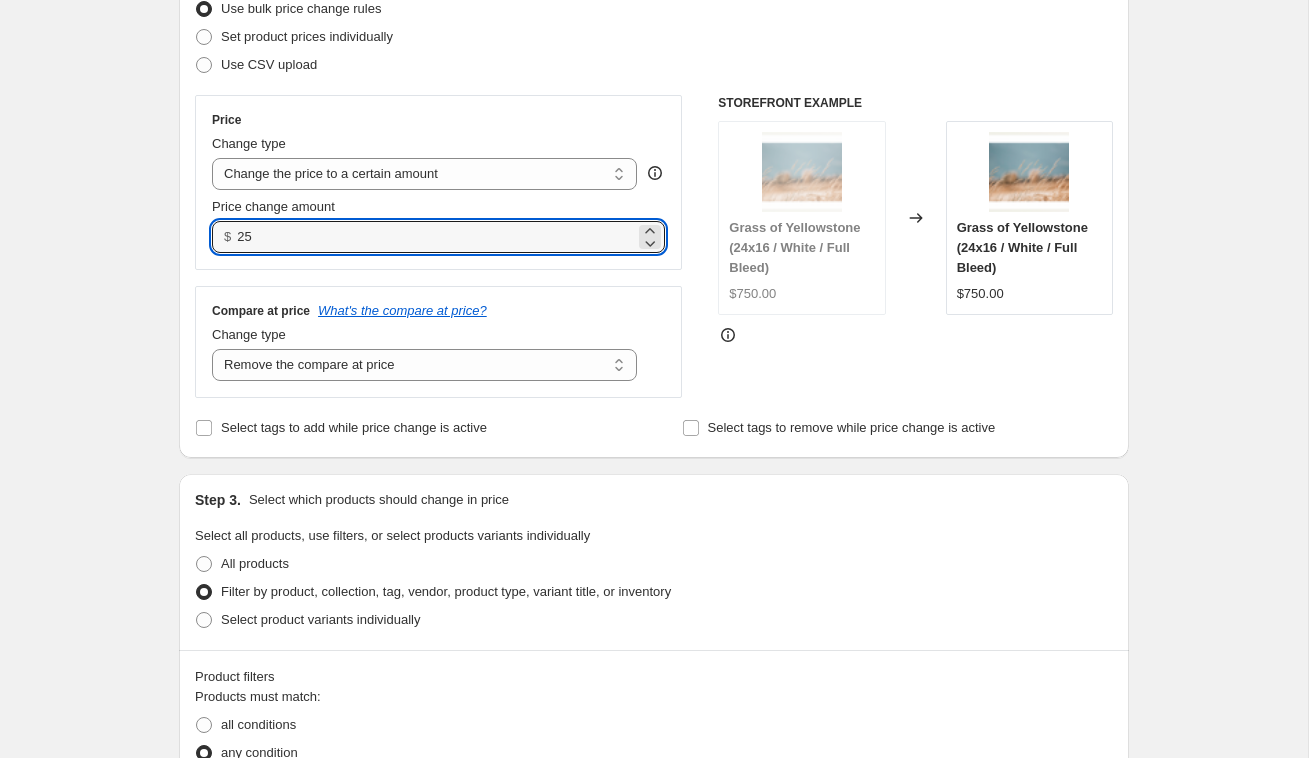 type on "2" 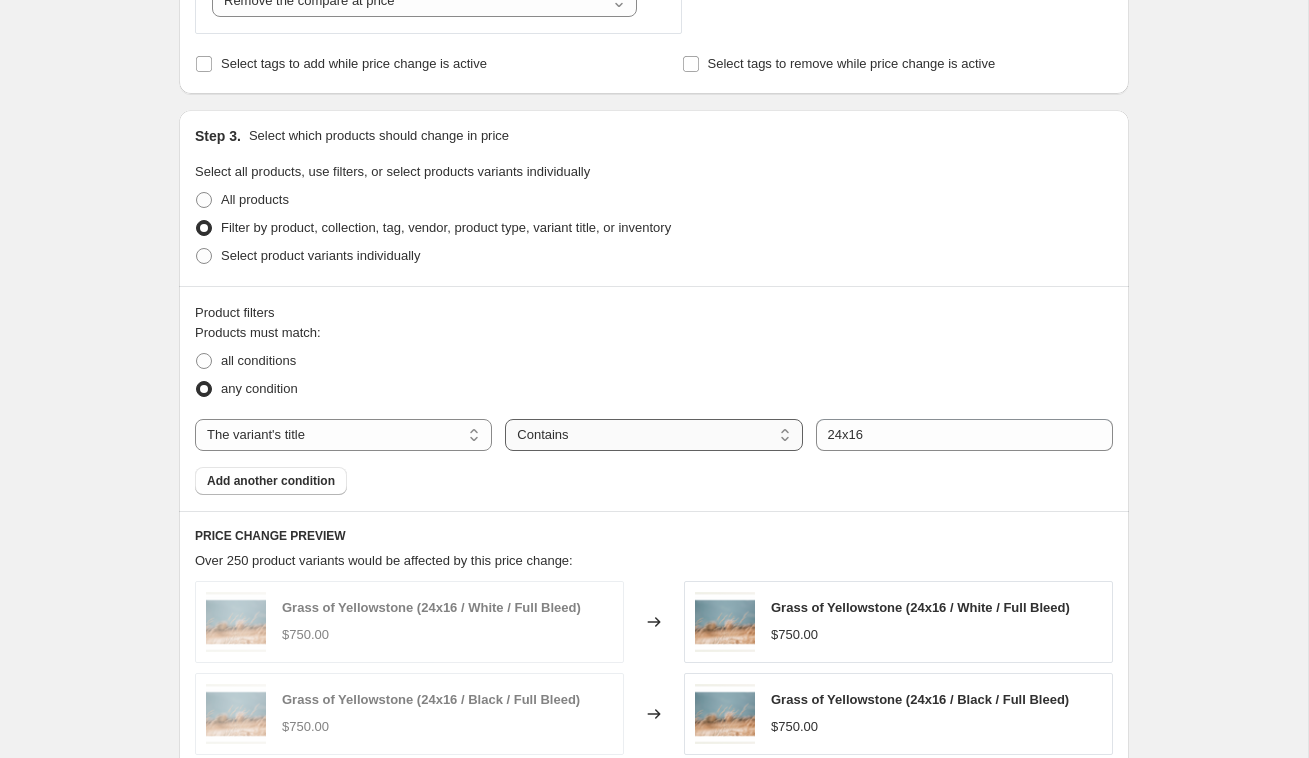 scroll, scrollTop: 643, scrollLeft: 0, axis: vertical 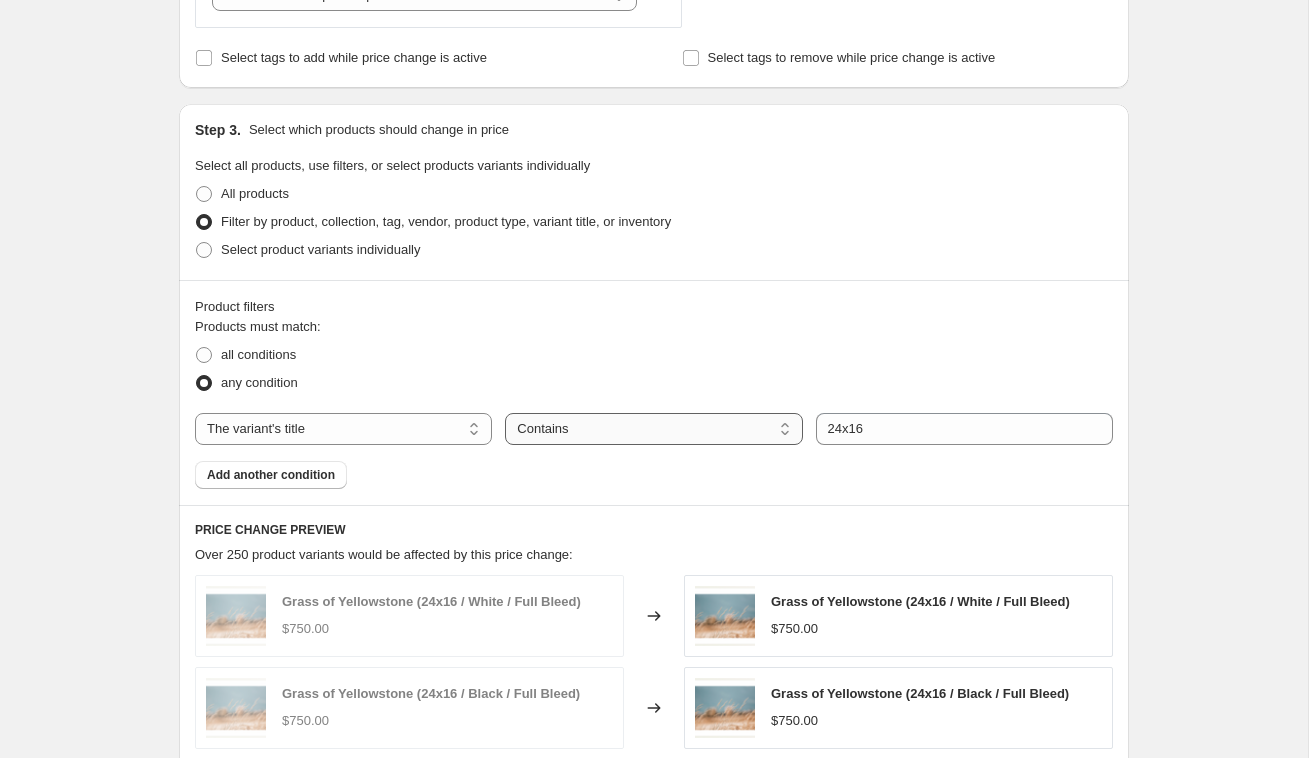 type on "2250.00" 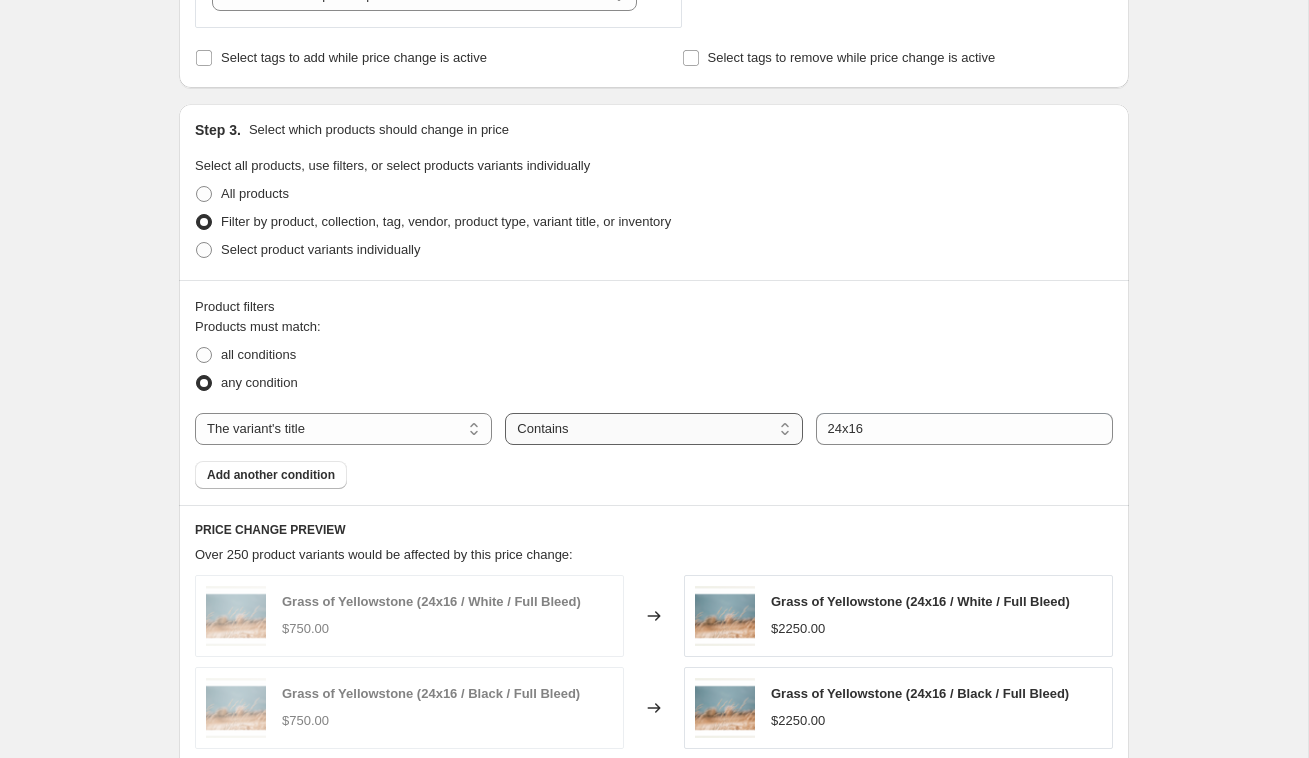 select on "equal" 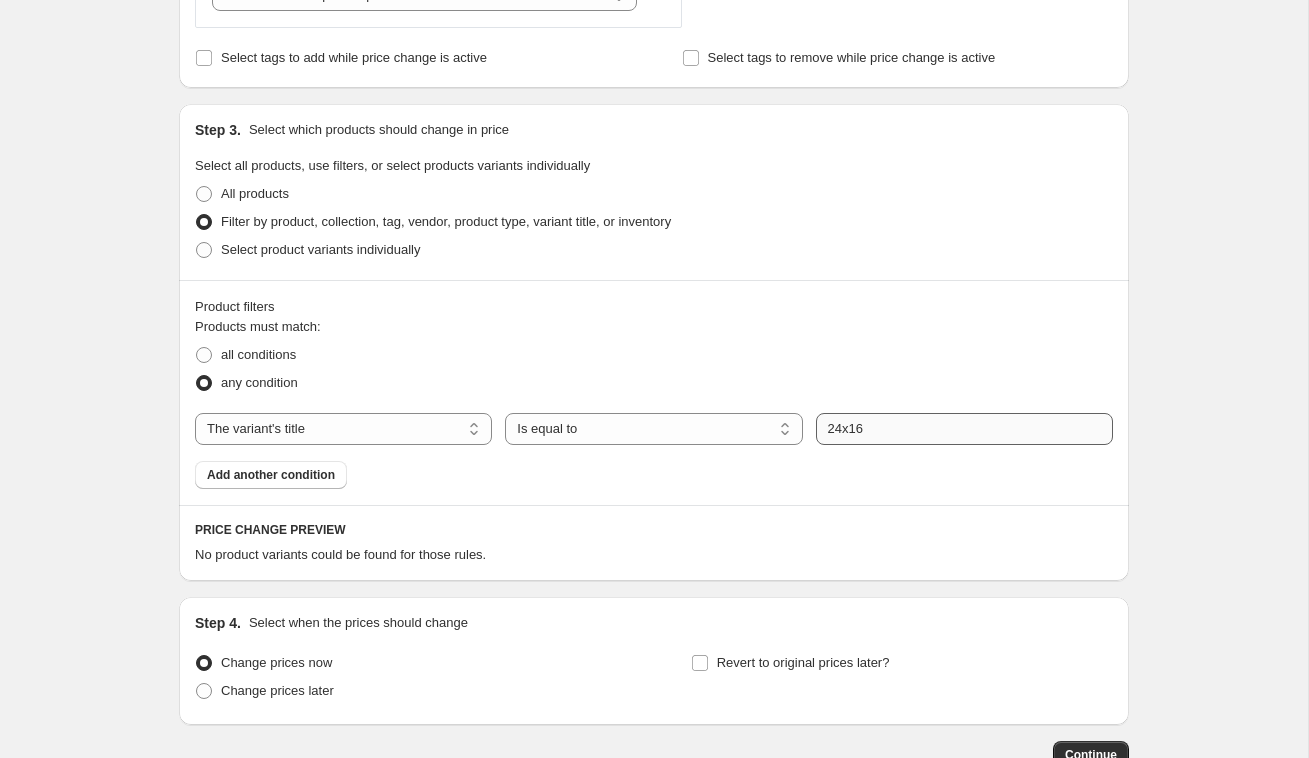 drag, startPoint x: 555, startPoint y: 437, endPoint x: 873, endPoint y: 429, distance: 318.10062 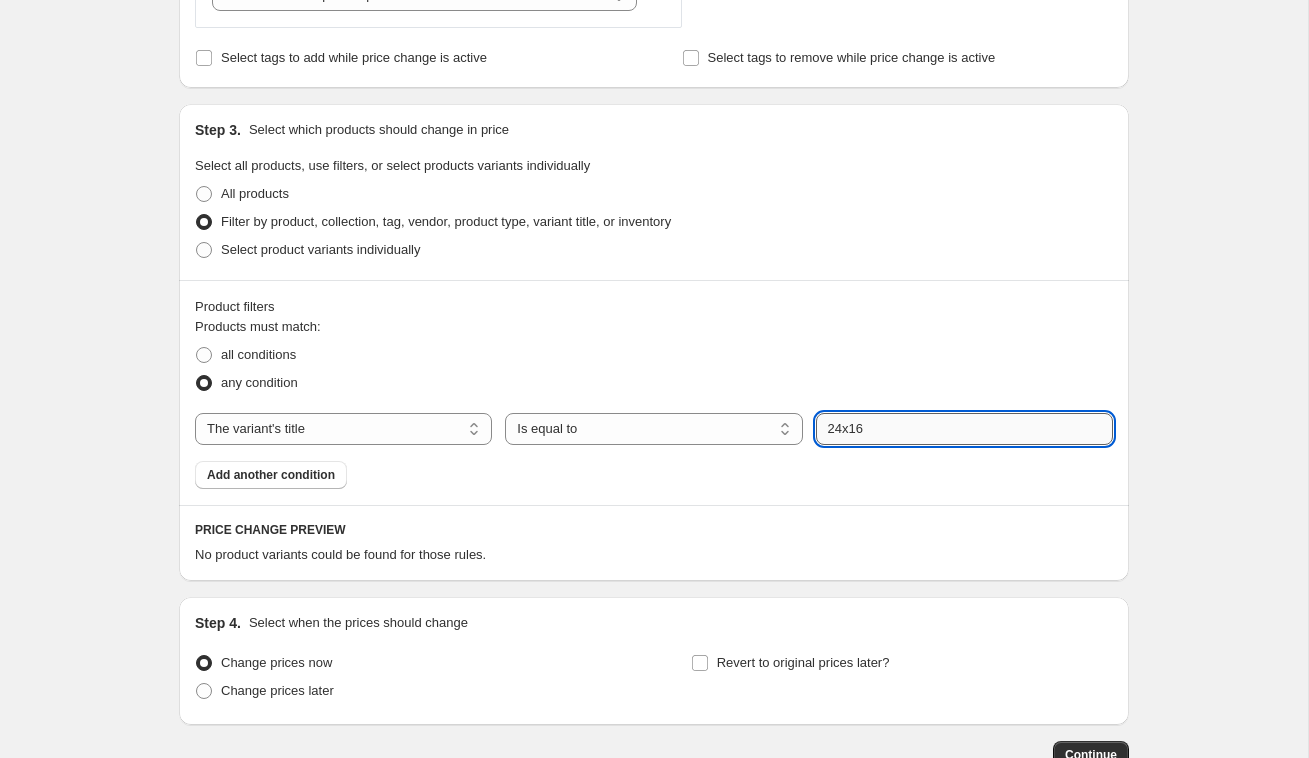 drag, startPoint x: 876, startPoint y: 429, endPoint x: 825, endPoint y: 427, distance: 51.0392 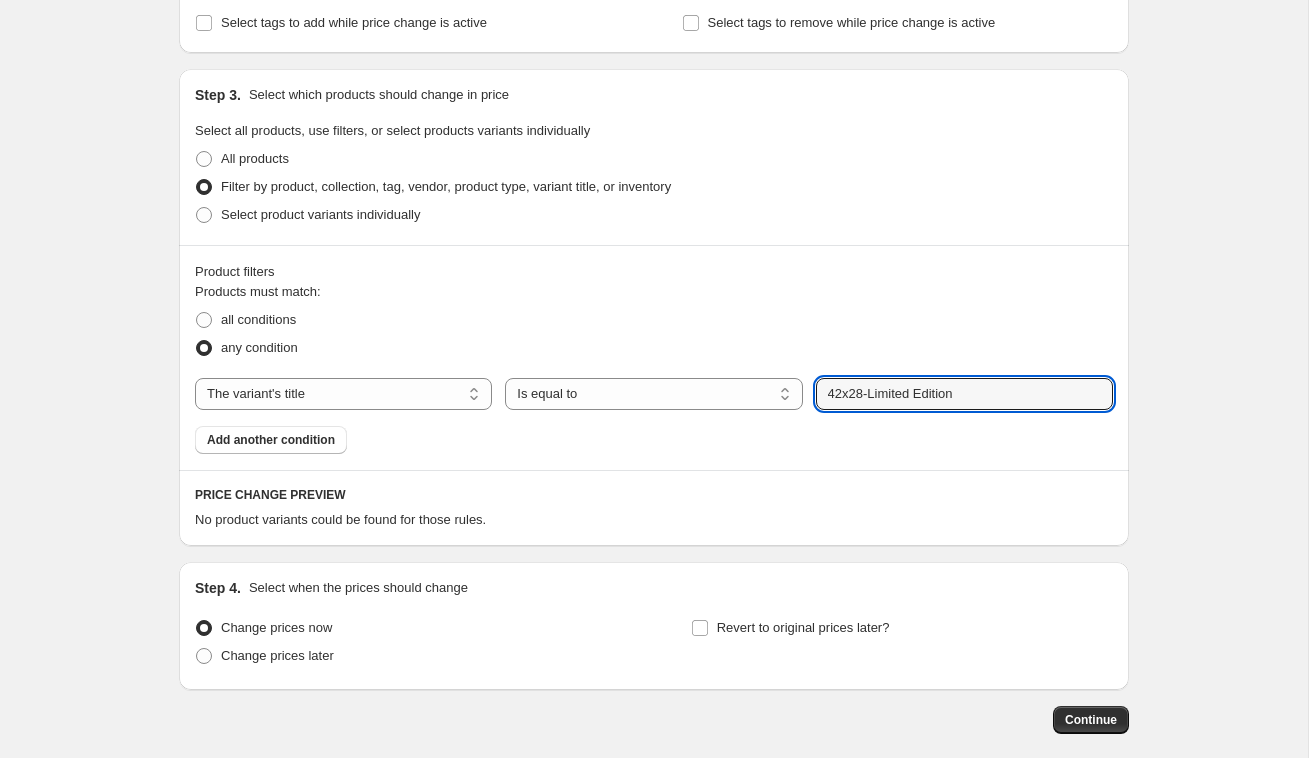 scroll, scrollTop: 694, scrollLeft: 0, axis: vertical 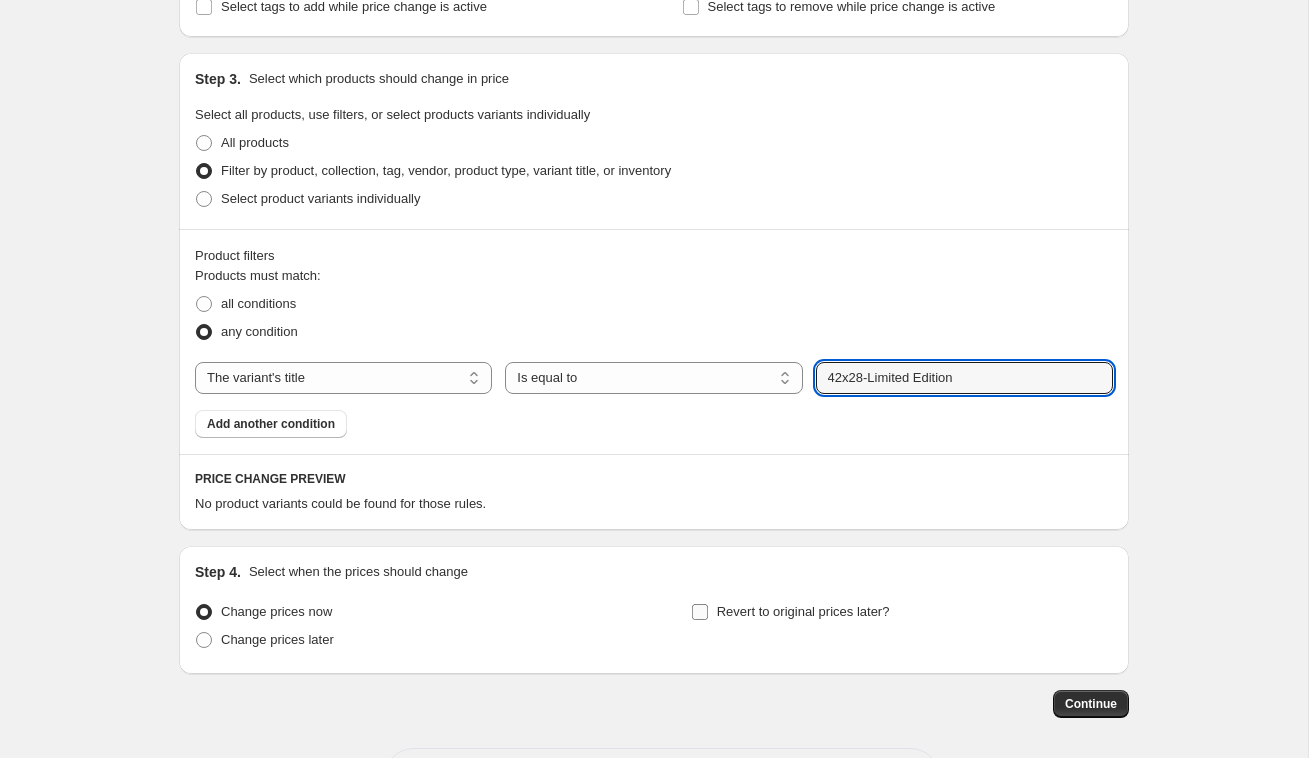 type on "42x28-Limited Edition" 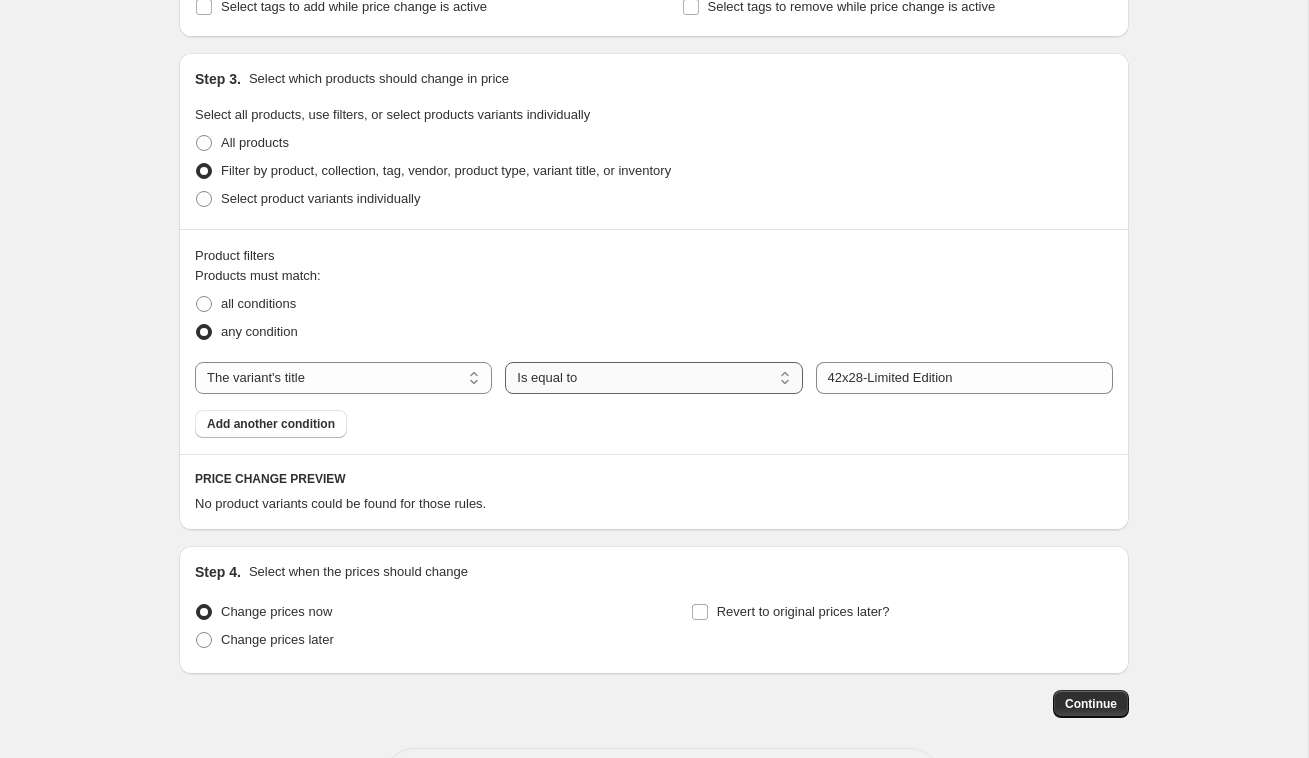 select on "contains" 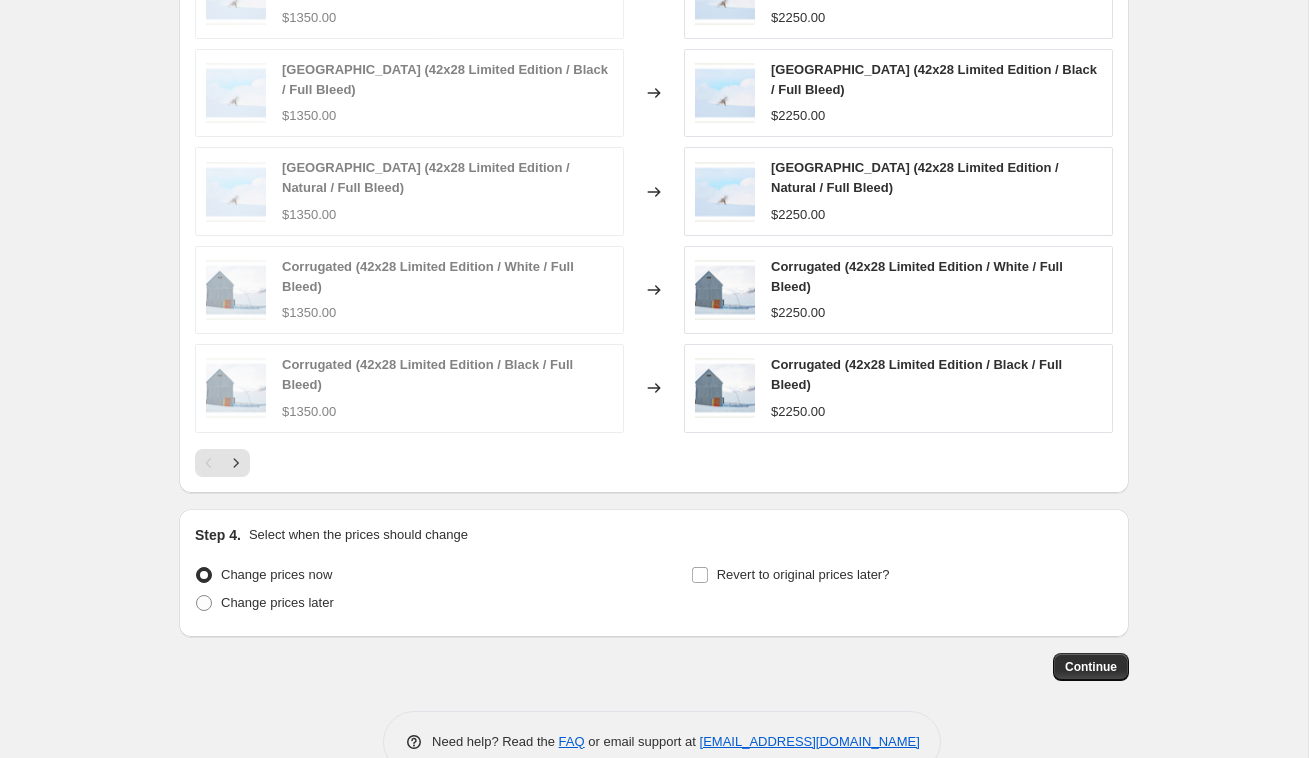 scroll, scrollTop: 1270, scrollLeft: 0, axis: vertical 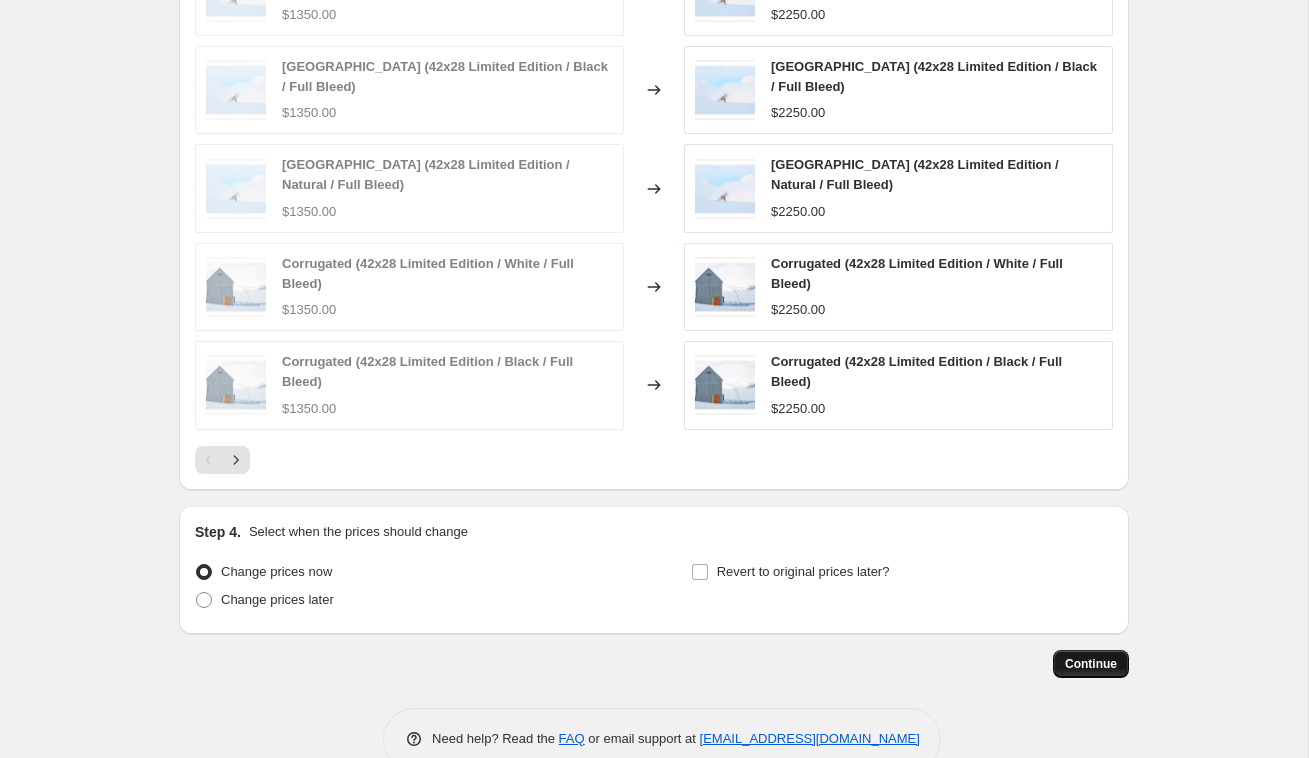 click on "Continue" at bounding box center [1091, 664] 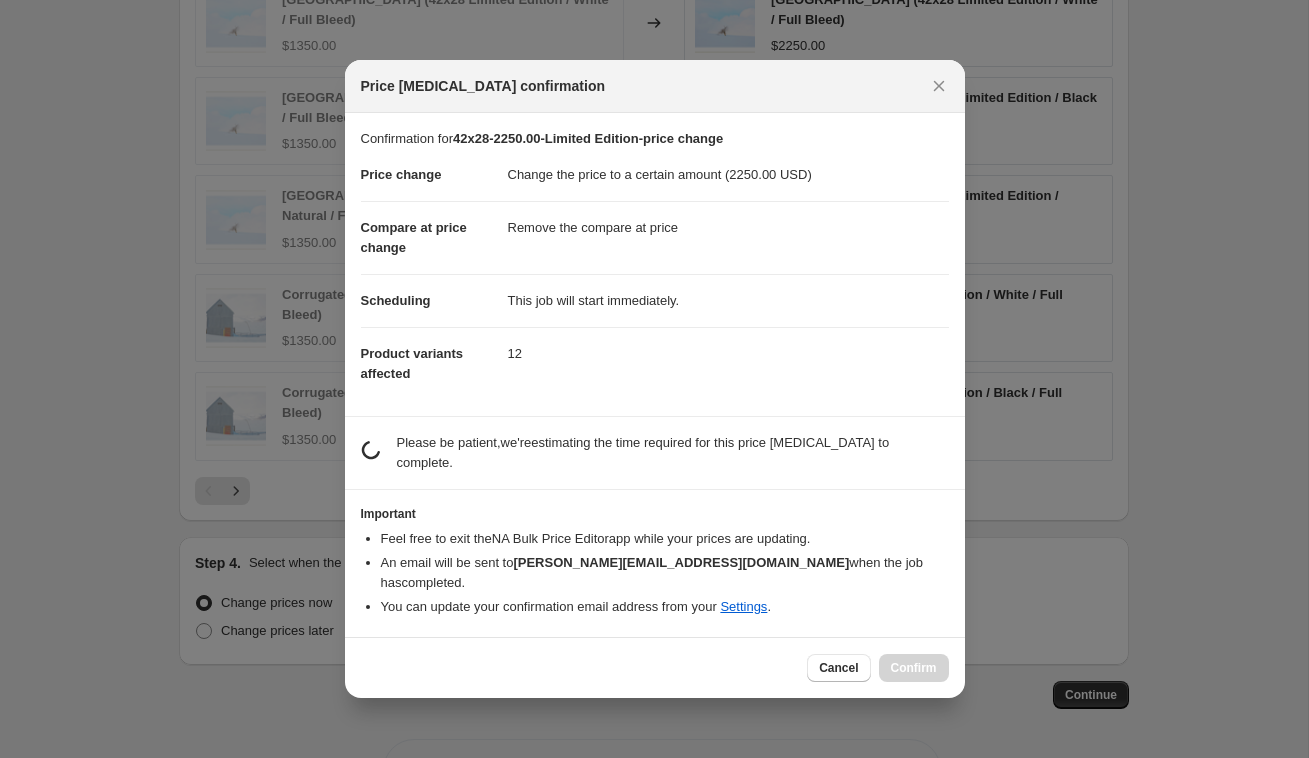 scroll, scrollTop: 0, scrollLeft: 0, axis: both 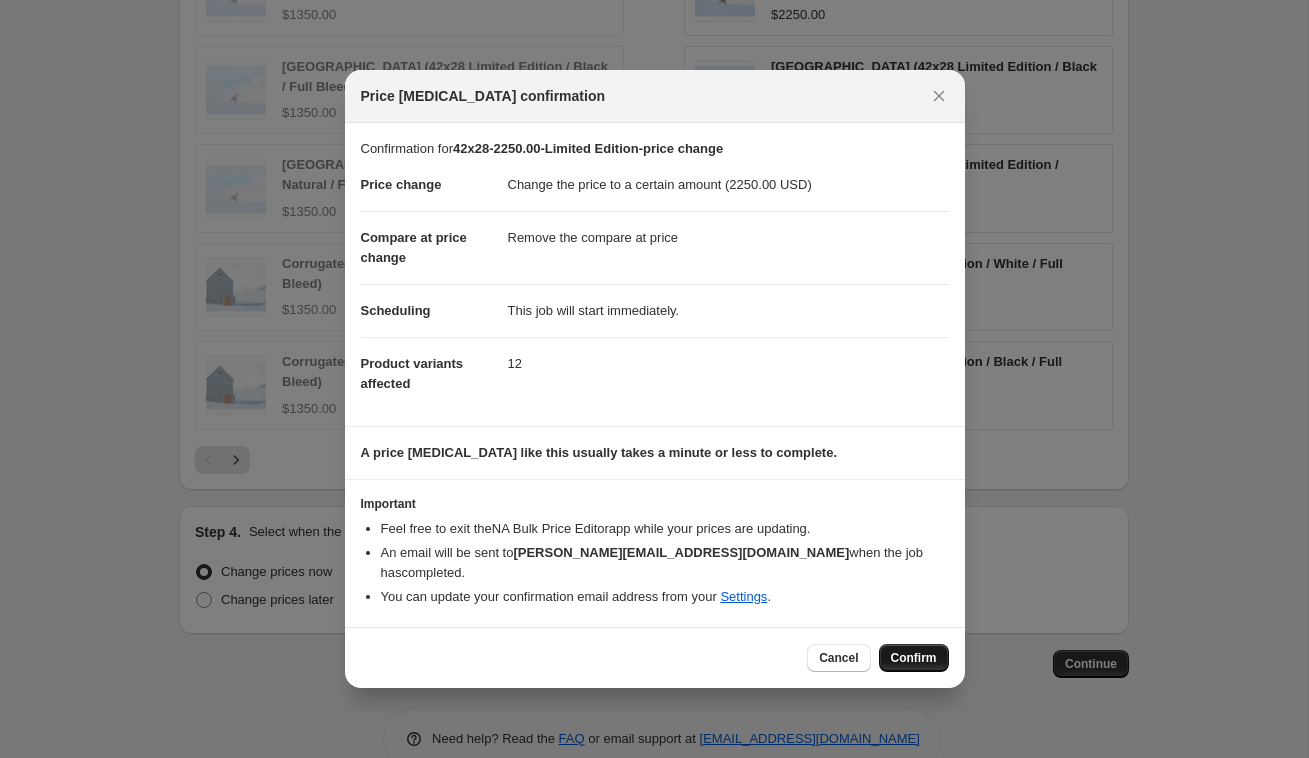 click on "Confirm" at bounding box center [914, 658] 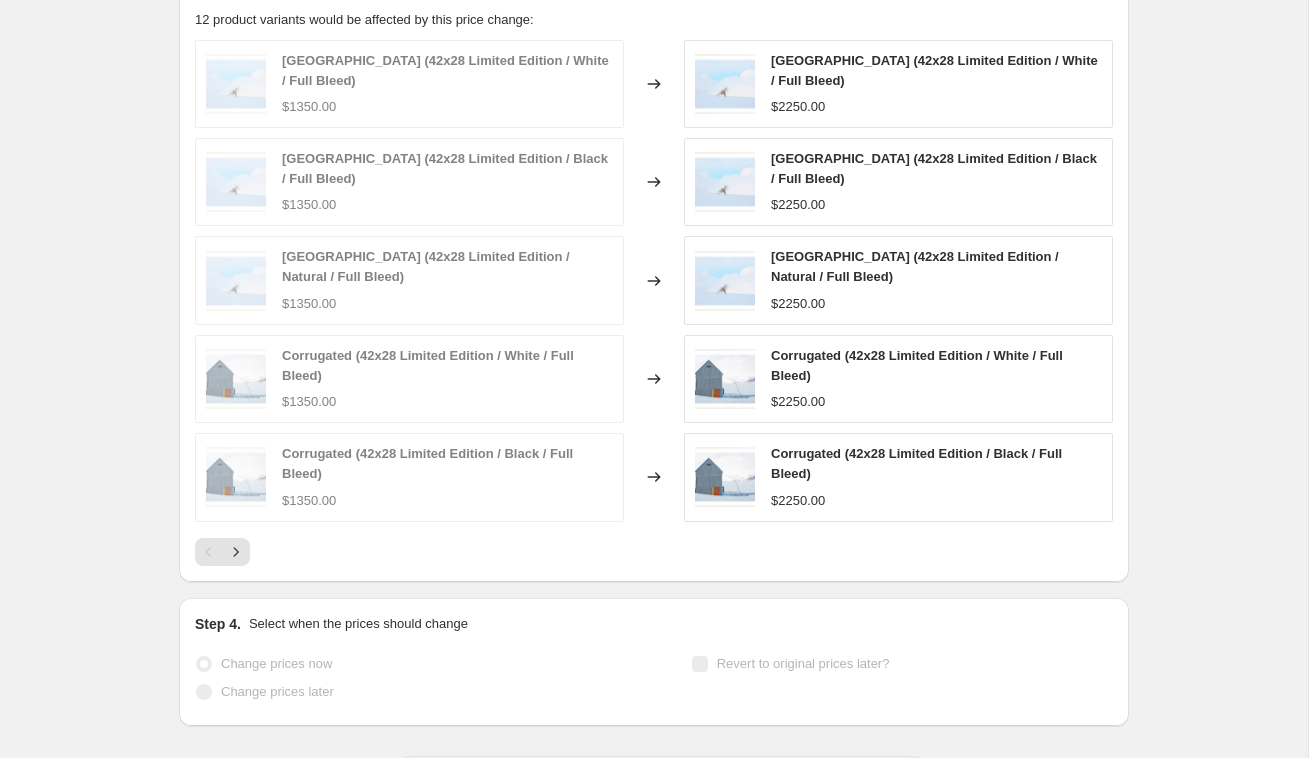 scroll, scrollTop: 0, scrollLeft: 0, axis: both 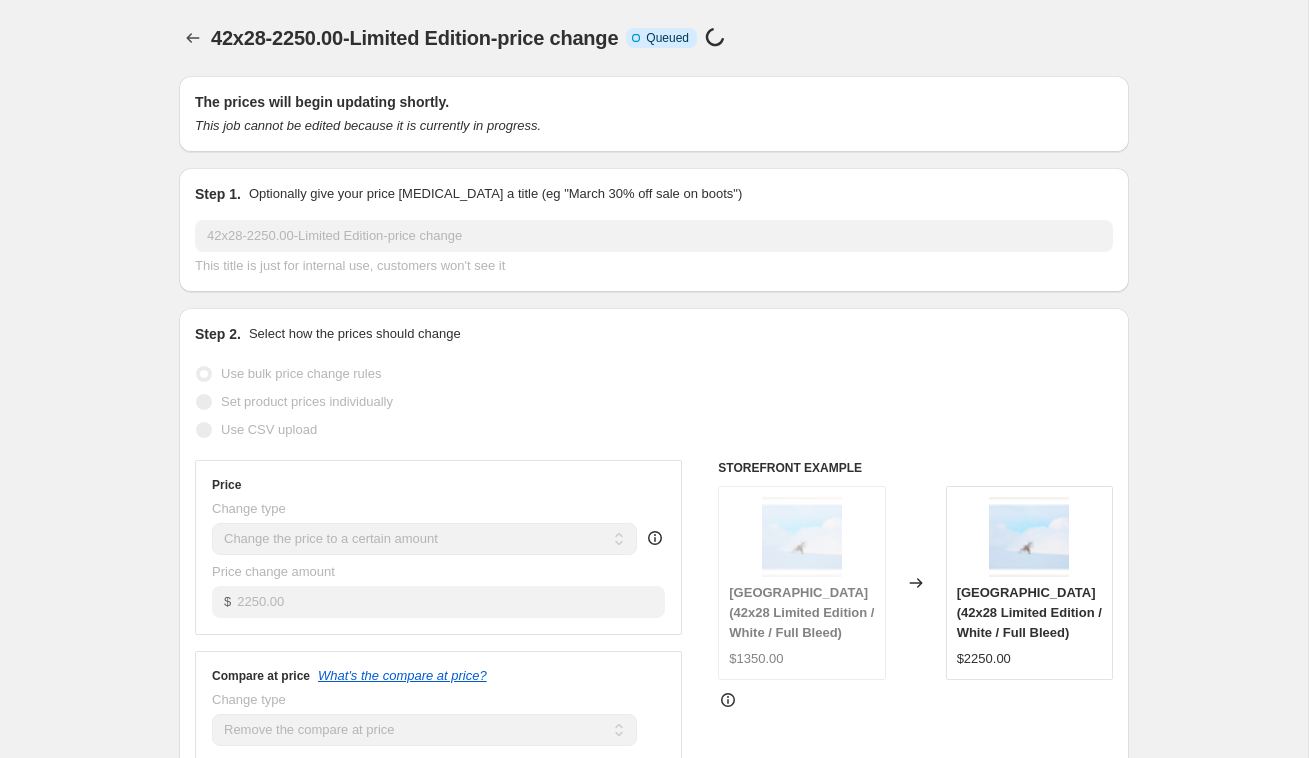 select on "remove" 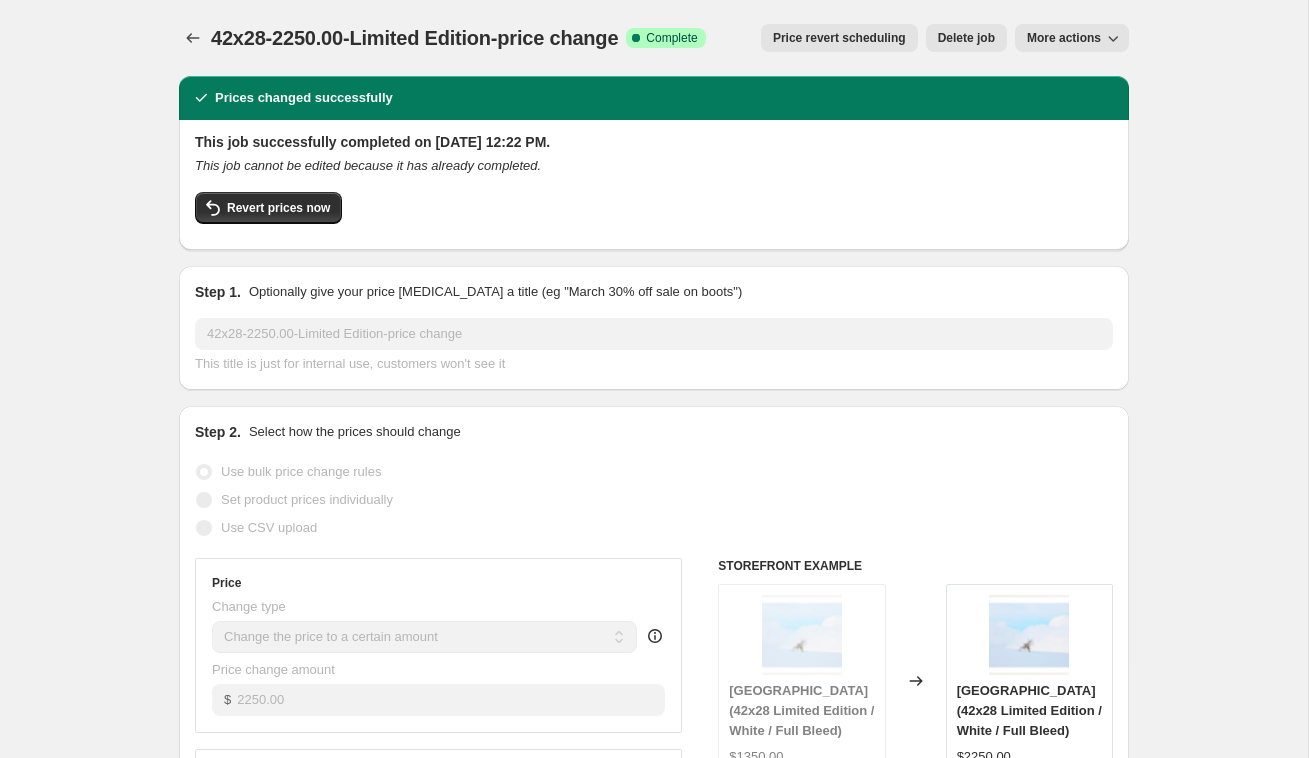 scroll, scrollTop: 0, scrollLeft: 0, axis: both 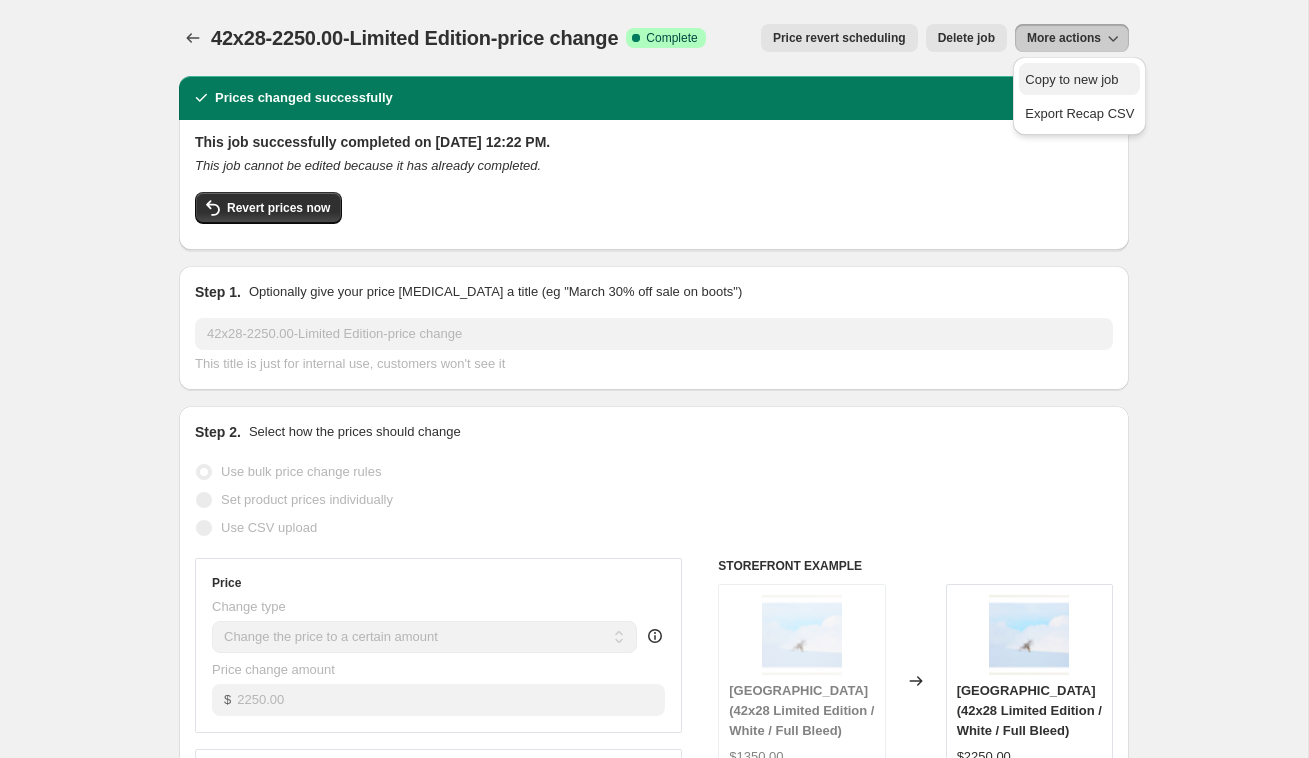 click on "Copy to new job" at bounding box center [1071, 79] 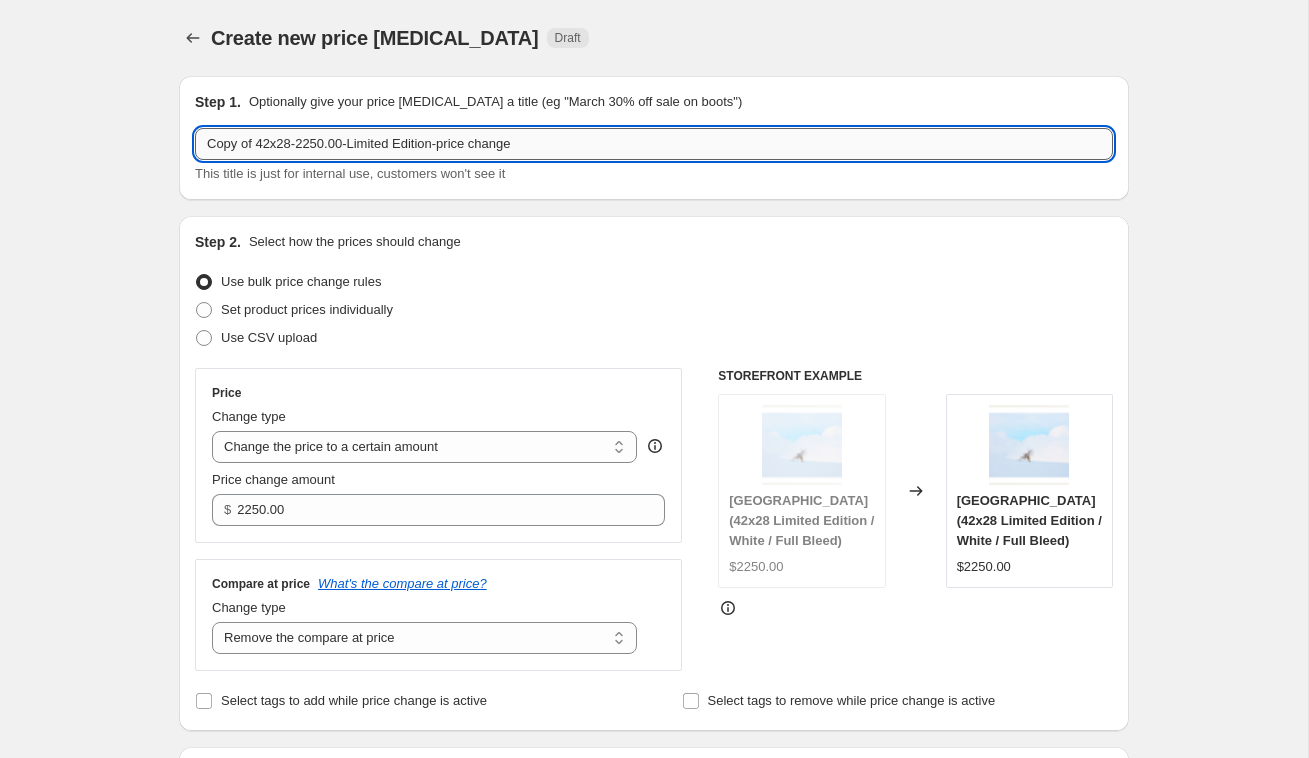 drag, startPoint x: 313, startPoint y: 140, endPoint x: 297, endPoint y: 150, distance: 18.867962 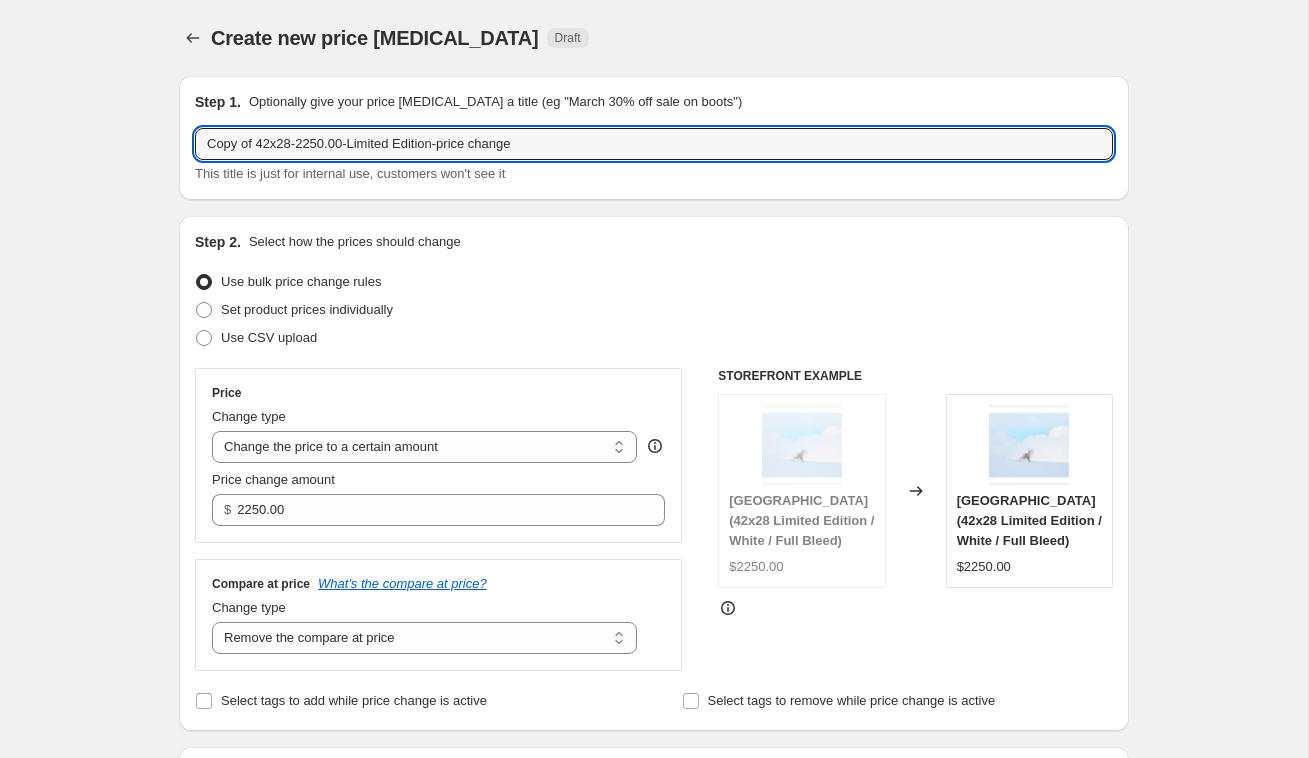 drag, startPoint x: 297, startPoint y: 143, endPoint x: 136, endPoint y: 130, distance: 161.52399 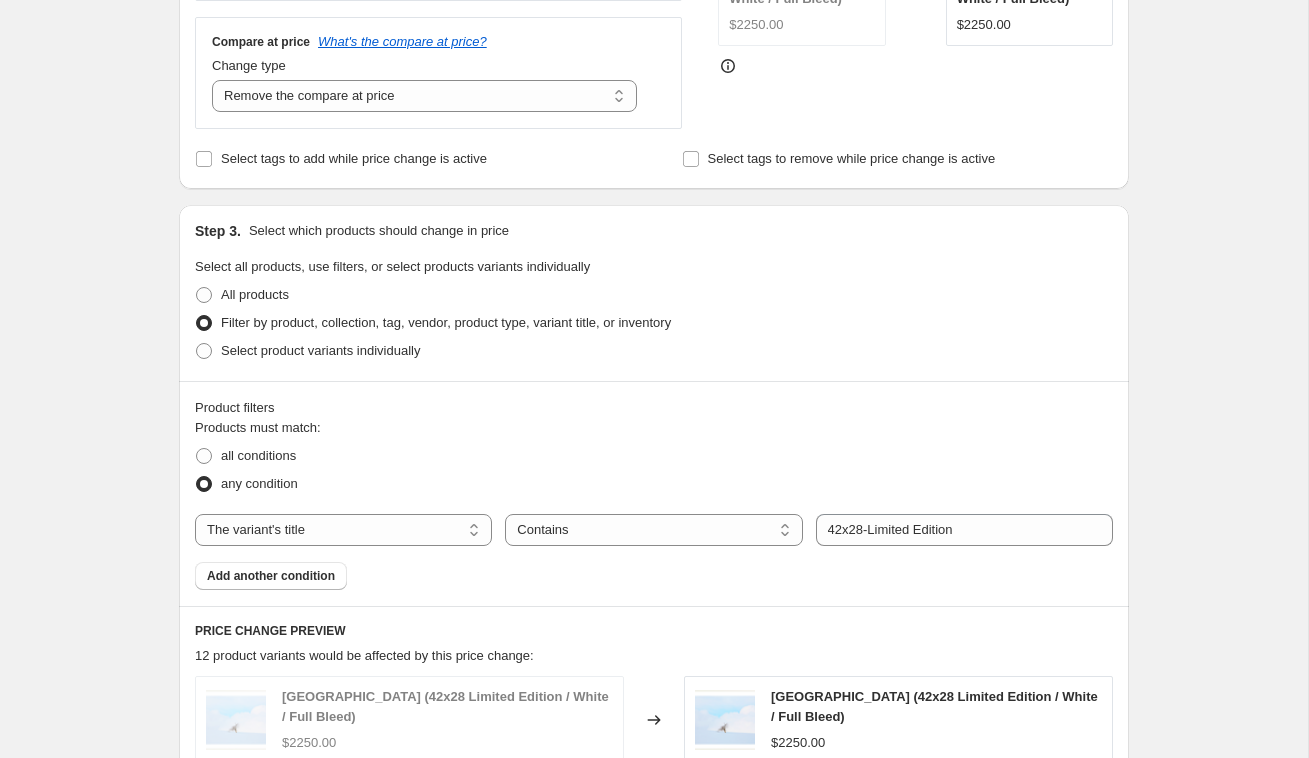 scroll, scrollTop: 544, scrollLeft: 0, axis: vertical 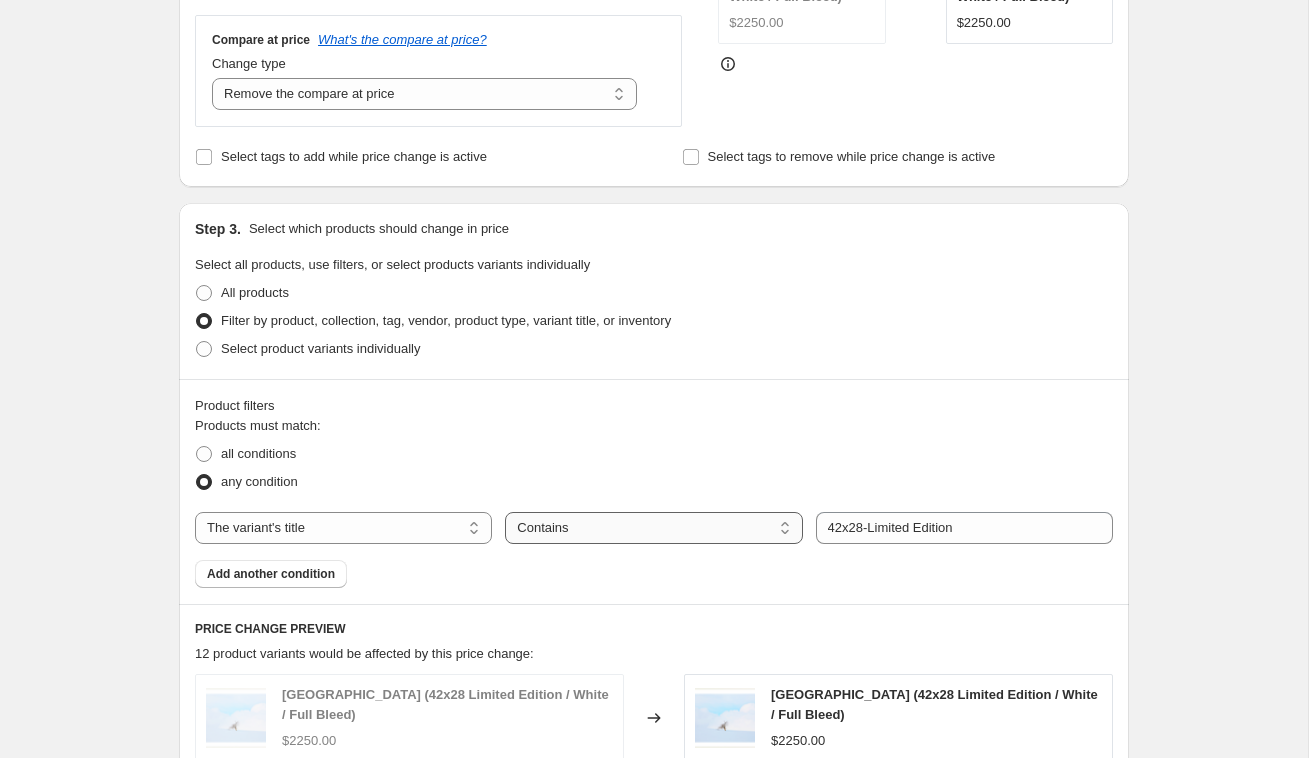 type on "28x42-2250.00-Limited Edition-price change" 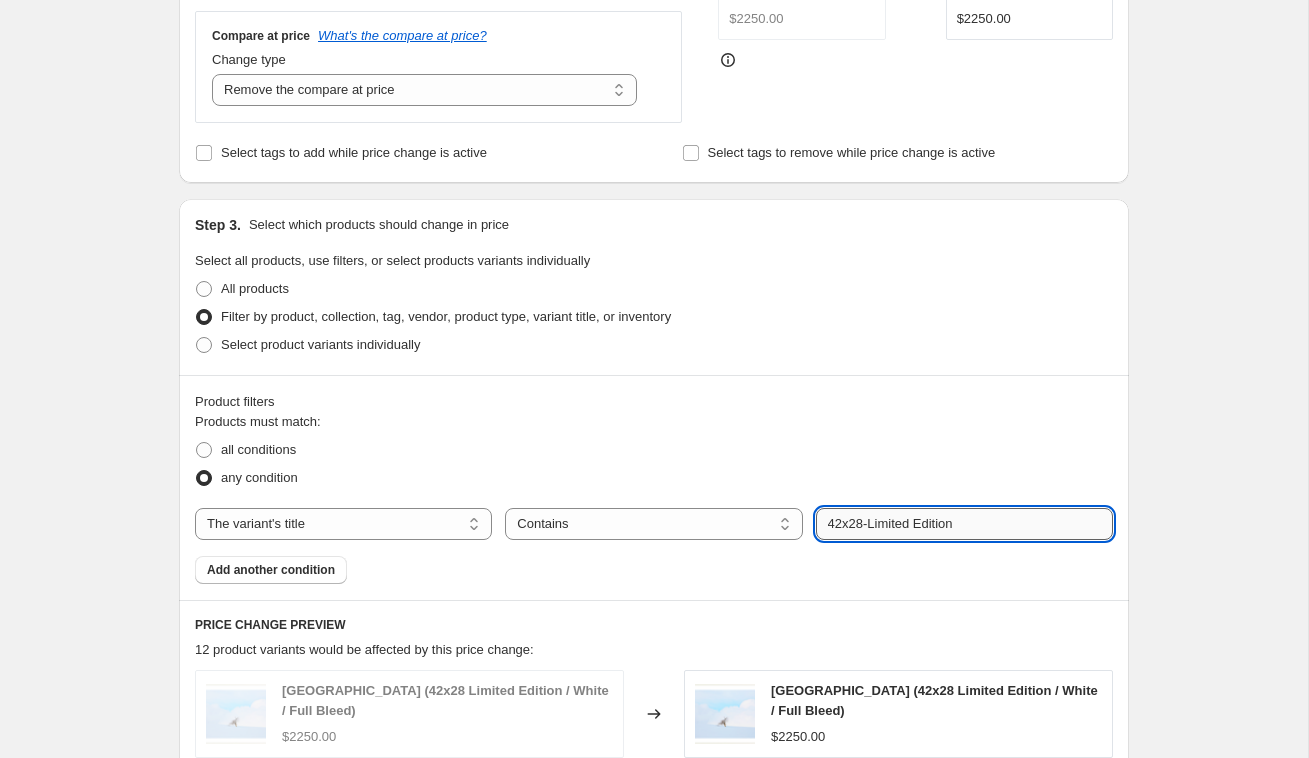 drag, startPoint x: 869, startPoint y: 527, endPoint x: 821, endPoint y: 529, distance: 48.04165 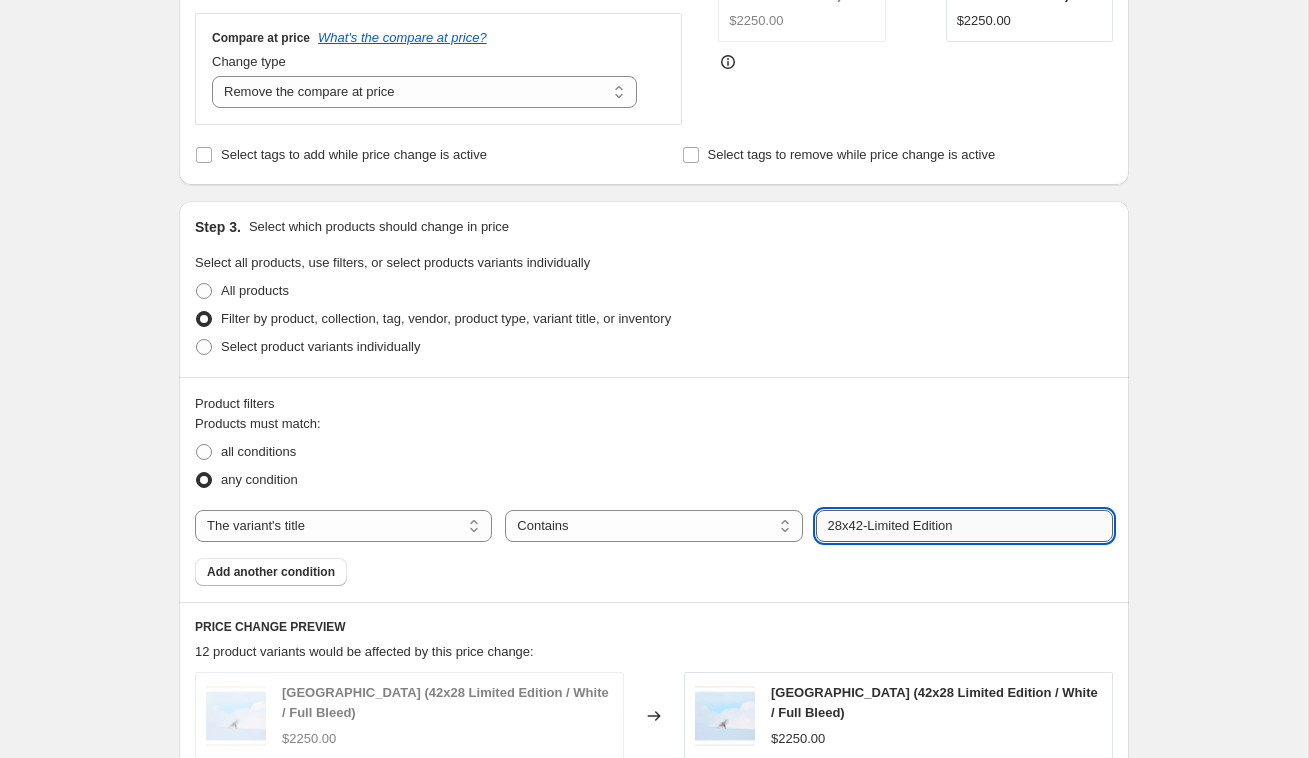 scroll, scrollTop: 552, scrollLeft: 0, axis: vertical 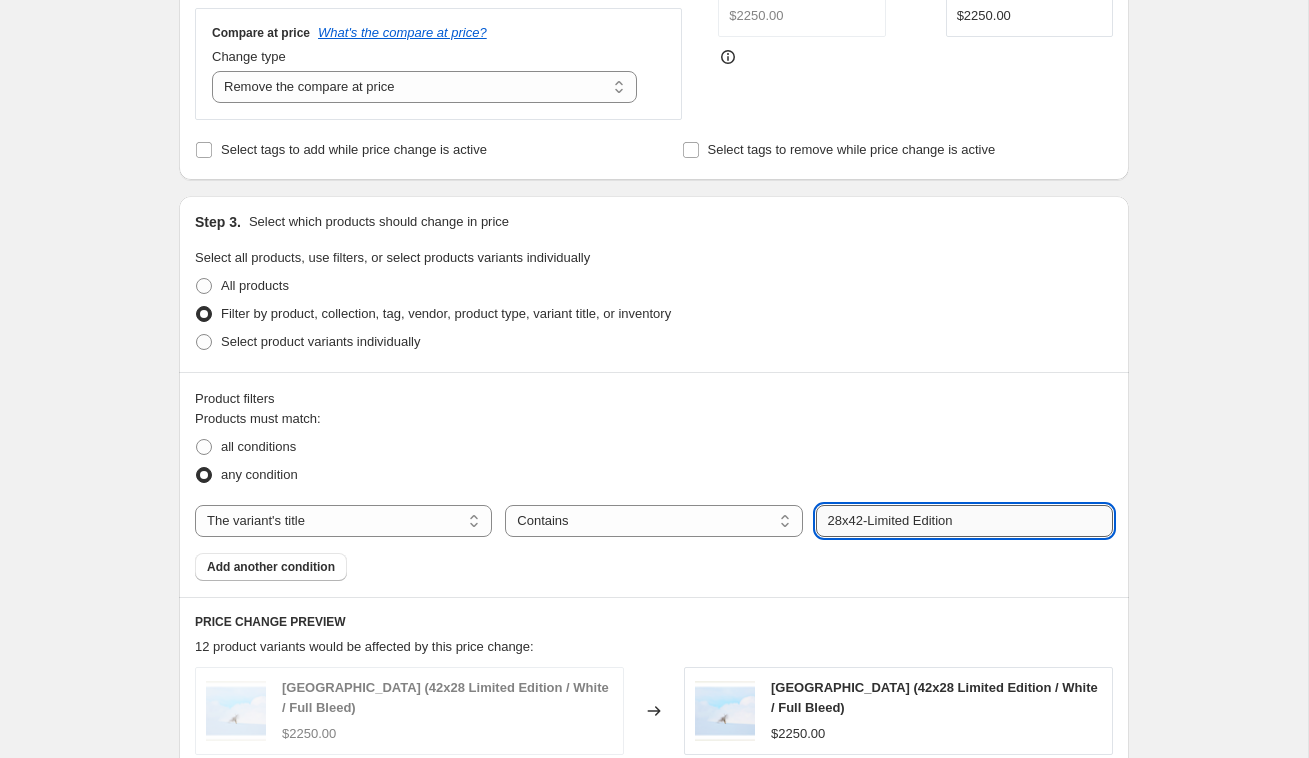 type on "28x42-Limited Edition" 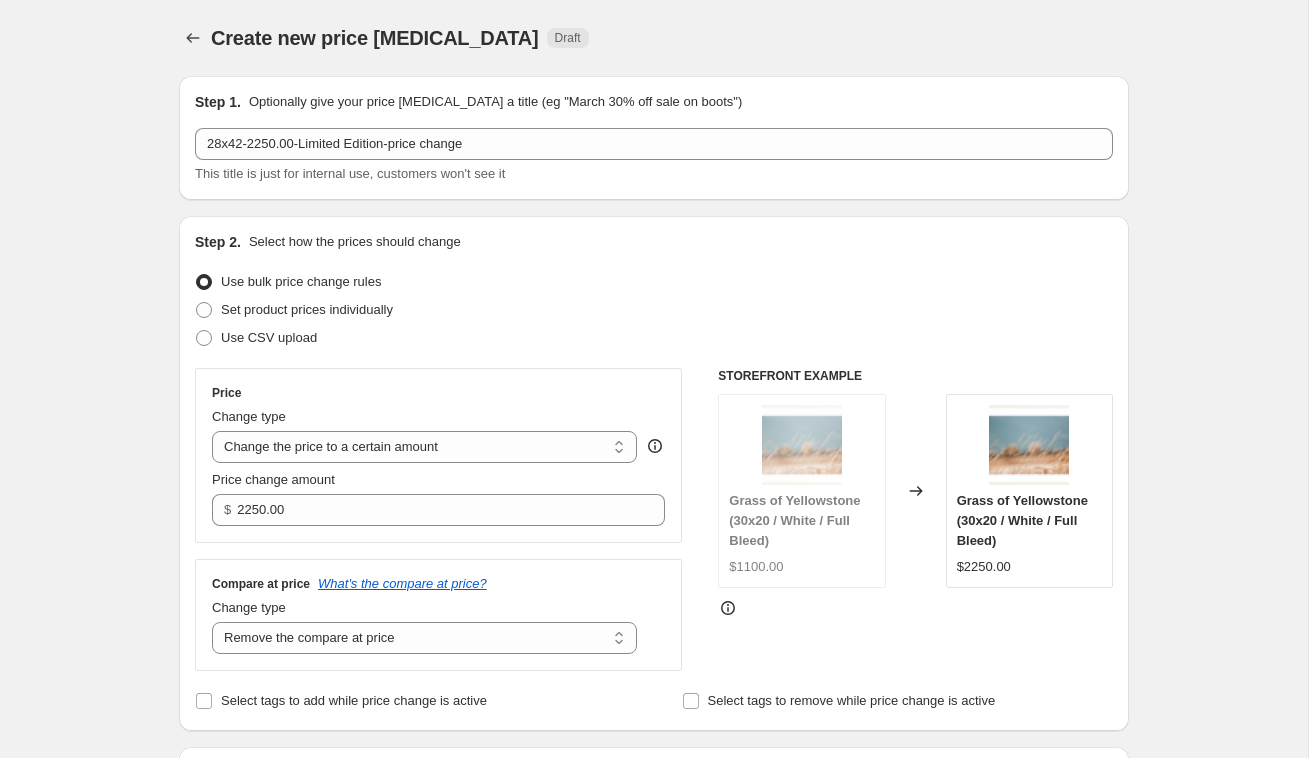 scroll, scrollTop: 0, scrollLeft: 0, axis: both 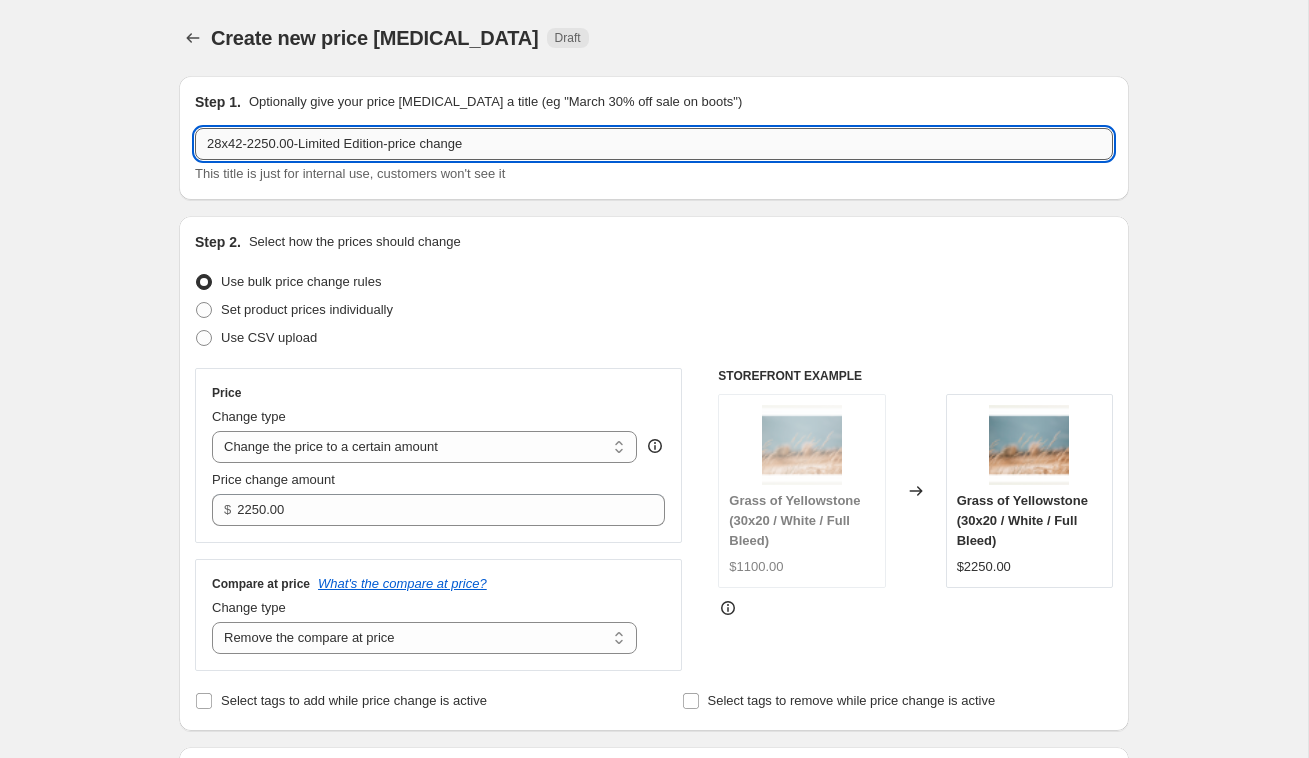 click on "28x42-2250.00-Limited Edition-price change" at bounding box center [654, 144] 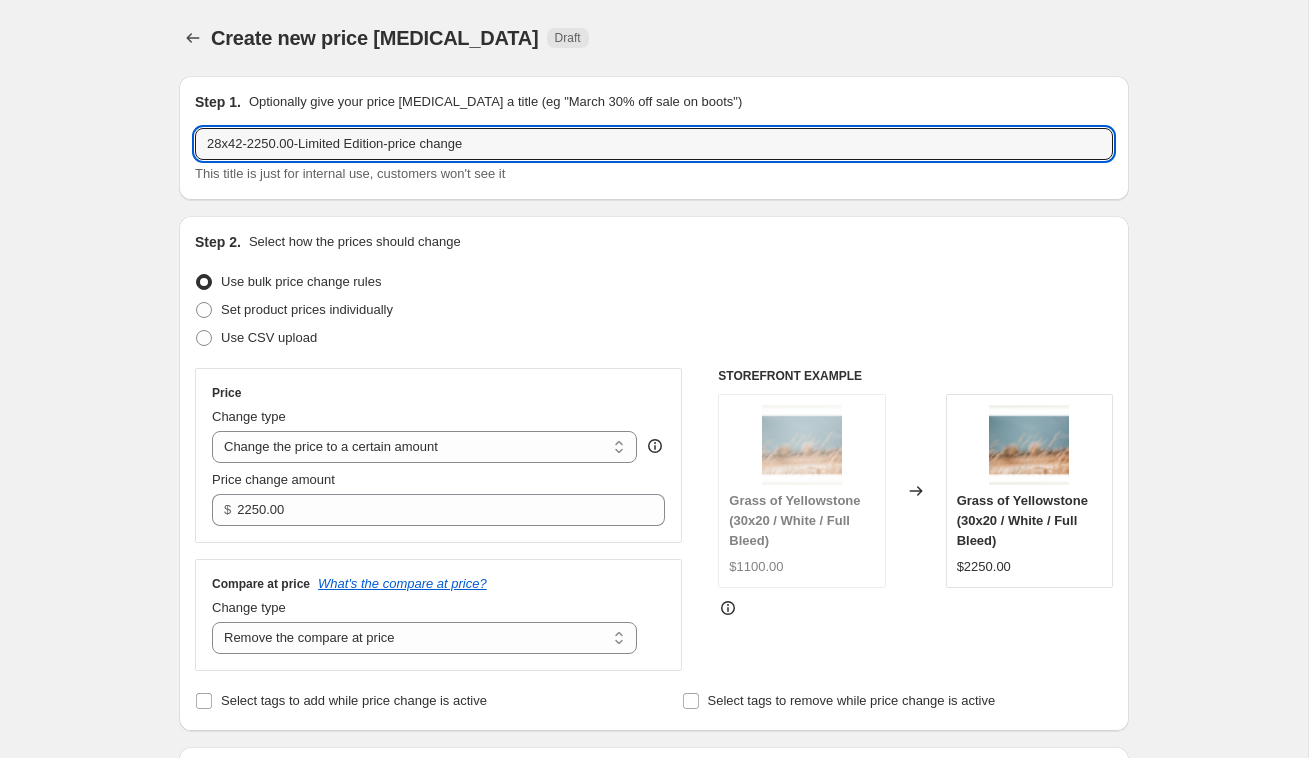 drag, startPoint x: 301, startPoint y: 146, endPoint x: 191, endPoint y: 142, distance: 110.0727 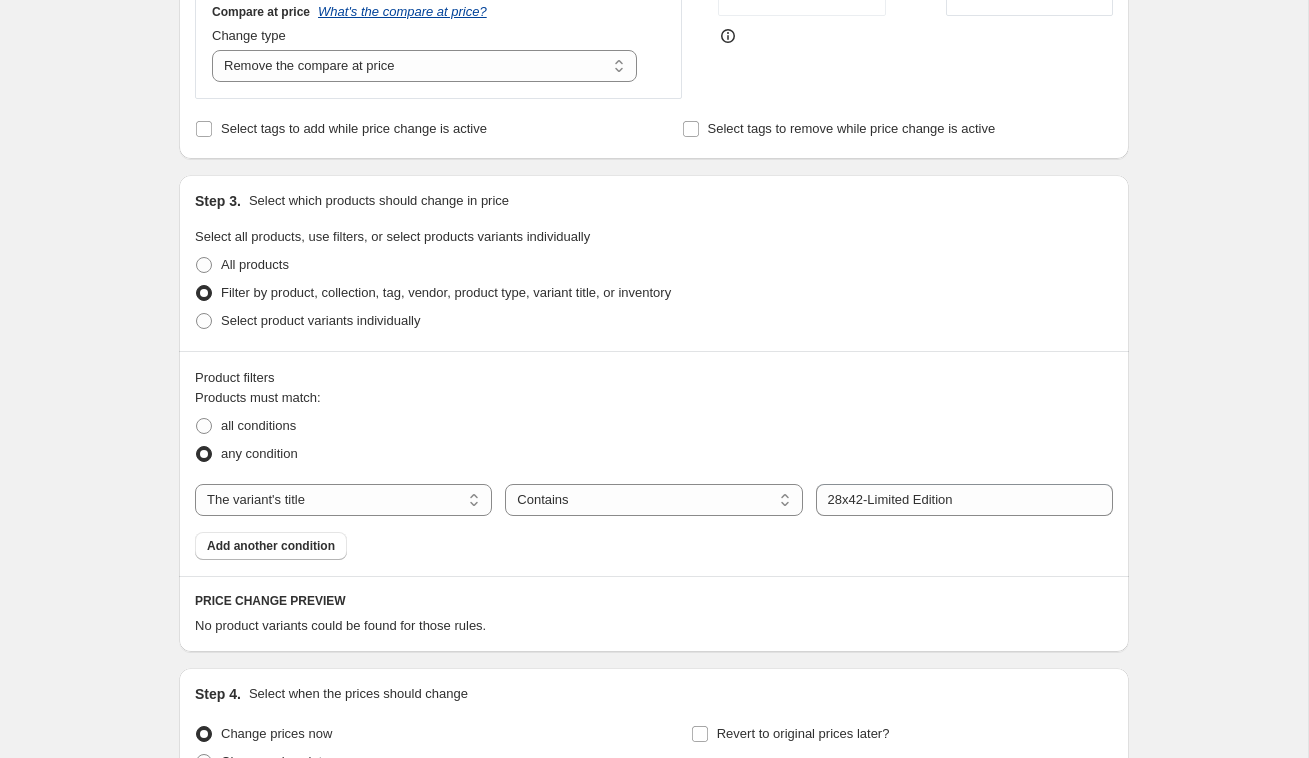 scroll, scrollTop: 574, scrollLeft: 0, axis: vertical 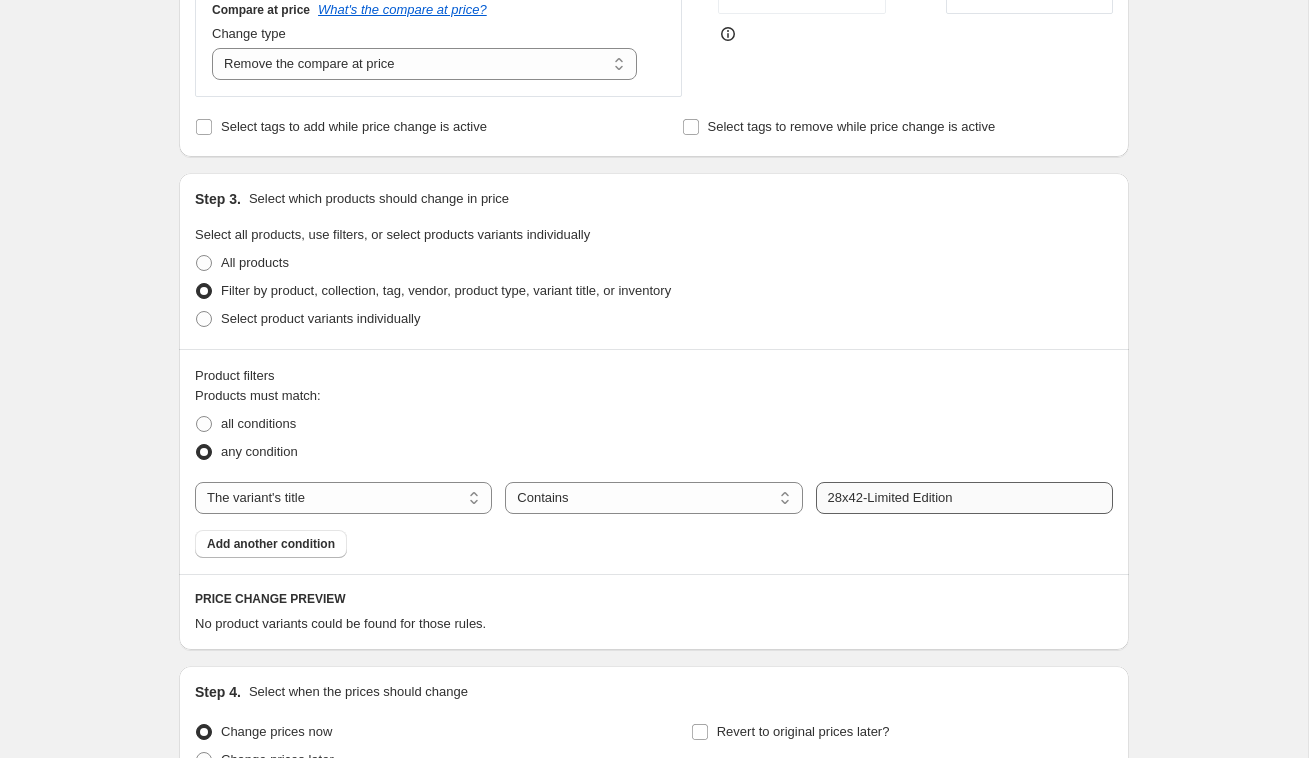 type on "48x32-Limited Edition-price change" 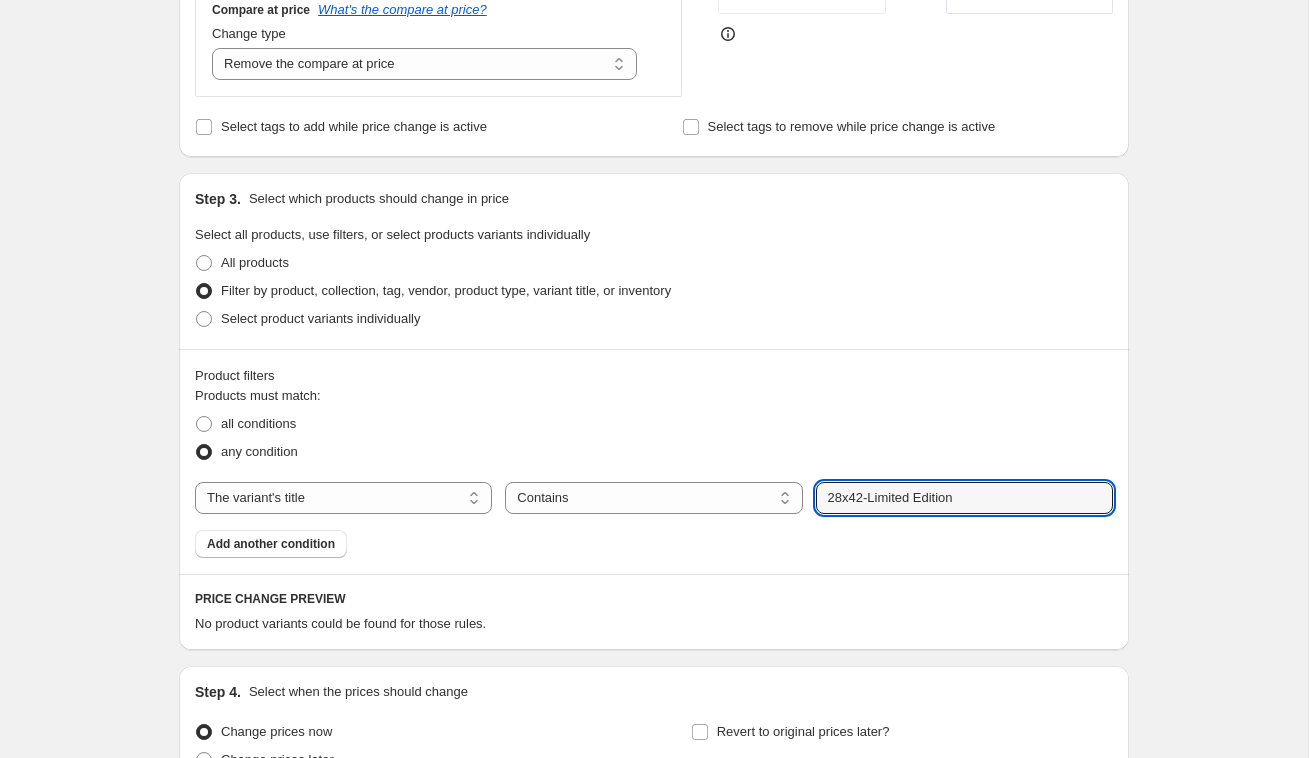 drag, startPoint x: 868, startPoint y: 498, endPoint x: 812, endPoint y: 498, distance: 56 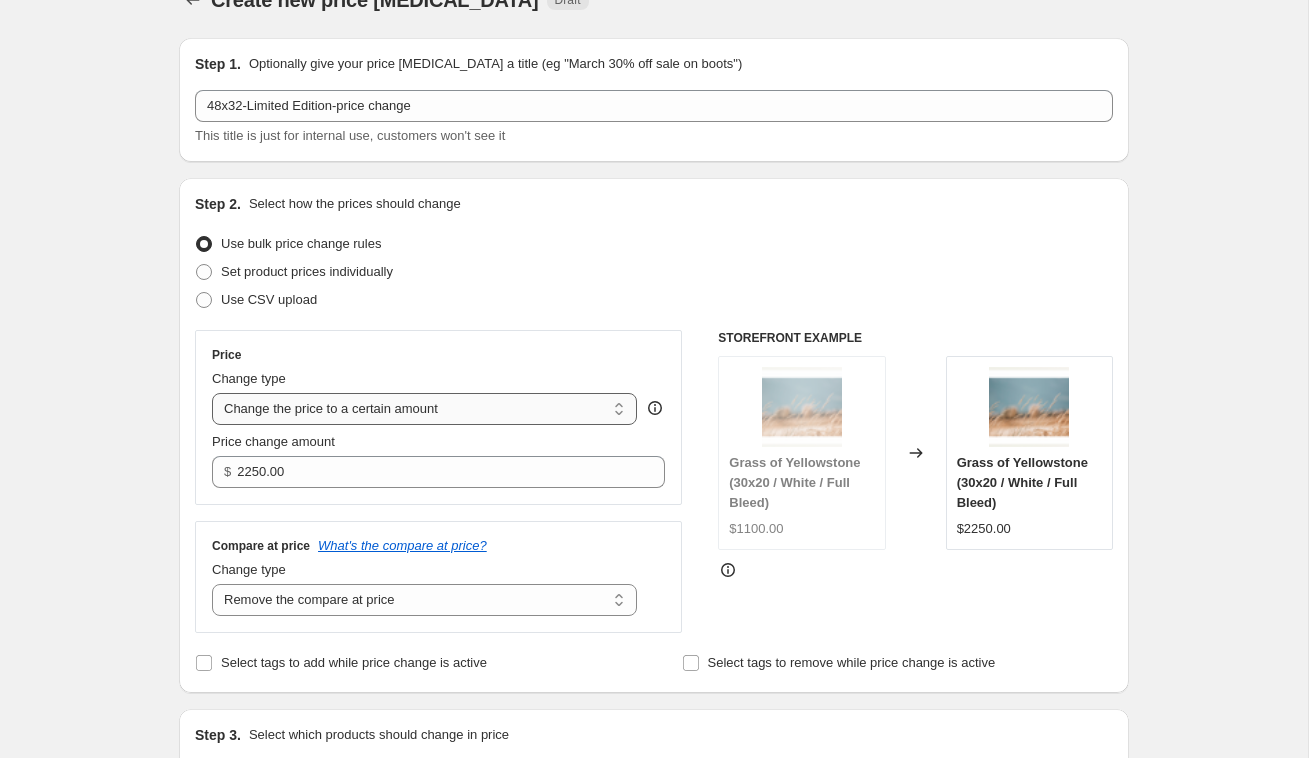 scroll, scrollTop: 29, scrollLeft: 0, axis: vertical 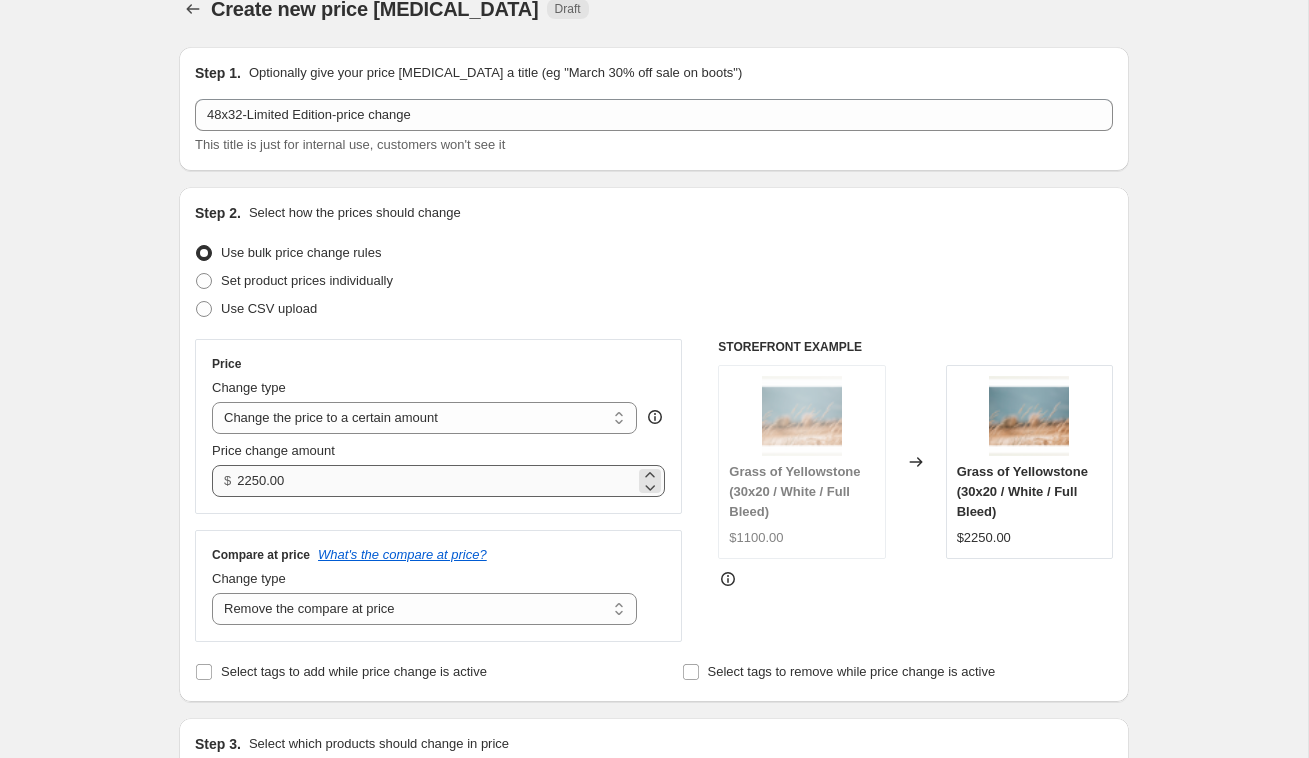 type on "48x32-Limited Edition" 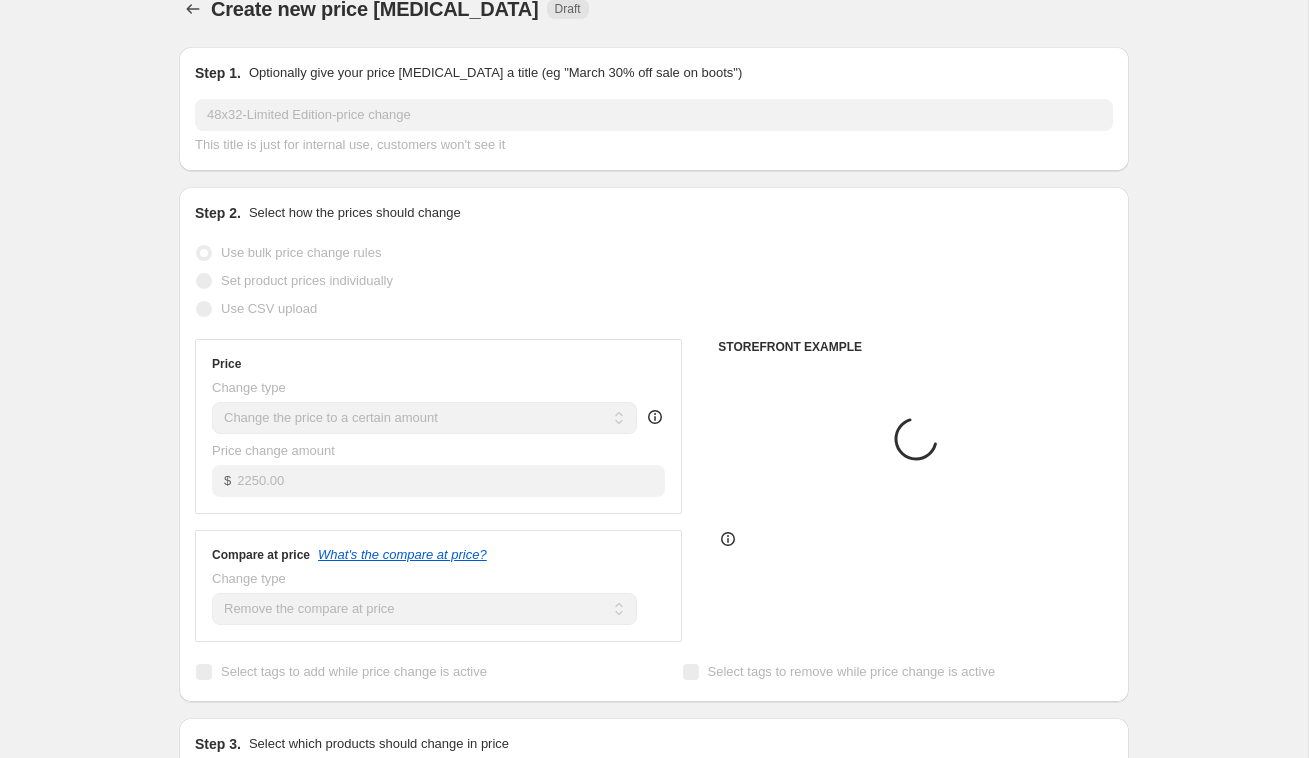 drag, startPoint x: 302, startPoint y: 477, endPoint x: 233, endPoint y: 479, distance: 69.02898 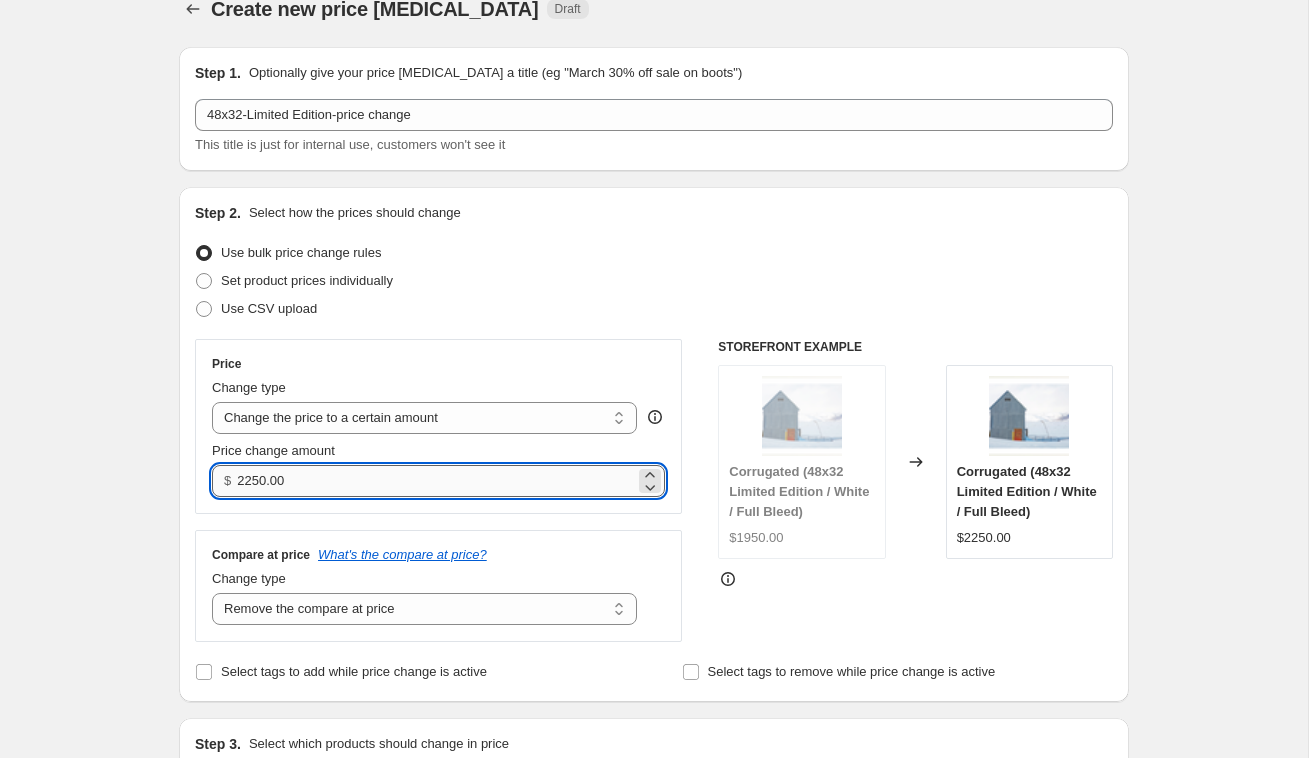 click on "2250.00" at bounding box center [435, 481] 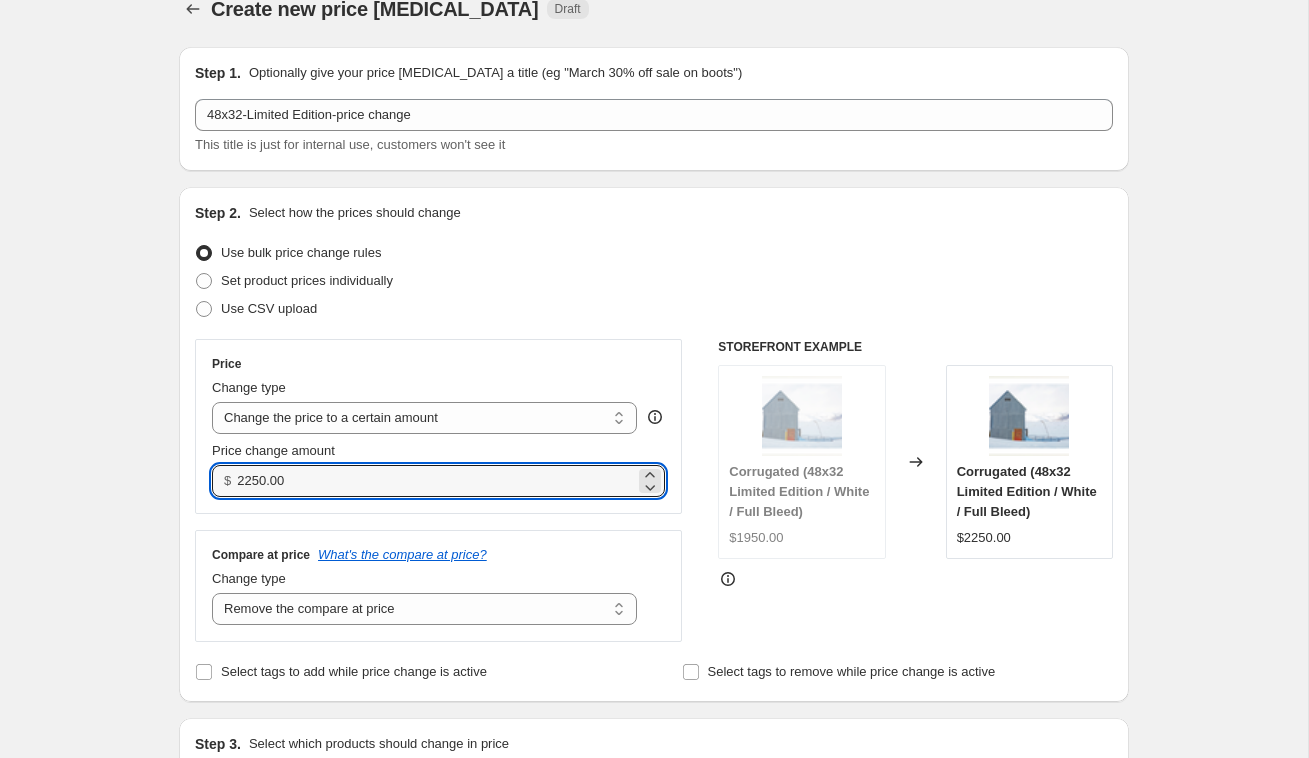 drag, startPoint x: 293, startPoint y: 480, endPoint x: 235, endPoint y: 480, distance: 58 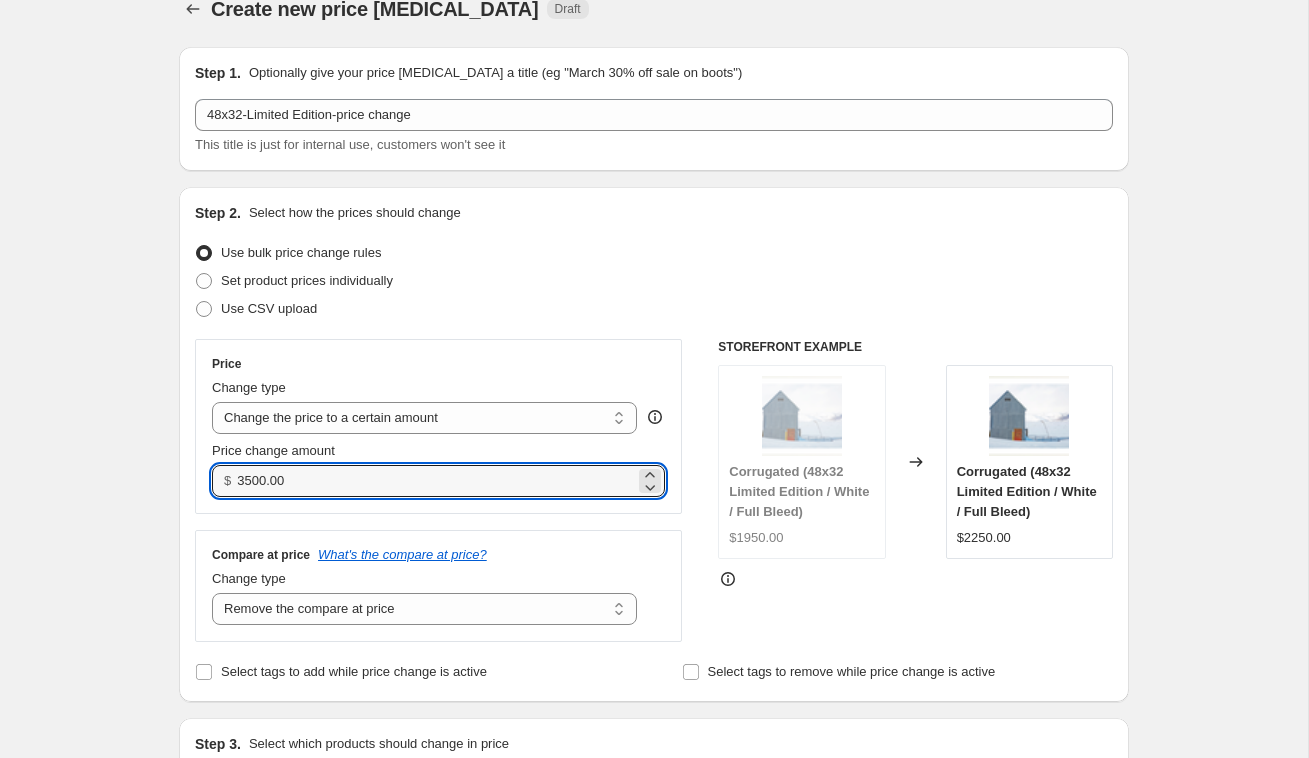 type on "3500.00" 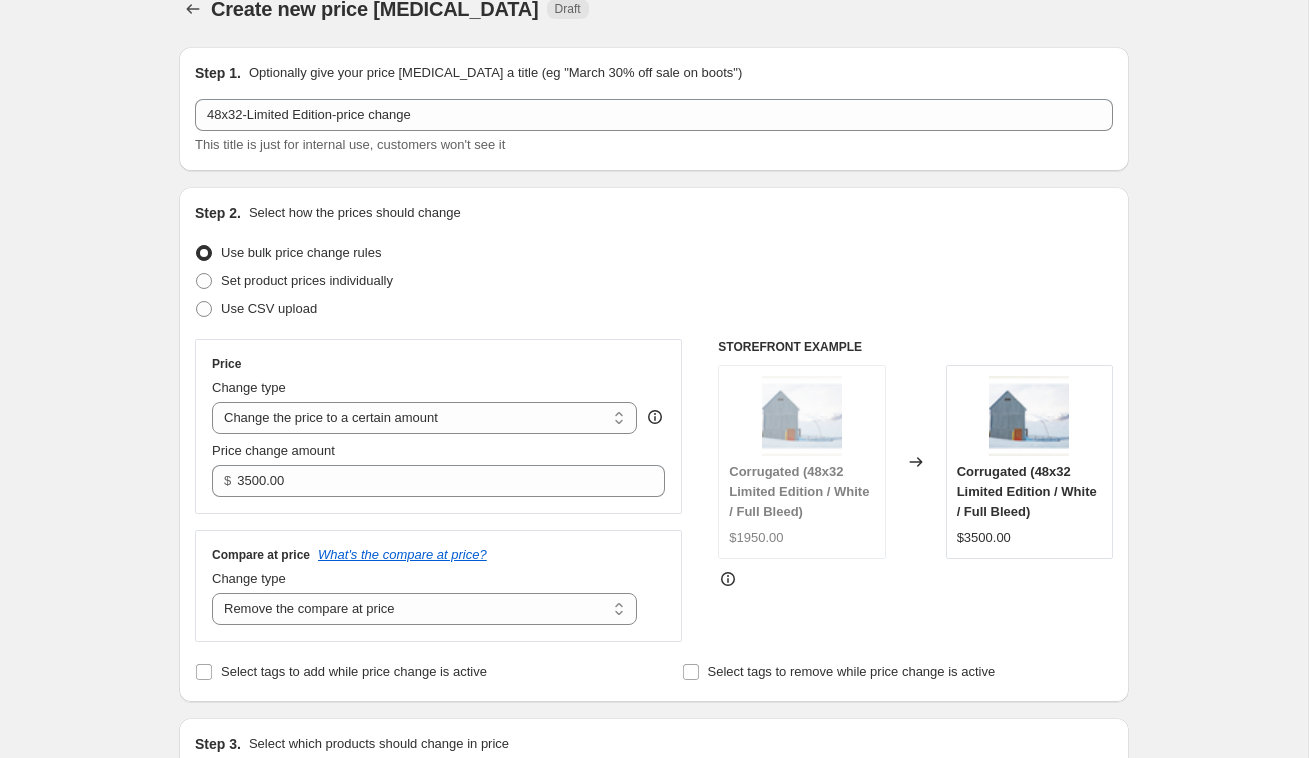 click on "Price Change type Change the price to a certain amount Change the price by a certain amount Change the price by a certain percentage Change the price to the current compare at price (price before sale) Change the price by a certain amount relative to the compare at price Change the price by a certain percentage relative to the compare at price Don't change the price Change the price by a certain percentage relative to the cost per item Change price to certain cost margin Change the price to a certain amount Price change amount $ 3500.00" at bounding box center [438, 426] 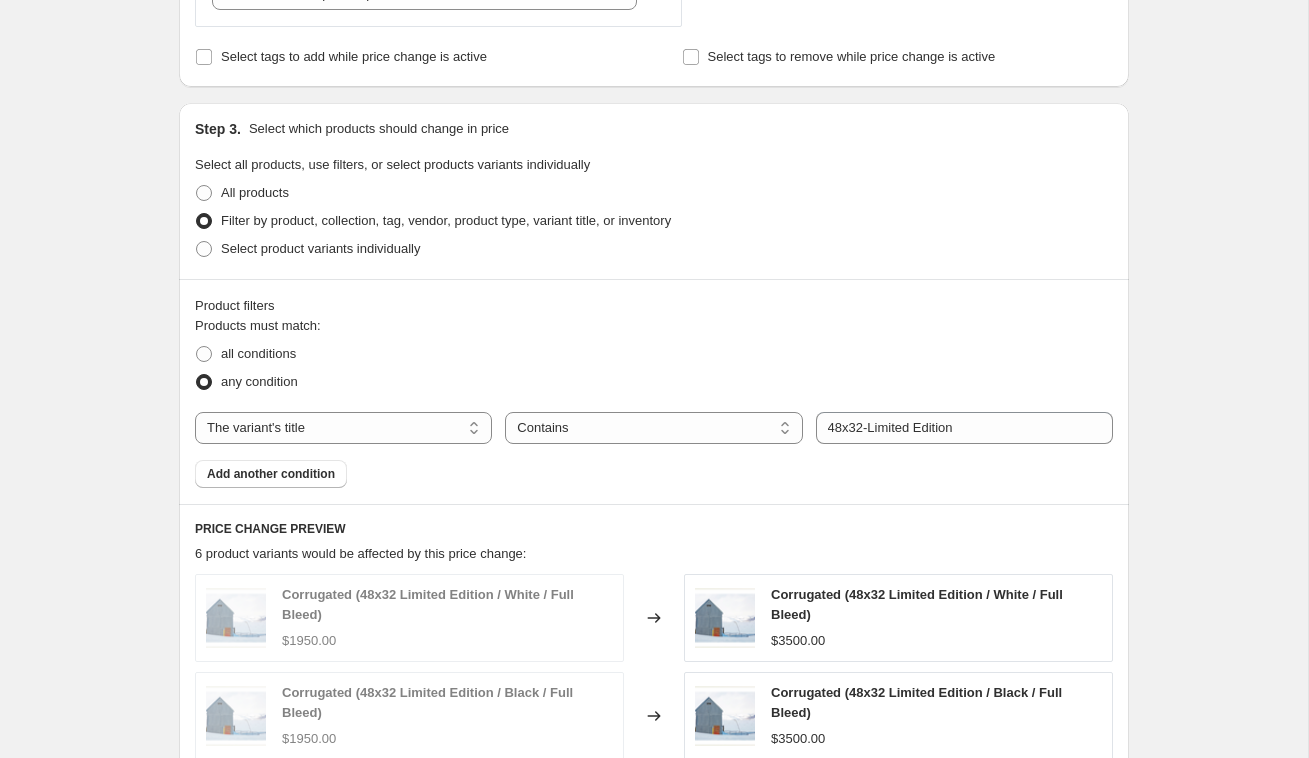 scroll, scrollTop: 647, scrollLeft: 0, axis: vertical 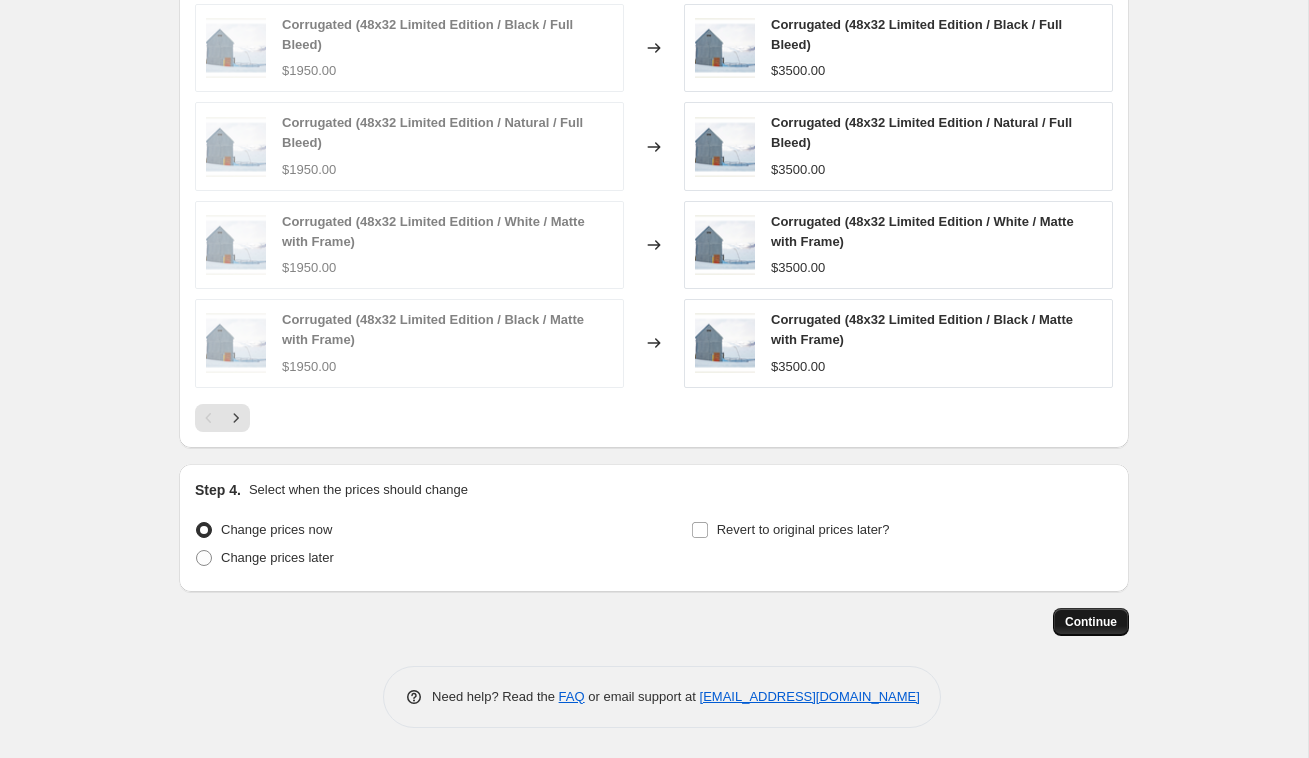 click on "Continue" at bounding box center [1091, 622] 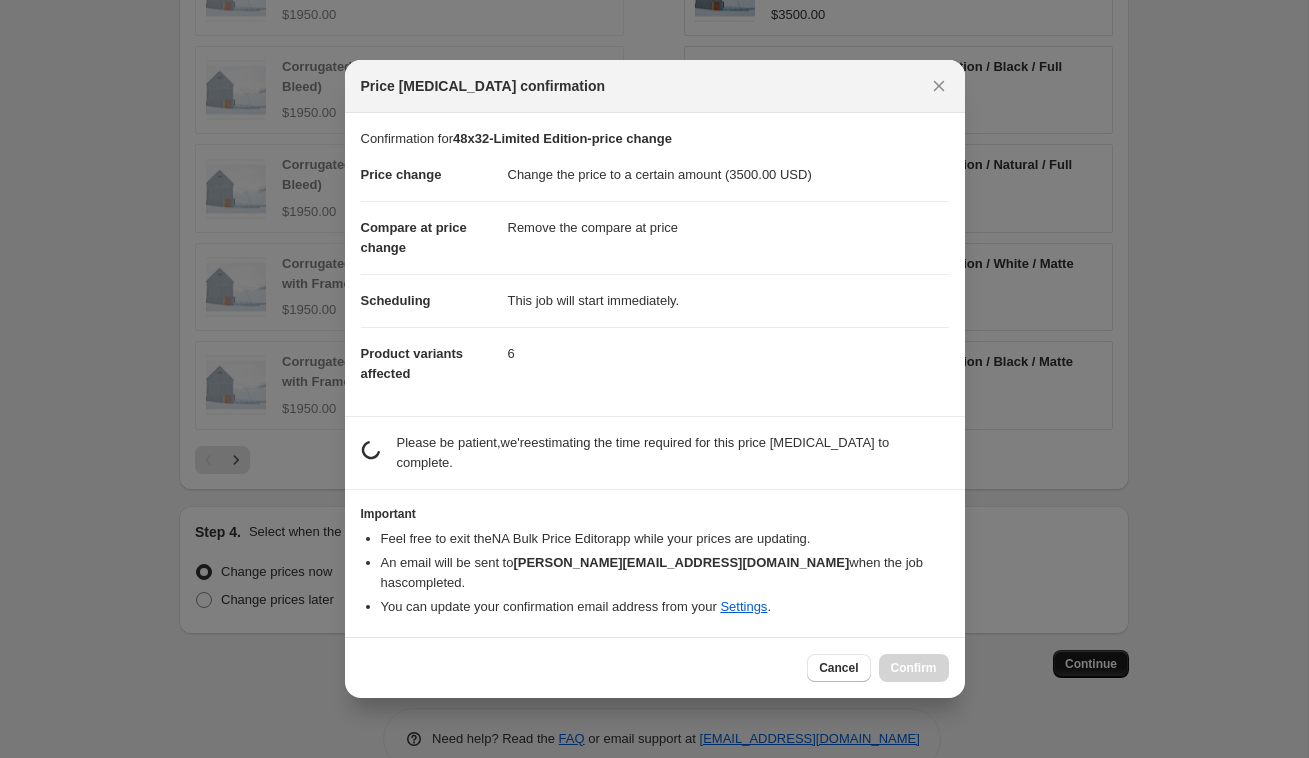 scroll, scrollTop: 0, scrollLeft: 0, axis: both 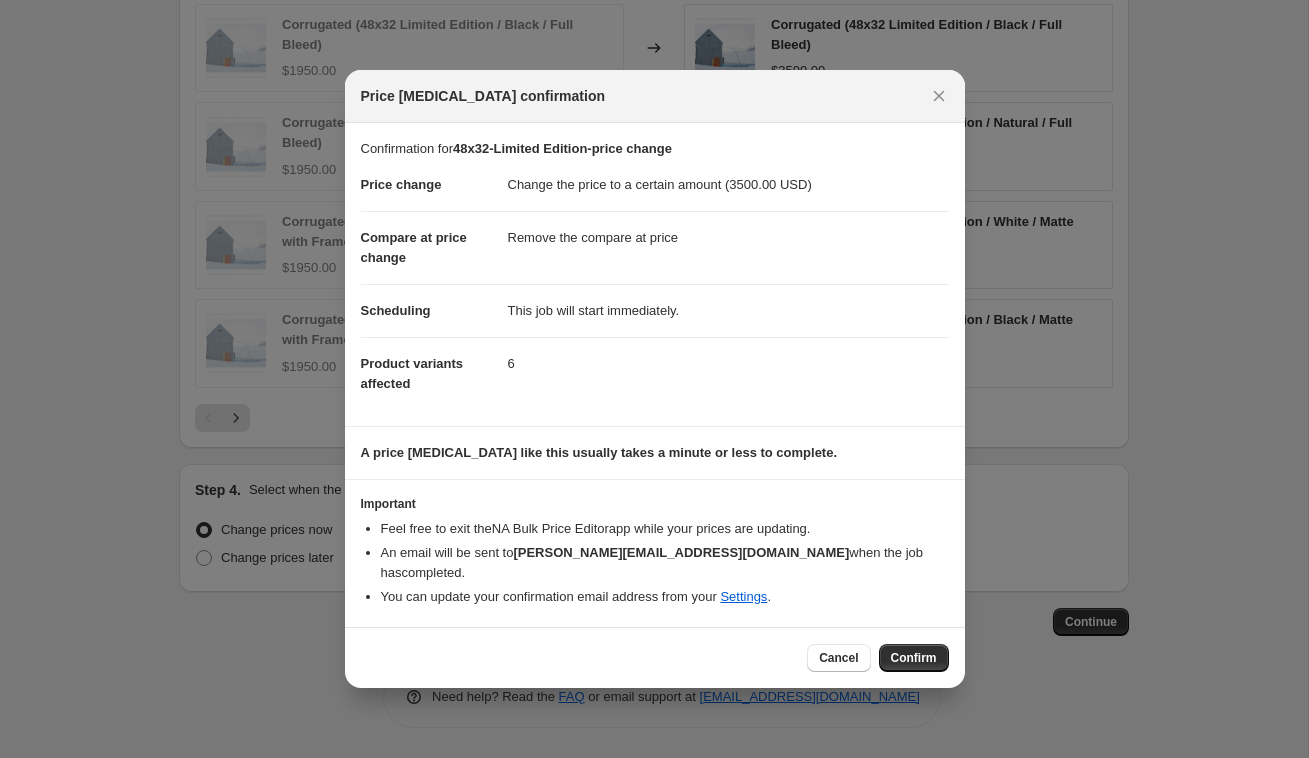 click on "Confirm" at bounding box center [914, 658] 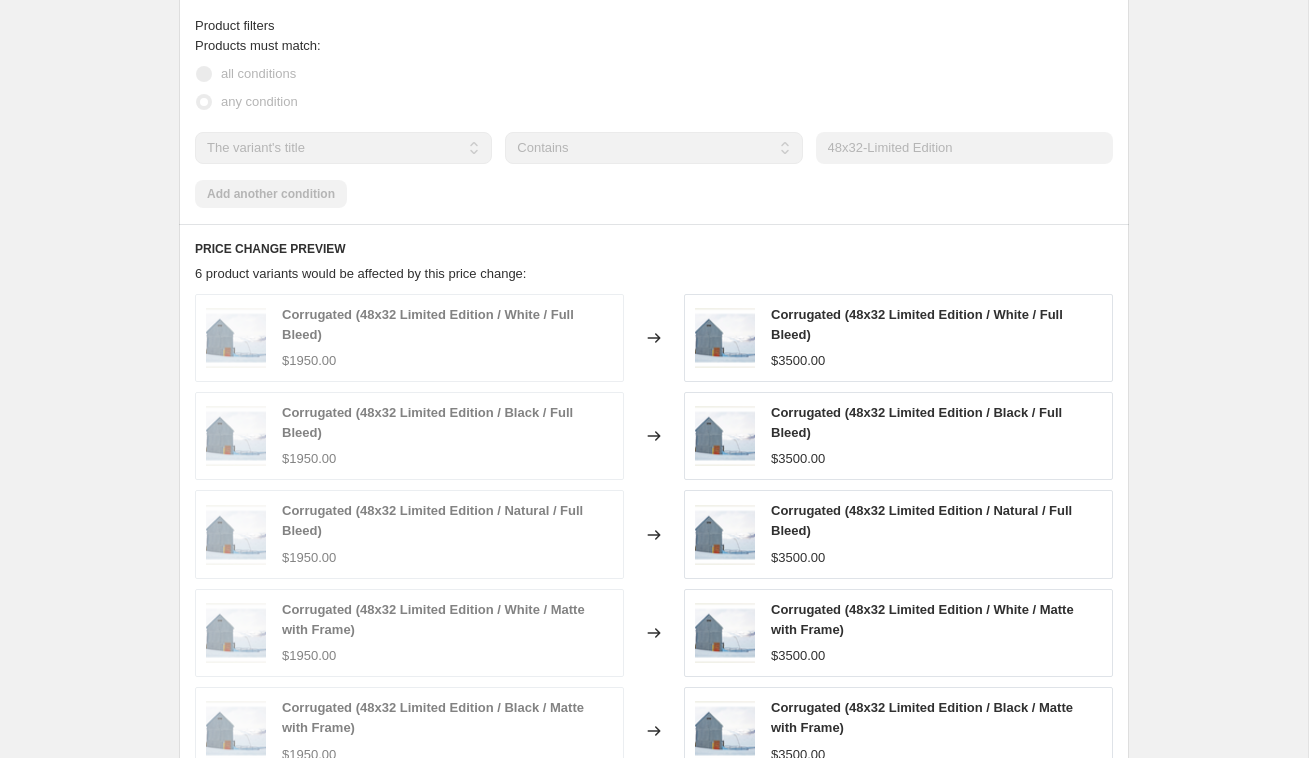 scroll, scrollTop: 1036, scrollLeft: 0, axis: vertical 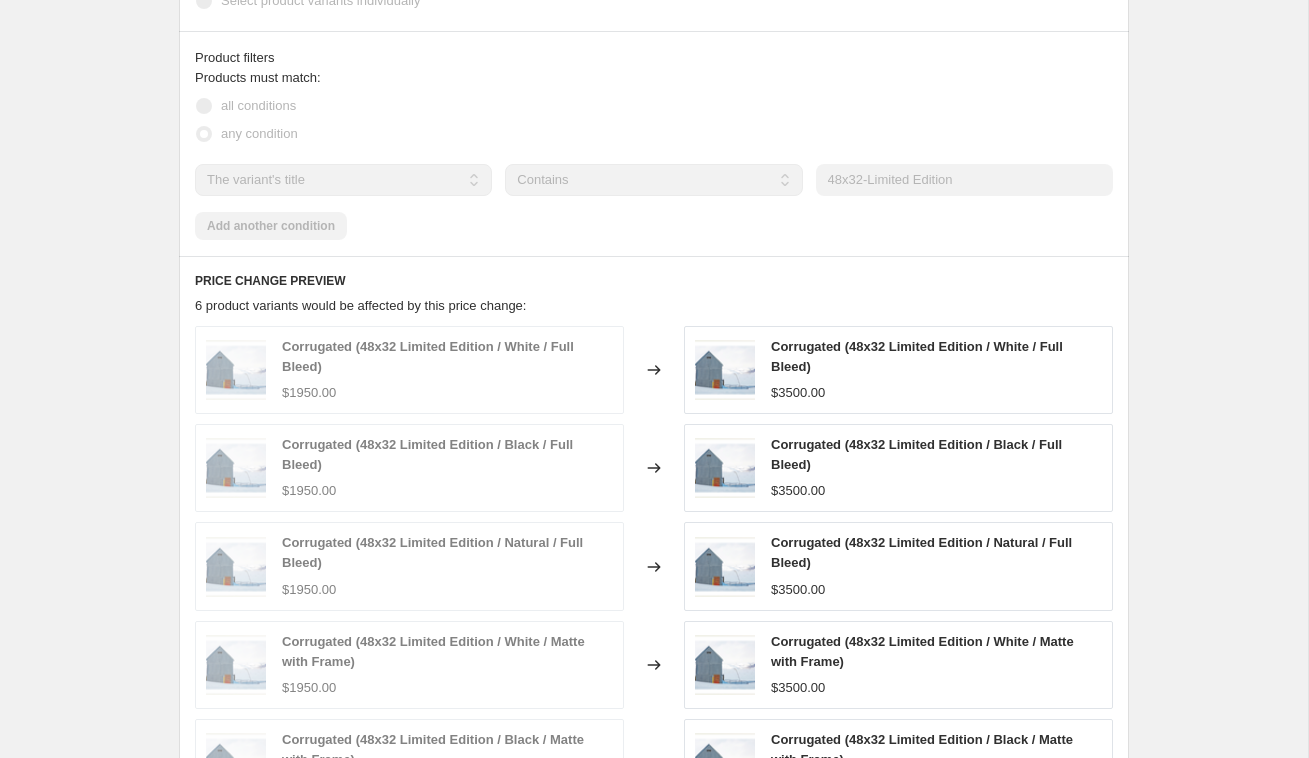 select on "remove" 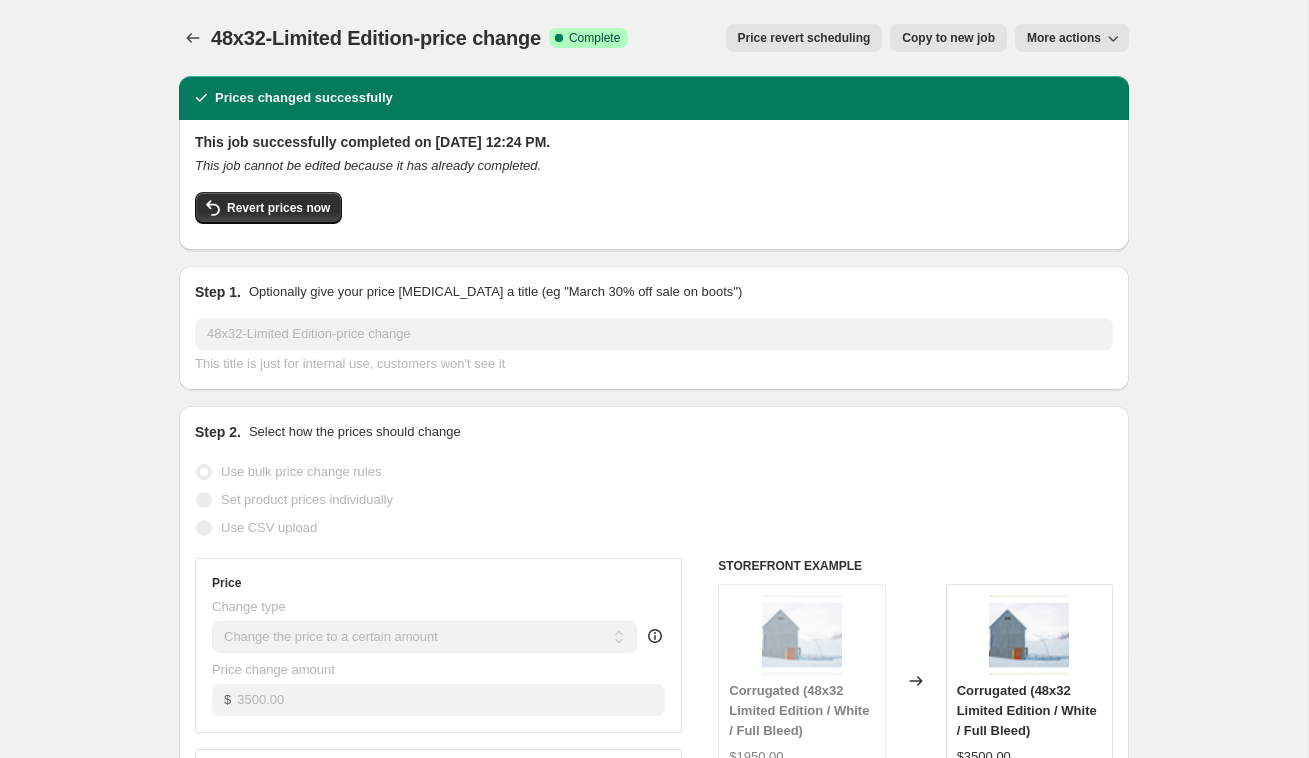 scroll, scrollTop: 0, scrollLeft: 0, axis: both 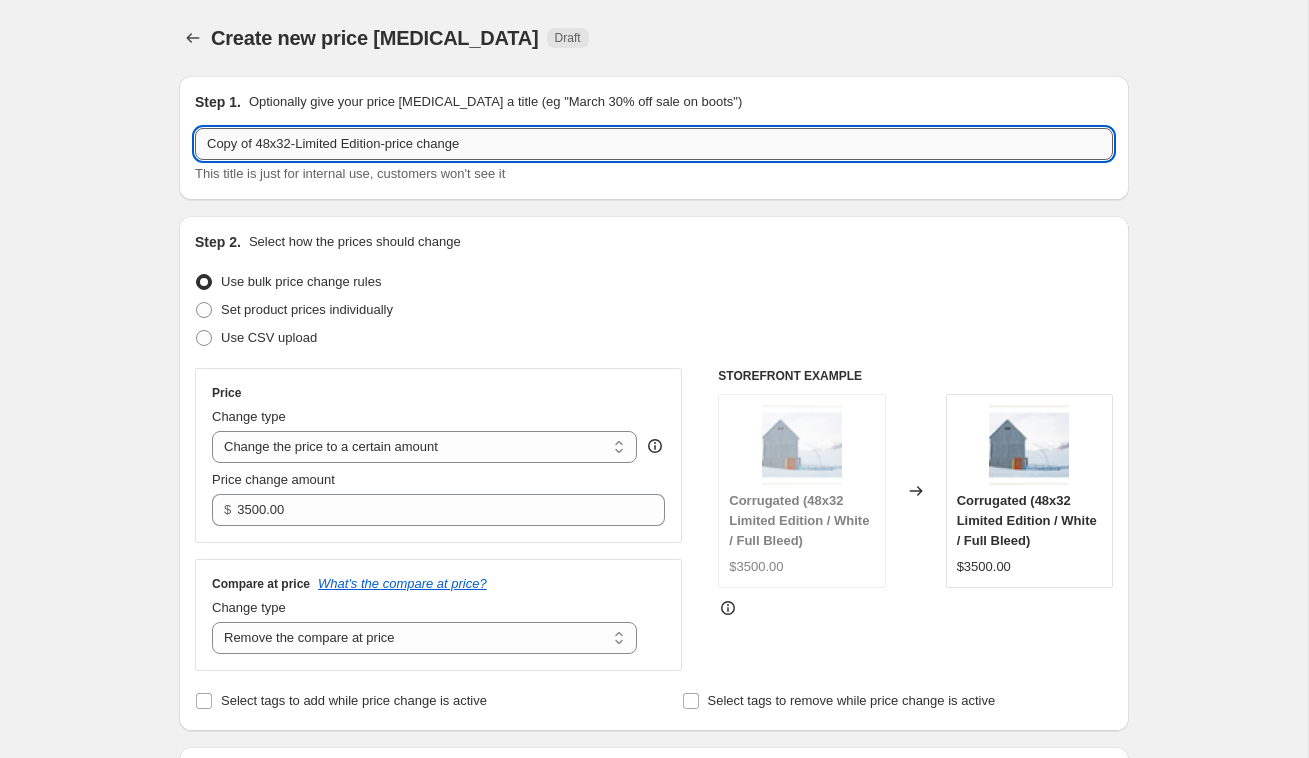 click on "Copy of 48x32-Limited Edition-price change" at bounding box center (654, 144) 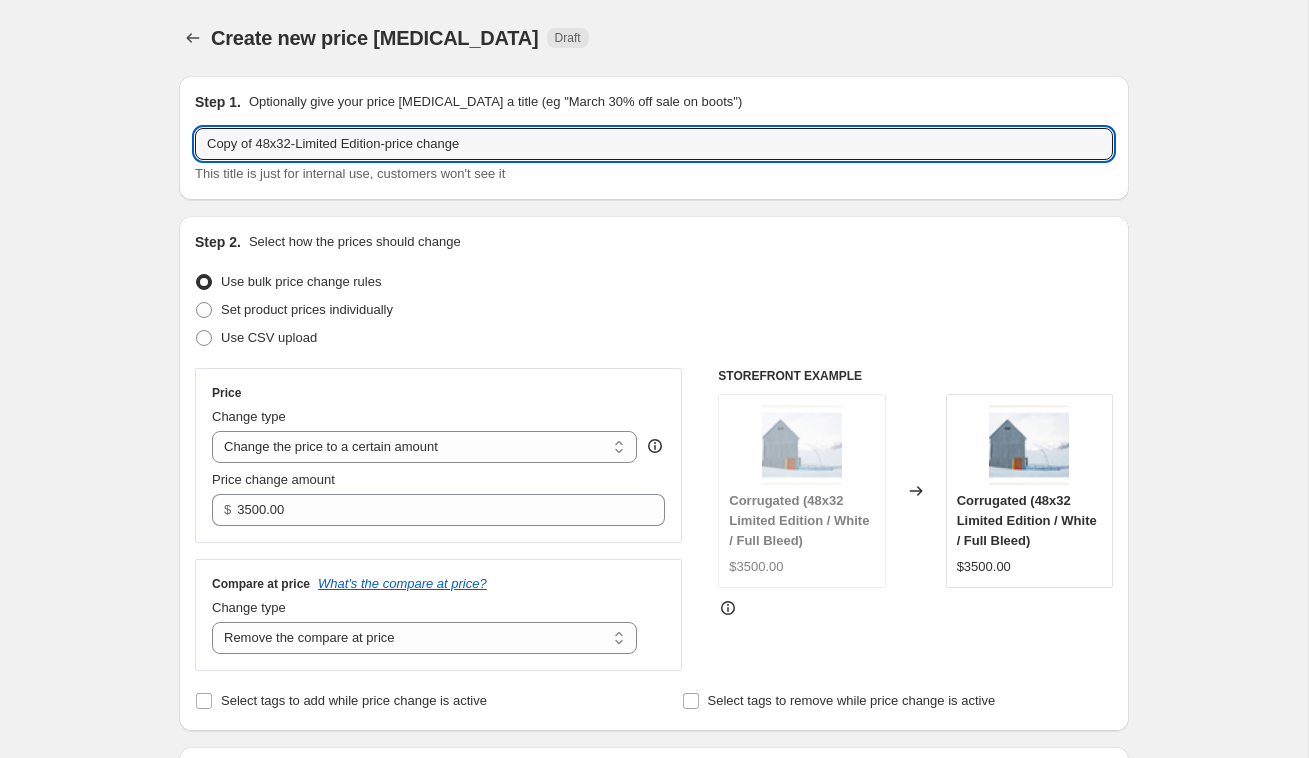 drag, startPoint x: 301, startPoint y: 145, endPoint x: 183, endPoint y: 135, distance: 118.42297 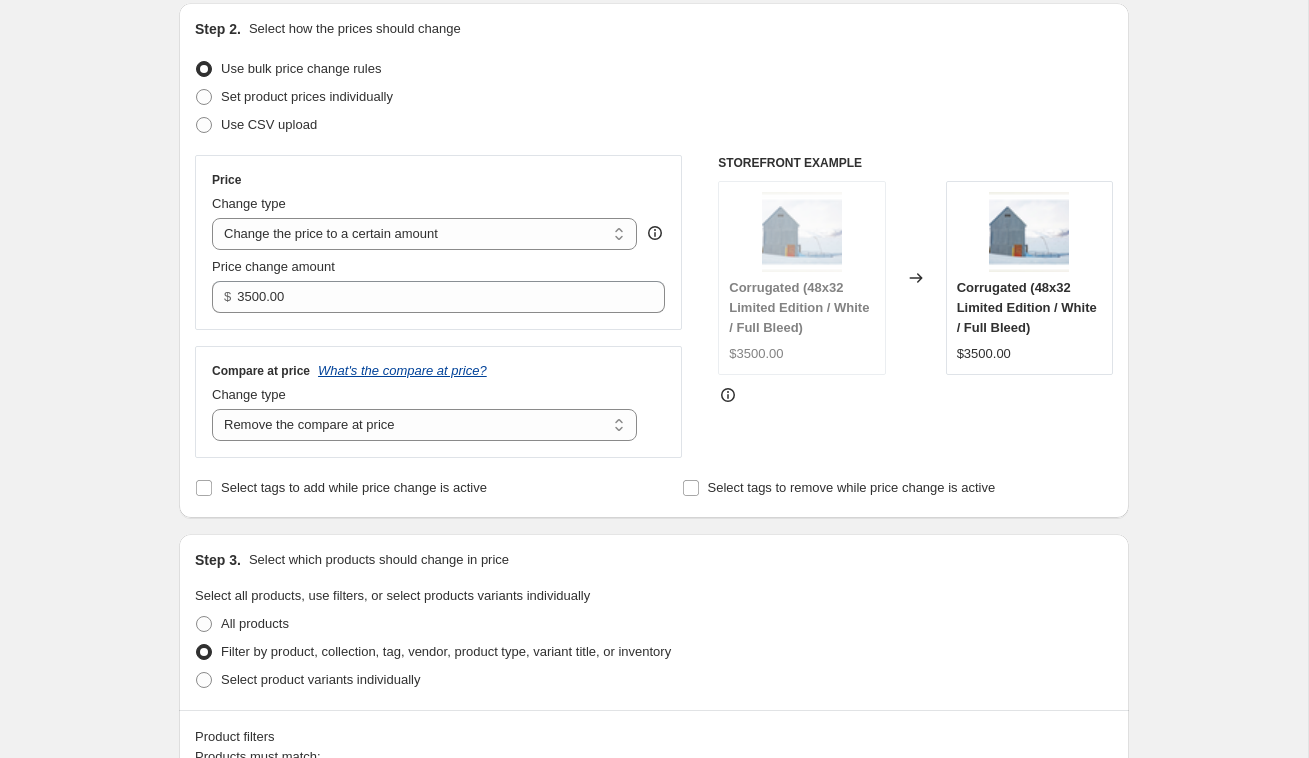 scroll, scrollTop: 216, scrollLeft: 0, axis: vertical 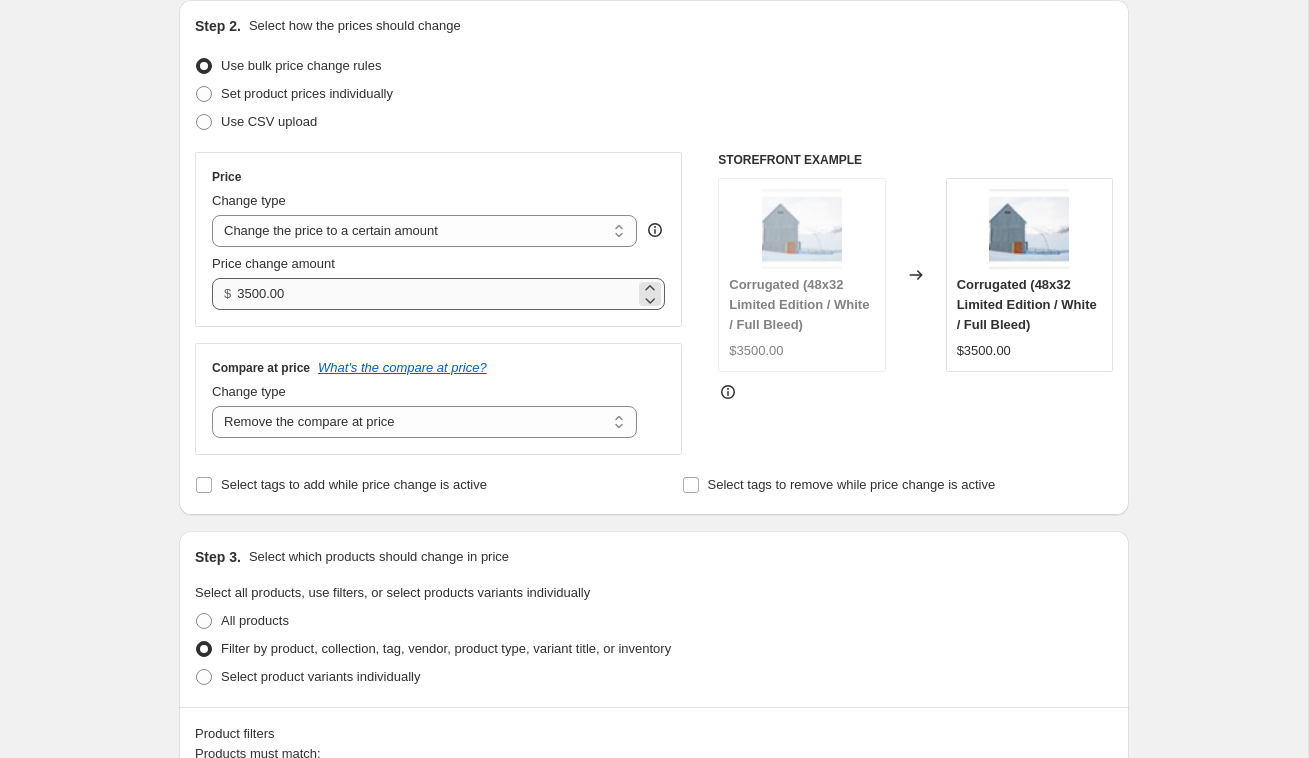type on "60x40-$5700.00-Limited Edition-price change" 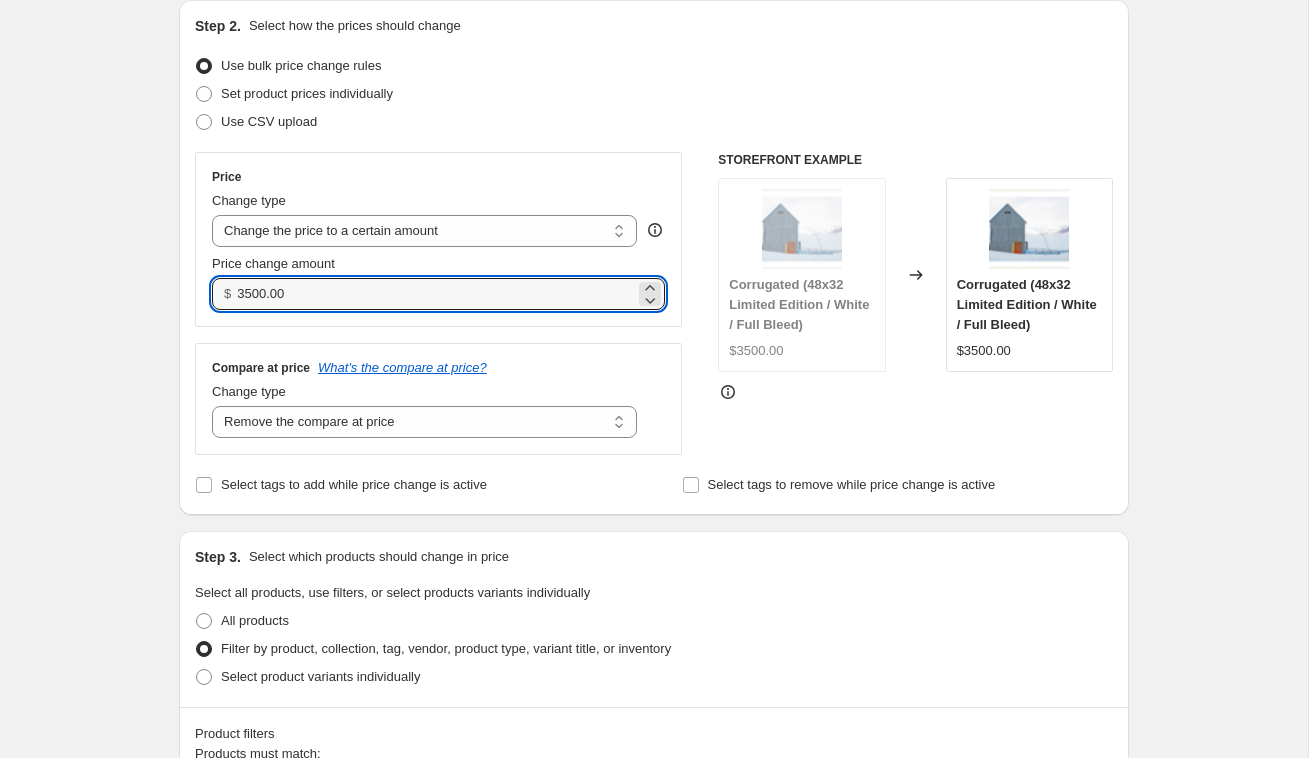 drag, startPoint x: 305, startPoint y: 299, endPoint x: 228, endPoint y: 299, distance: 77 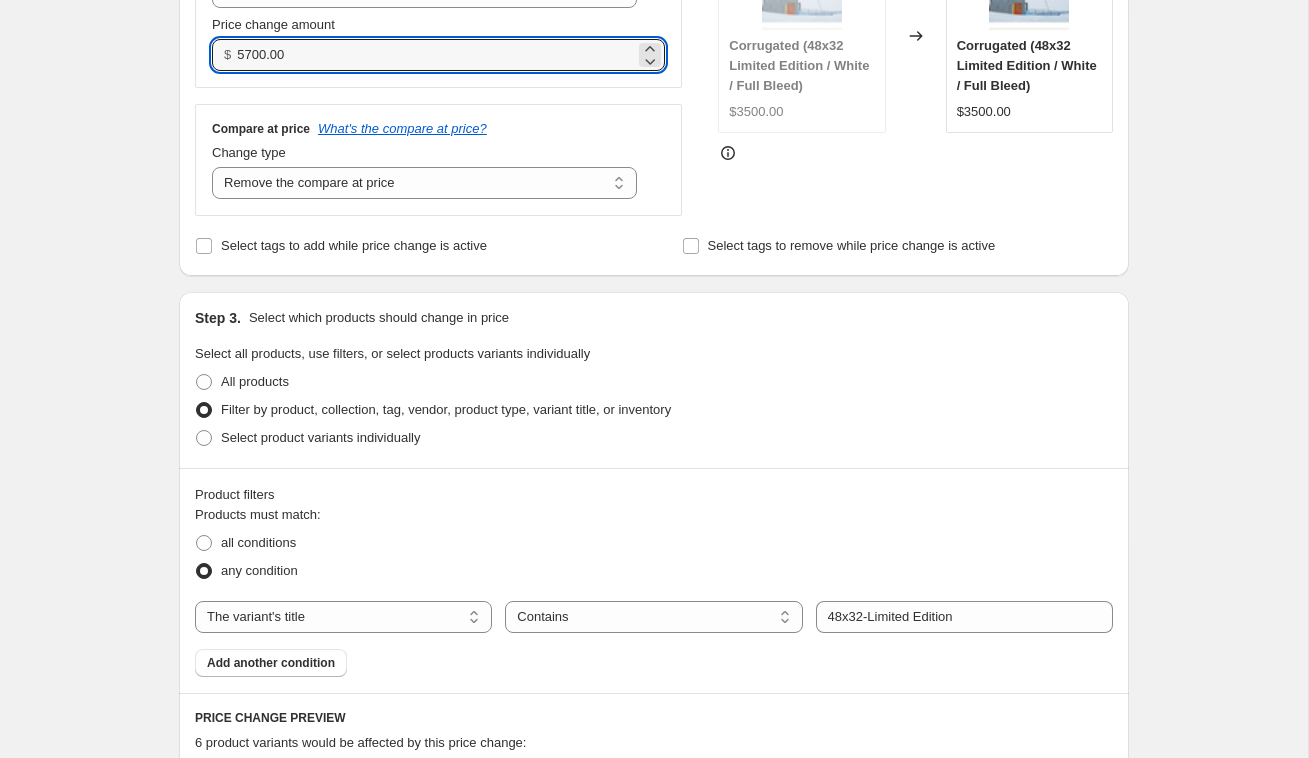 scroll, scrollTop: 458, scrollLeft: 0, axis: vertical 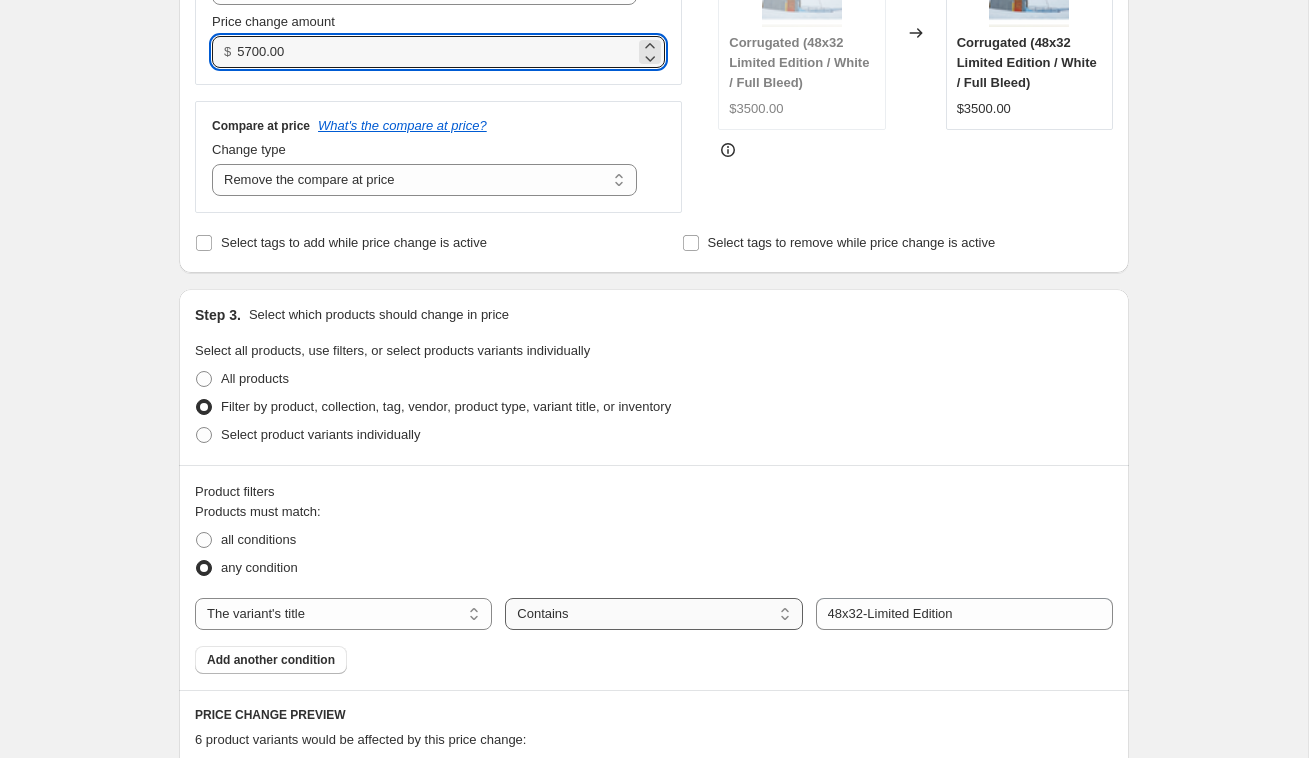 type on "5700.00" 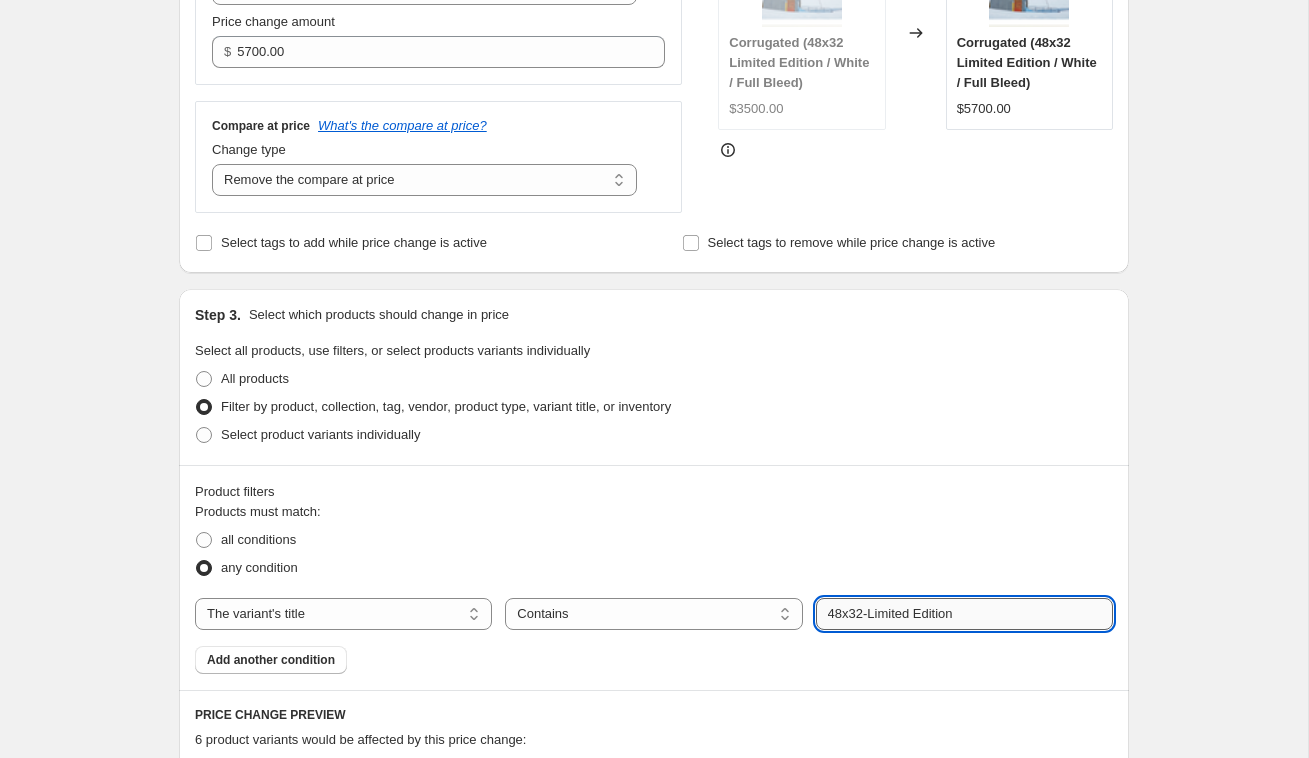 drag, startPoint x: 866, startPoint y: 618, endPoint x: 822, endPoint y: 619, distance: 44.011364 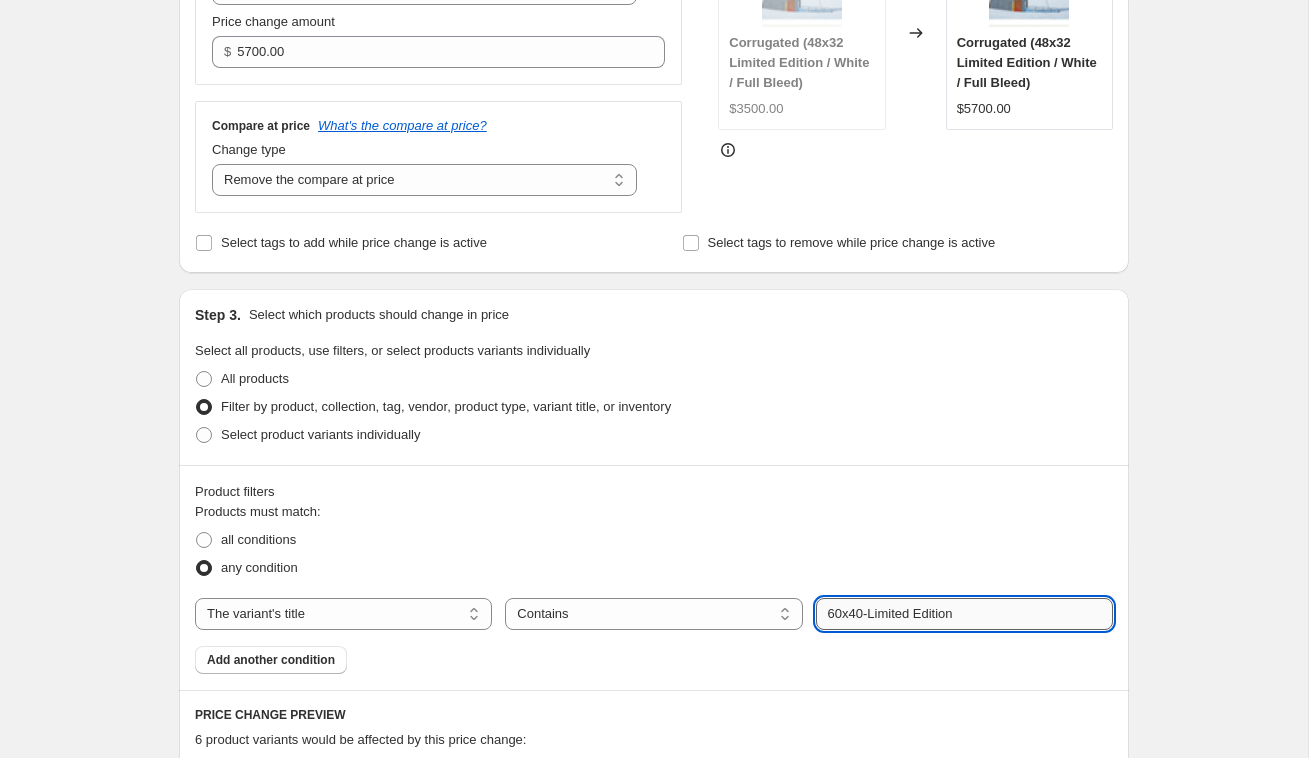 type on "60x40-Limited Edition" 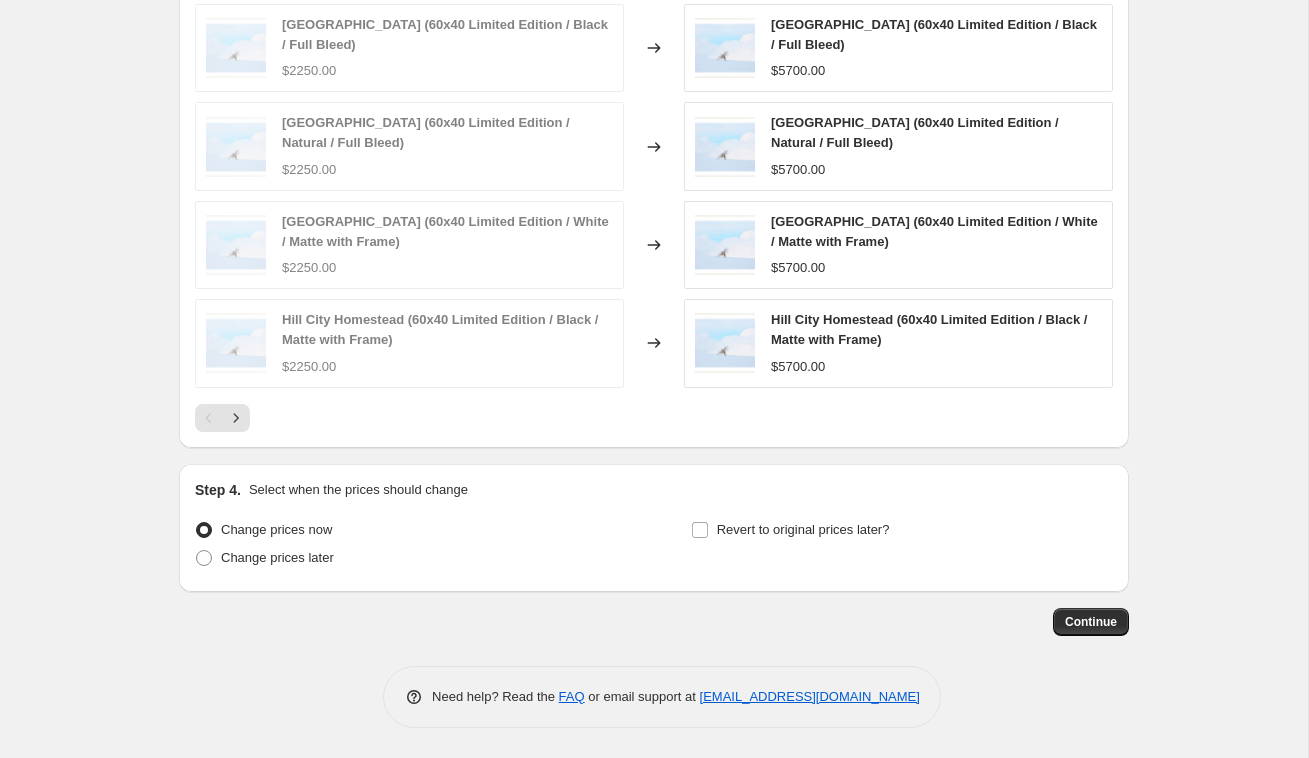 scroll, scrollTop: 1312, scrollLeft: 0, axis: vertical 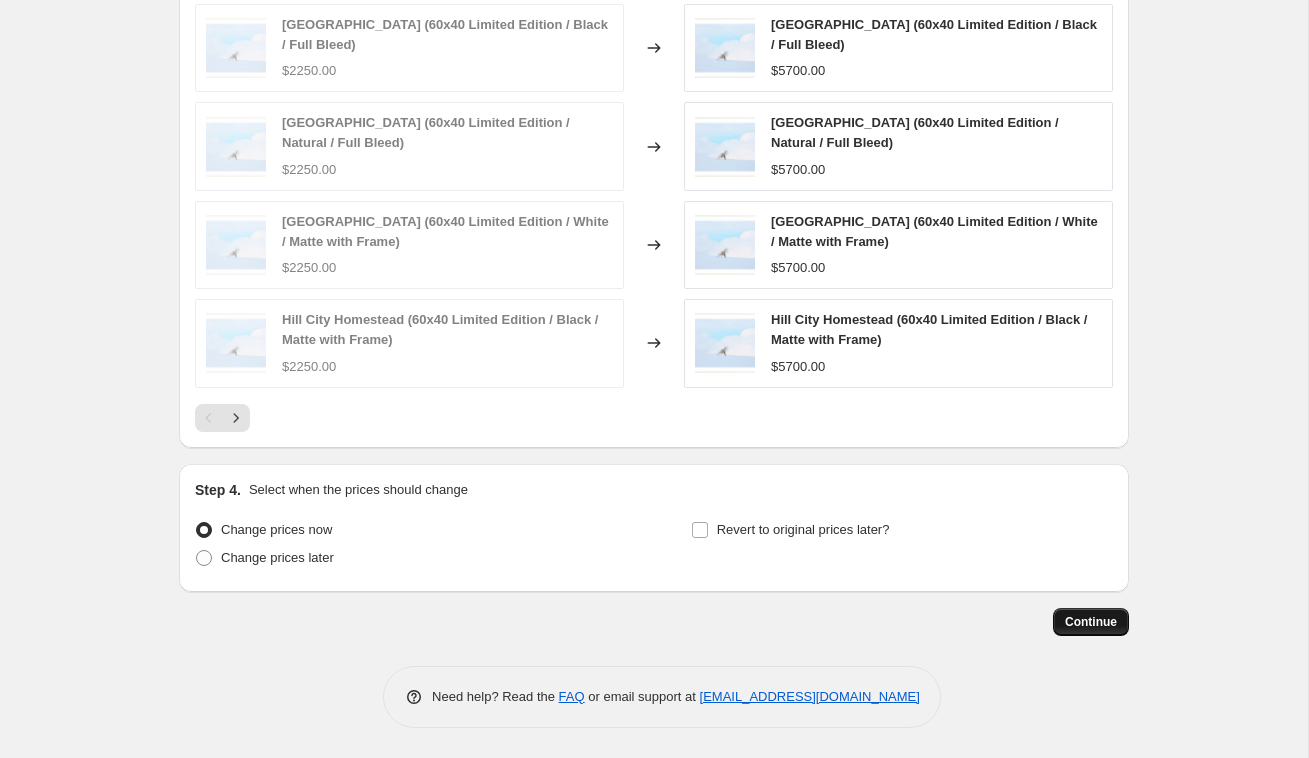 click on "Continue" at bounding box center [1091, 622] 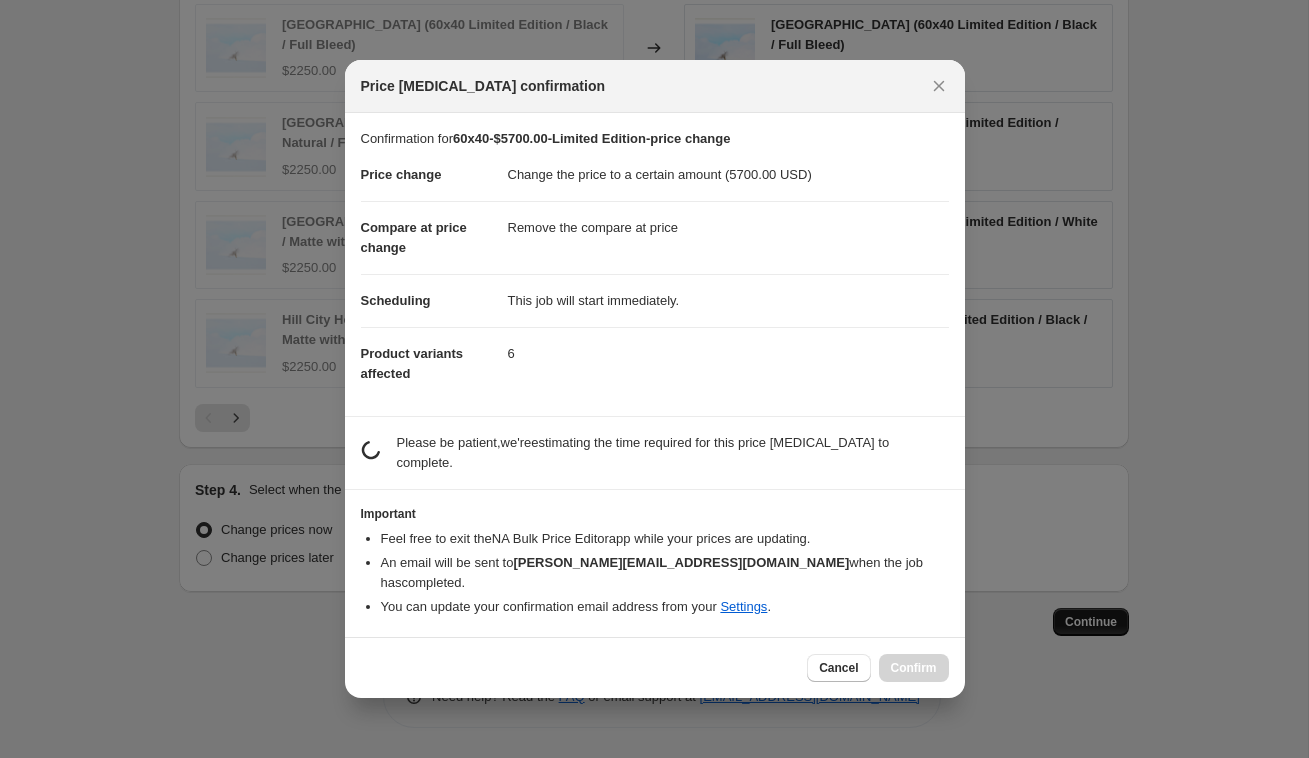 scroll, scrollTop: 0, scrollLeft: 0, axis: both 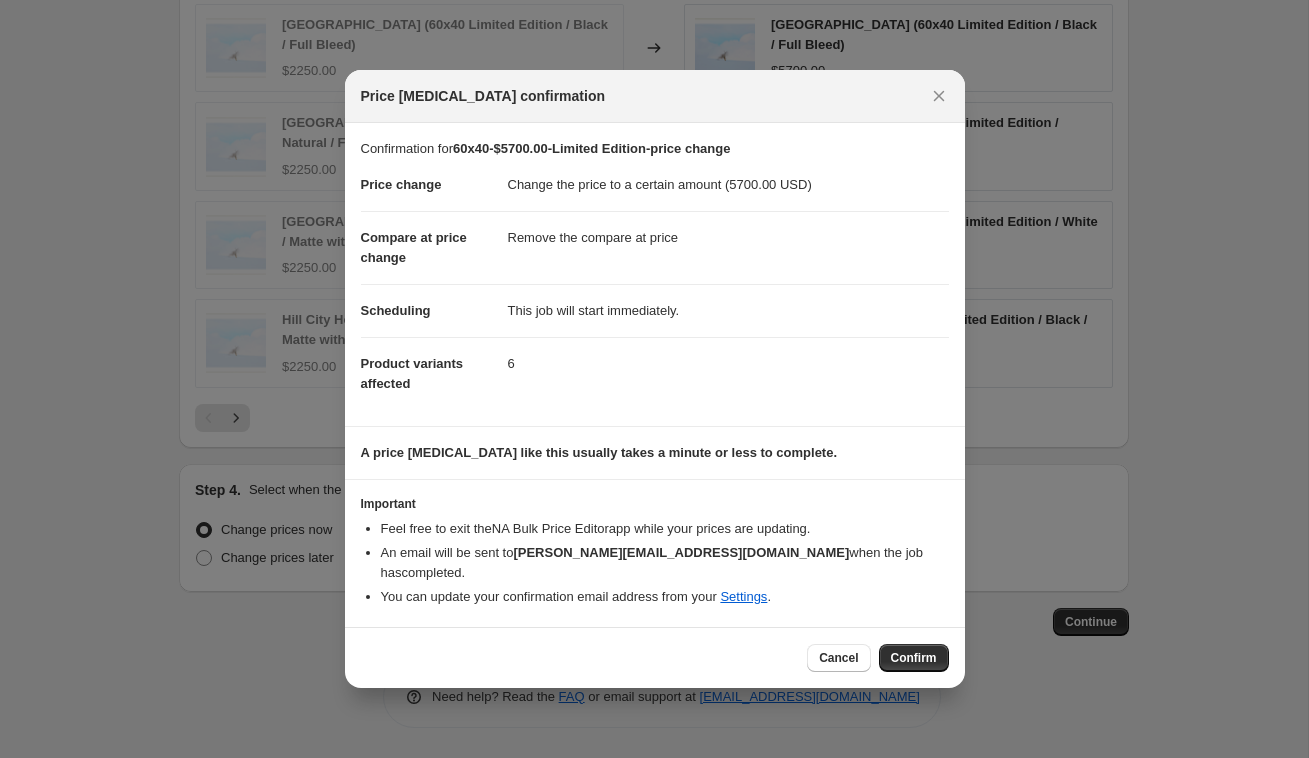 click on "Confirm" at bounding box center (914, 658) 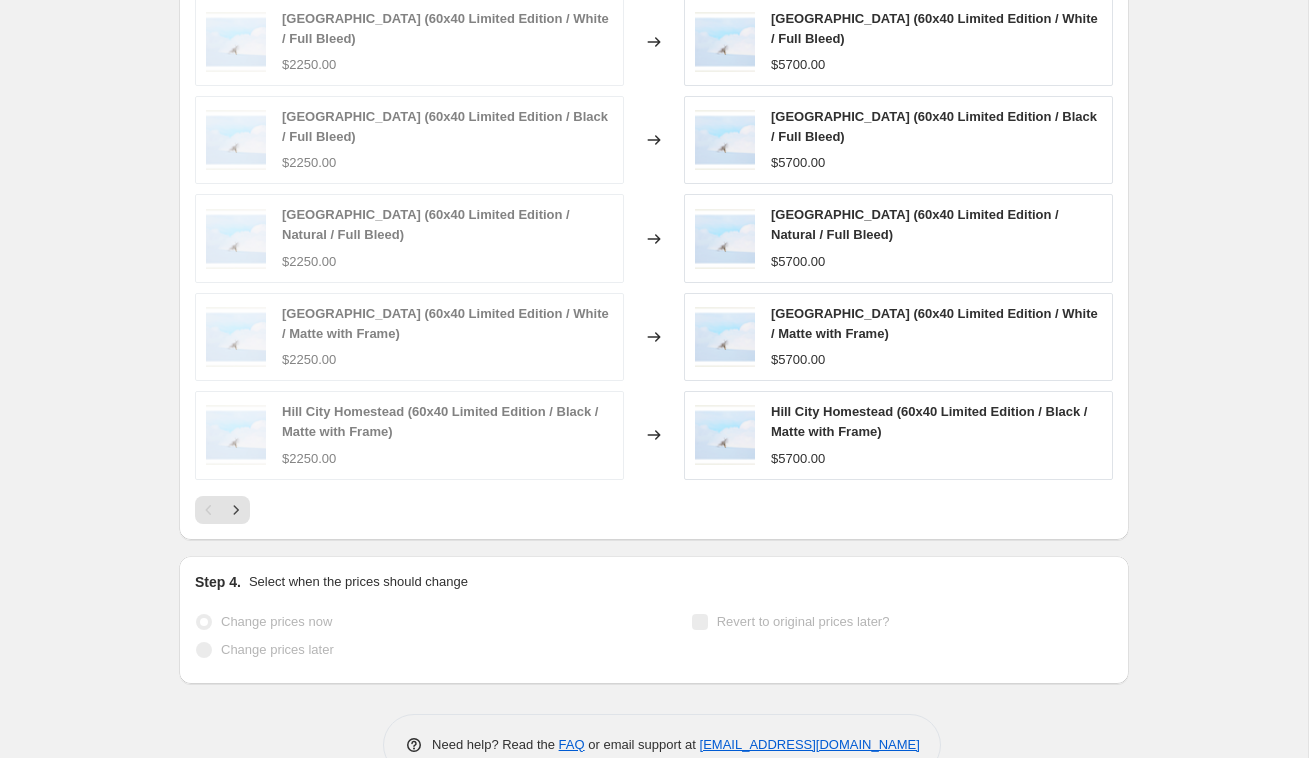 scroll, scrollTop: 0, scrollLeft: 0, axis: both 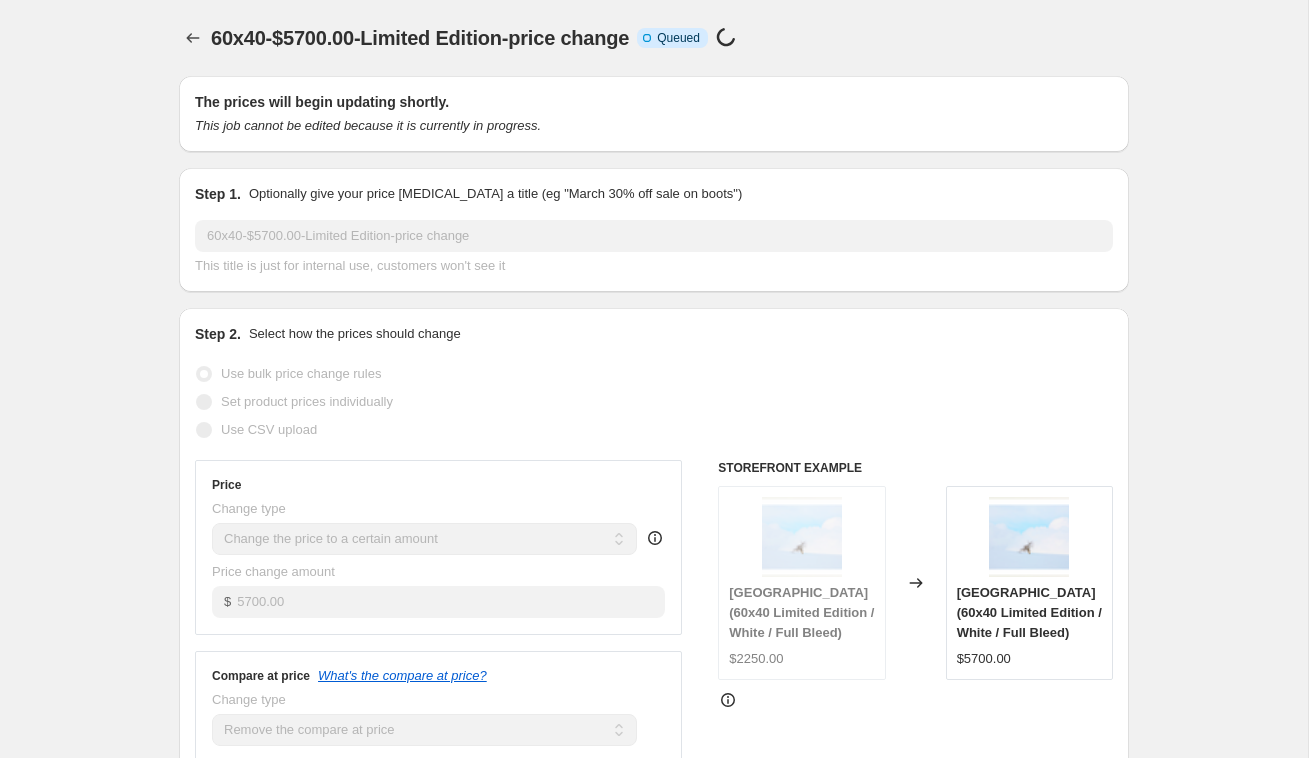 select on "remove" 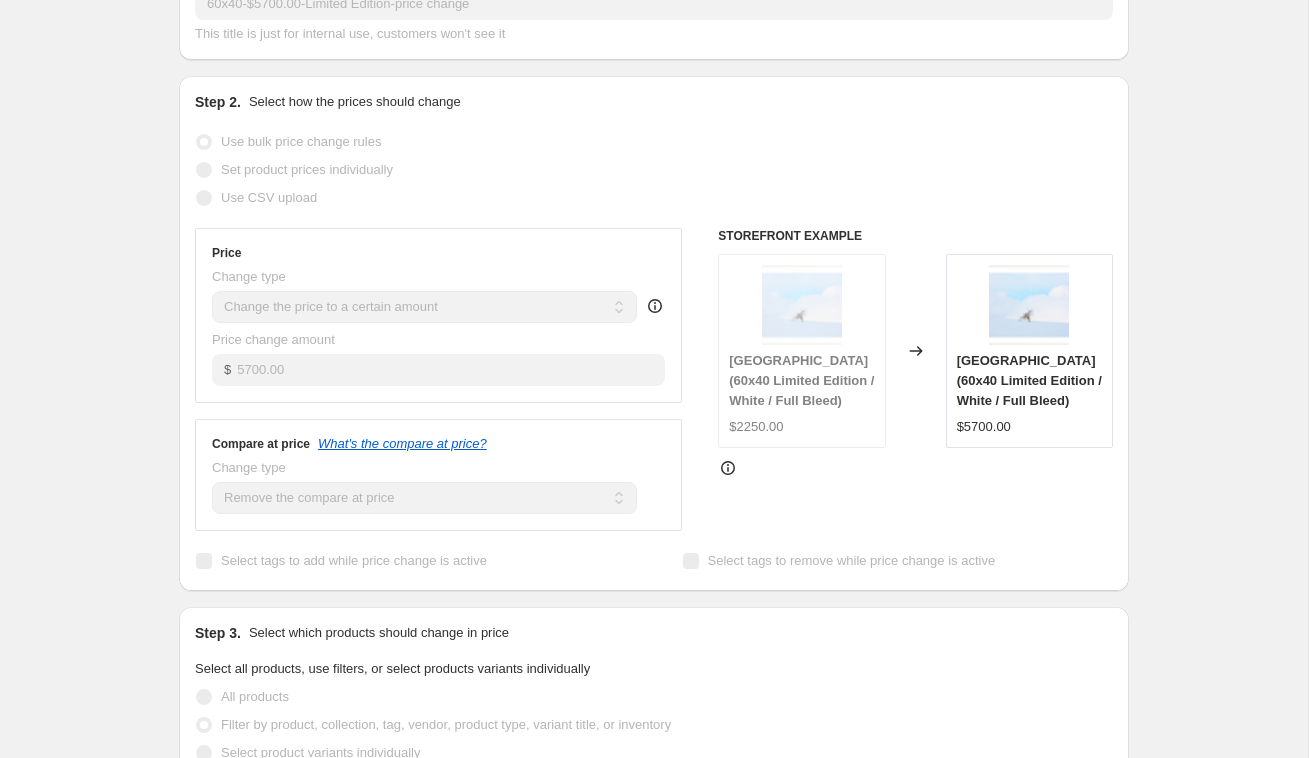 scroll, scrollTop: 464, scrollLeft: 0, axis: vertical 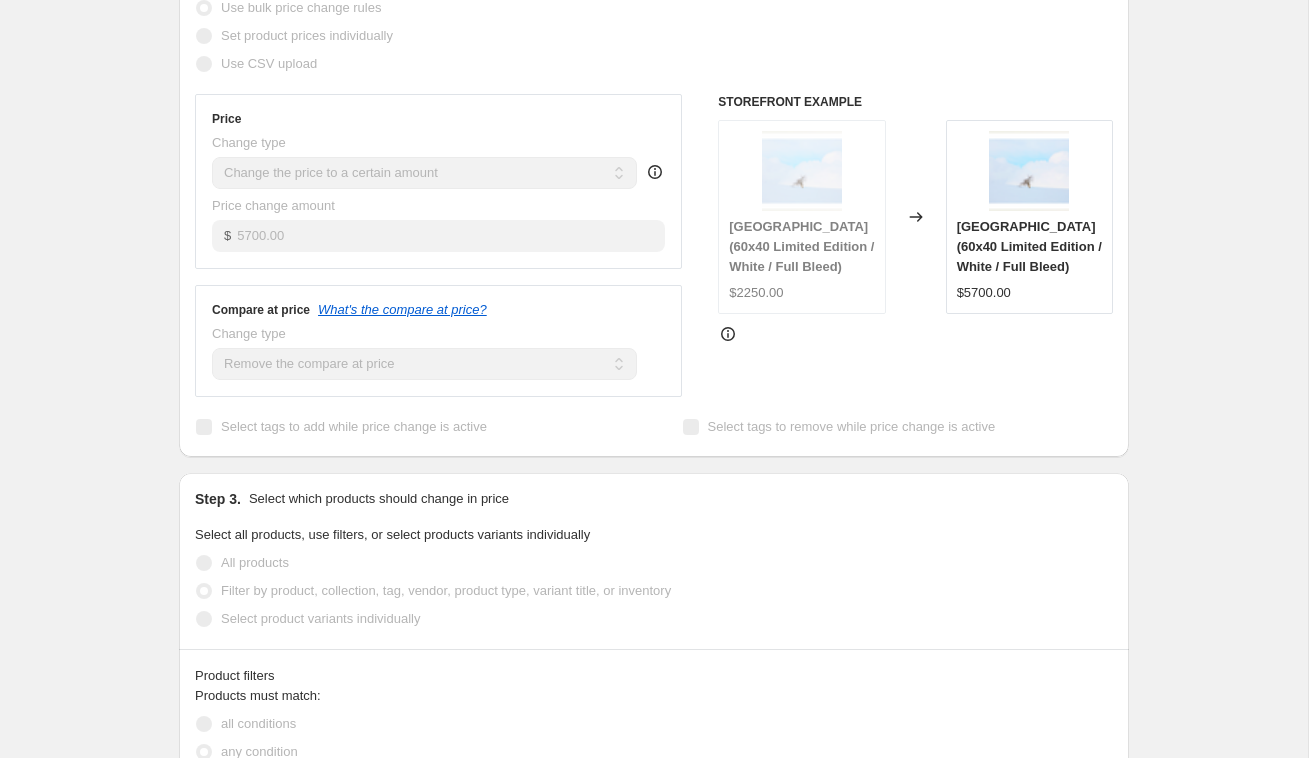 click on "Prices changed successfully This job successfully completed on [DATE] 12:25 PM. This job cannot be edited because it has already completed. Revert prices now Step 1. Optionally give your price [MEDICAL_DATA] a title (eg "March 30% off sale on boots") 60x40-$5700.00-Limited Edition-price change This title is just for internal use, customers won't see it Step 2. Select how the prices should change Use bulk price change rules Set product prices individually Use CSV upload Price Change type Change the price to a certain amount Change the price by a certain amount Change the price by a certain percentage Change the price to the current compare at price (price before sale) Change the price by a certain amount relative to the compare at price Change the price by a certain percentage relative to the compare at price Don't change the price Change the price by a certain percentage relative to the cost per item Change price to certain cost margin Change the price to a certain amount Price change amount $ 5700.00" at bounding box center [646, 613] 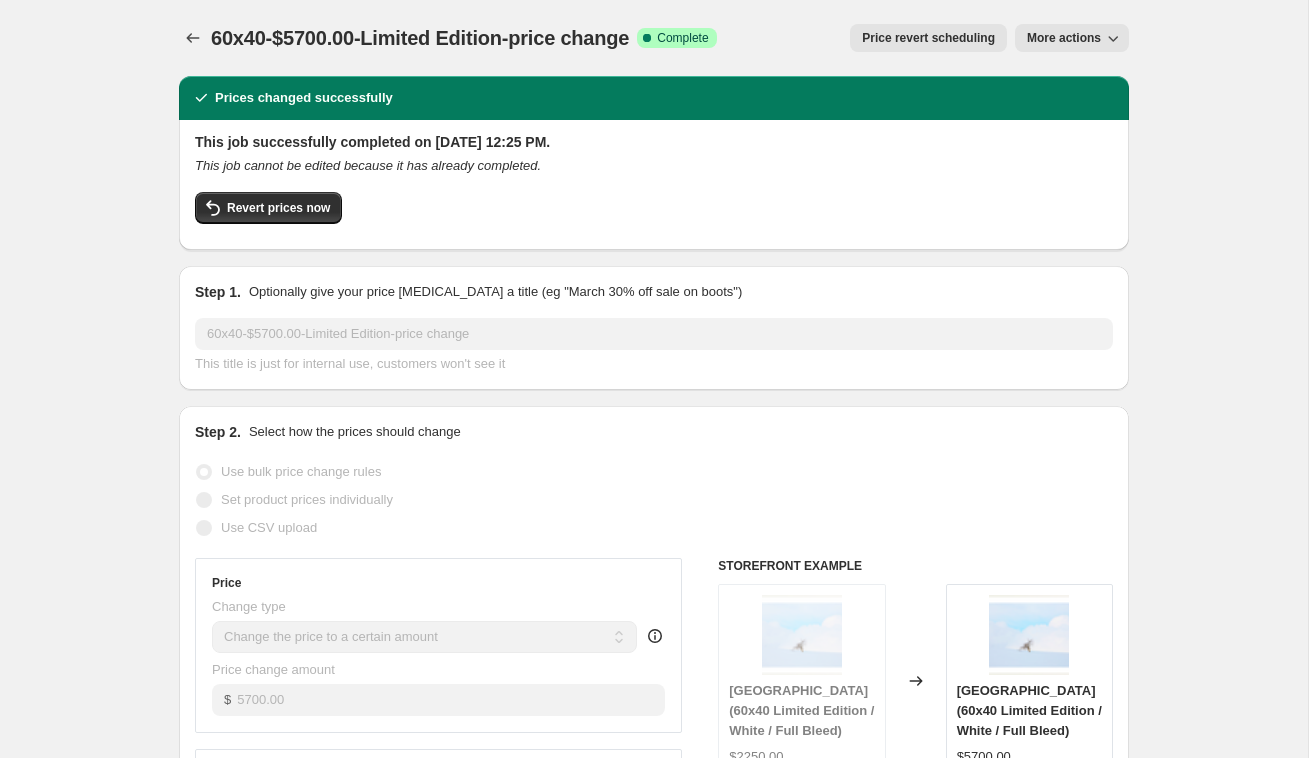 scroll, scrollTop: 0, scrollLeft: 0, axis: both 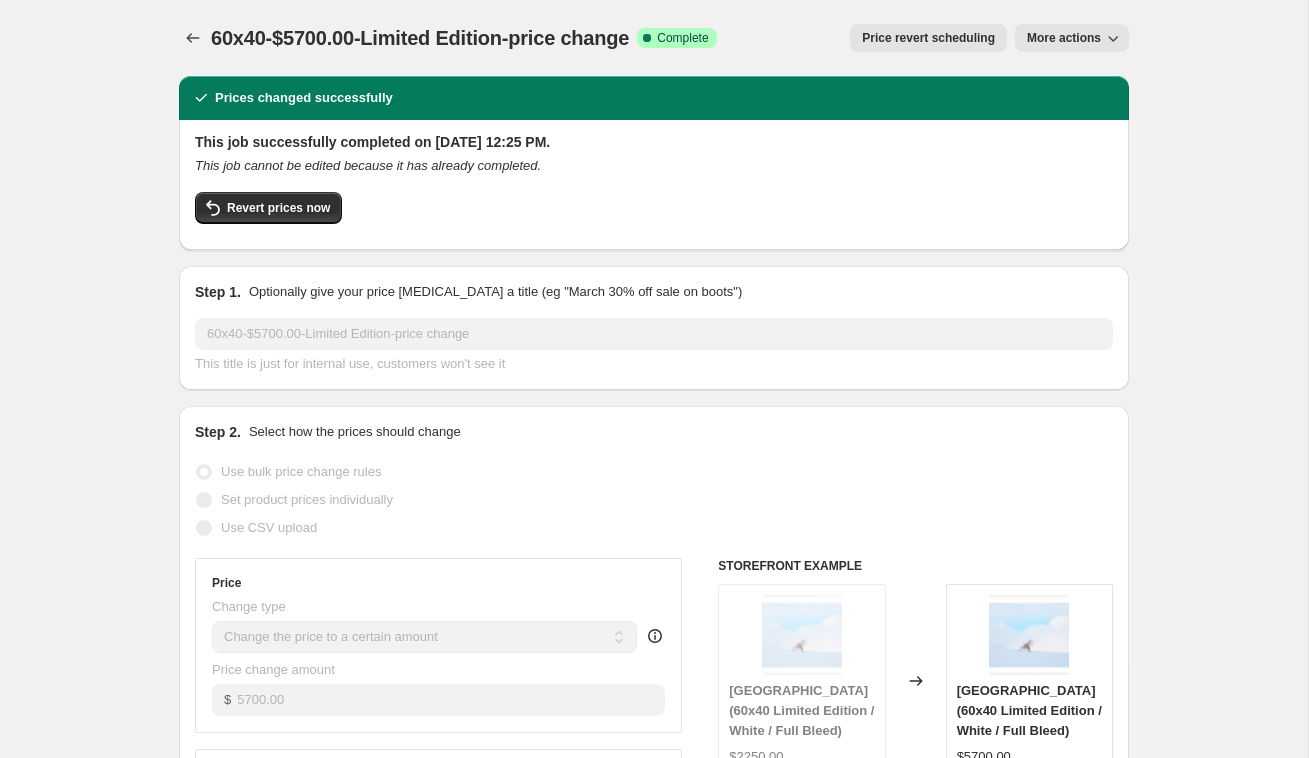 click on "More actions" at bounding box center [1064, 38] 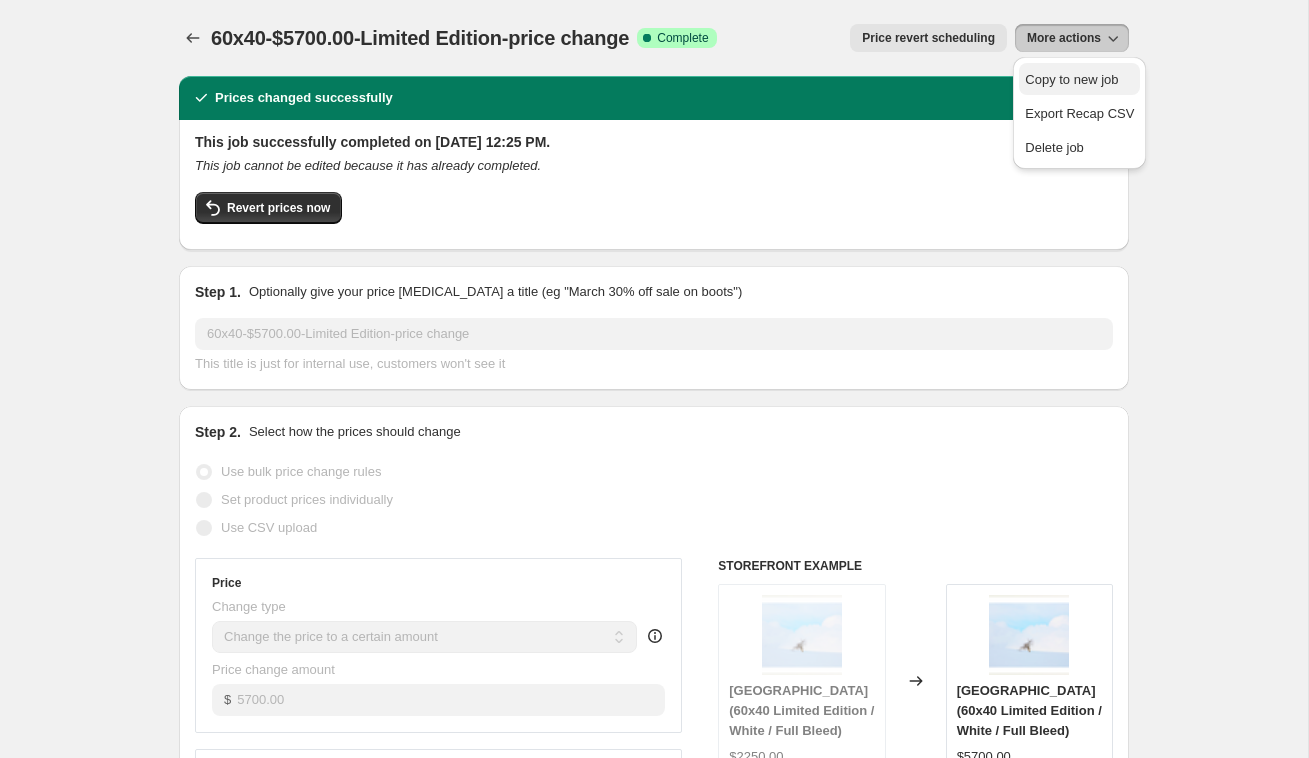 click on "Copy to new job" at bounding box center [1071, 79] 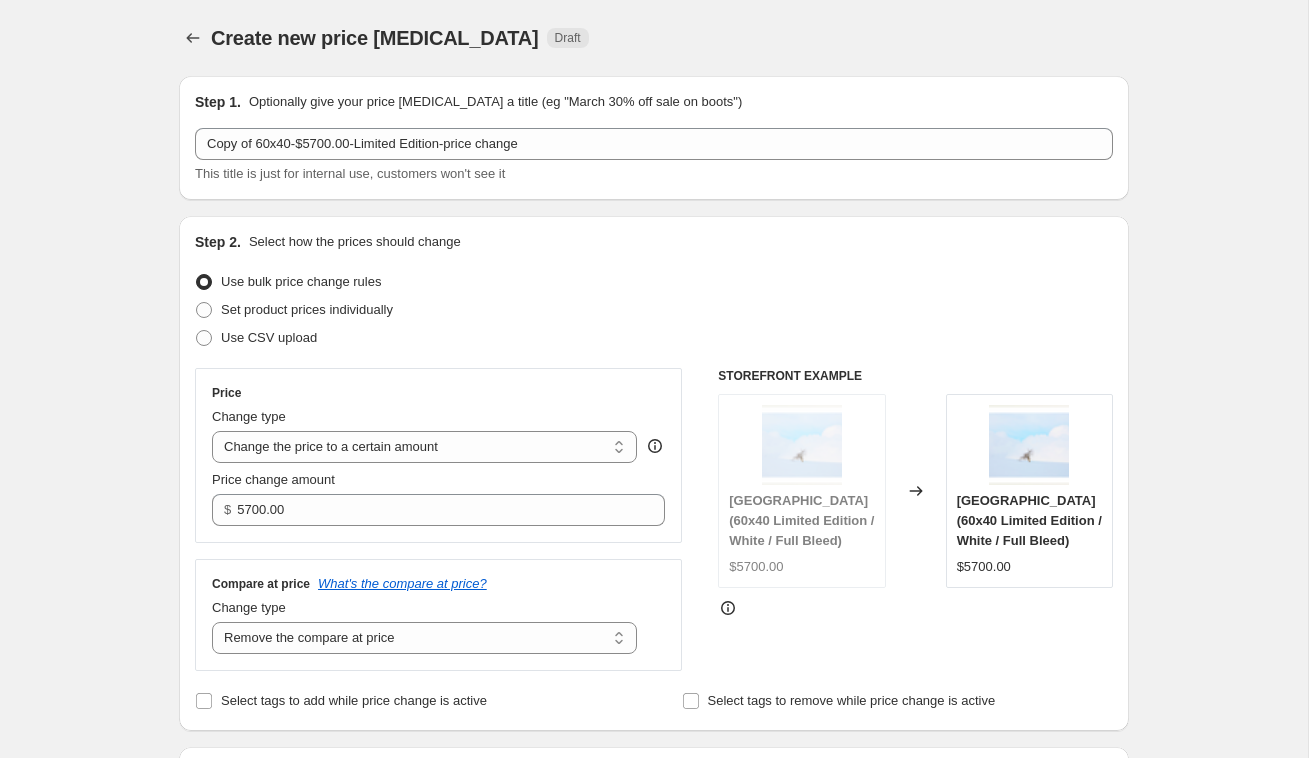 scroll, scrollTop: 0, scrollLeft: 0, axis: both 